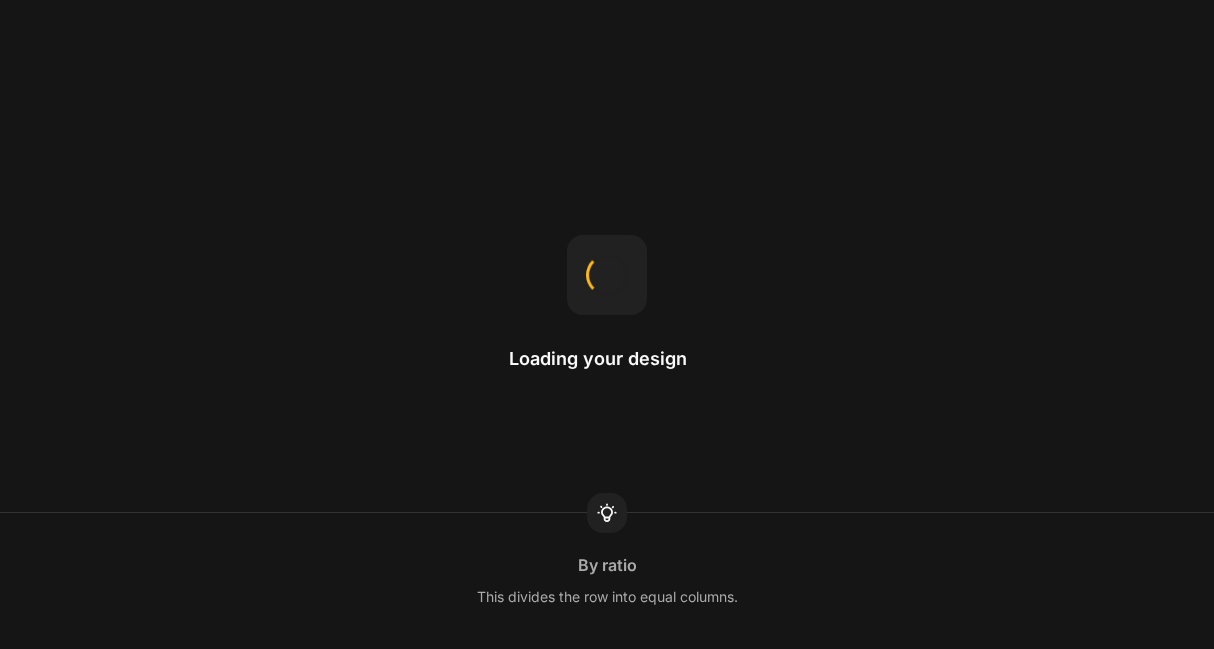 scroll, scrollTop: 0, scrollLeft: 0, axis: both 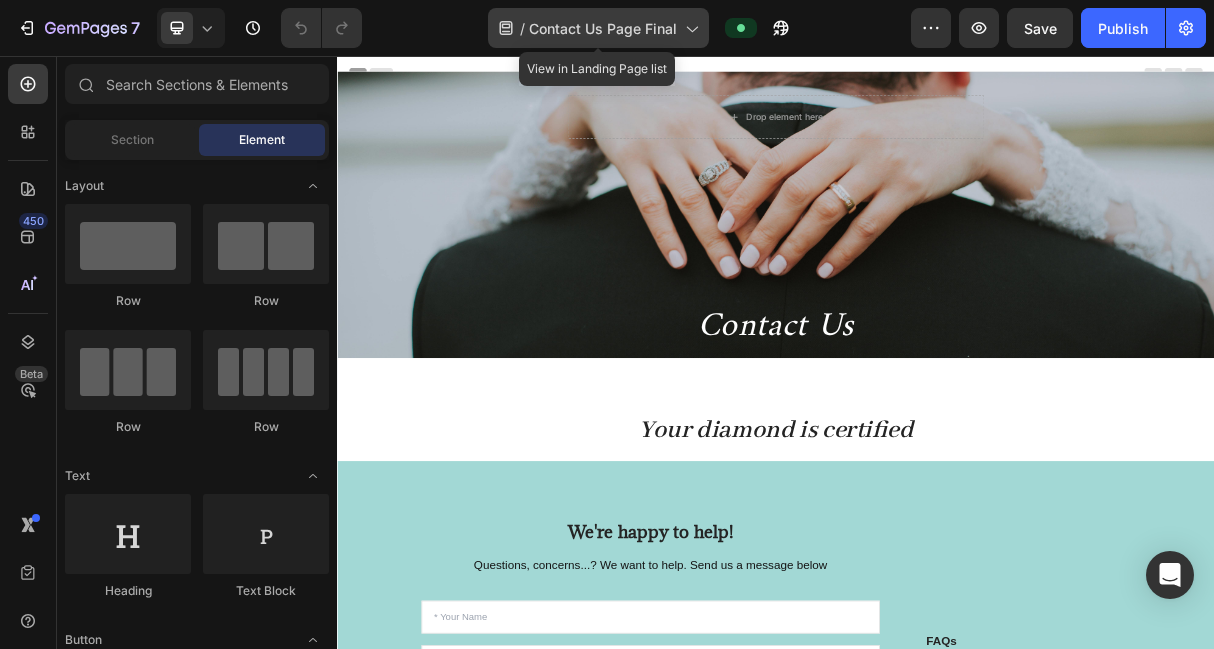 click on "Contact Us Page Final" at bounding box center (603, 28) 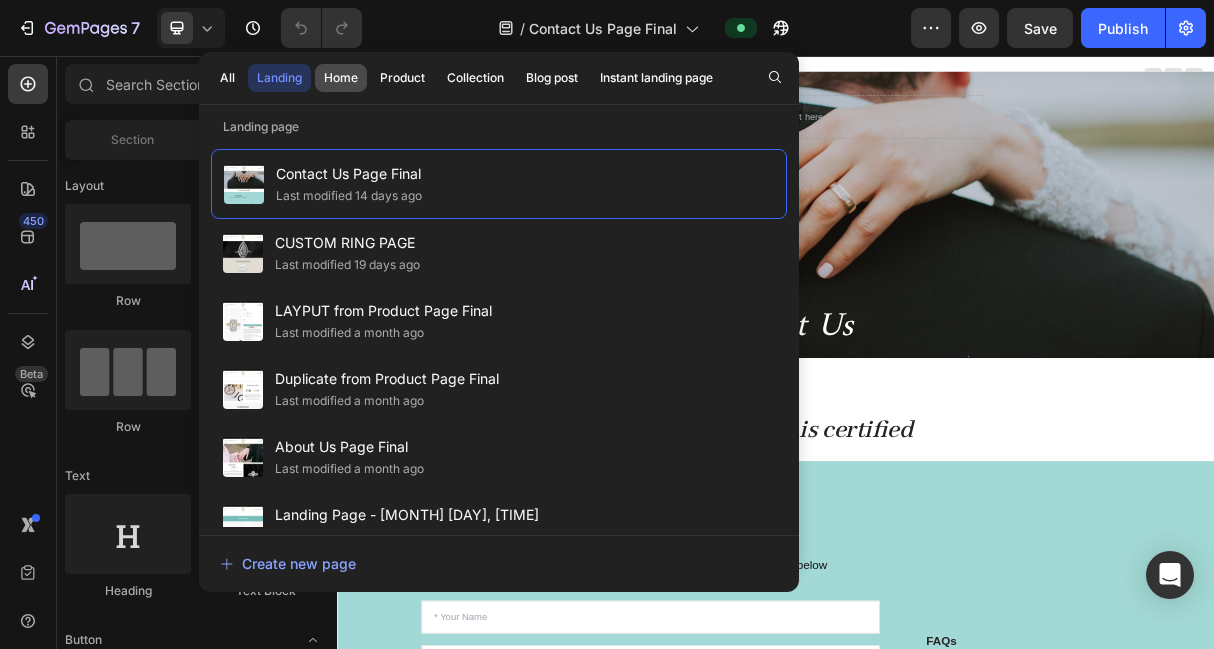 click on "Home" at bounding box center [341, 78] 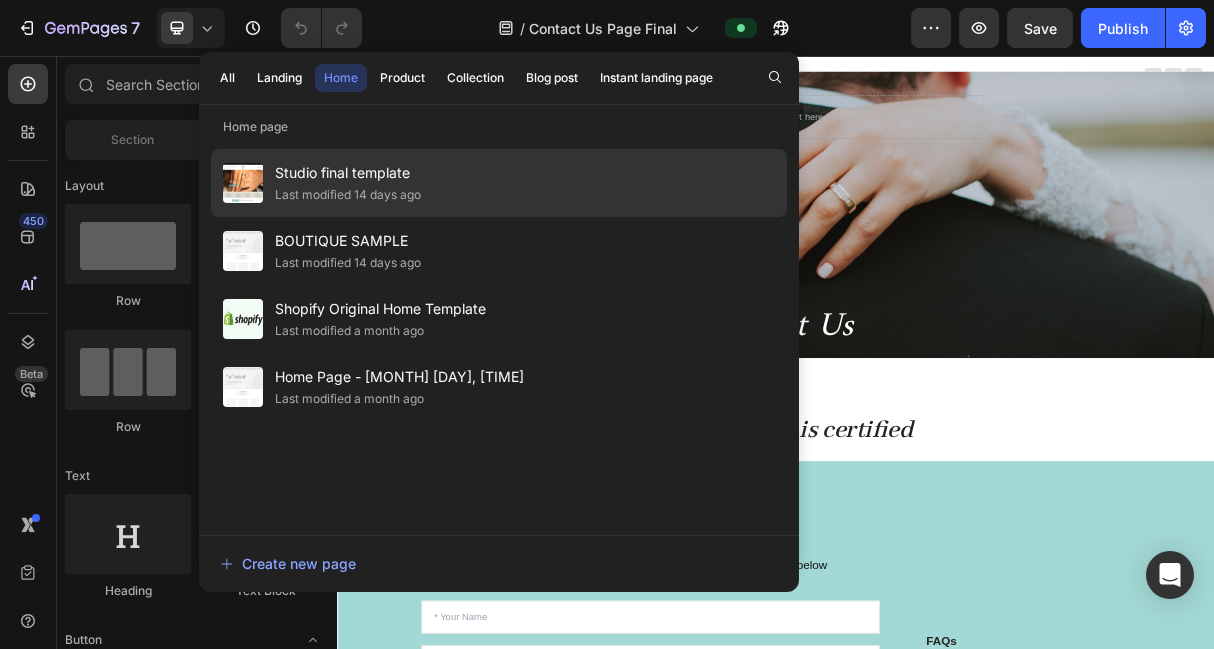 click on "Studio final template Last modified 14 days ago" 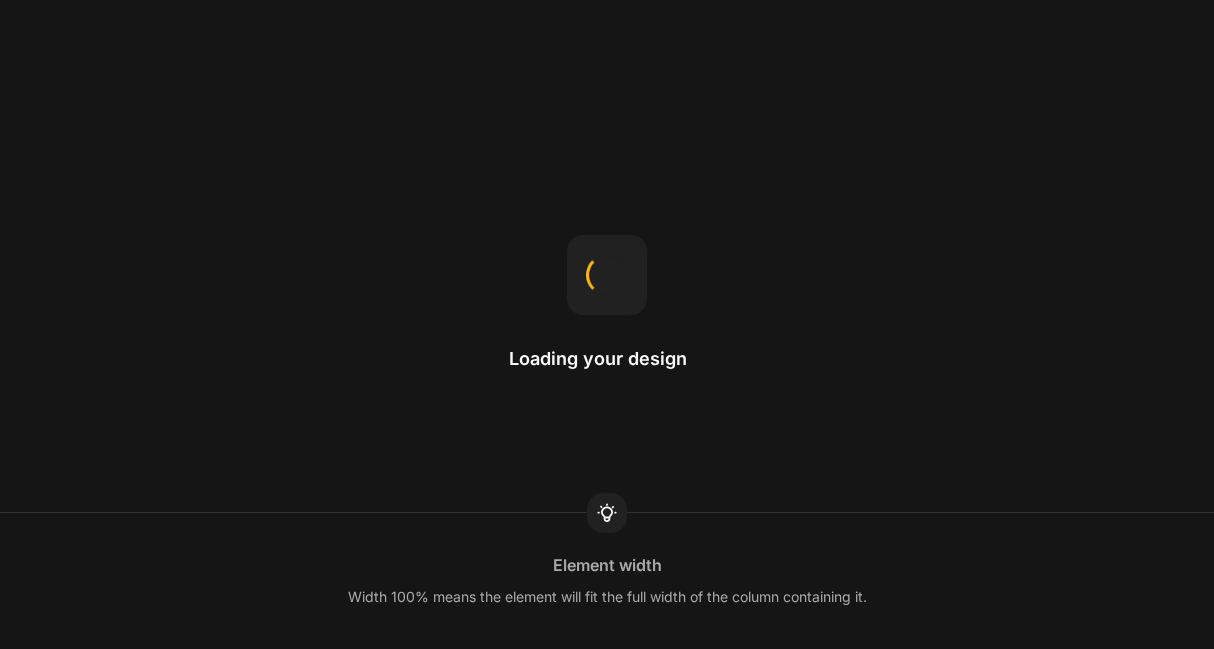 scroll, scrollTop: 0, scrollLeft: 0, axis: both 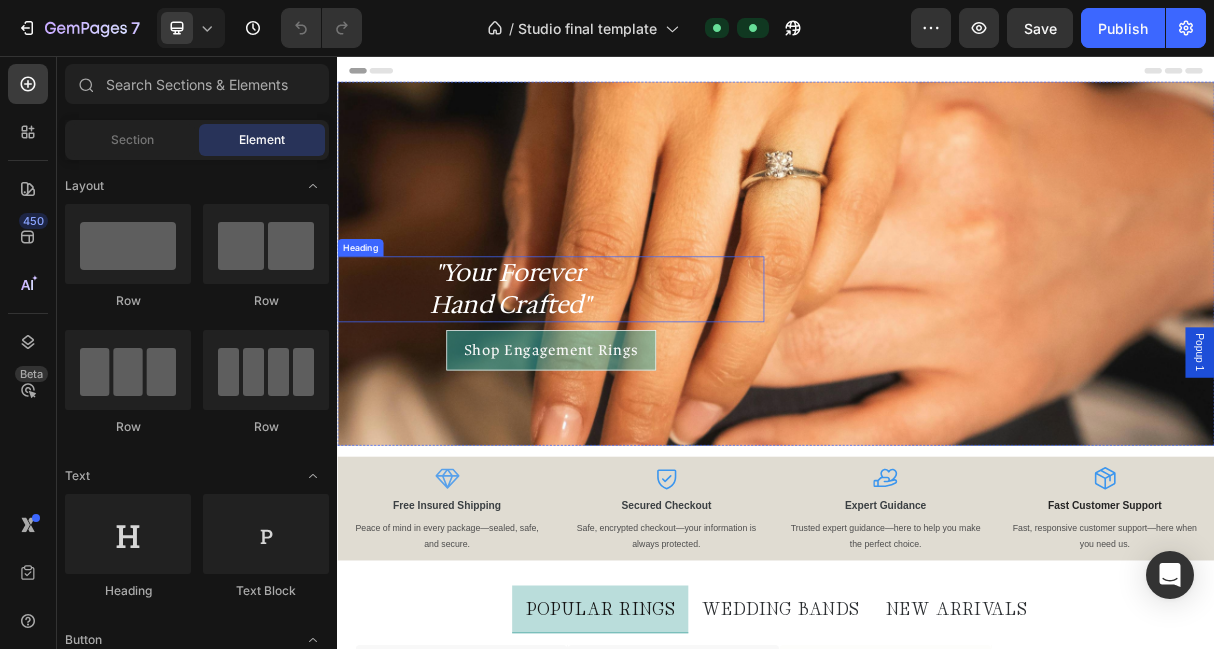 click on ""Your Forever                     Hand Crafted"" at bounding box center (573, 375) 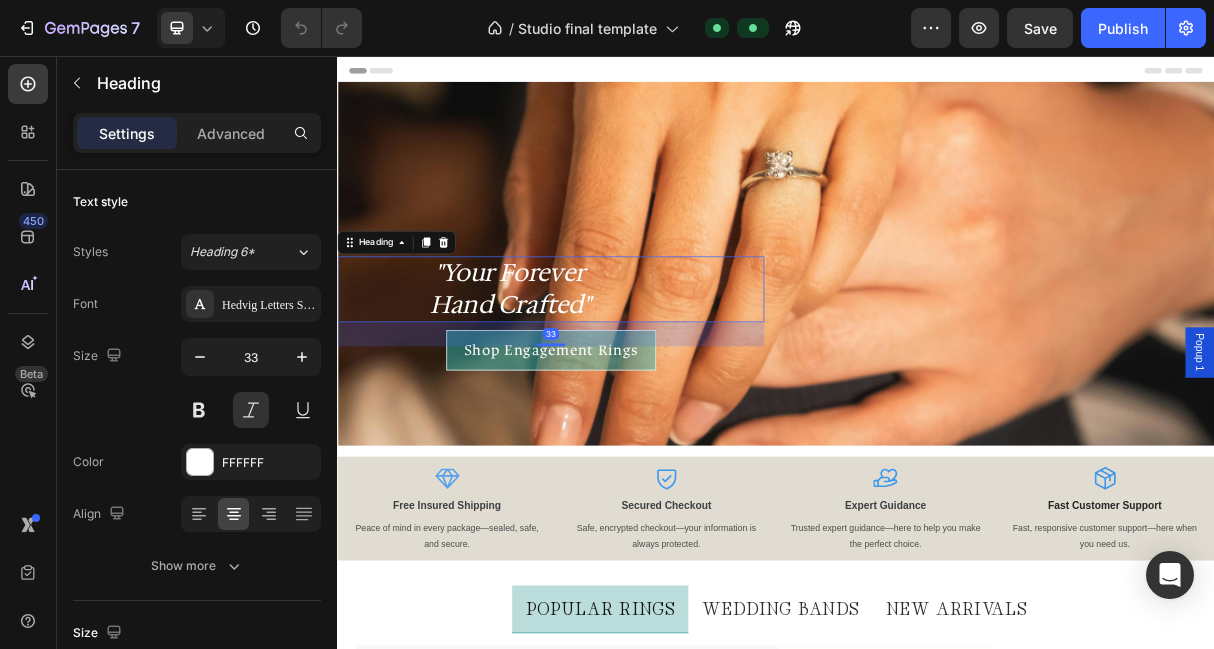 click on ""Your Forever                     Hand Crafted"" at bounding box center [573, 375] 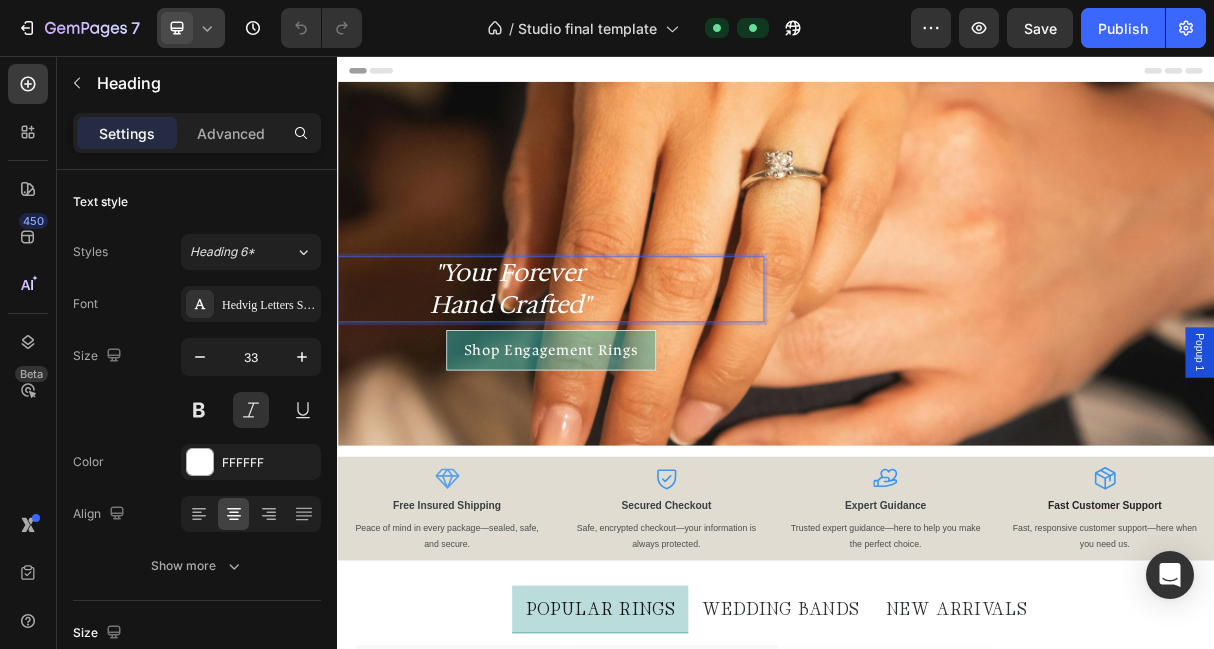 click 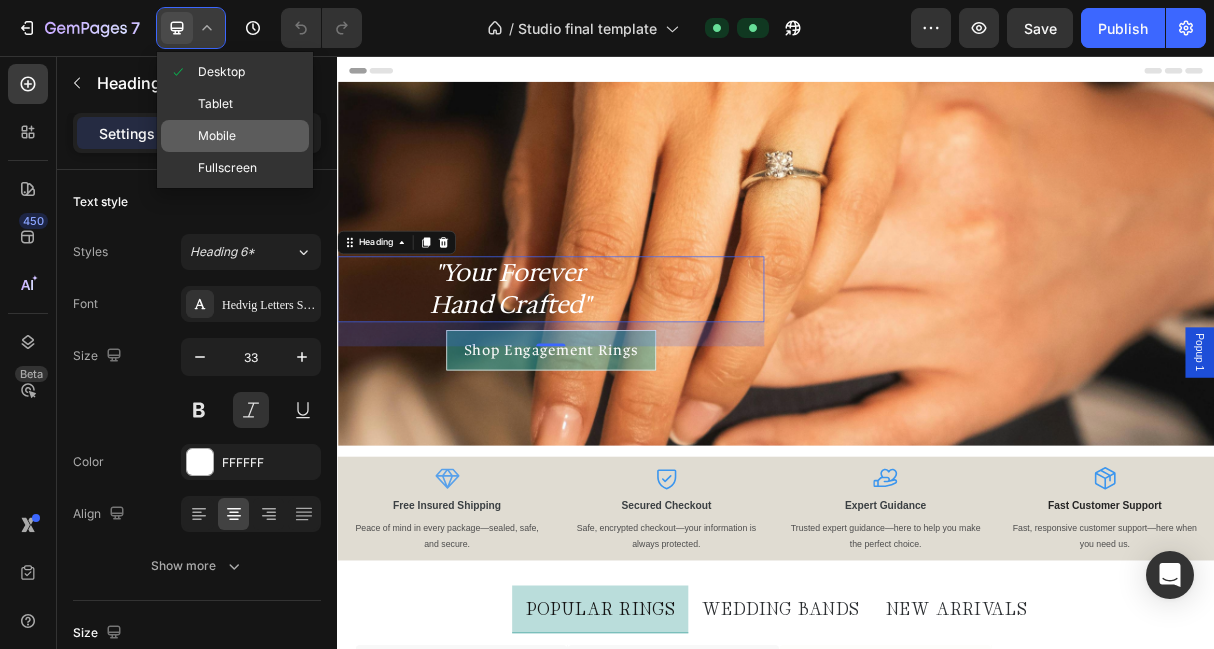 click on "Mobile" at bounding box center (217, 136) 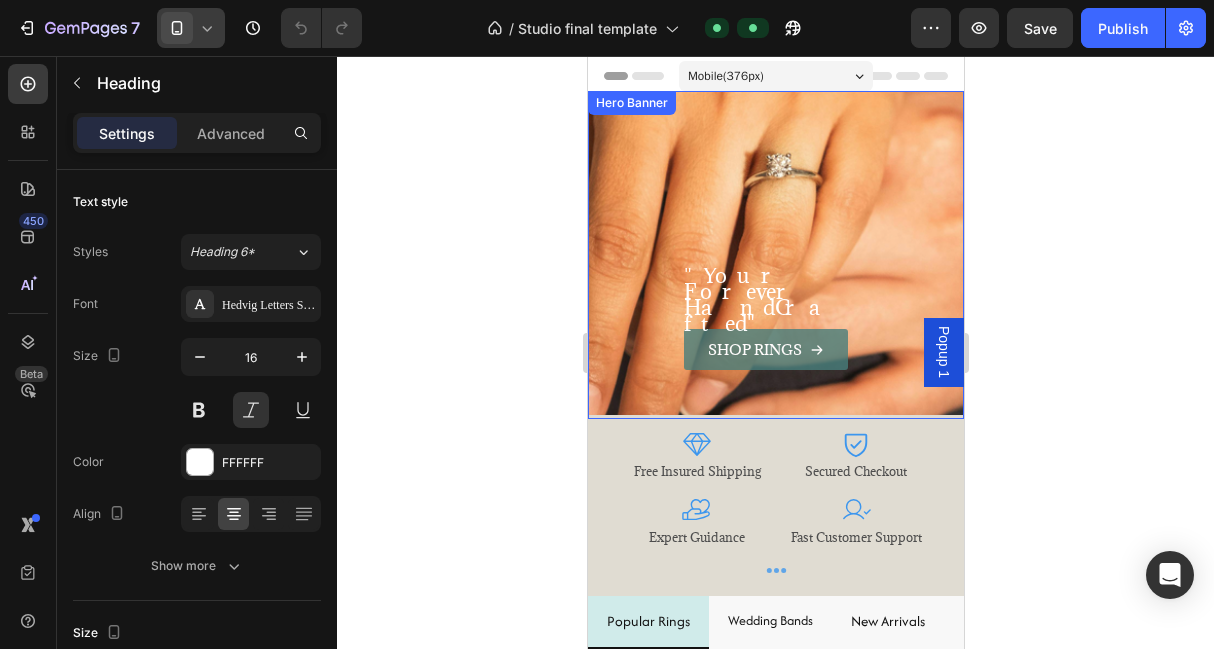 click on "SHOP rINGS Button" at bounding box center (775, 281) 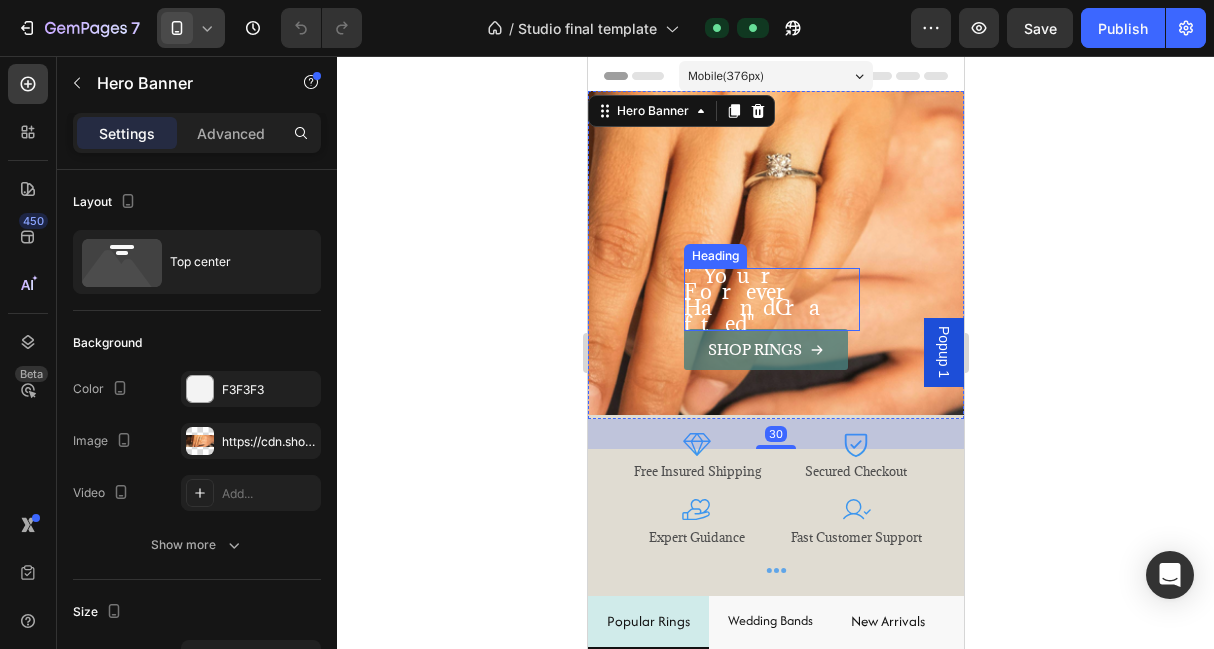 click on ""Your Forever                             HandCrafted"" at bounding box center (771, 299) 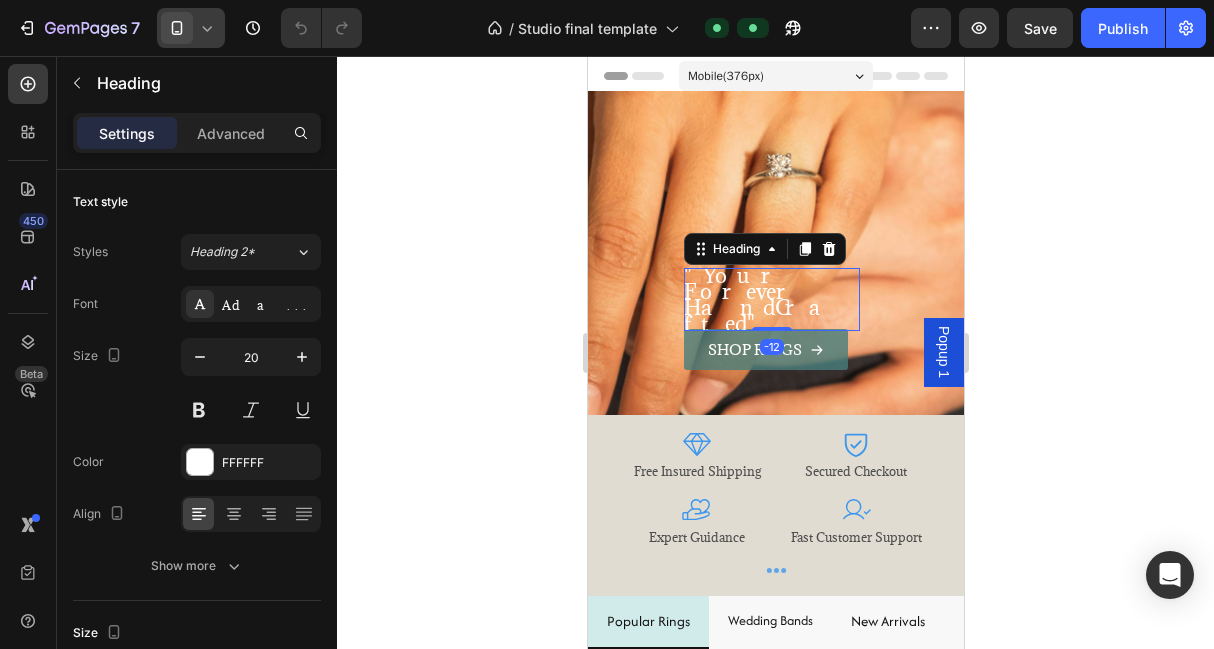 click on ""Your Forever                             HandCrafted"" at bounding box center [771, 299] 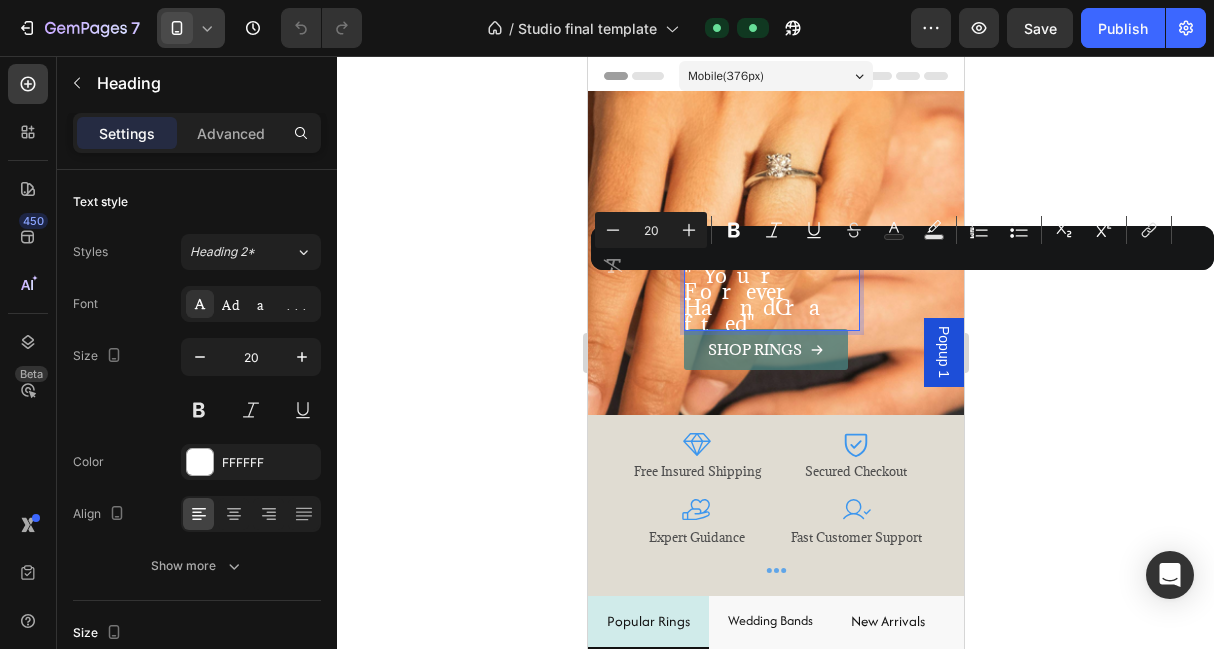 click on ""Your Forever                             HandCrafted"" at bounding box center [771, 299] 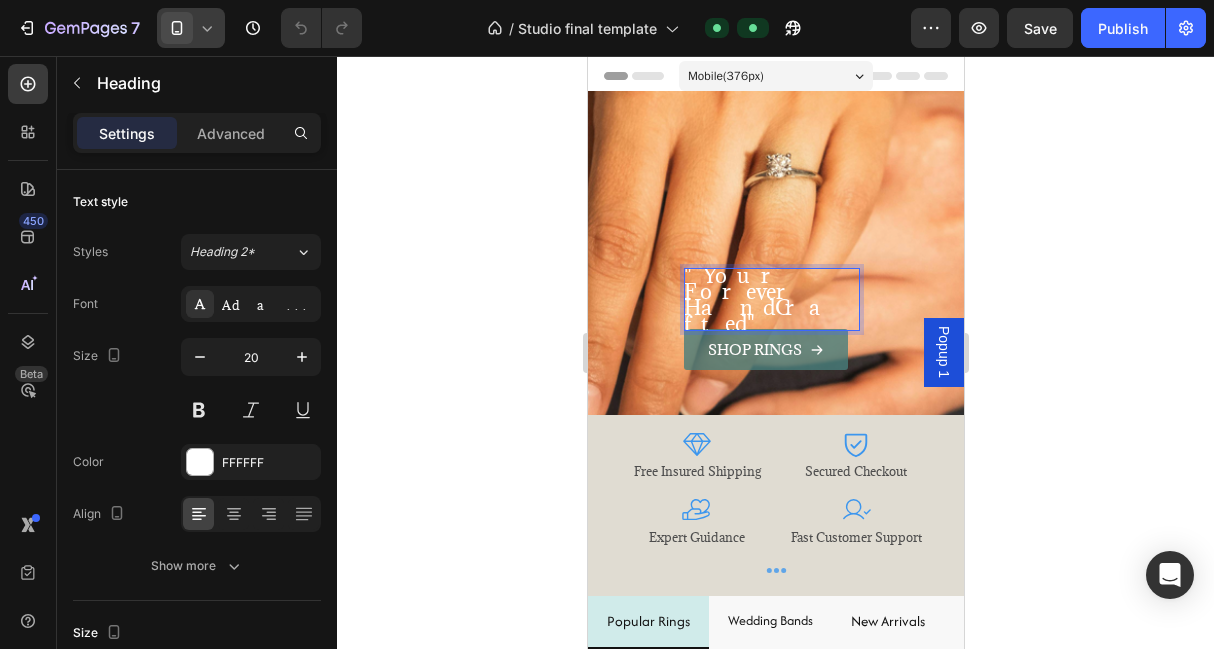 click on ""Your Forever                             HandCrafted"" at bounding box center [771, 299] 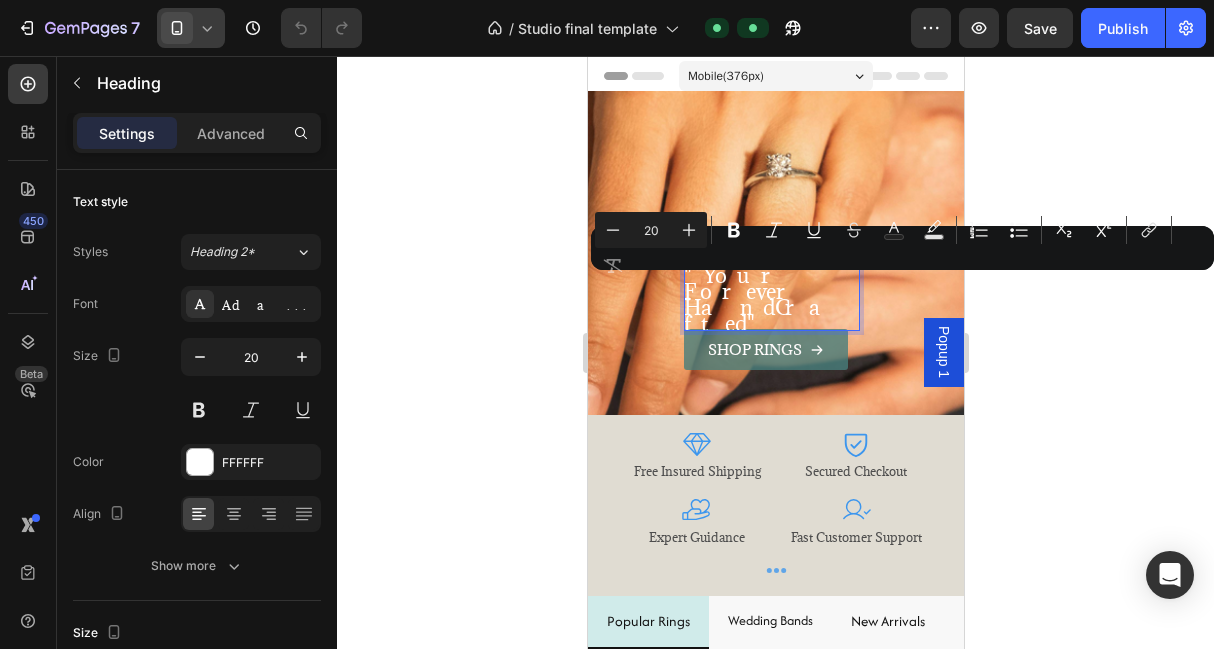 click on "Minus 20 Plus Bold Italic Underline       Strikethrough
Text Color
Text Background Color Numbered List Bulleted List Subscript Superscript       link Remove Format" at bounding box center (902, 248) 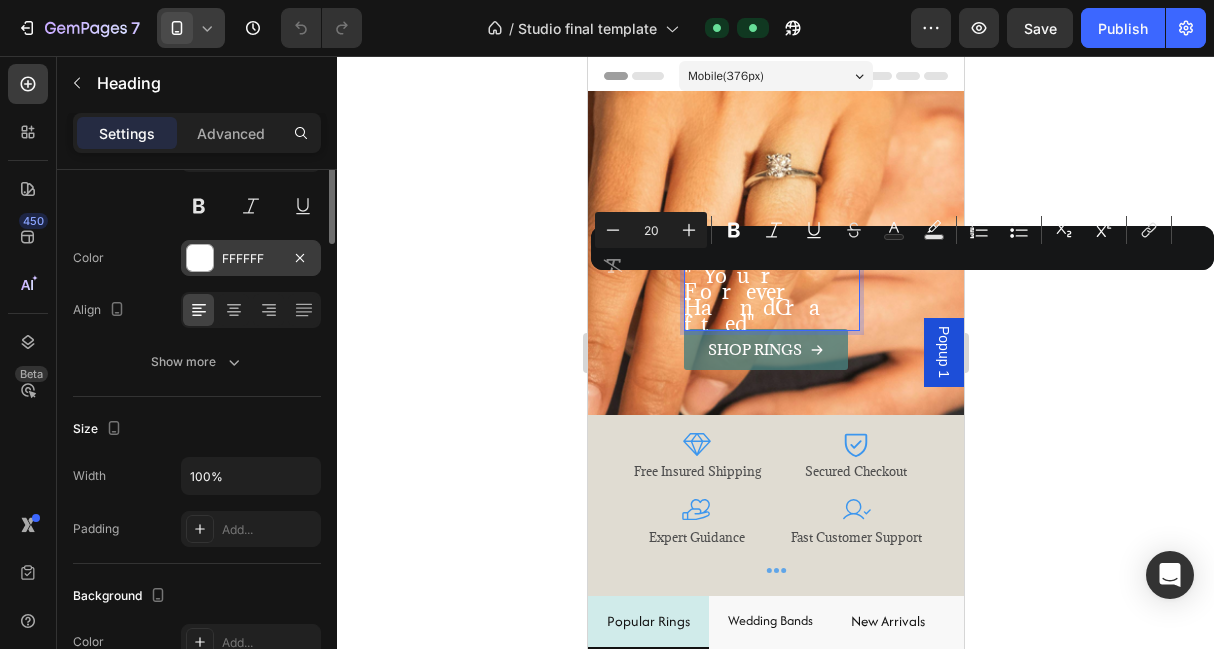 scroll, scrollTop: 0, scrollLeft: 0, axis: both 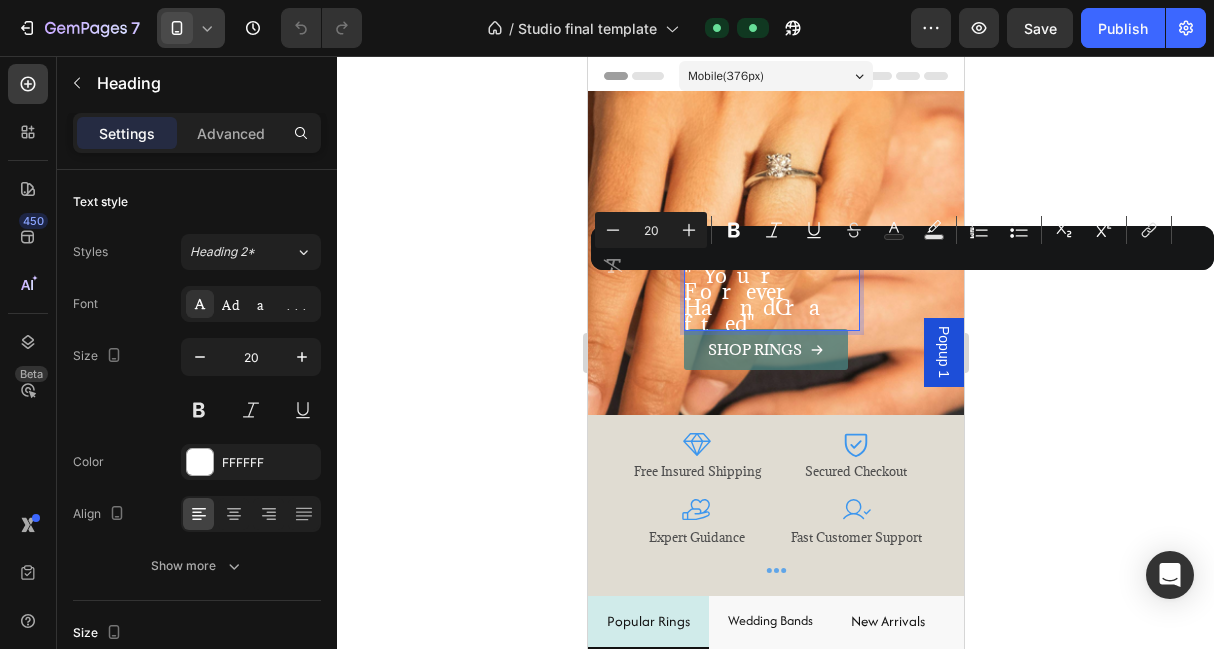 click on "Minus 20 Plus Bold Italic Underline       Strikethrough
Text Color
Text Background Color Numbered List Bulleted List Subscript Superscript       link Remove Format" at bounding box center (902, 248) 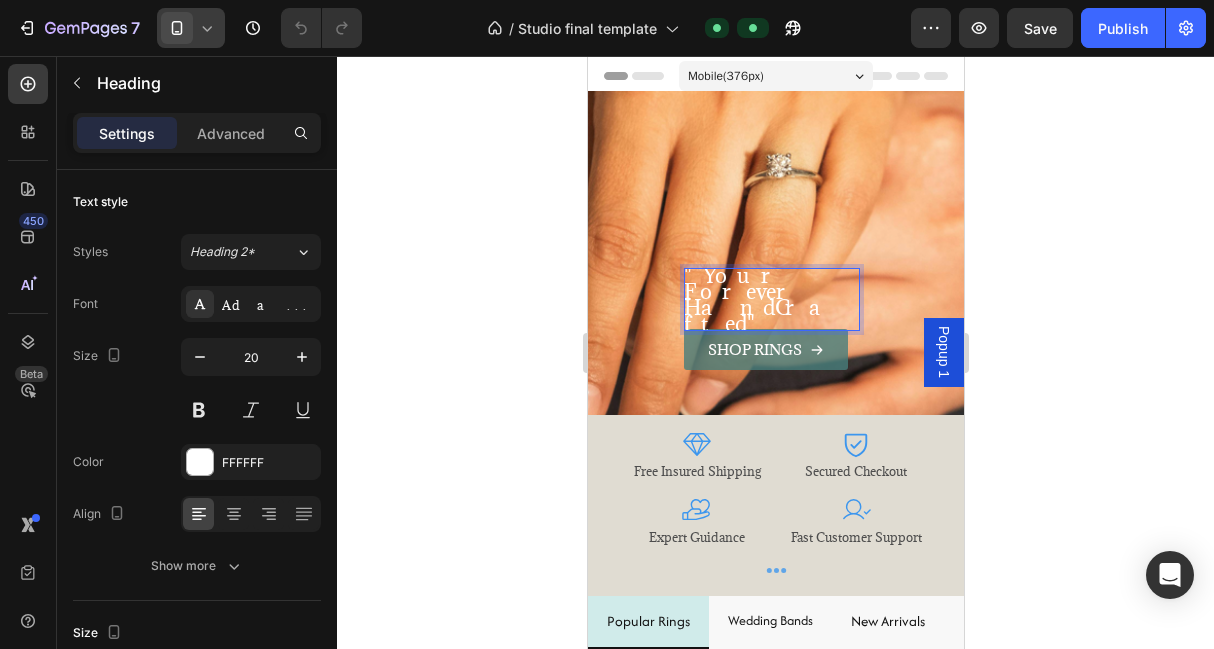 scroll, scrollTop: 5, scrollLeft: 0, axis: vertical 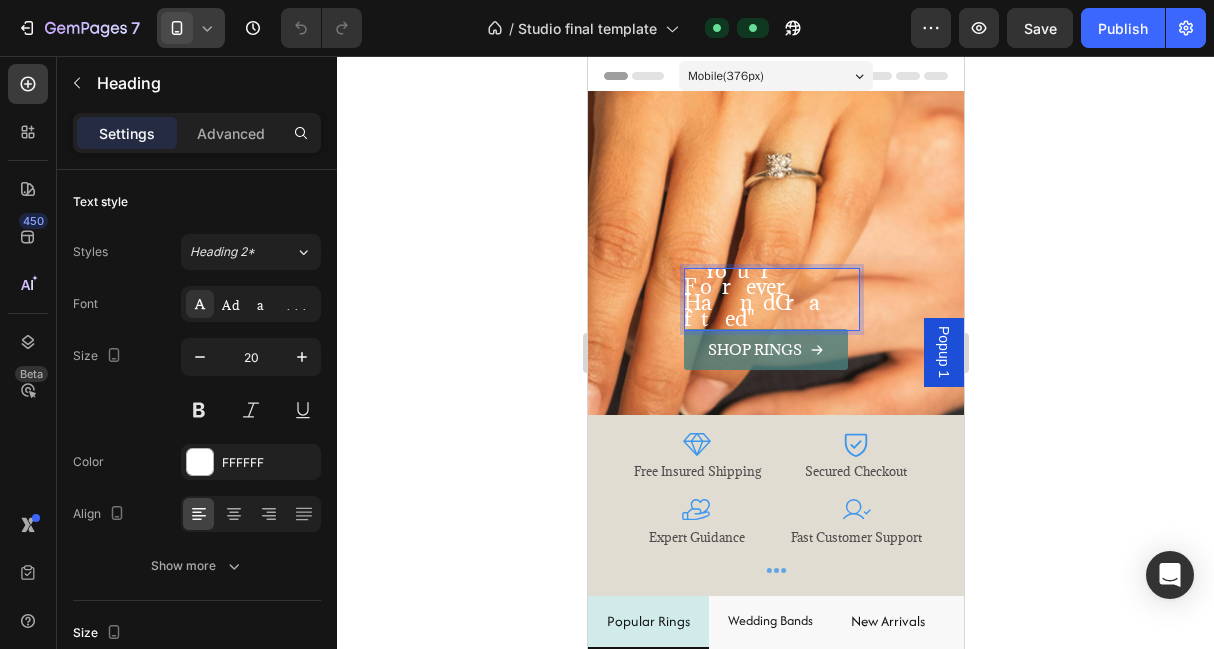 click on ""Your Forever                             HandCrafted"" at bounding box center [771, 294] 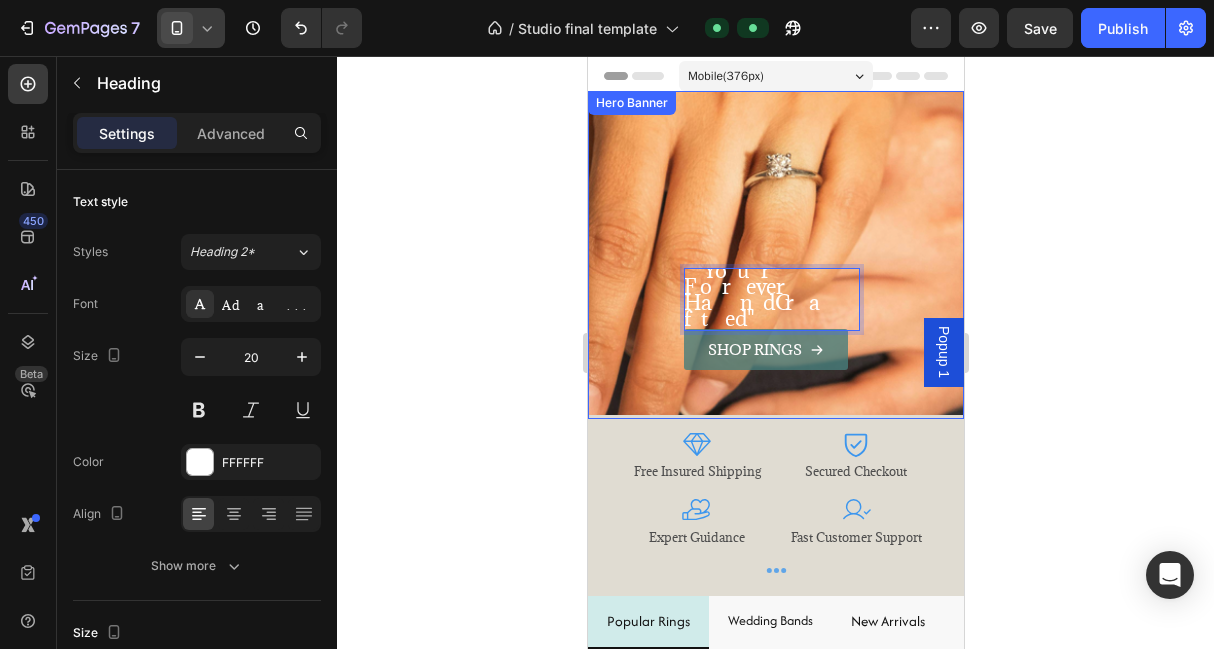 click on "SHOP rINGS Button" at bounding box center (775, 281) 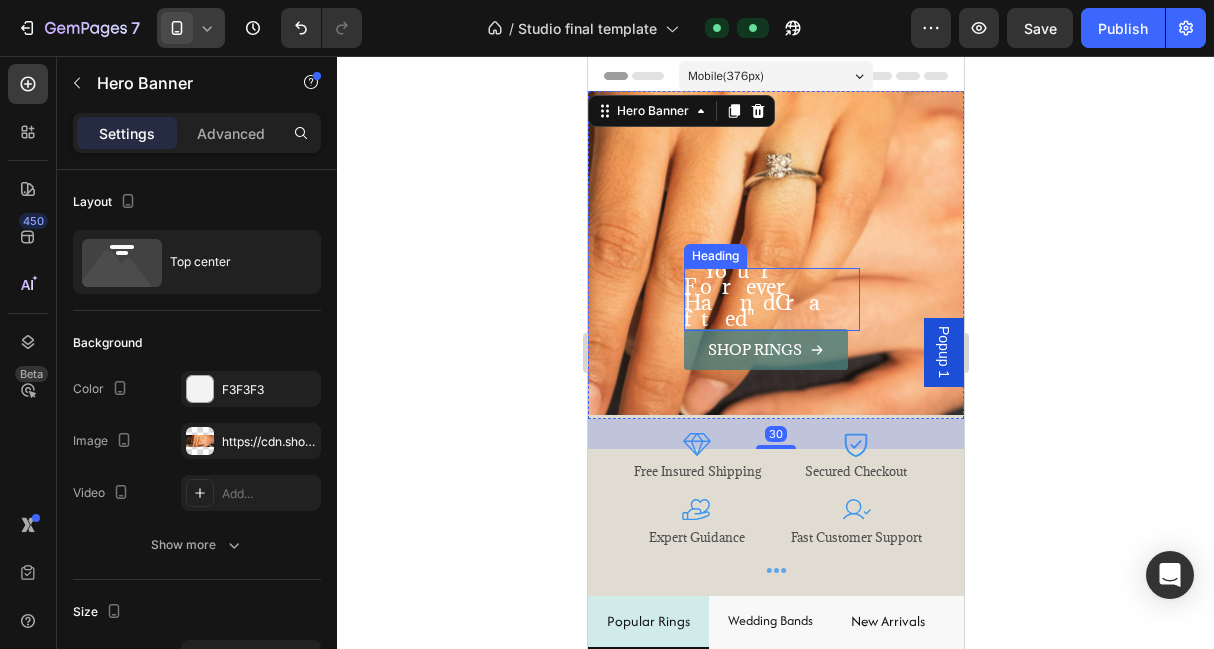 click on ""Your Forever                             HandCrafted"" at bounding box center (771, 294) 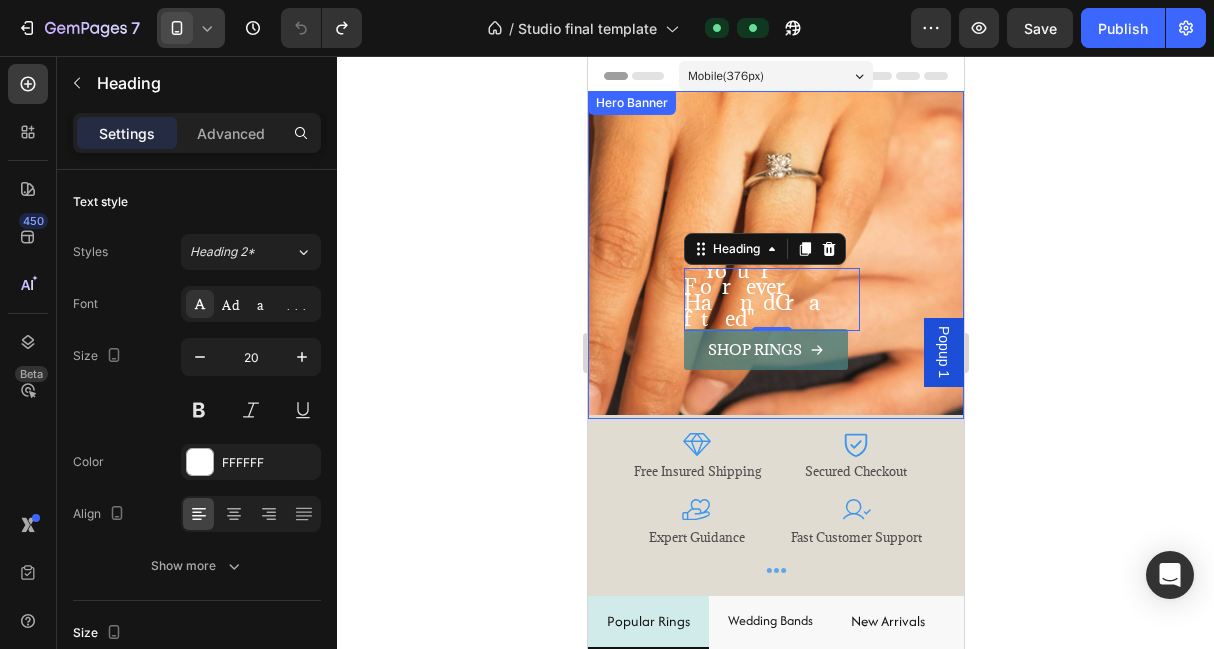 click 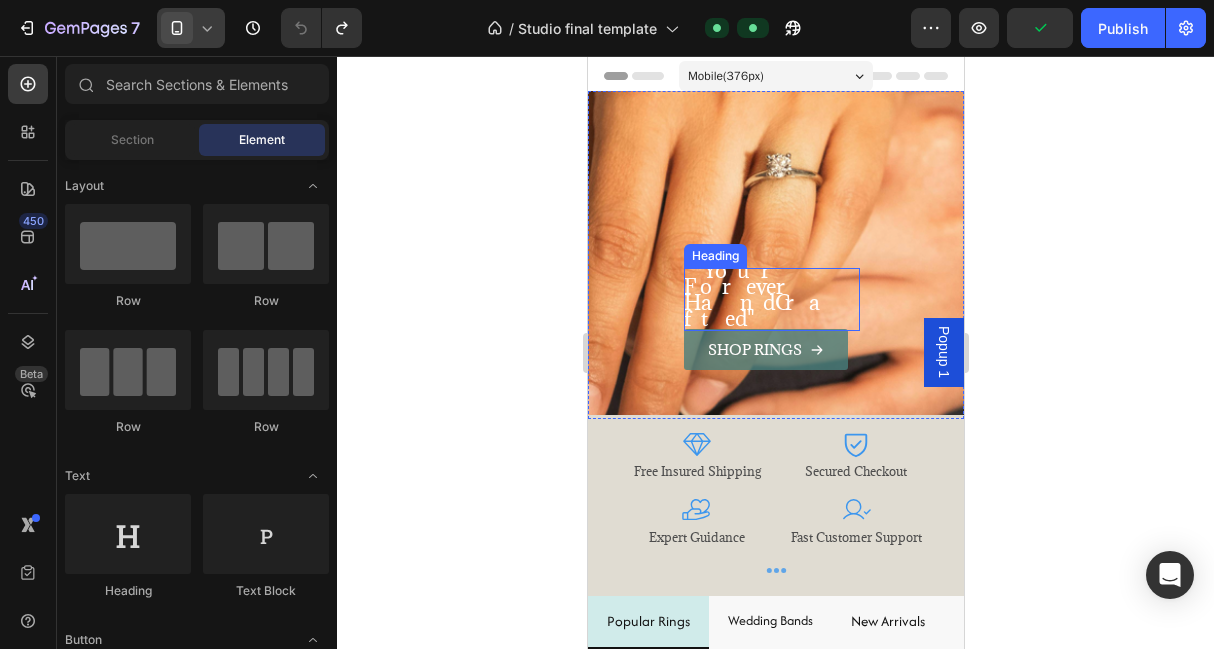 click on ""Your Forever                             HandCrafted"" at bounding box center (771, 299) 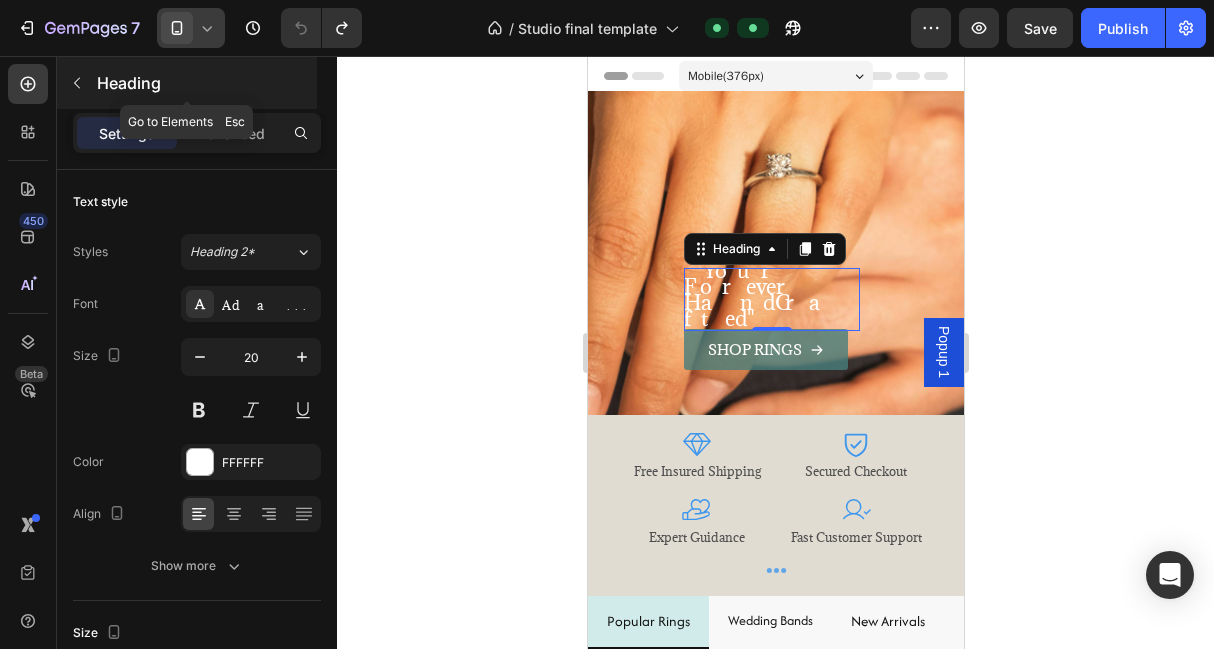 click on "Heading" at bounding box center [205, 83] 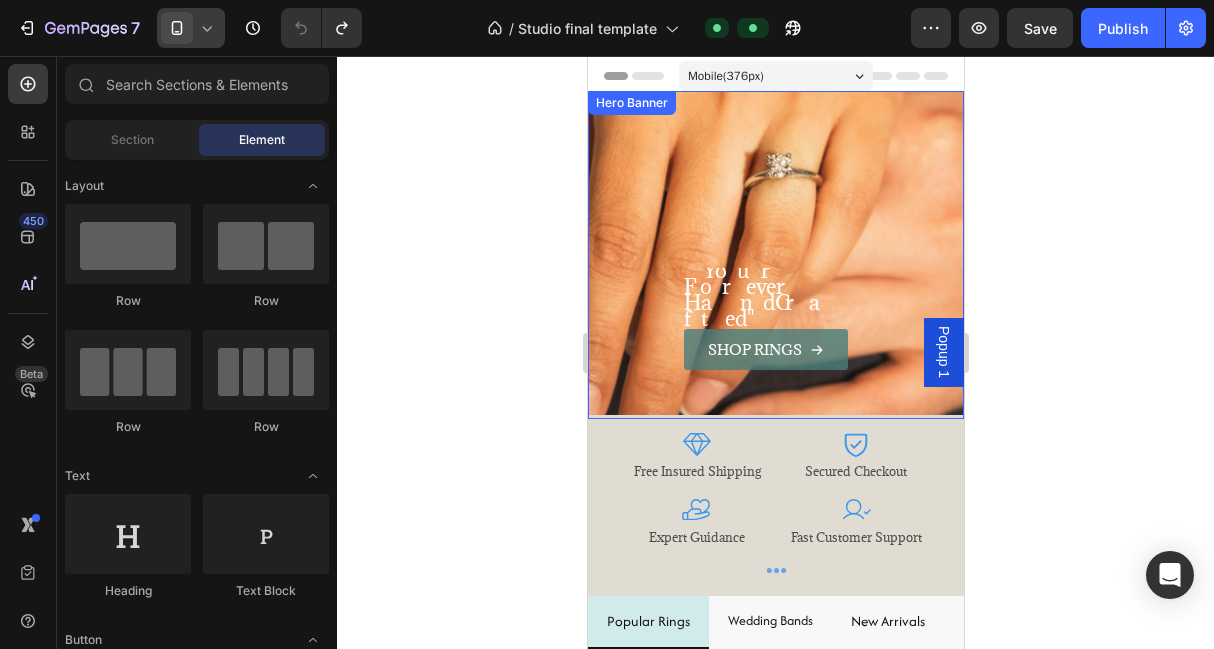 click on "SHOP rINGS Button" at bounding box center [775, 281] 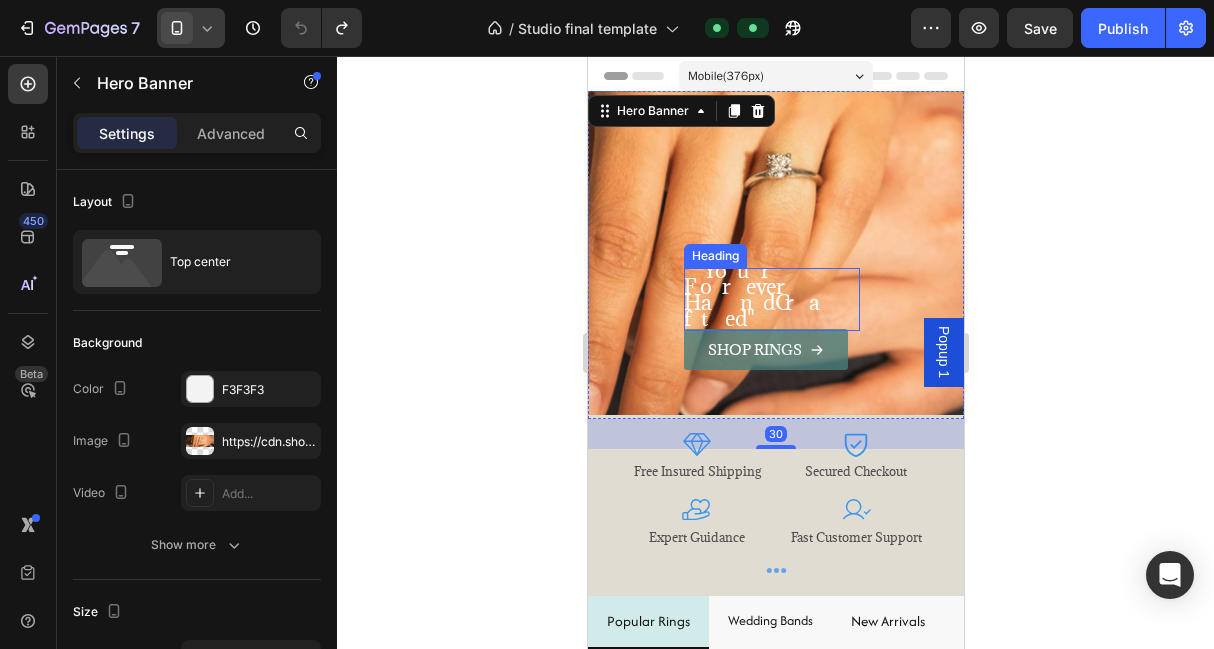 click on ""Your Forever                             HandCrafted"" at bounding box center [771, 299] 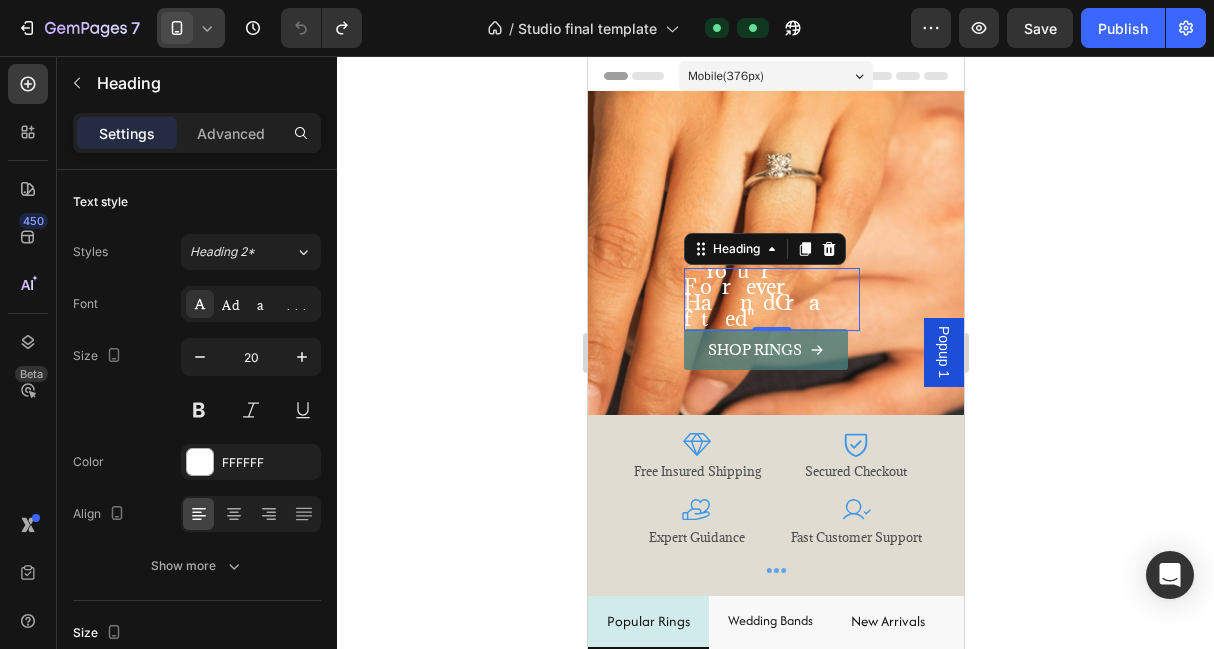 click on ""Your Forever                             HandCrafted"" at bounding box center [771, 299] 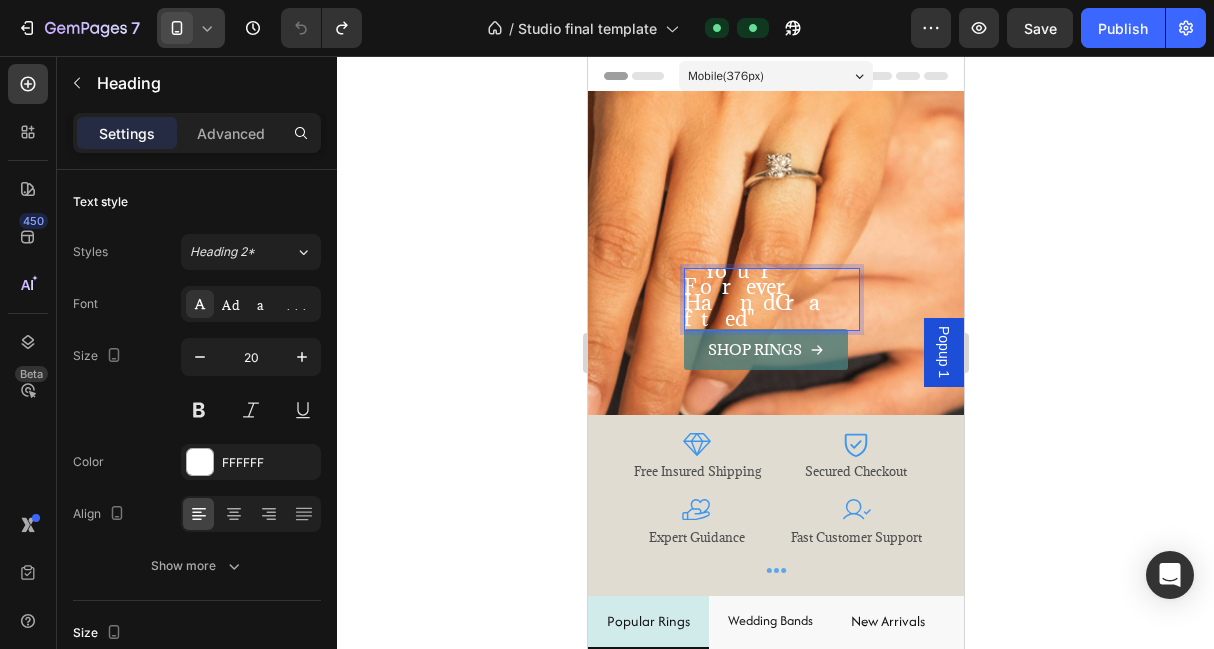 click on ""Your Forever                             HandCrafted"" at bounding box center [771, 294] 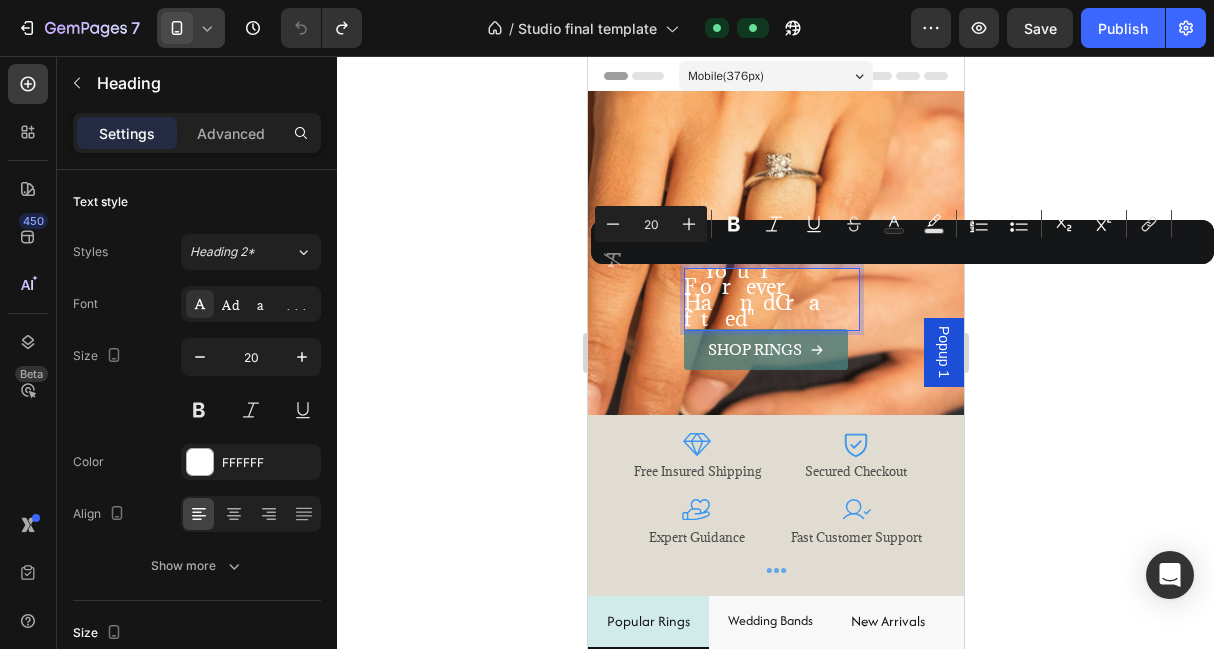 click on ""Your Forever                             HandCrafted"" at bounding box center (771, 294) 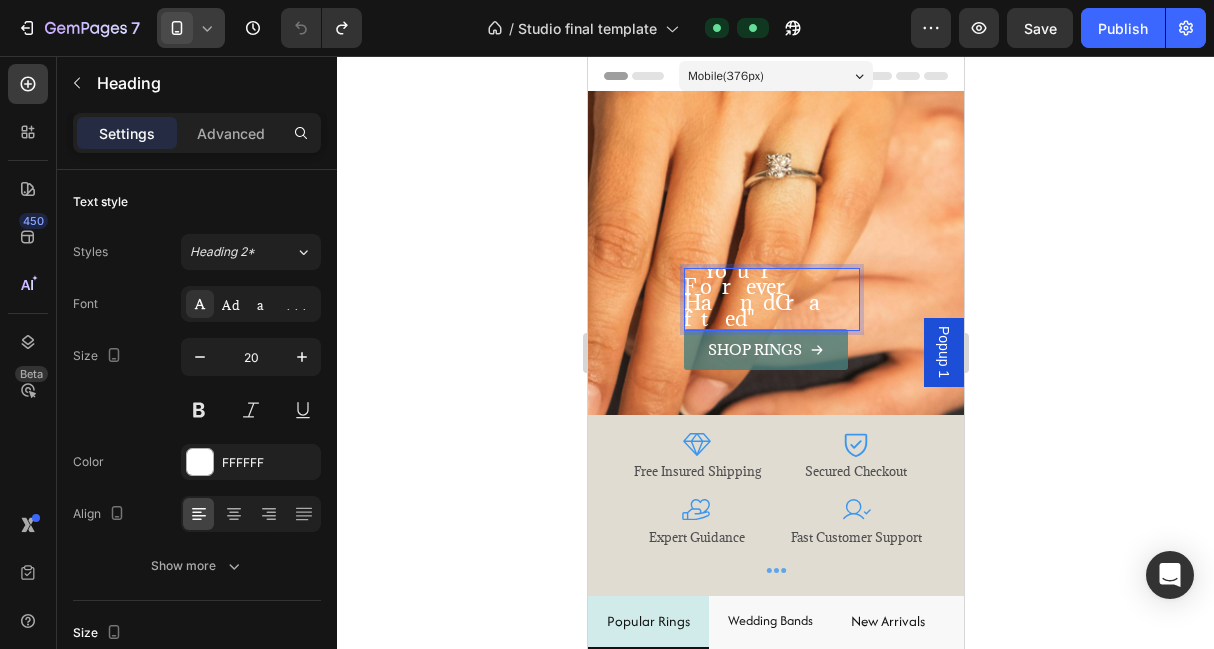 click on ""Your Forever                             HandCrafted"" at bounding box center (771, 294) 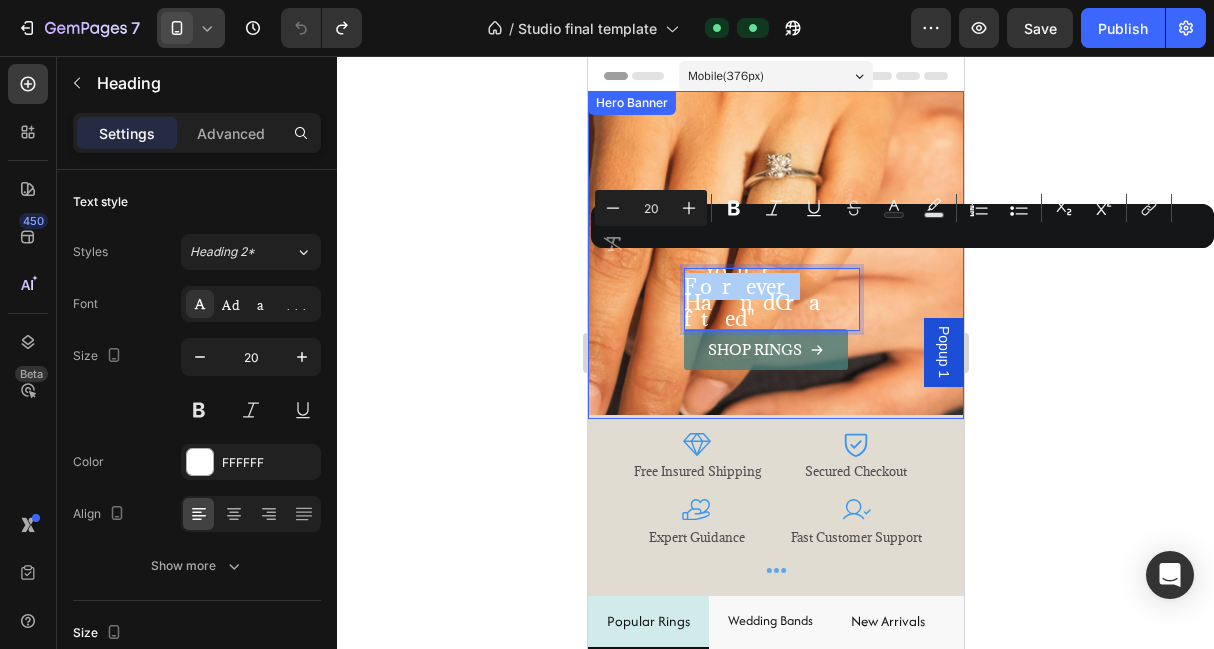 click on "SHOP rINGS Button" at bounding box center [775, 281] 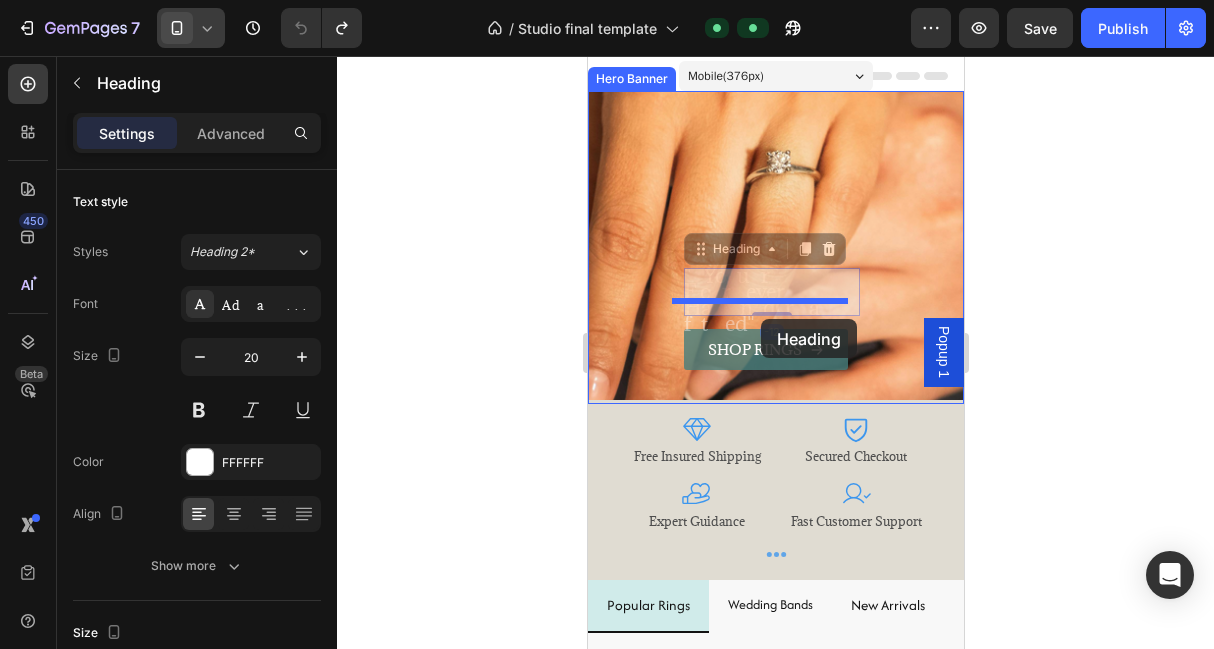 drag, startPoint x: 755, startPoint y: 287, endPoint x: 757, endPoint y: 312, distance: 25.079872 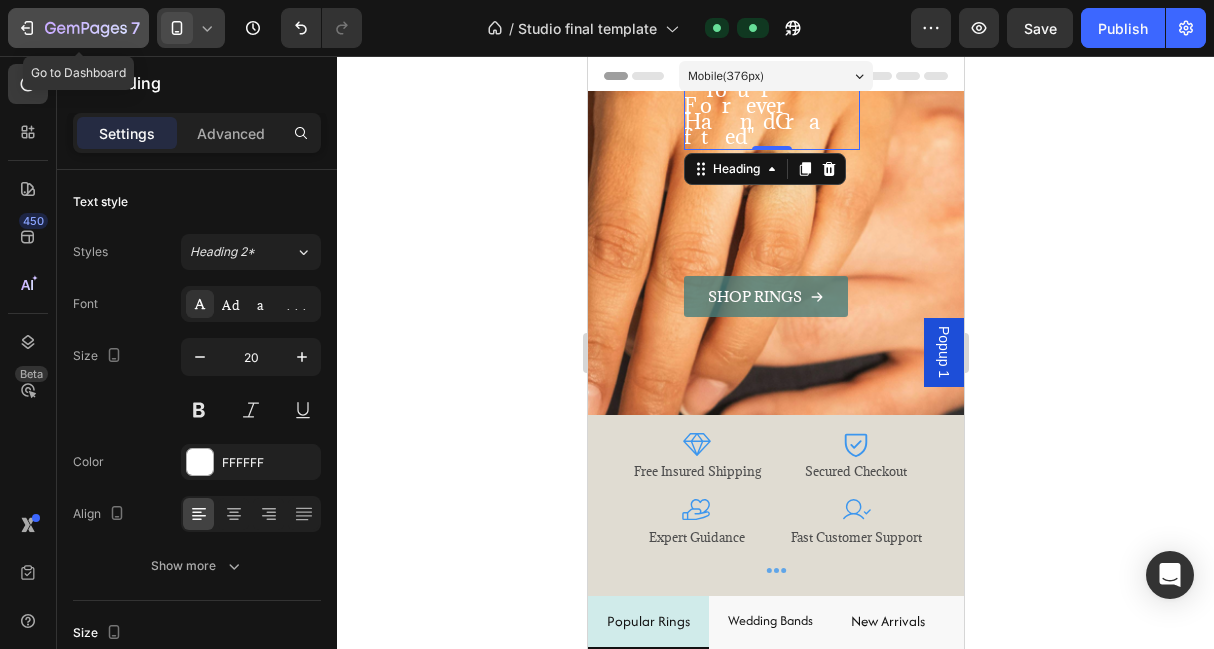 click 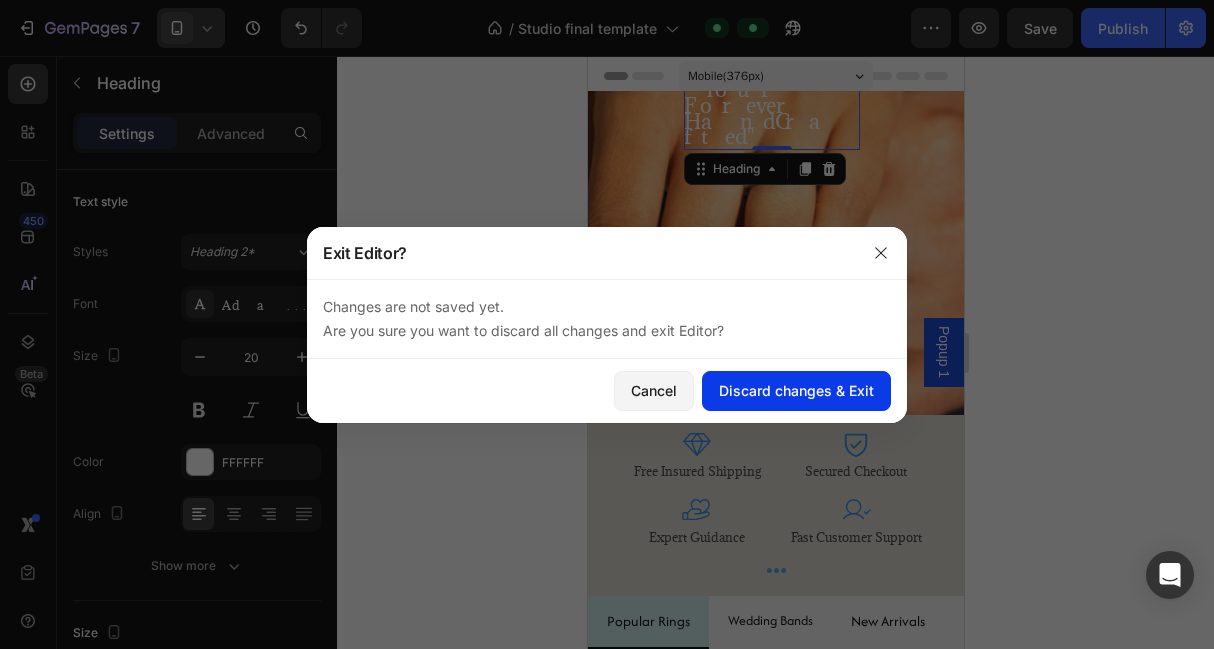 click on "Discard changes & Exit" at bounding box center [796, 390] 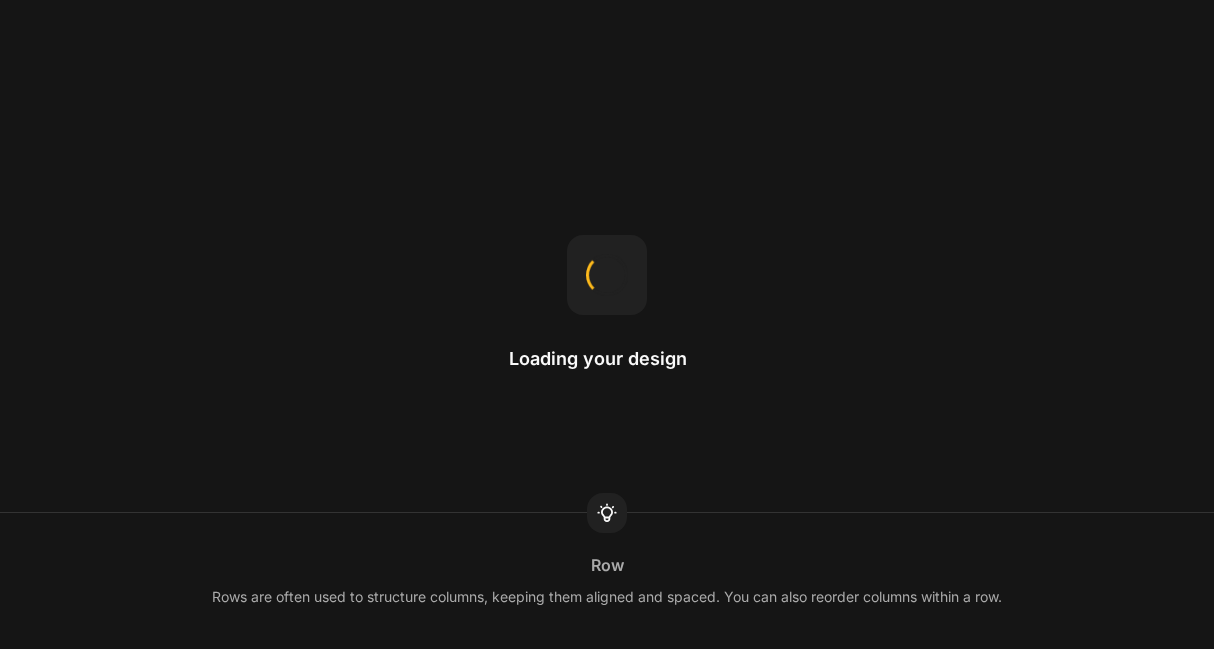 scroll, scrollTop: 0, scrollLeft: 0, axis: both 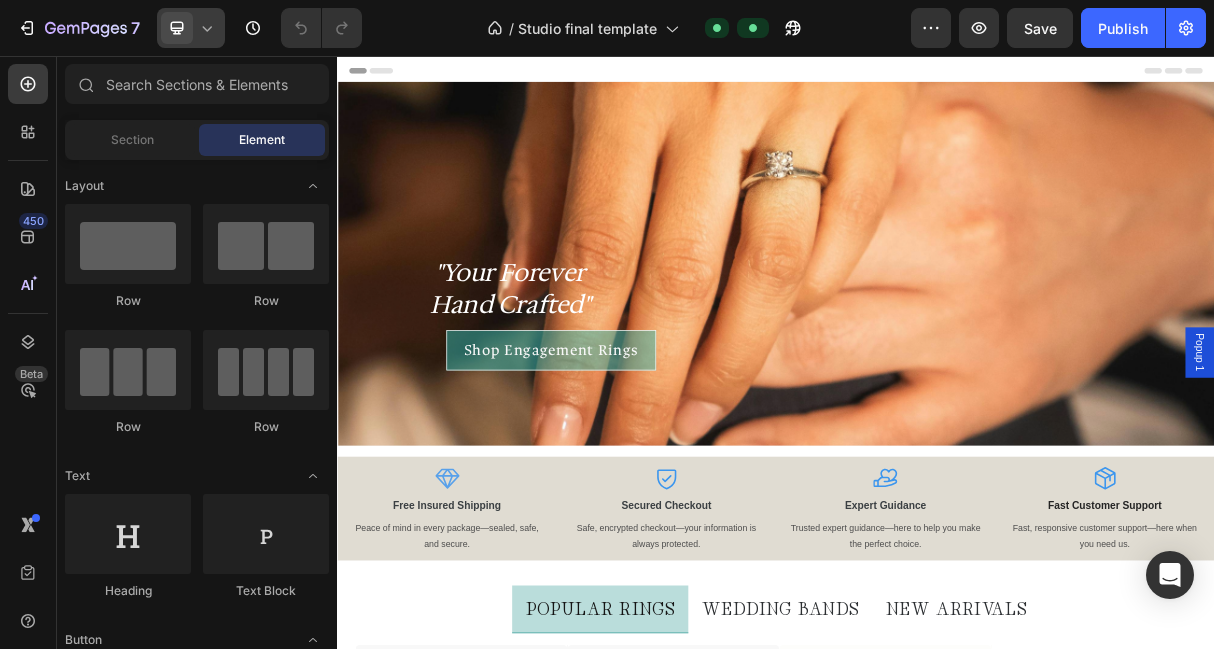 click 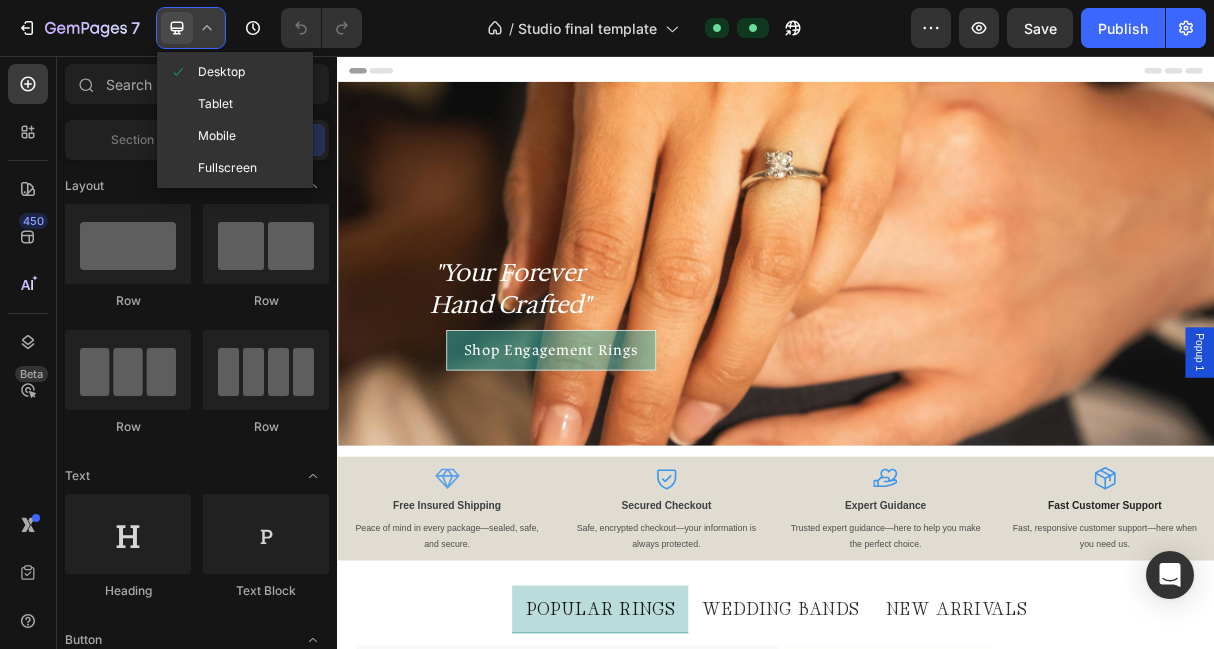 click on "/  Studio final template Default" 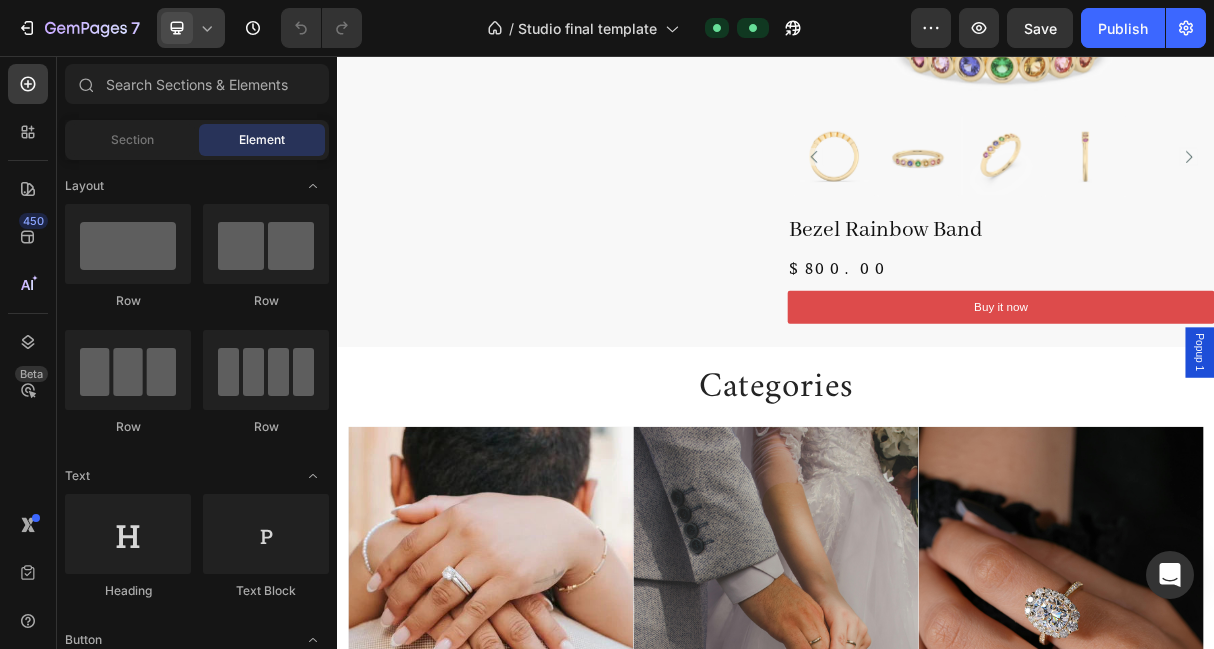 scroll, scrollTop: 1699, scrollLeft: 0, axis: vertical 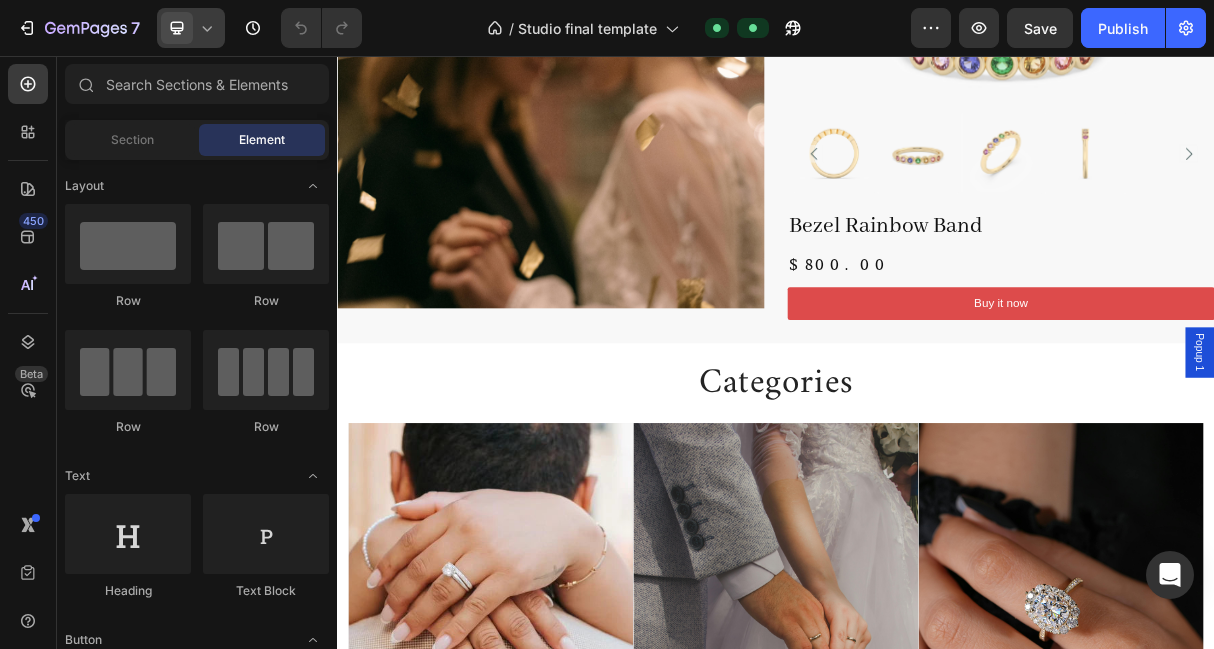 click 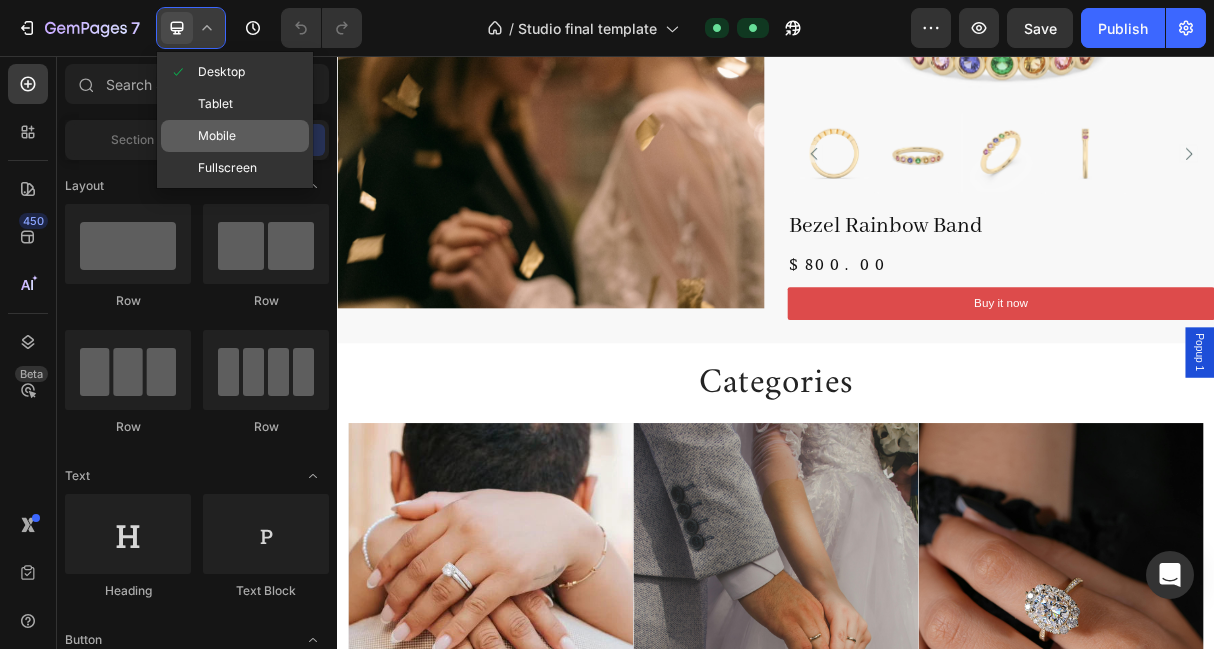 click on "Mobile" at bounding box center (217, 136) 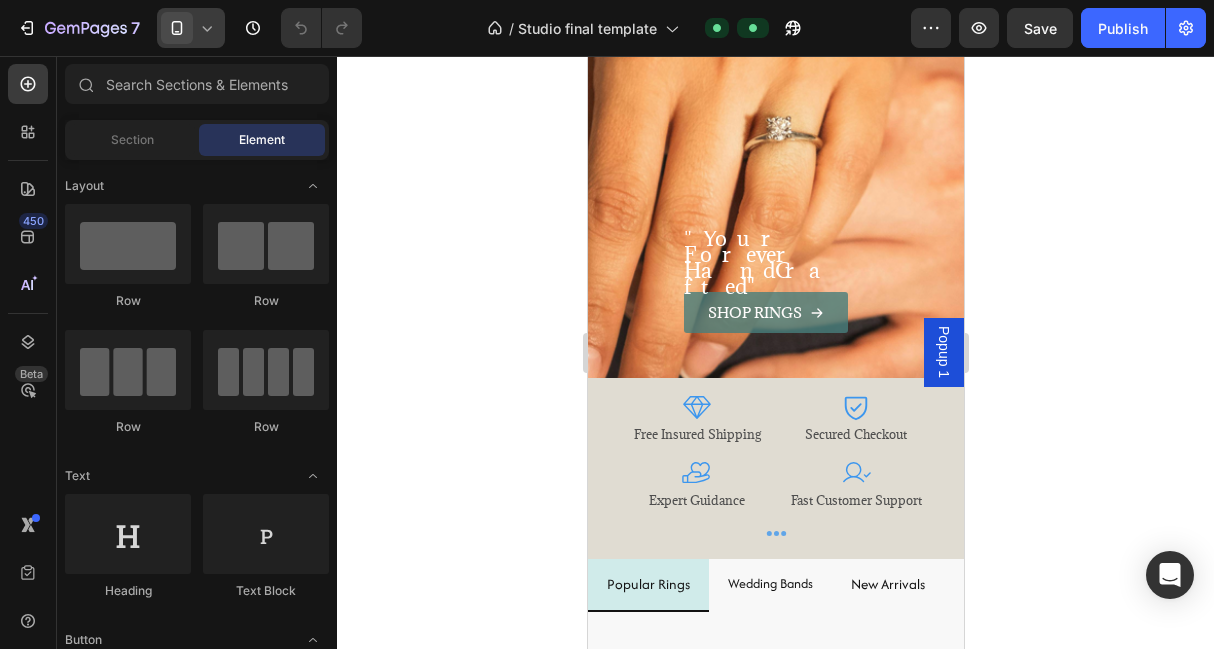 scroll, scrollTop: 0, scrollLeft: 0, axis: both 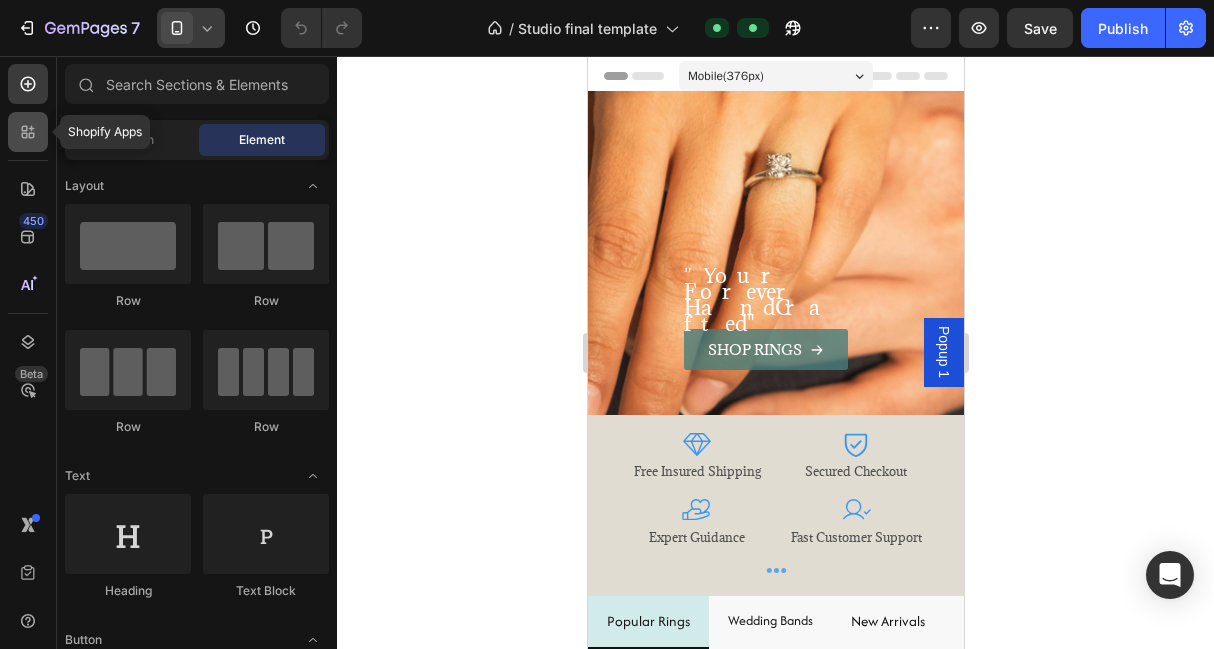 click 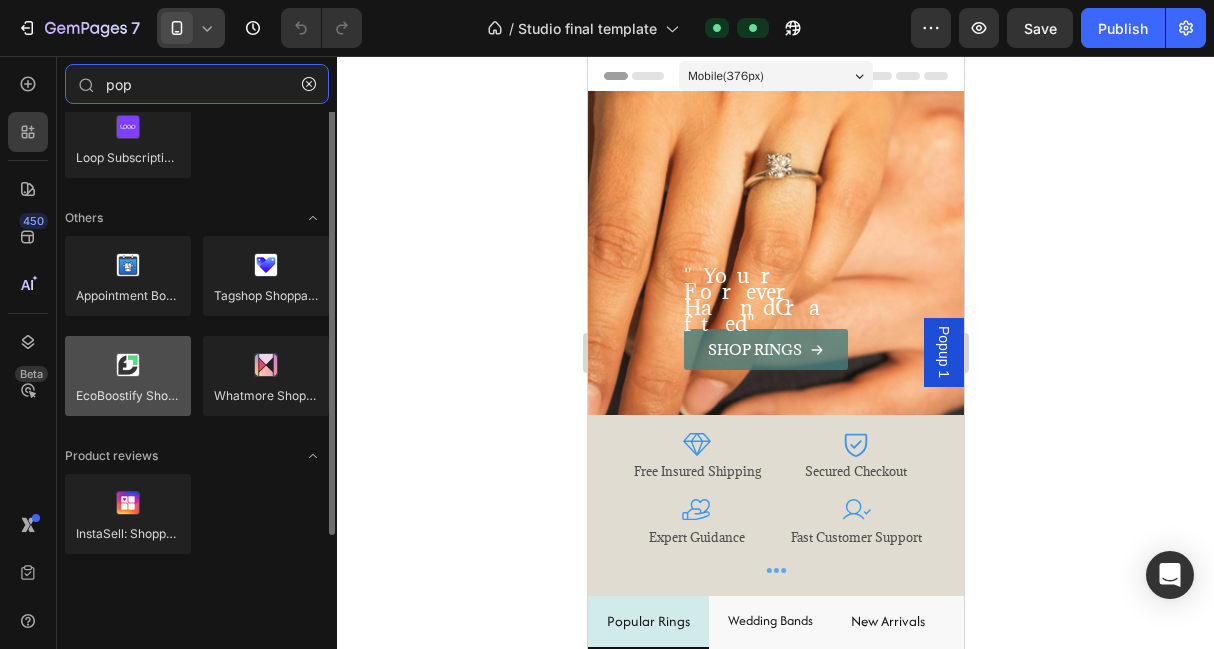 scroll, scrollTop: 0, scrollLeft: 0, axis: both 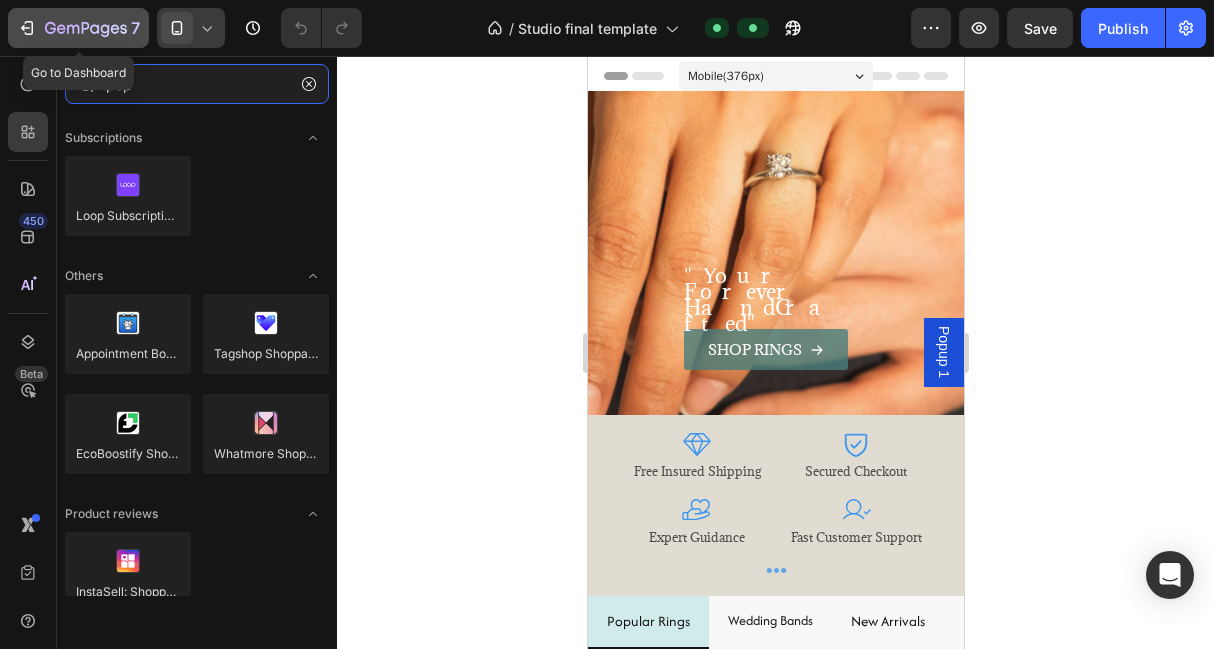 type on "pop" 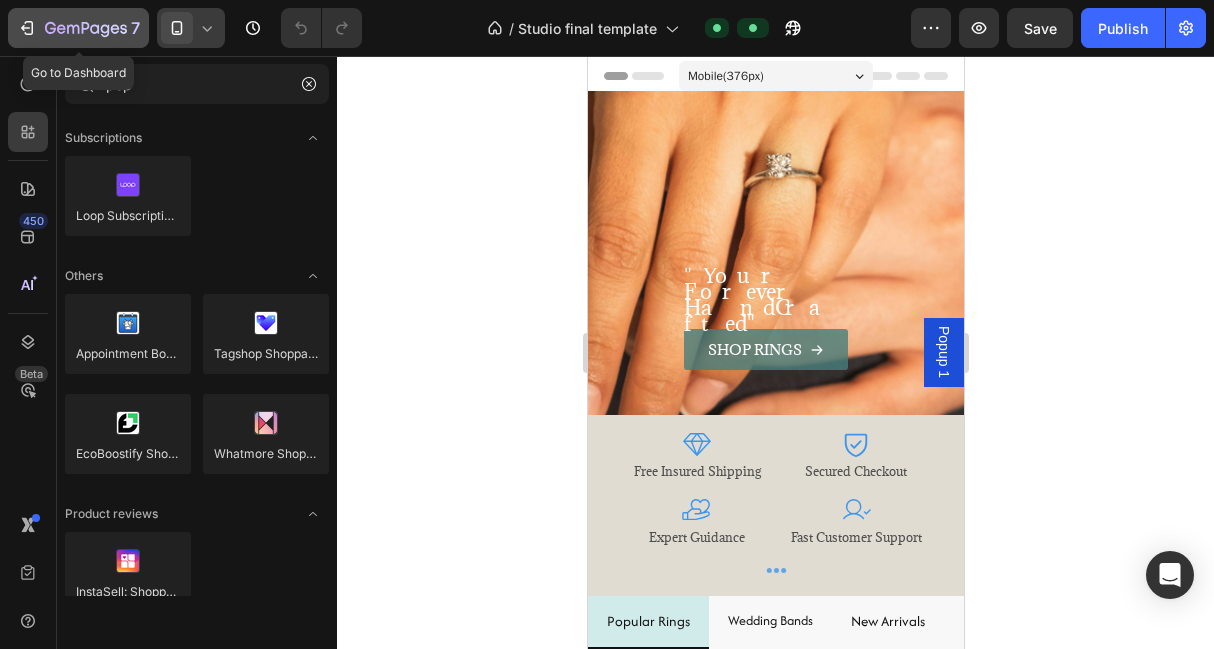 click 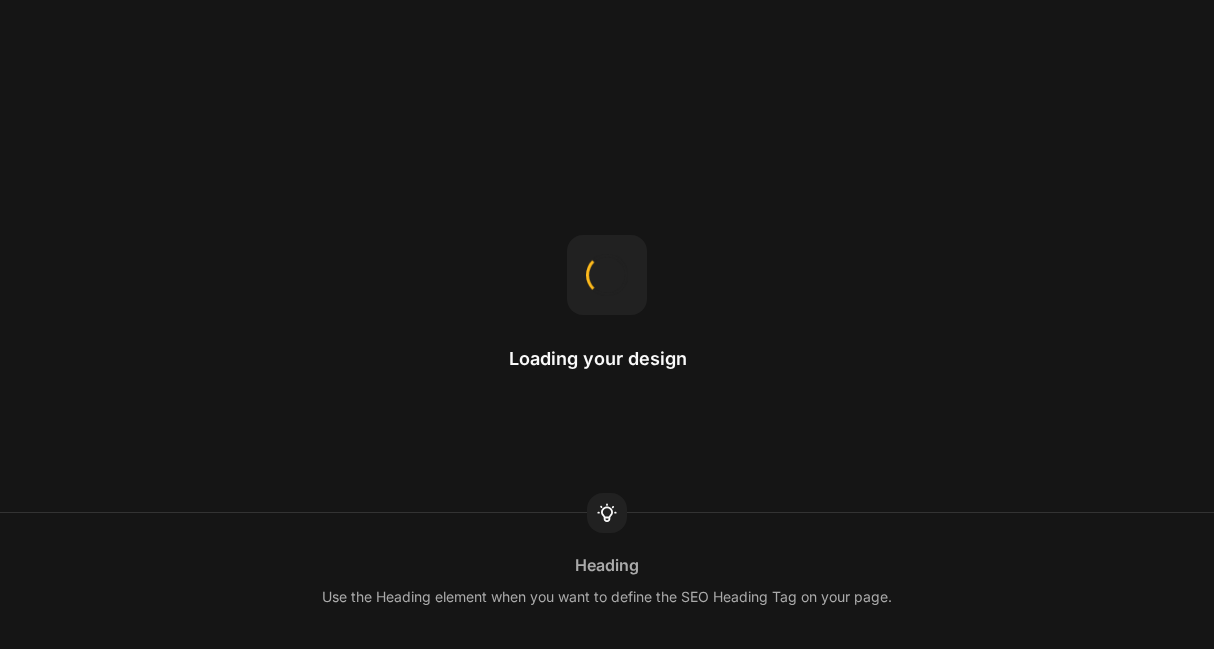 scroll, scrollTop: 0, scrollLeft: 0, axis: both 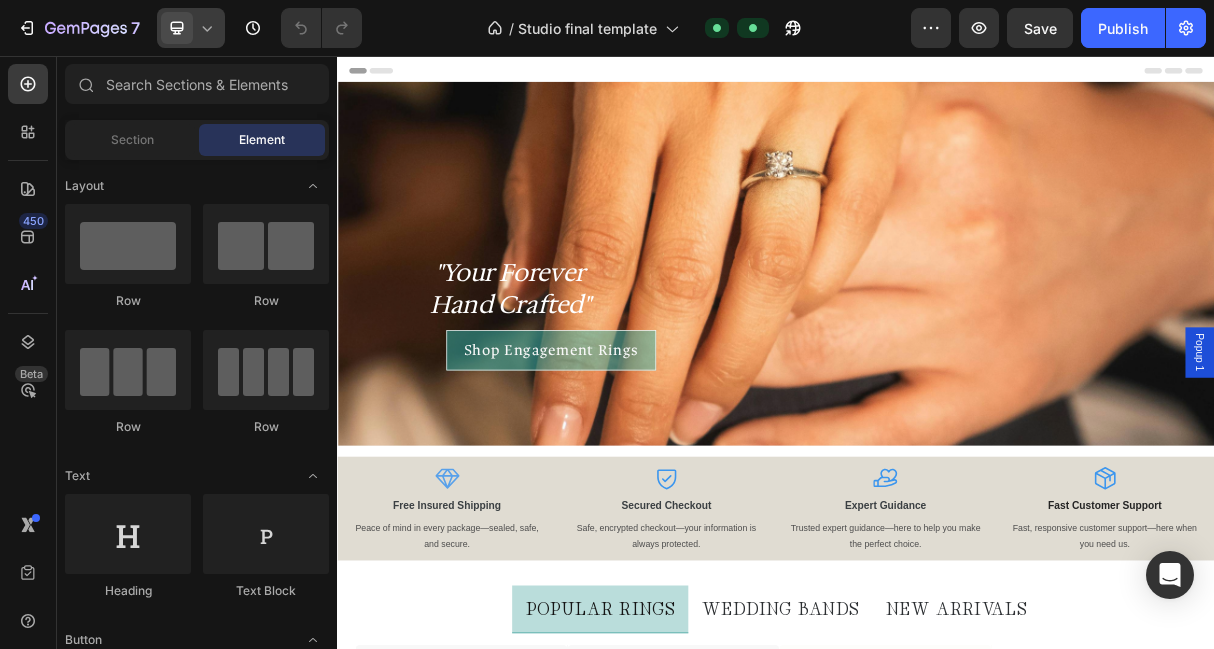 click 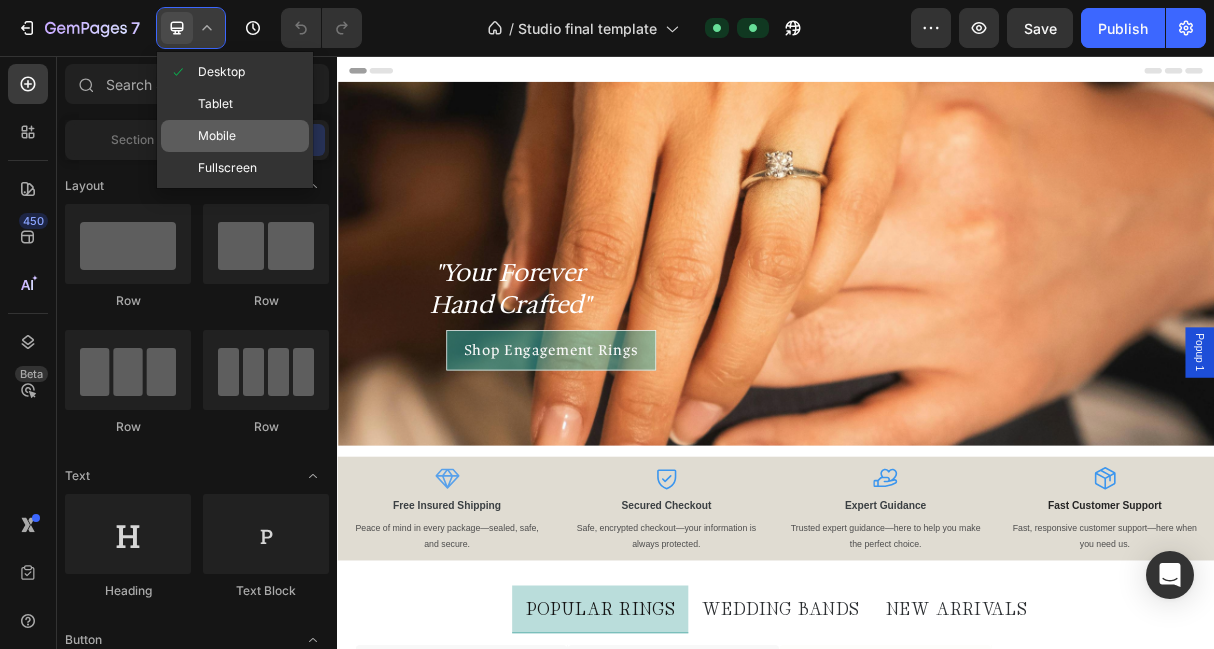 click on "Mobile" at bounding box center [217, 136] 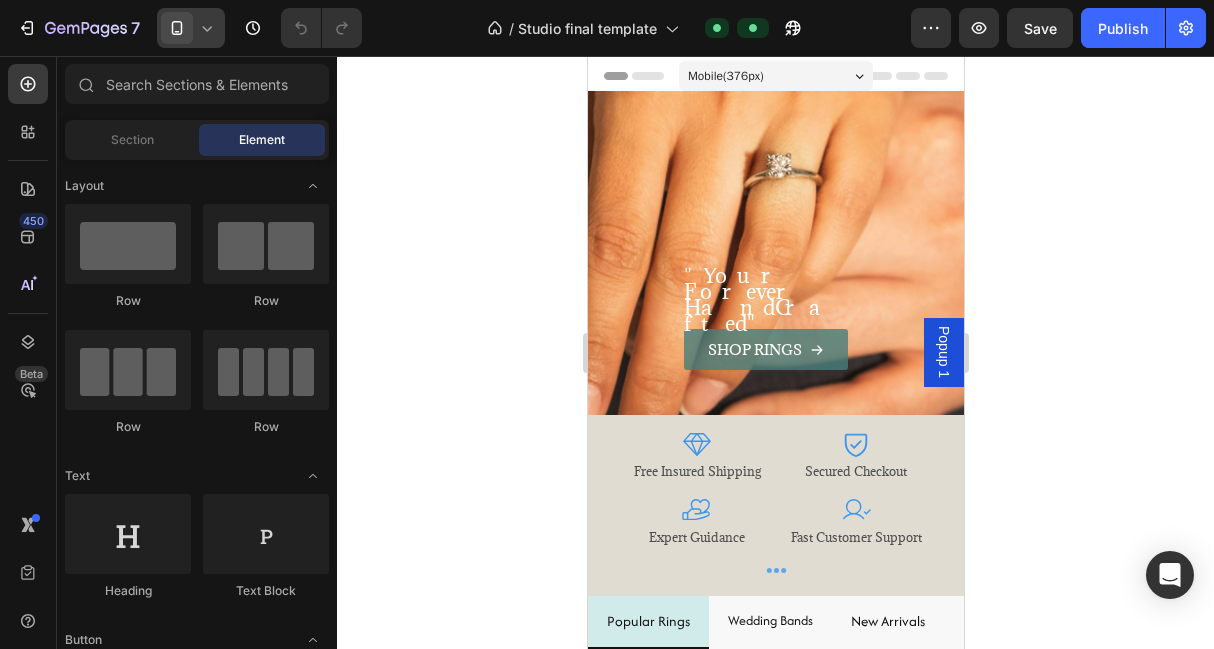 click on "Popup 1" at bounding box center [943, 352] 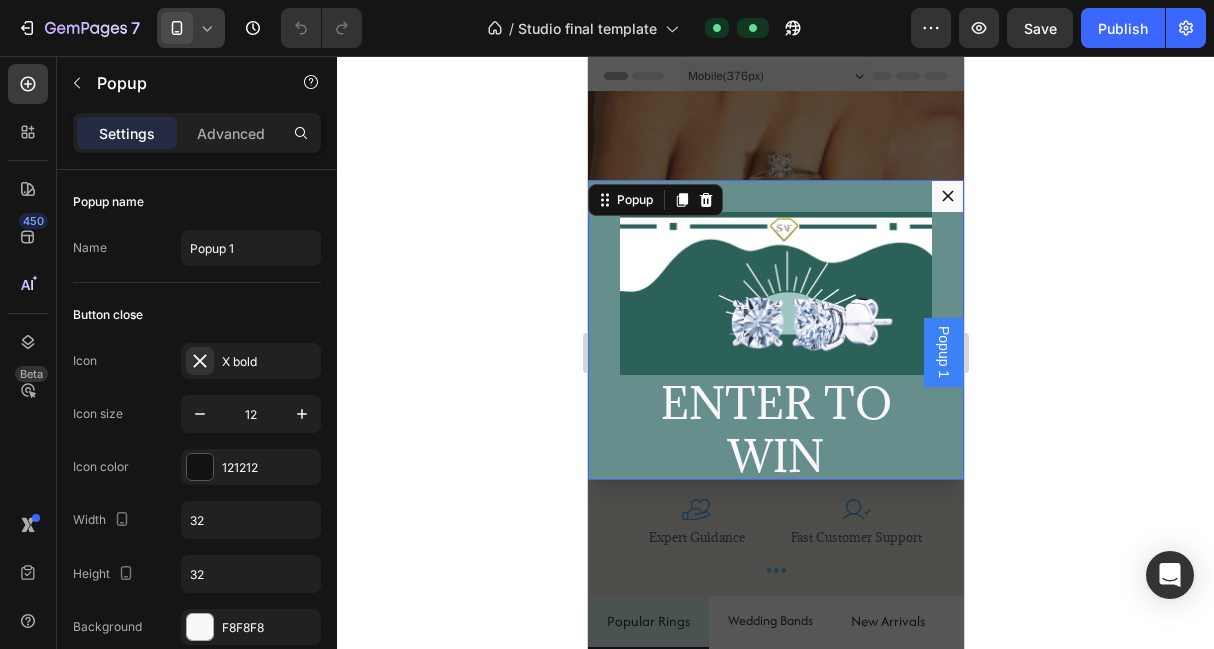 drag, startPoint x: 780, startPoint y: 496, endPoint x: 782, endPoint y: 545, distance: 49.0408 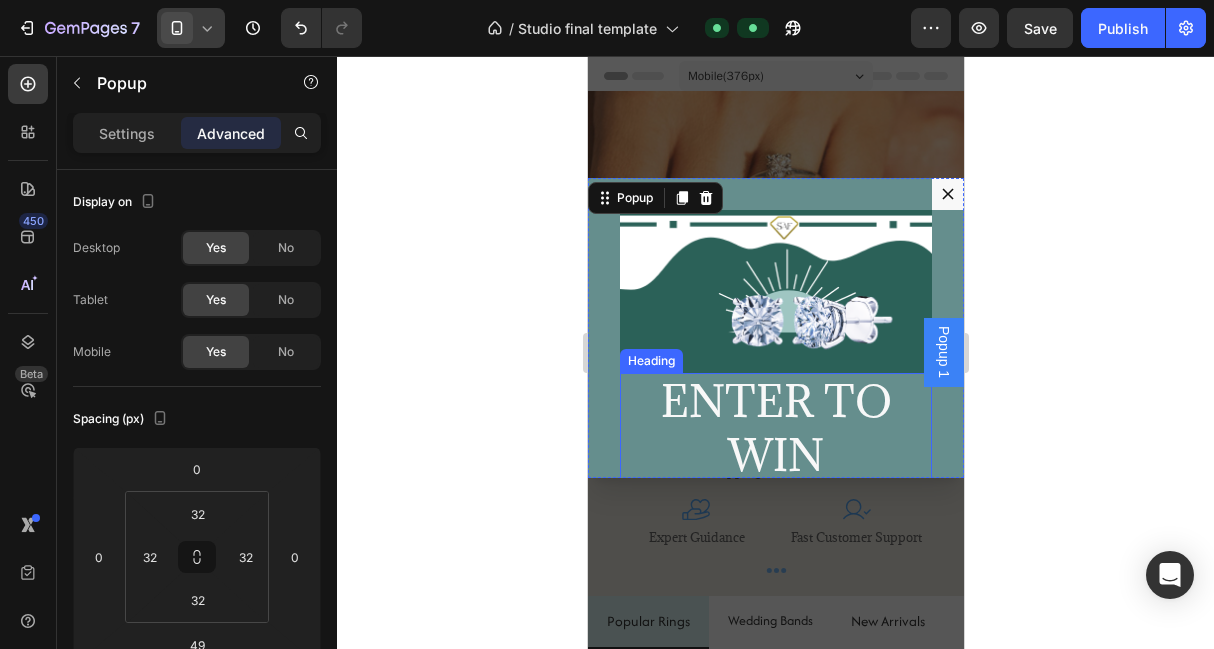 click on "ENTER TO WIN" at bounding box center (775, 428) 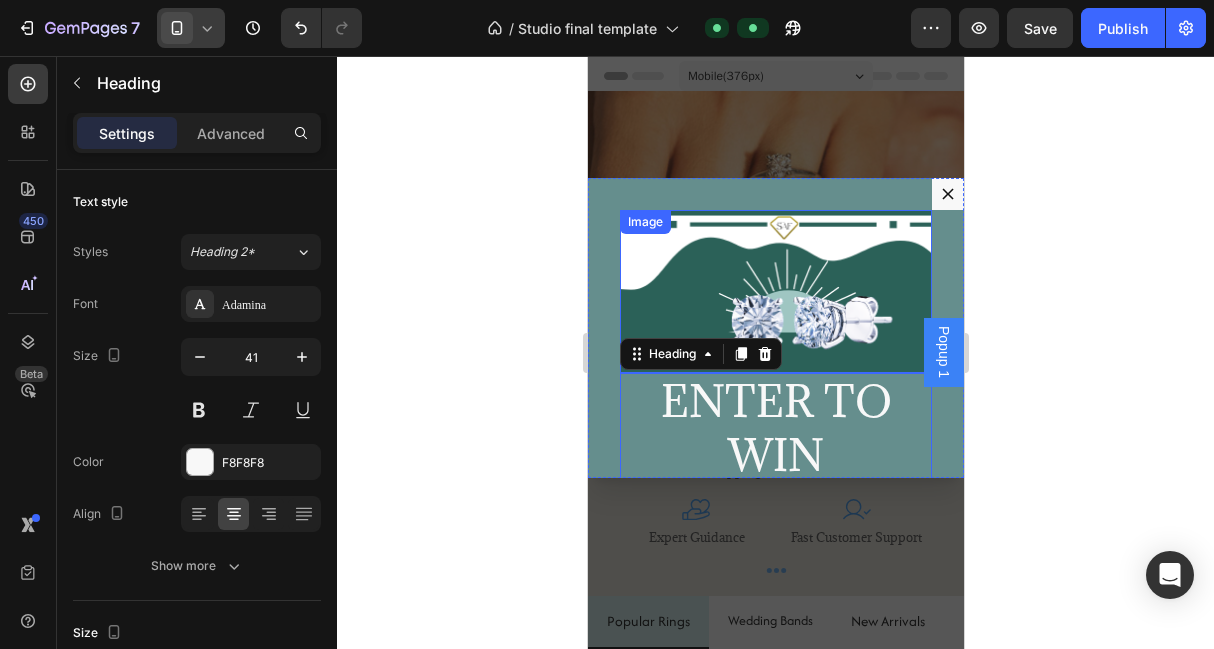 click at bounding box center [775, 291] 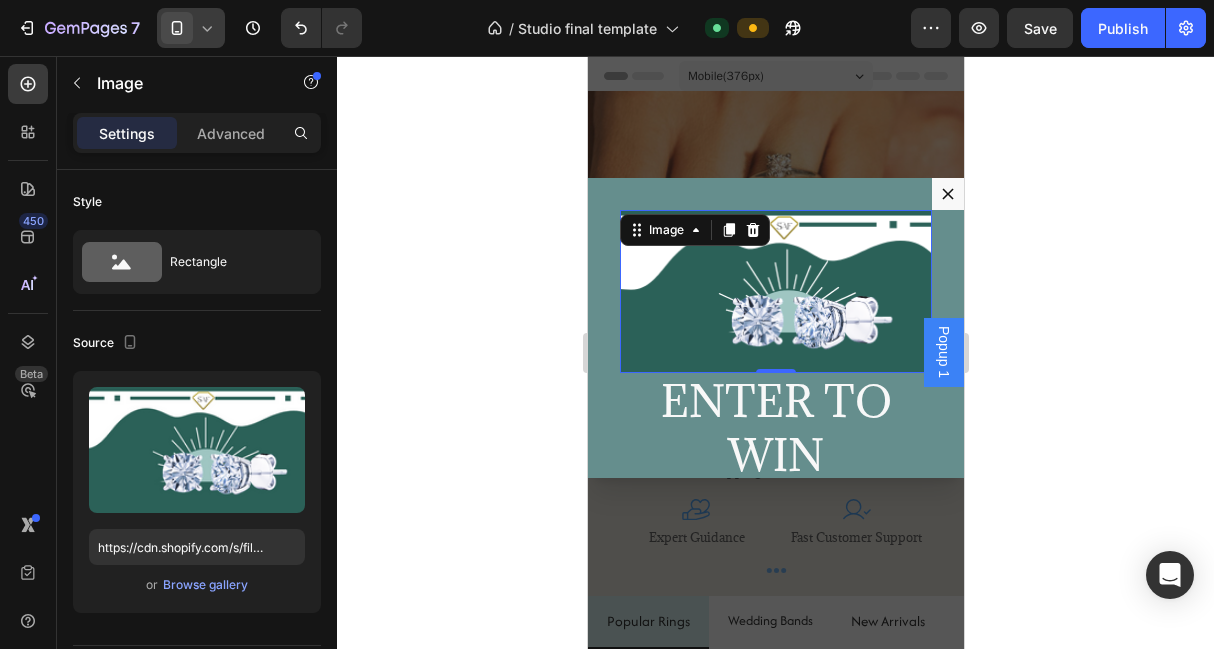 scroll, scrollTop: 4, scrollLeft: 0, axis: vertical 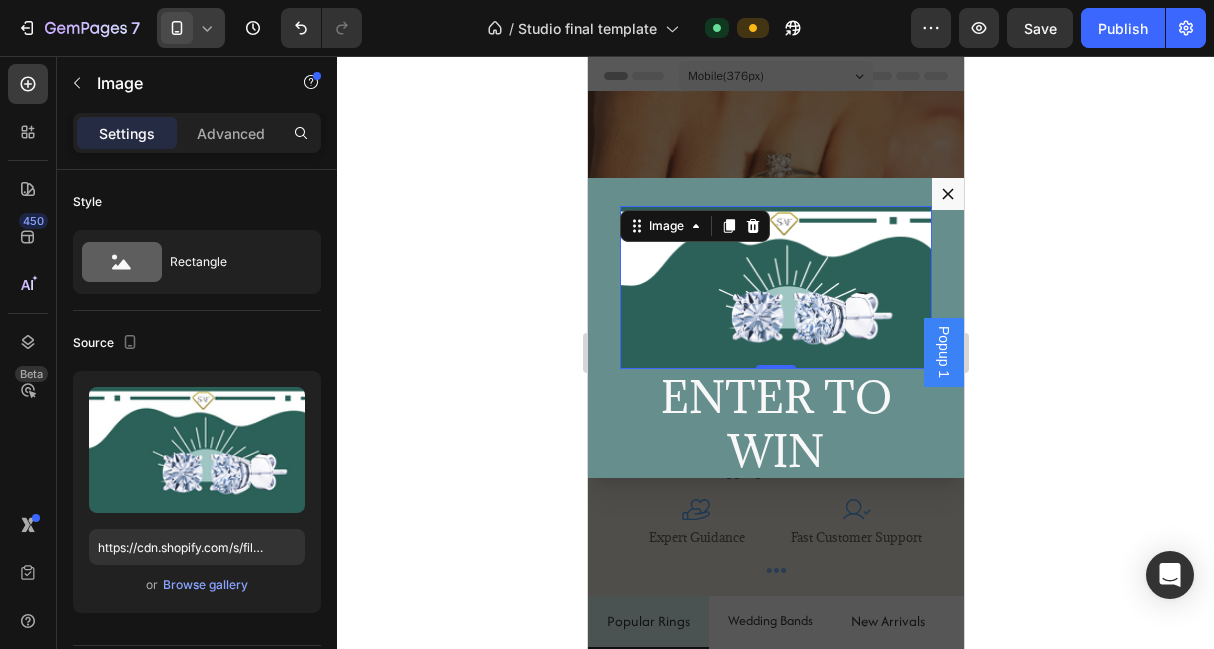 click at bounding box center (775, 287) 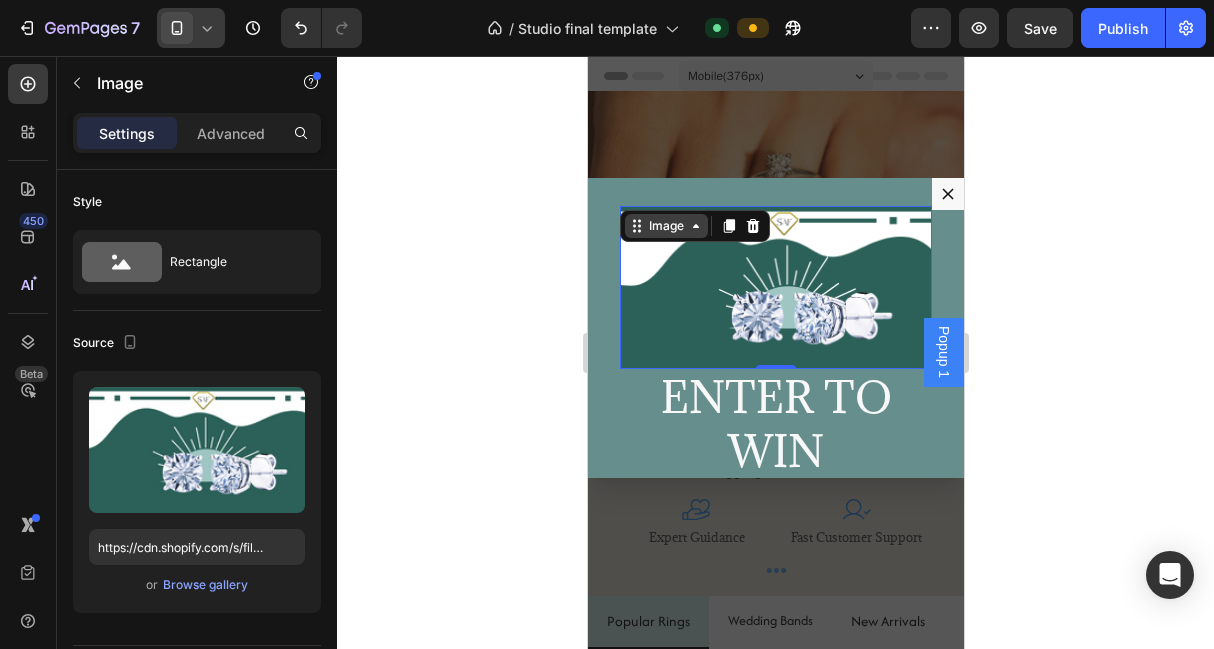 click on "Image" at bounding box center (665, 226) 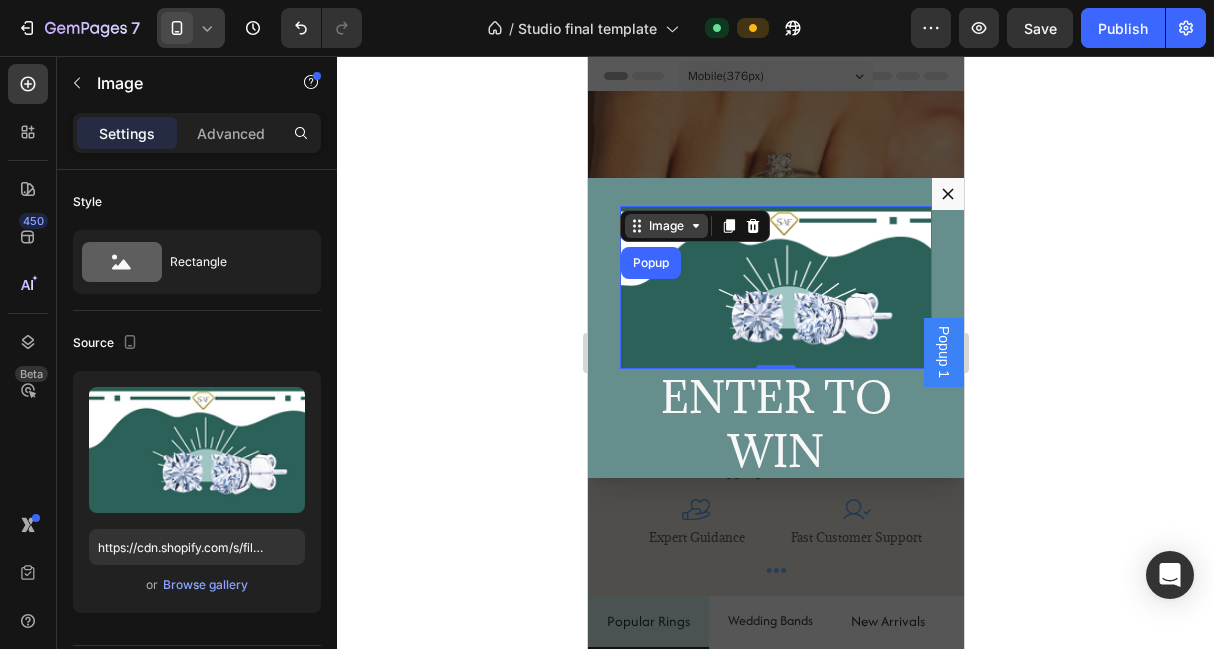 click on "Image" at bounding box center (665, 226) 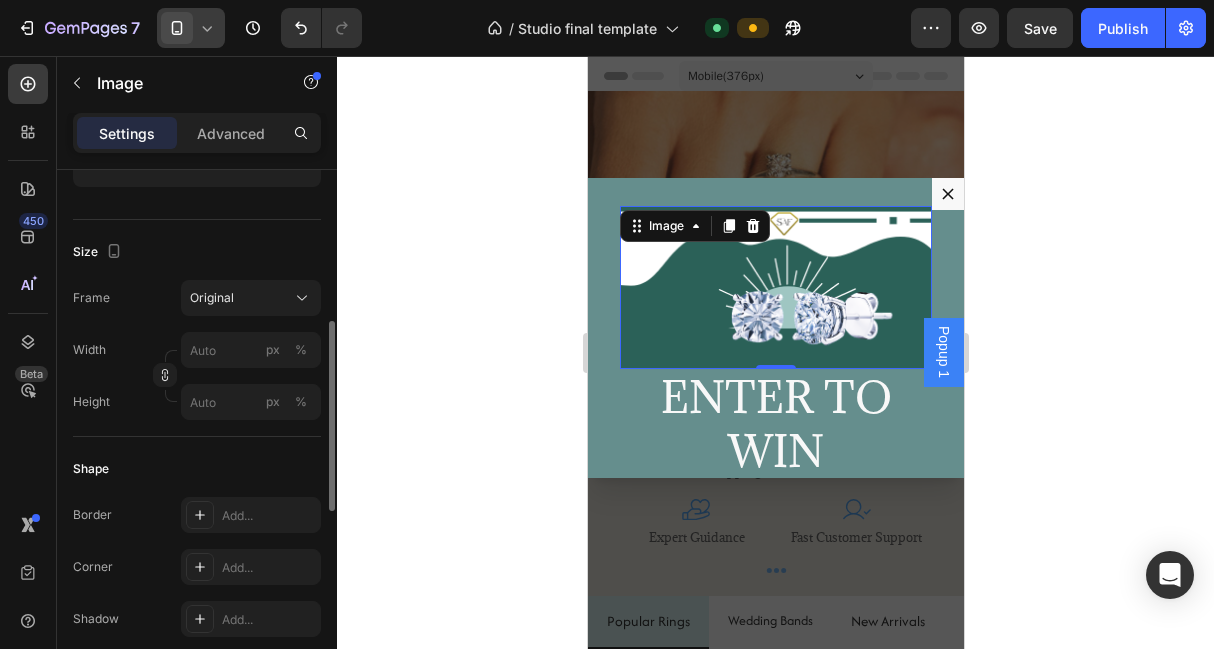 scroll, scrollTop: 430, scrollLeft: 0, axis: vertical 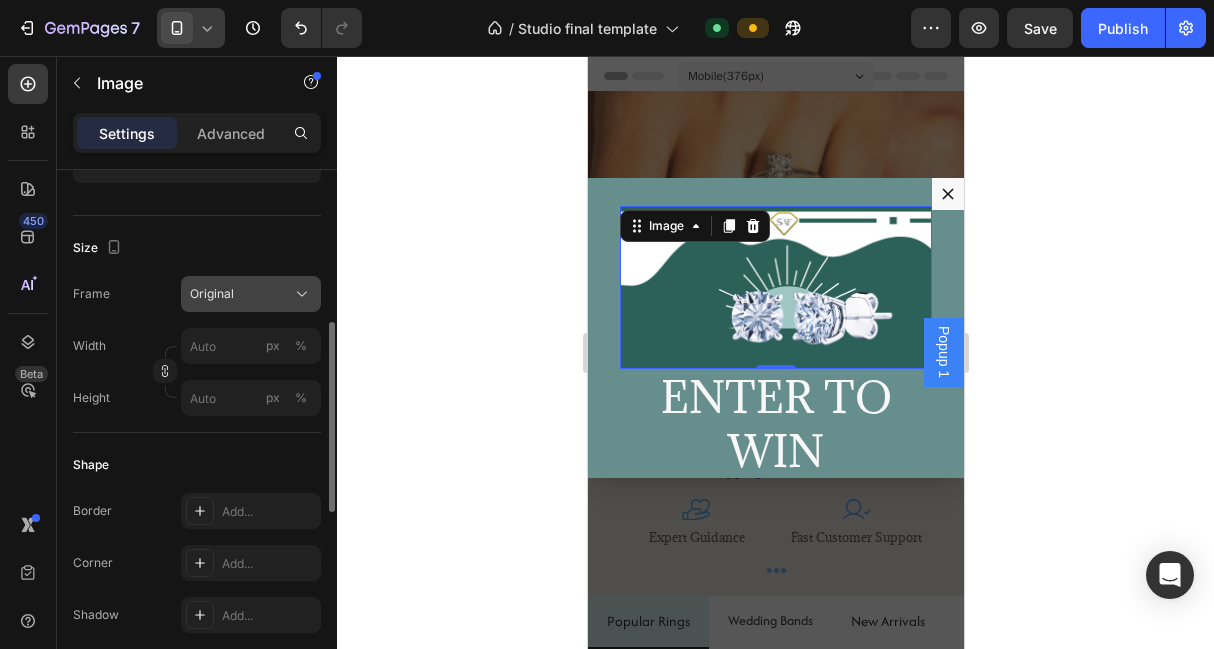 click on "Original" 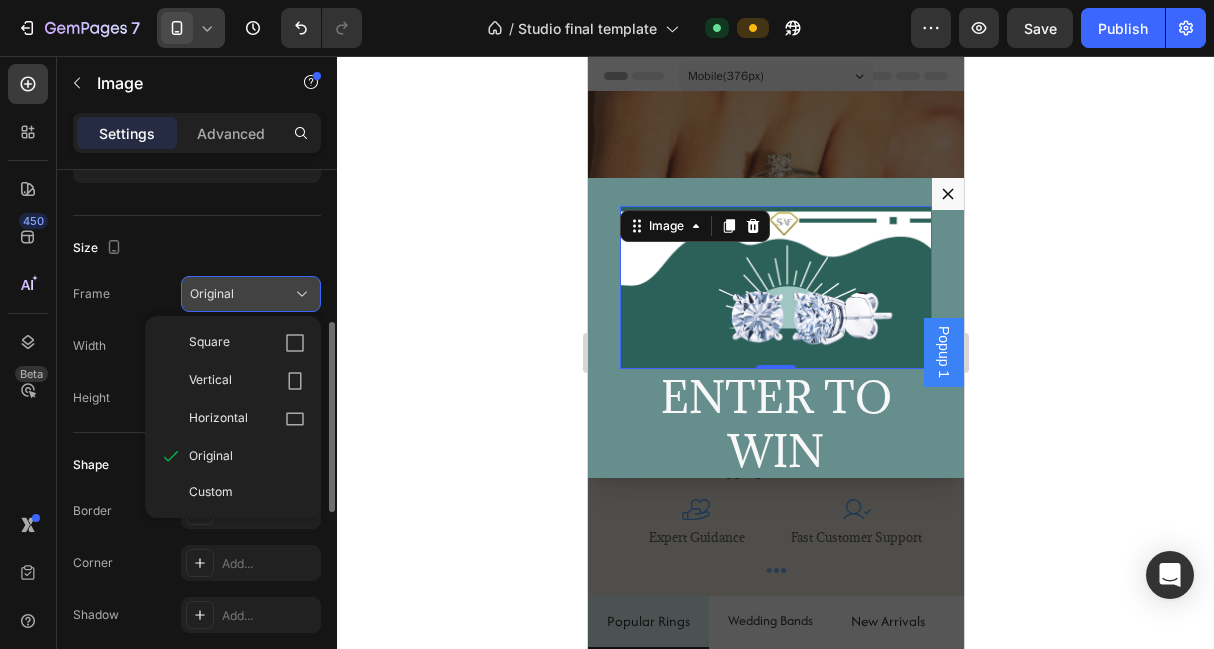 click on "Original" 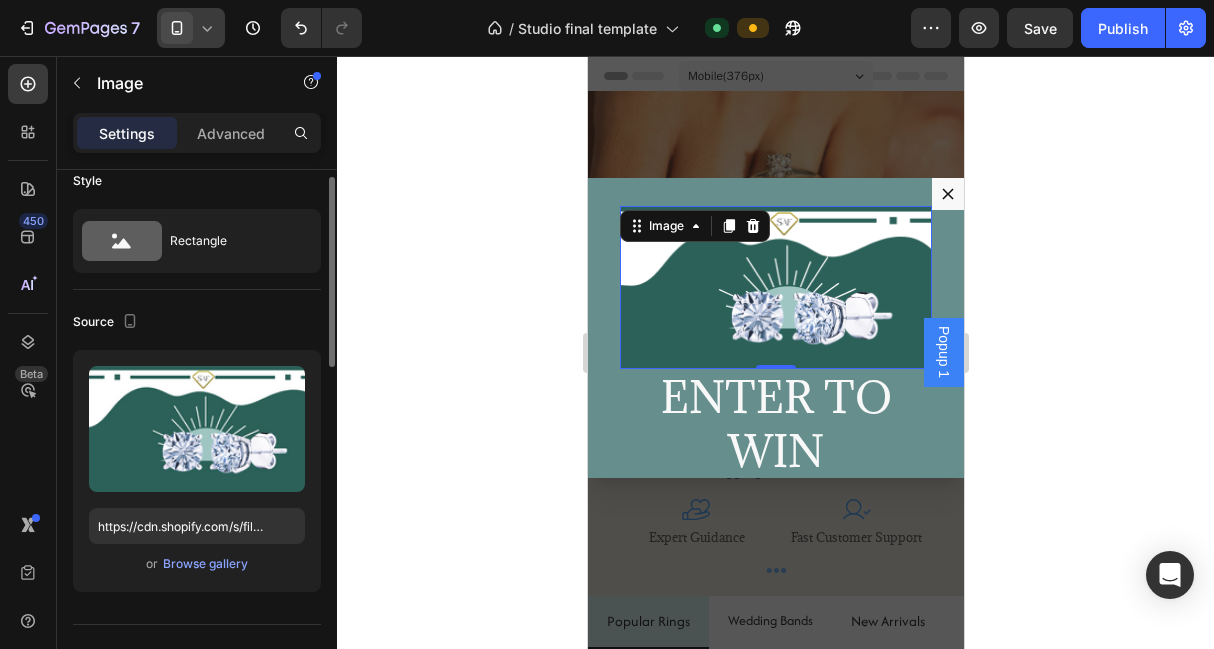 scroll, scrollTop: 0, scrollLeft: 0, axis: both 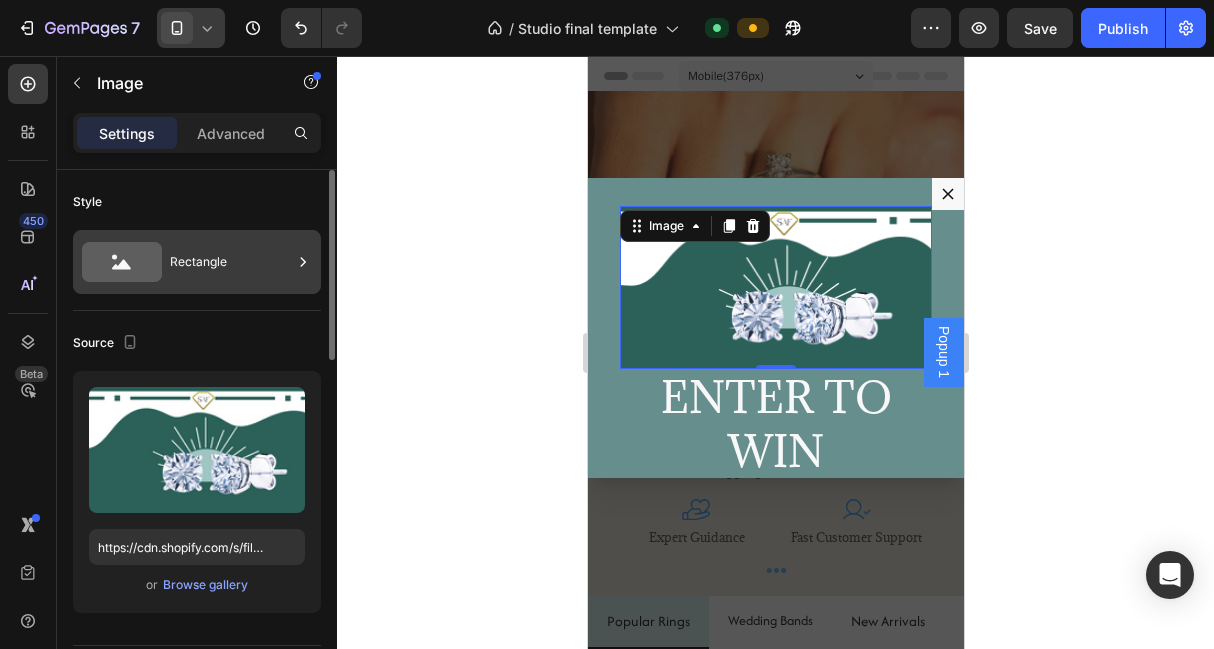 click on "Rectangle" at bounding box center [231, 262] 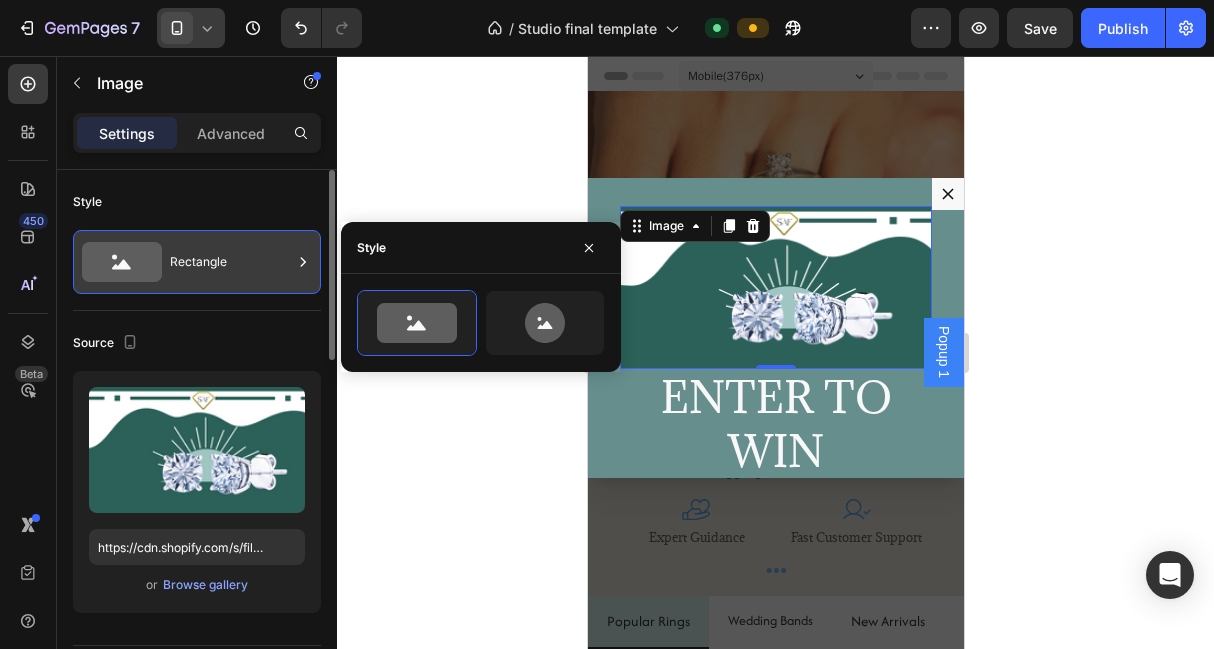 click on "Rectangle" at bounding box center (231, 262) 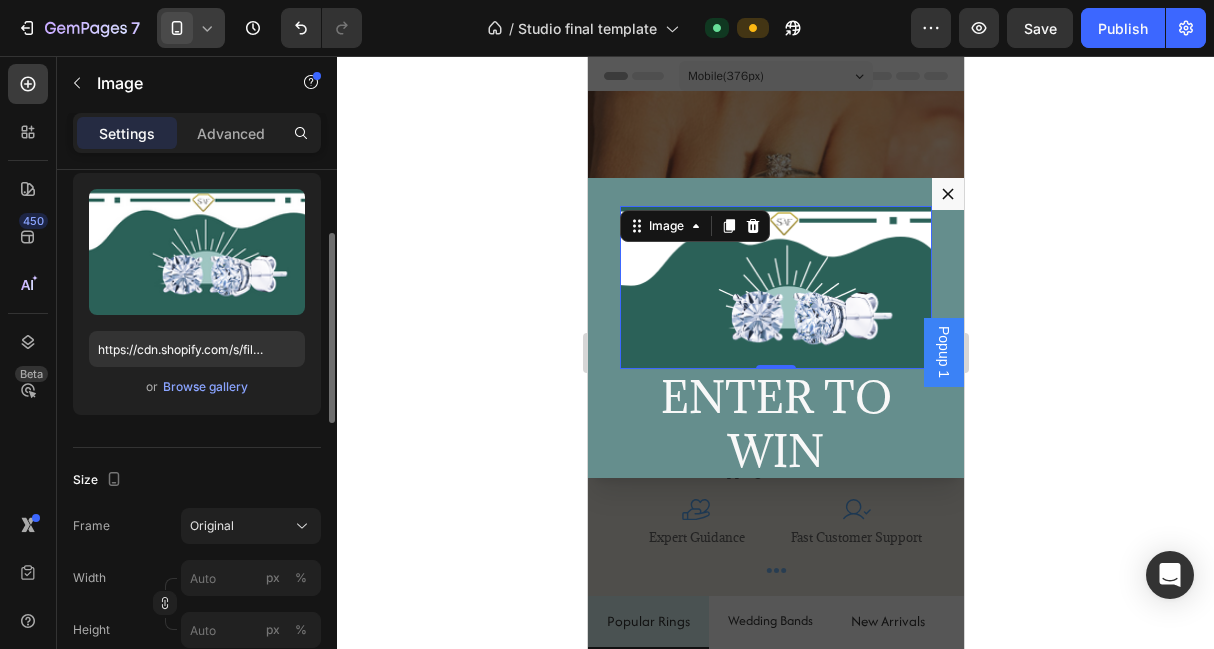 scroll, scrollTop: 191, scrollLeft: 0, axis: vertical 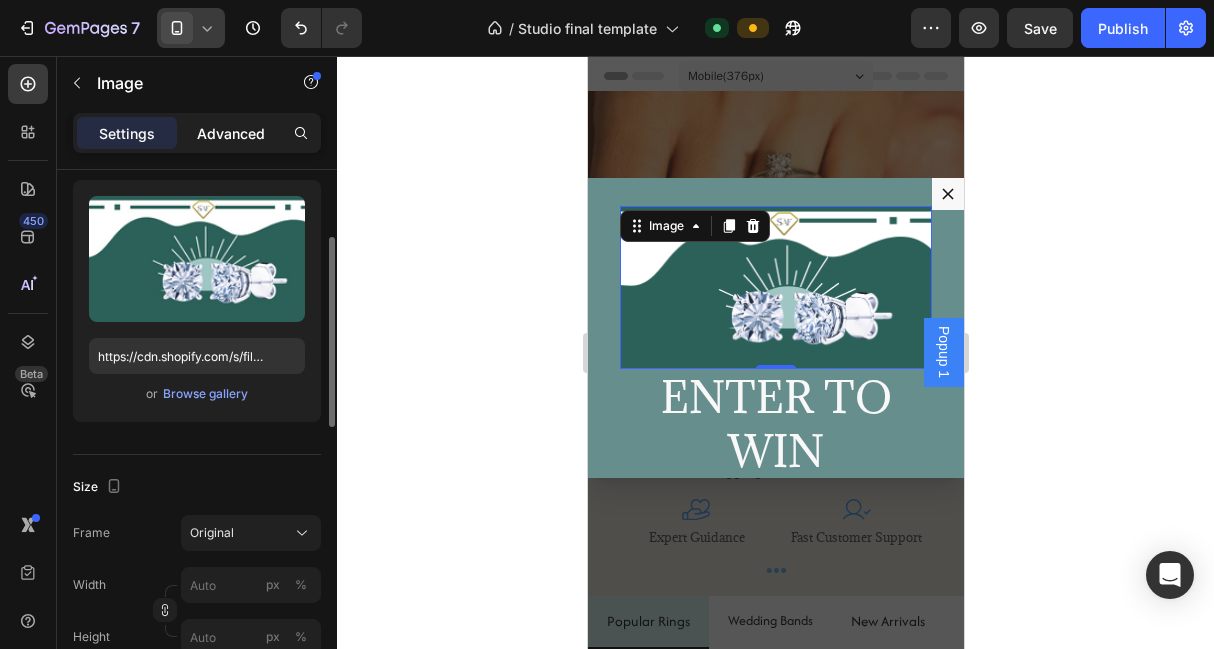 click on "Advanced" at bounding box center (231, 133) 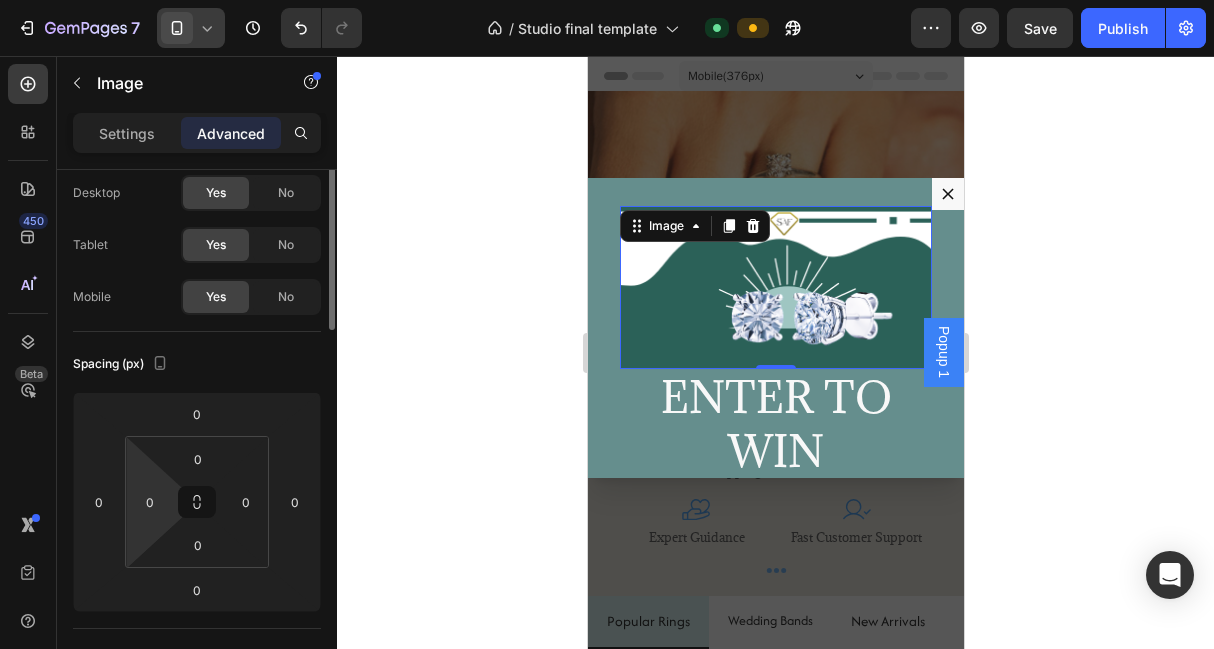 scroll, scrollTop: 0, scrollLeft: 0, axis: both 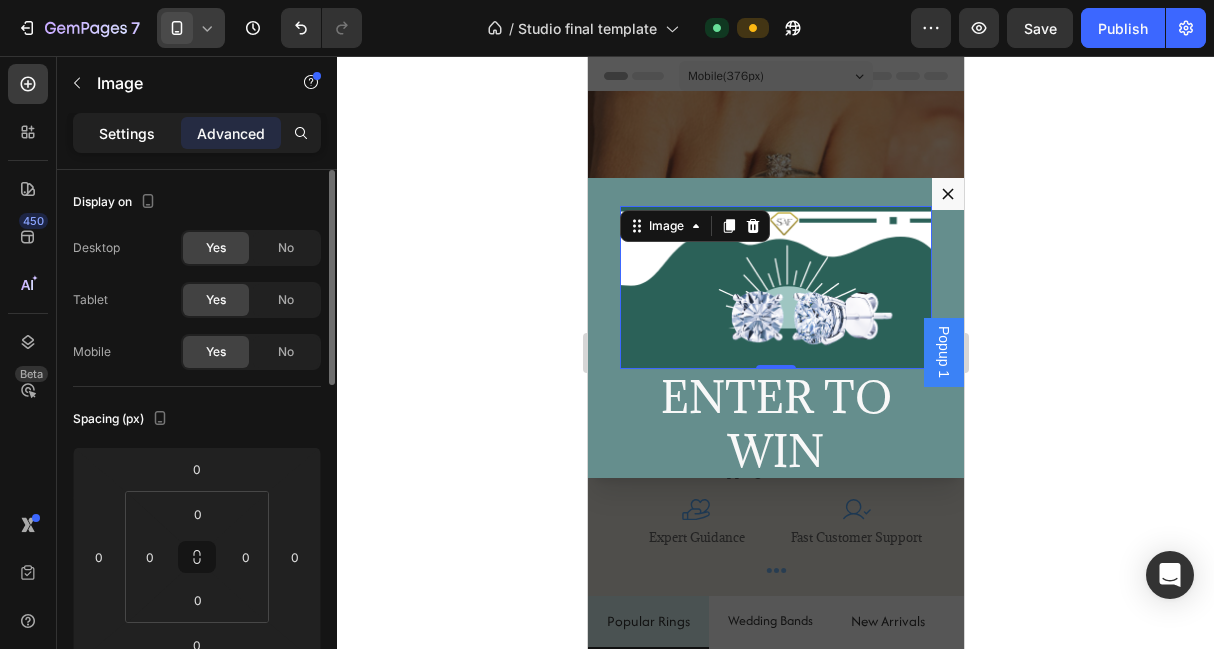 click on "Settings" at bounding box center [127, 133] 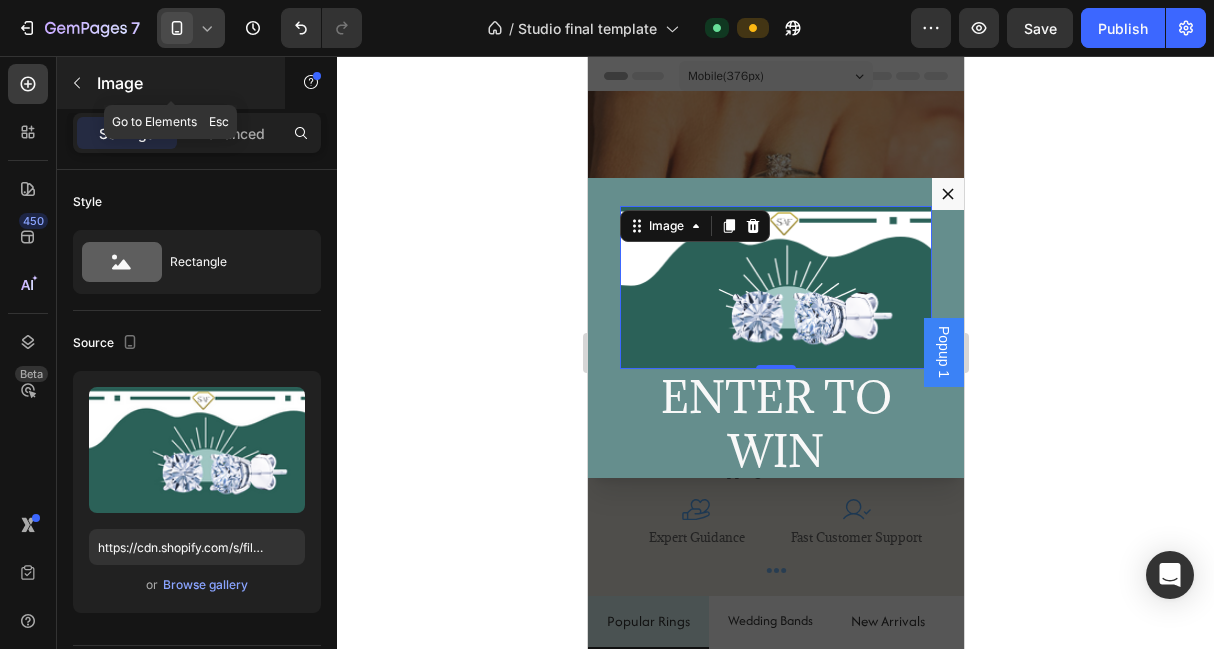 click on "Image" at bounding box center (182, 83) 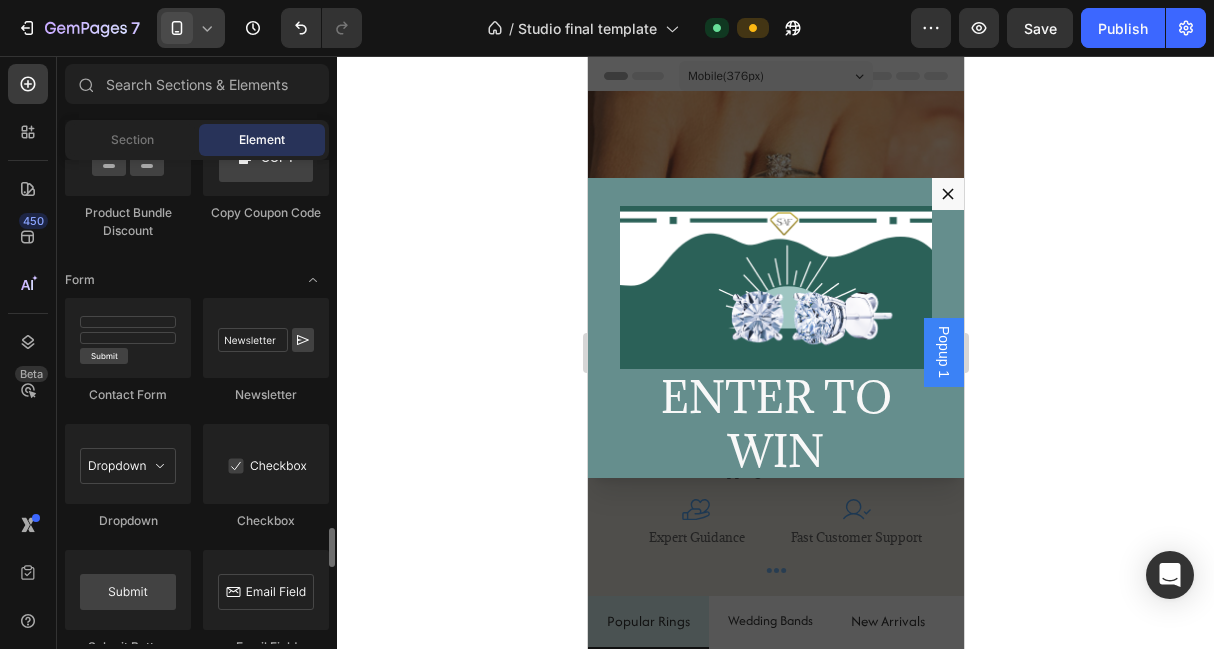 scroll, scrollTop: 4469, scrollLeft: 0, axis: vertical 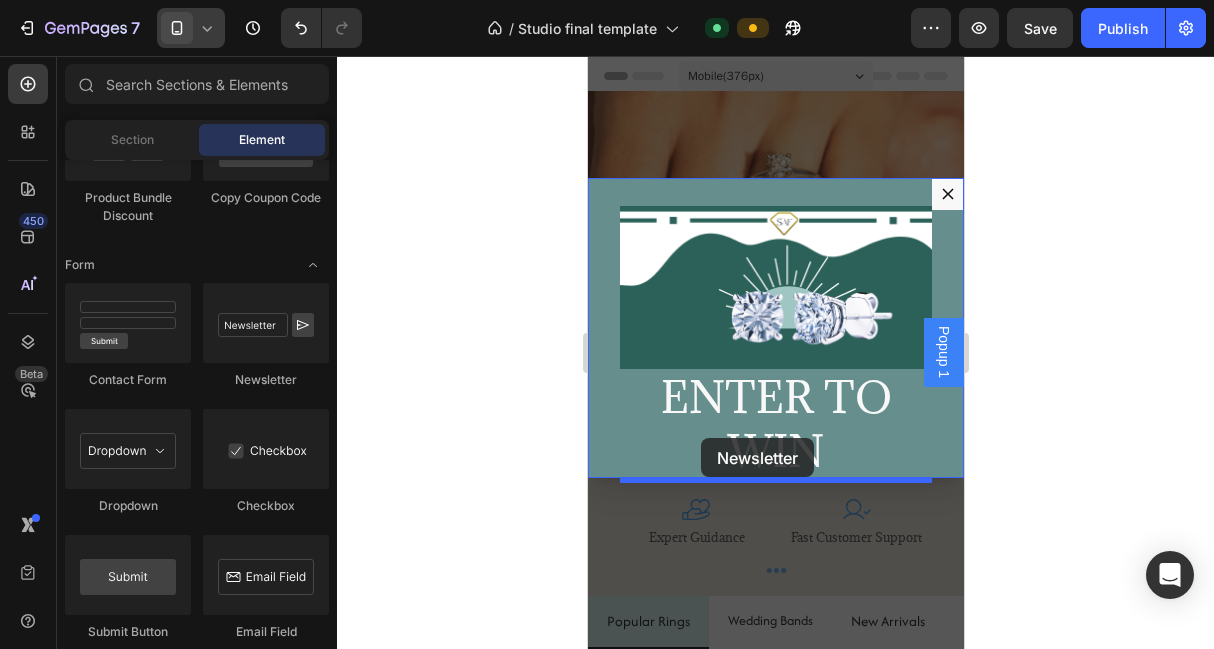 drag, startPoint x: 831, startPoint y: 400, endPoint x: 700, endPoint y: 438, distance: 136.40015 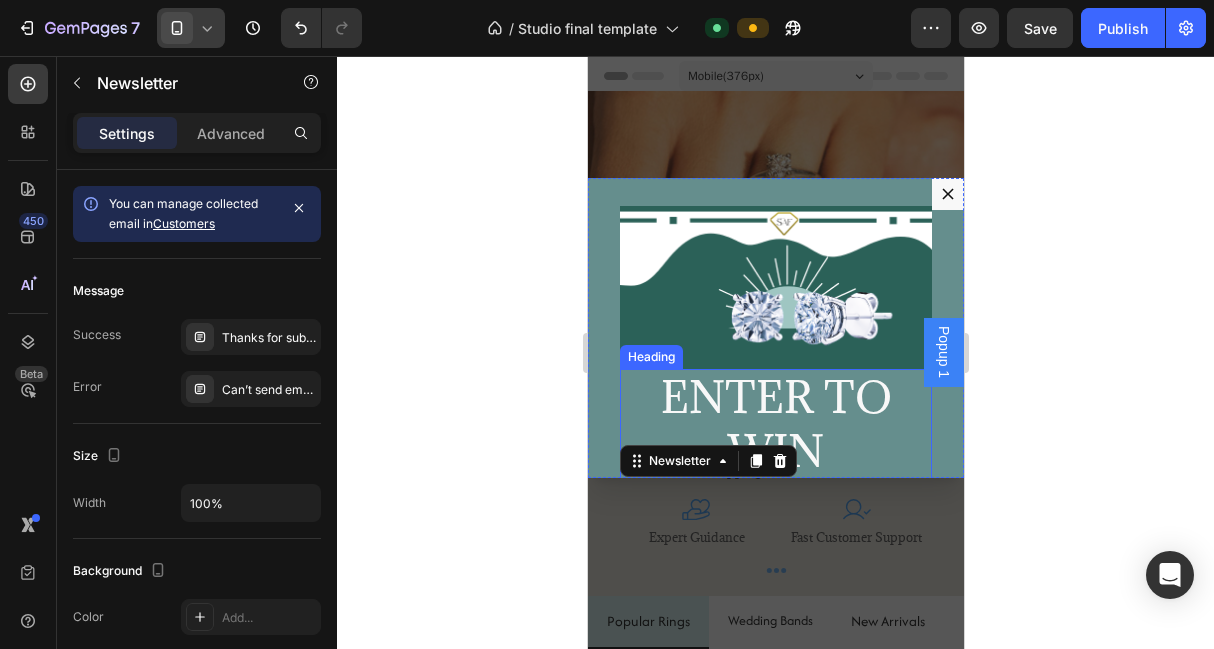 click on "ENTER TO WIN" at bounding box center (775, 424) 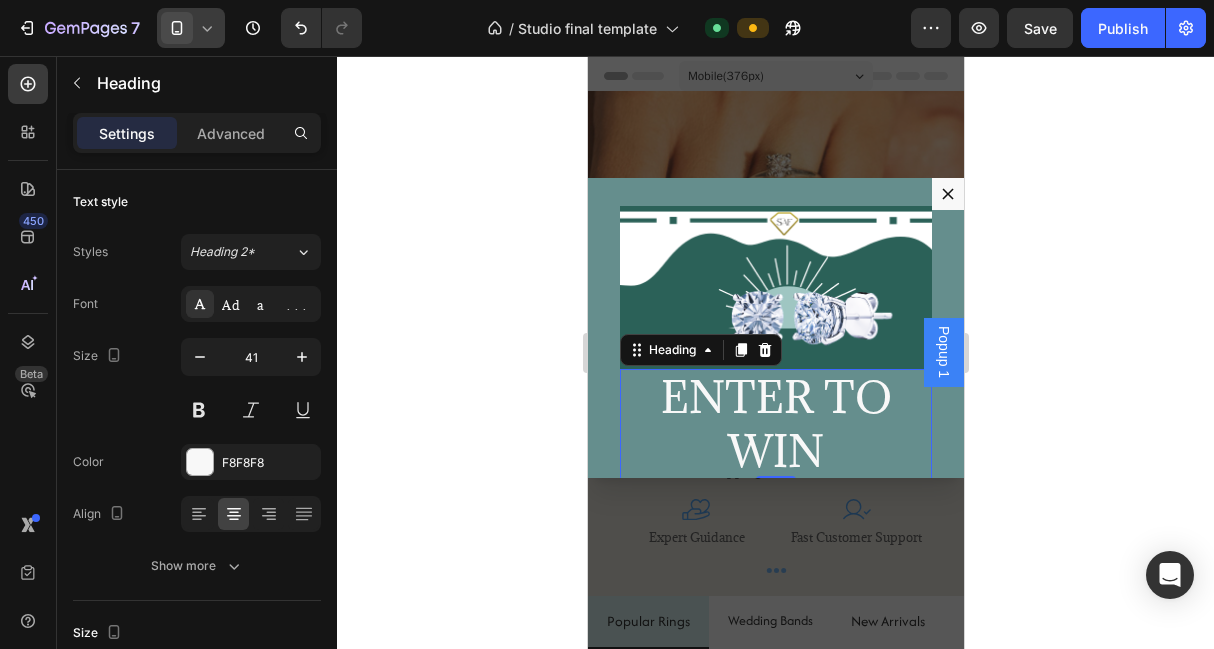 click on "ENTER TO WIN" at bounding box center [775, 424] 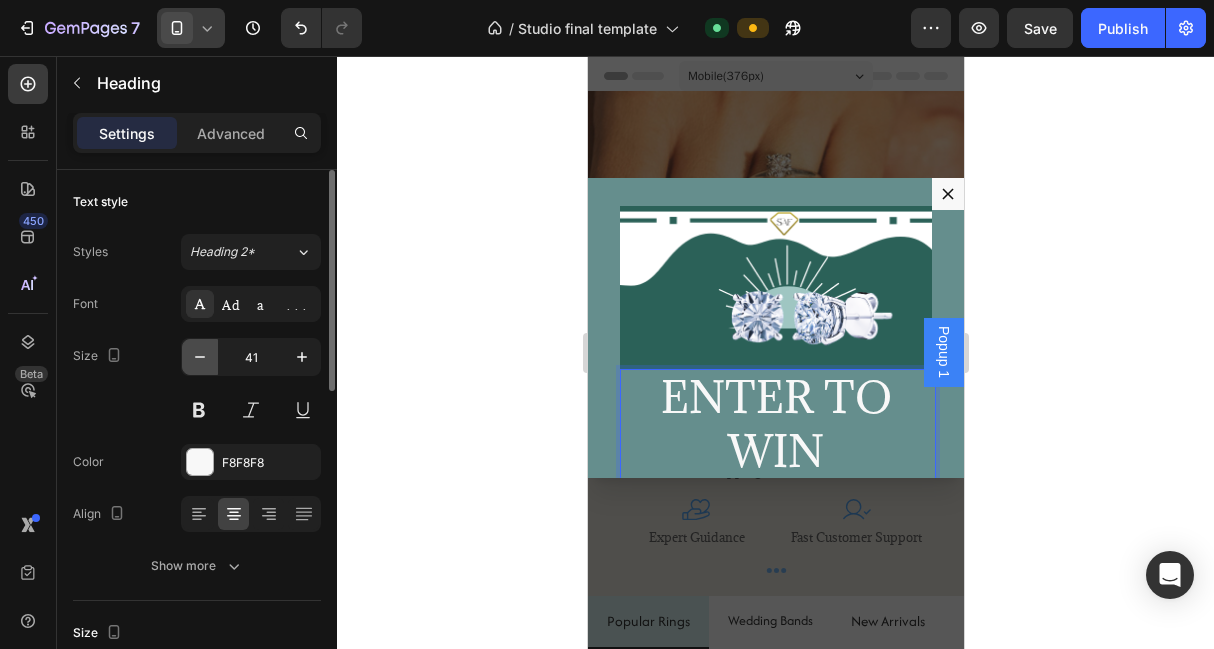 click 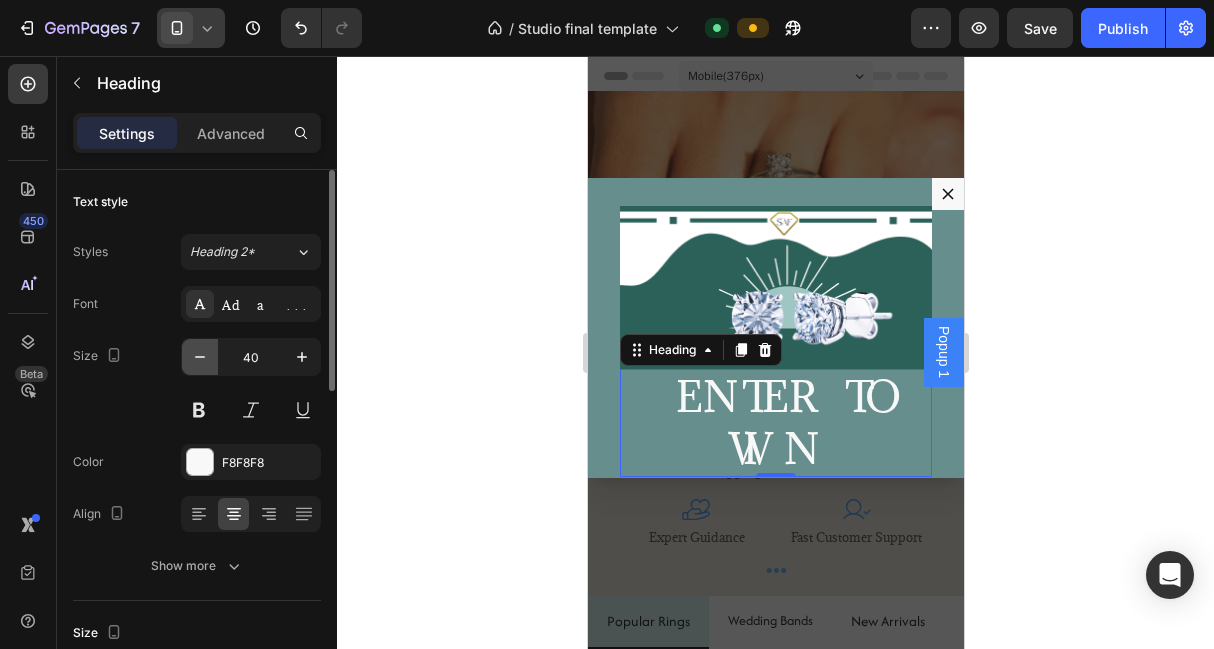 click 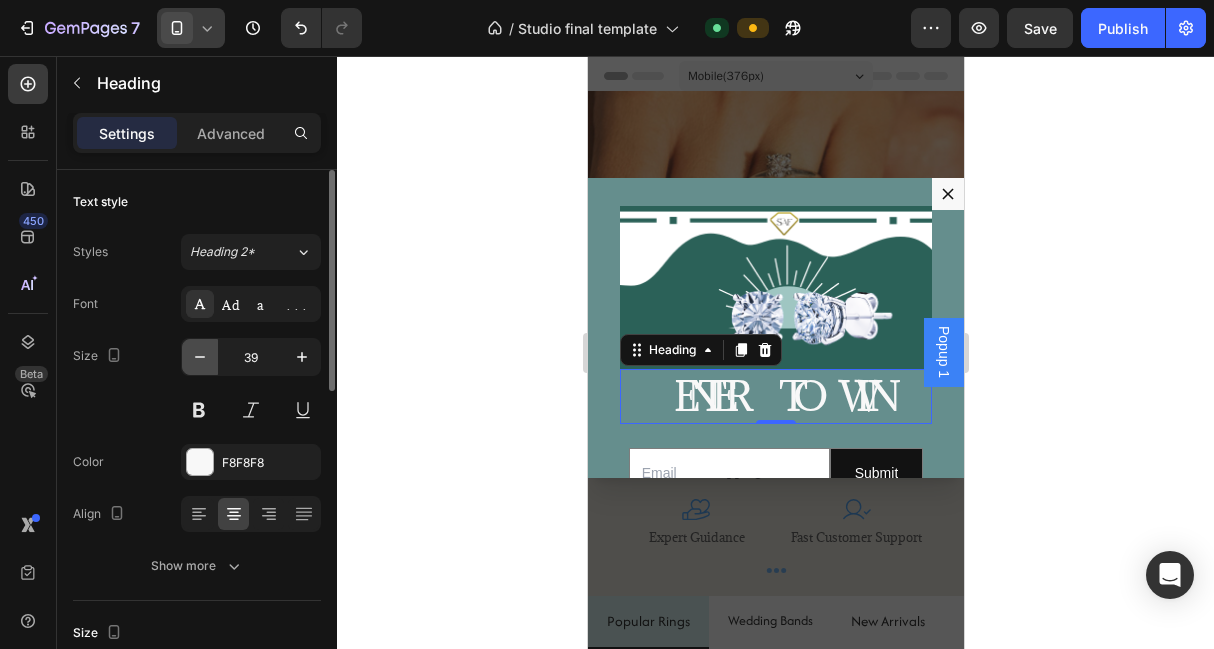 click 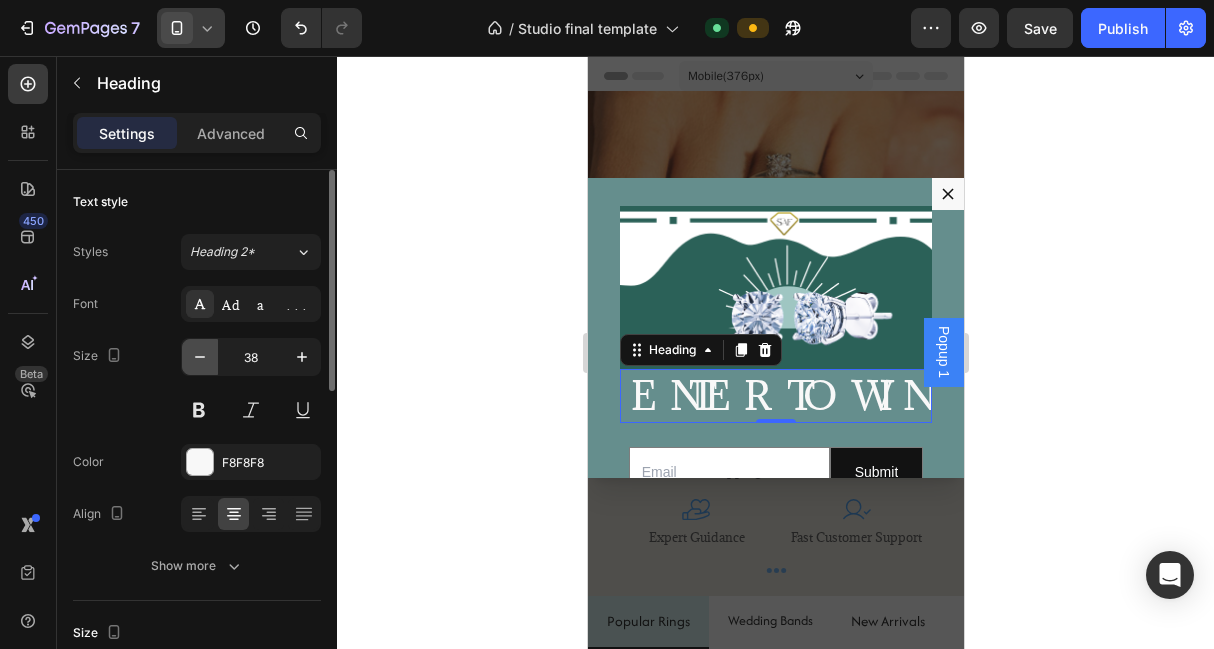click 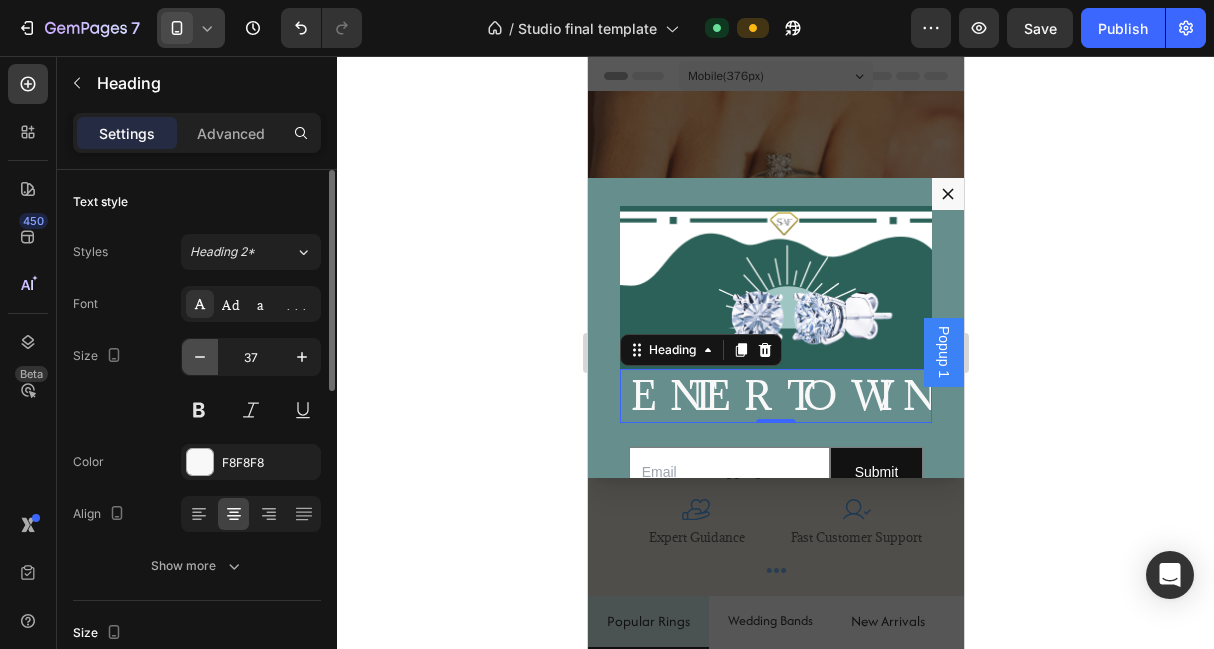 click 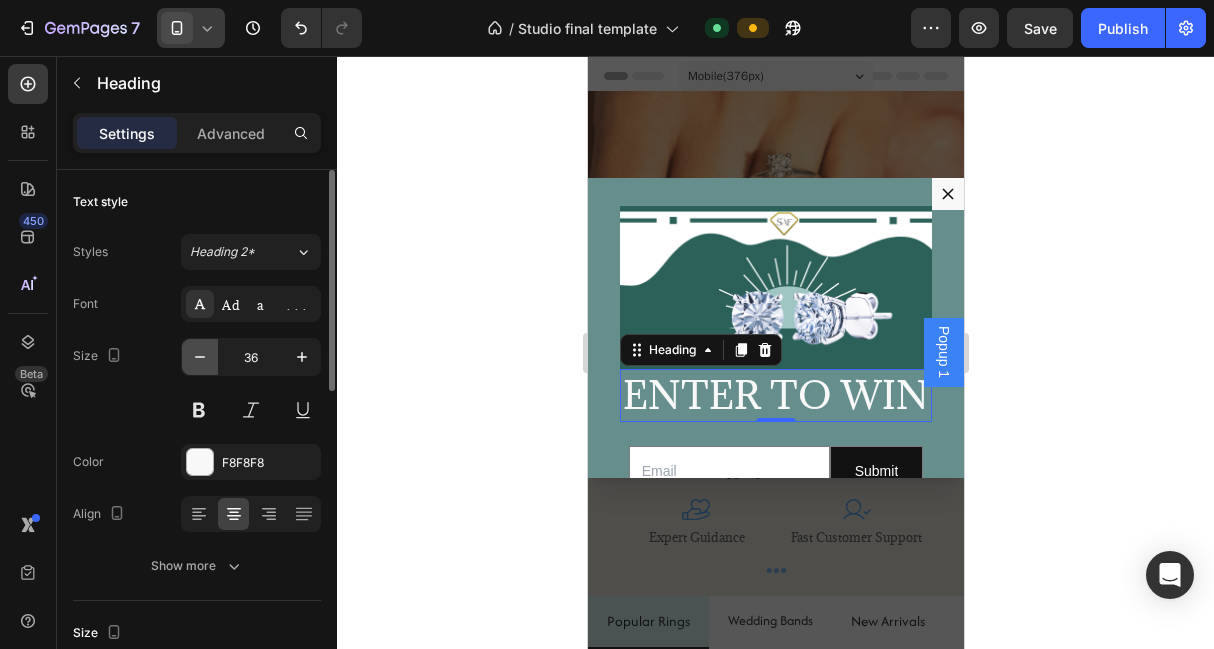 click 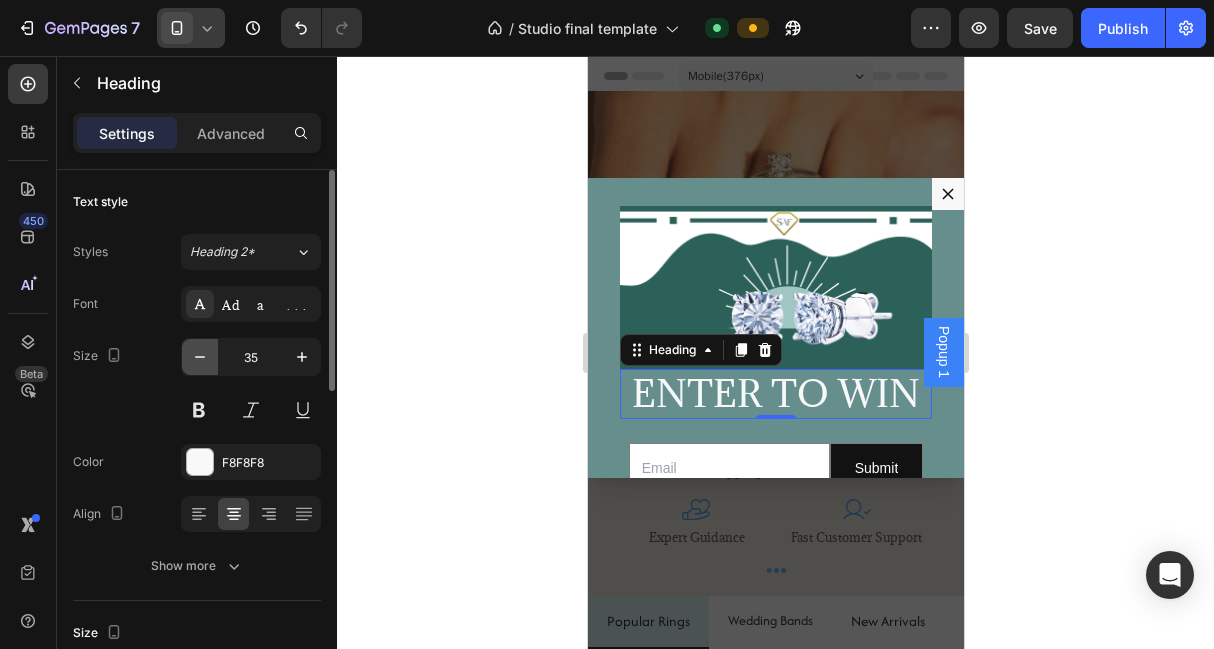 click 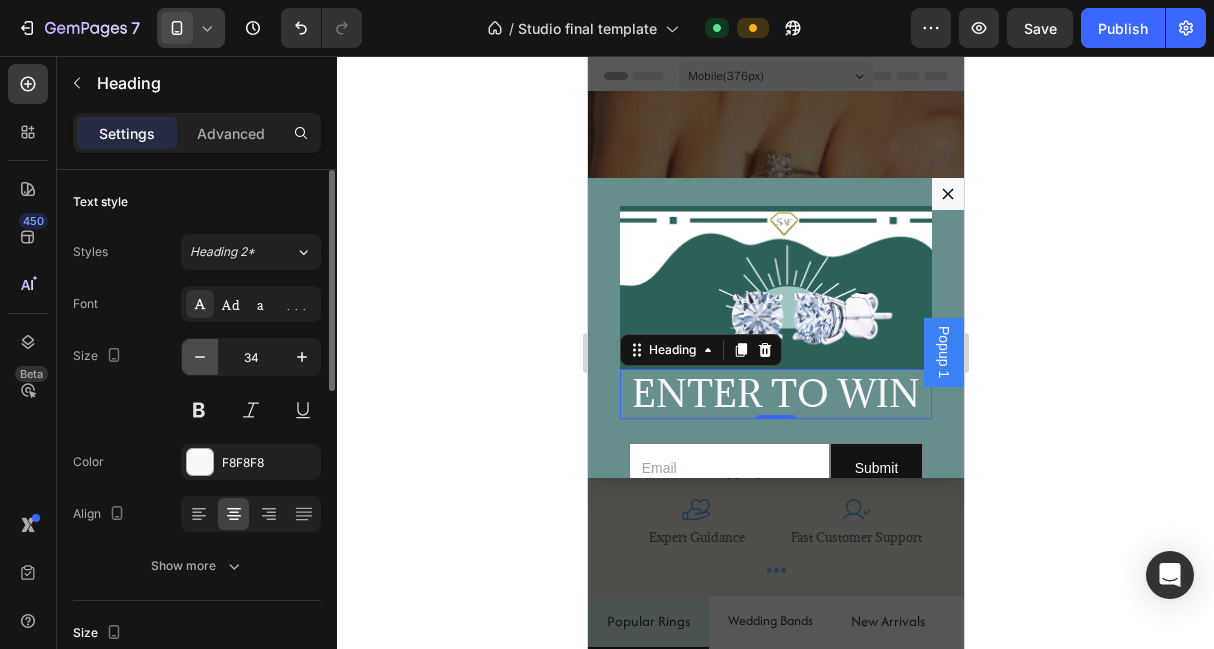 click 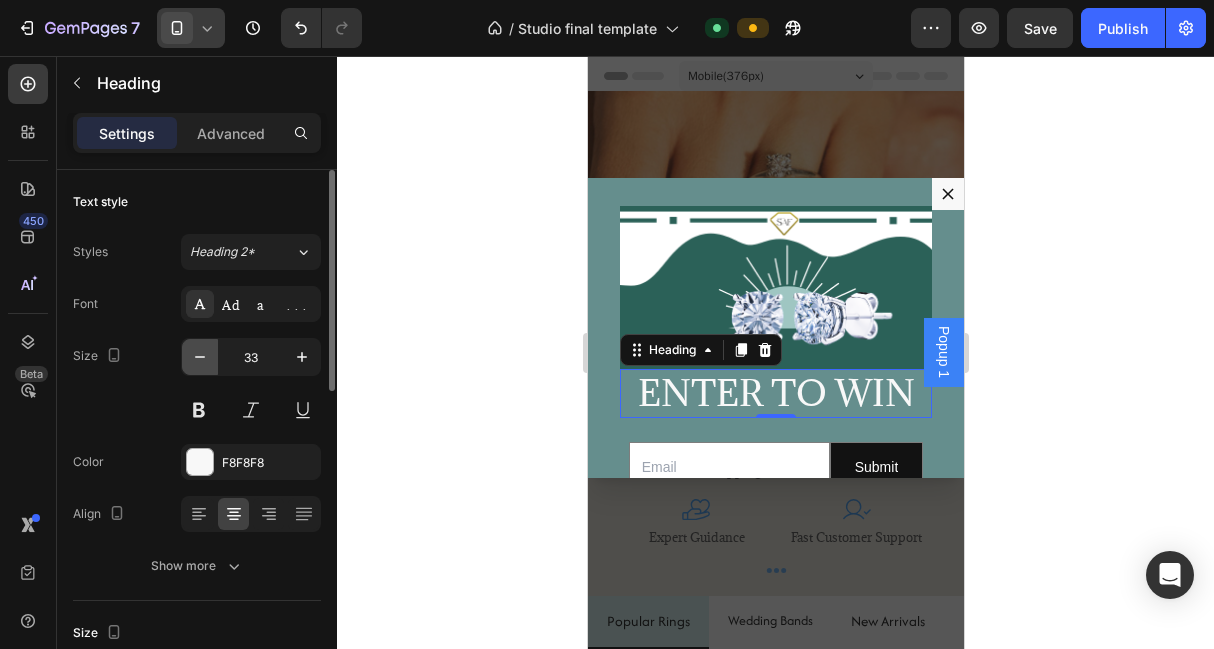 click 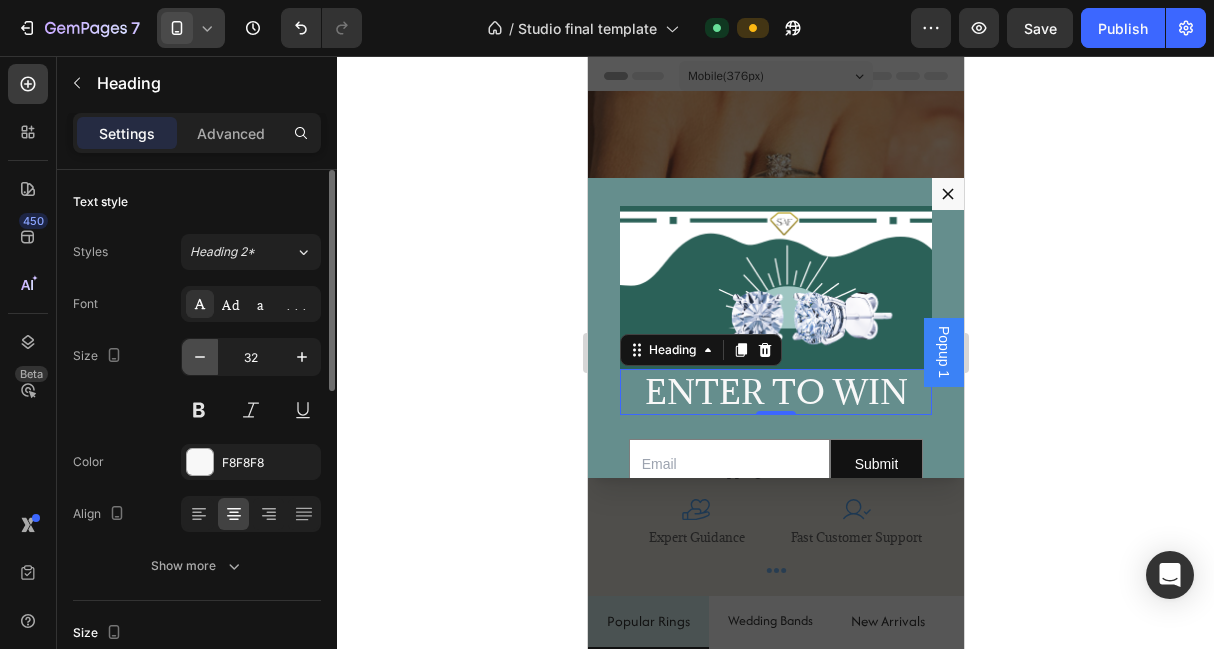 click 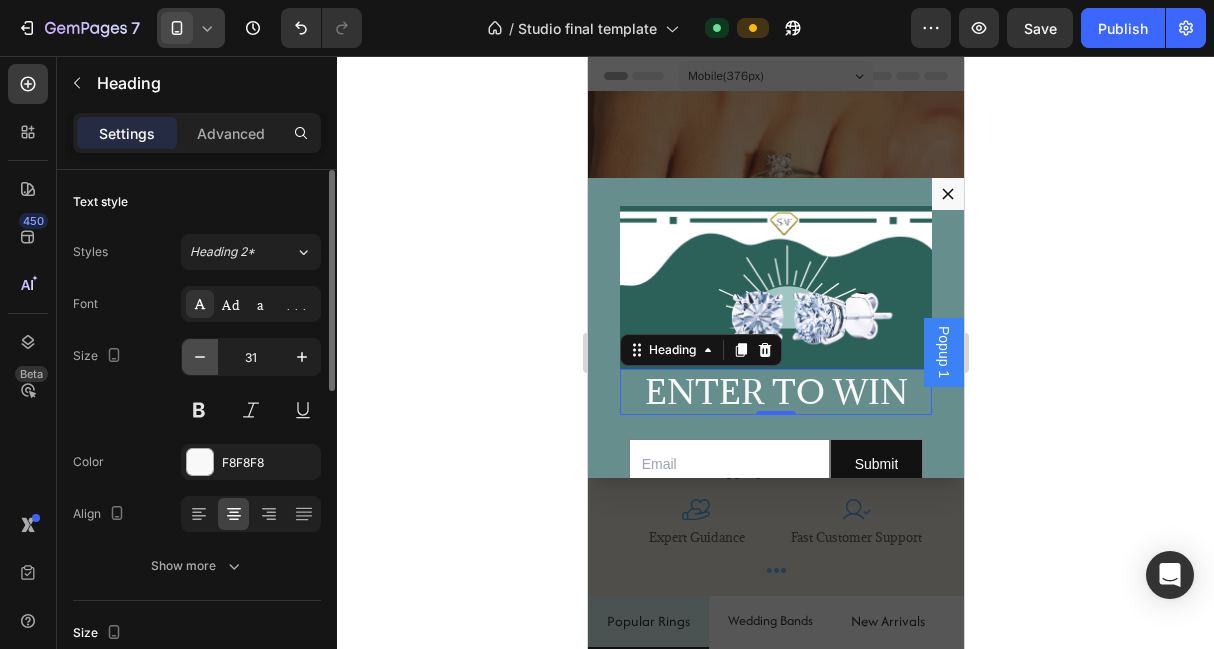 click 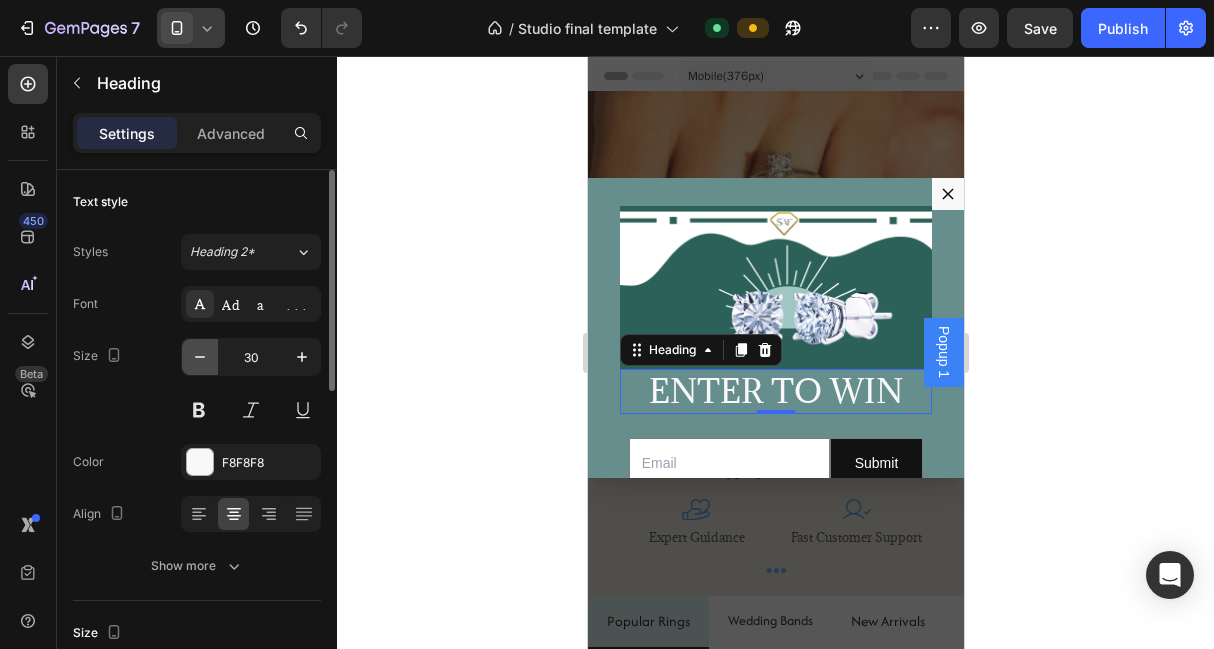 click 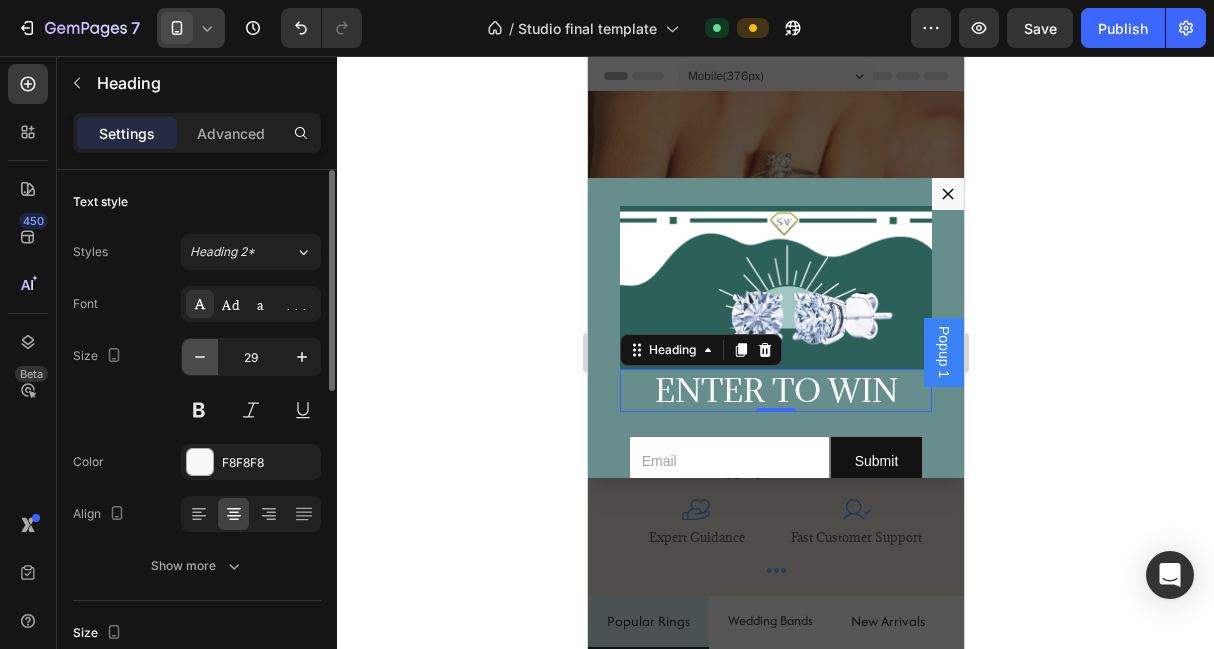 click 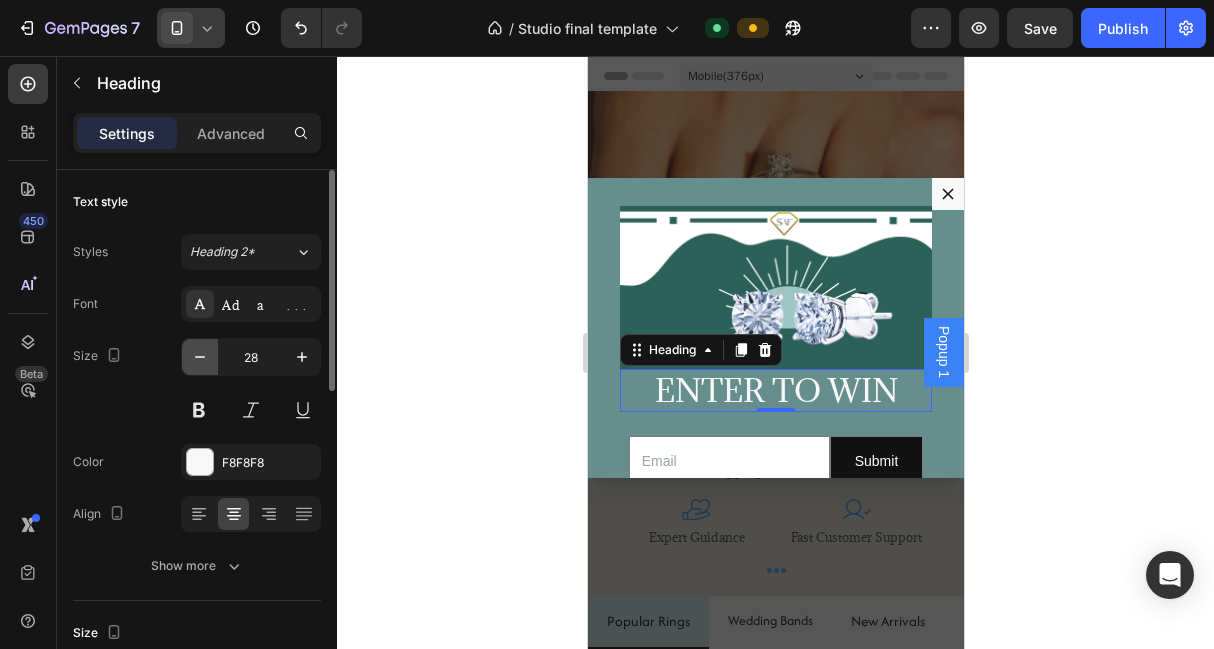 click 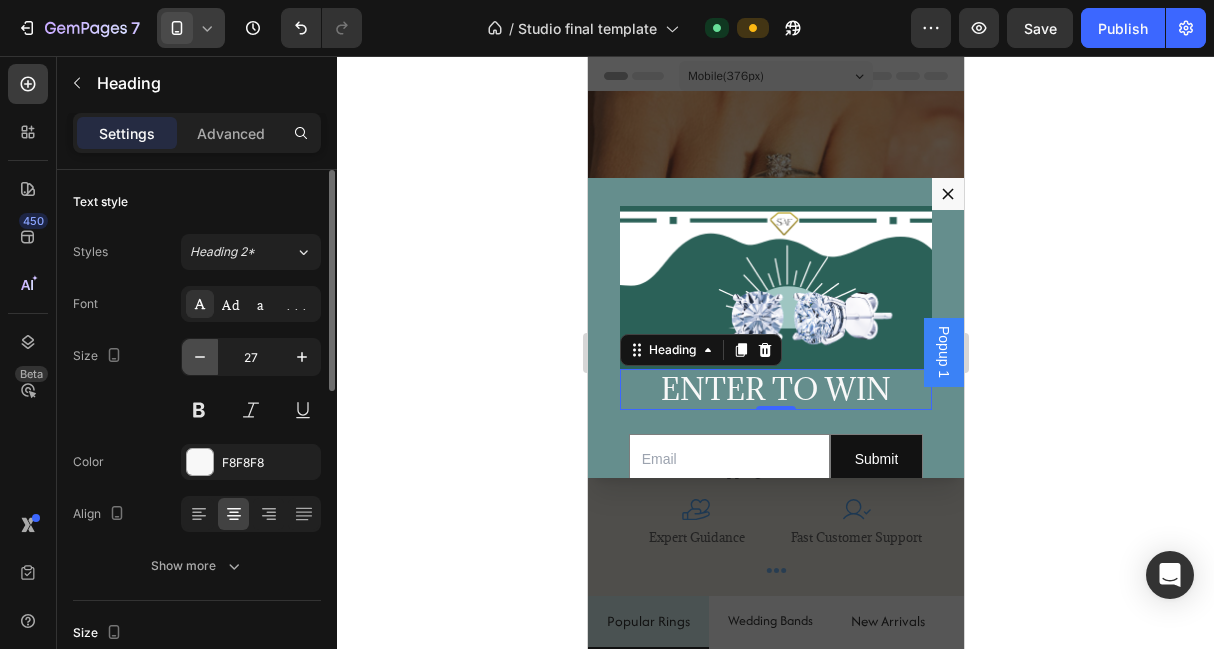 click 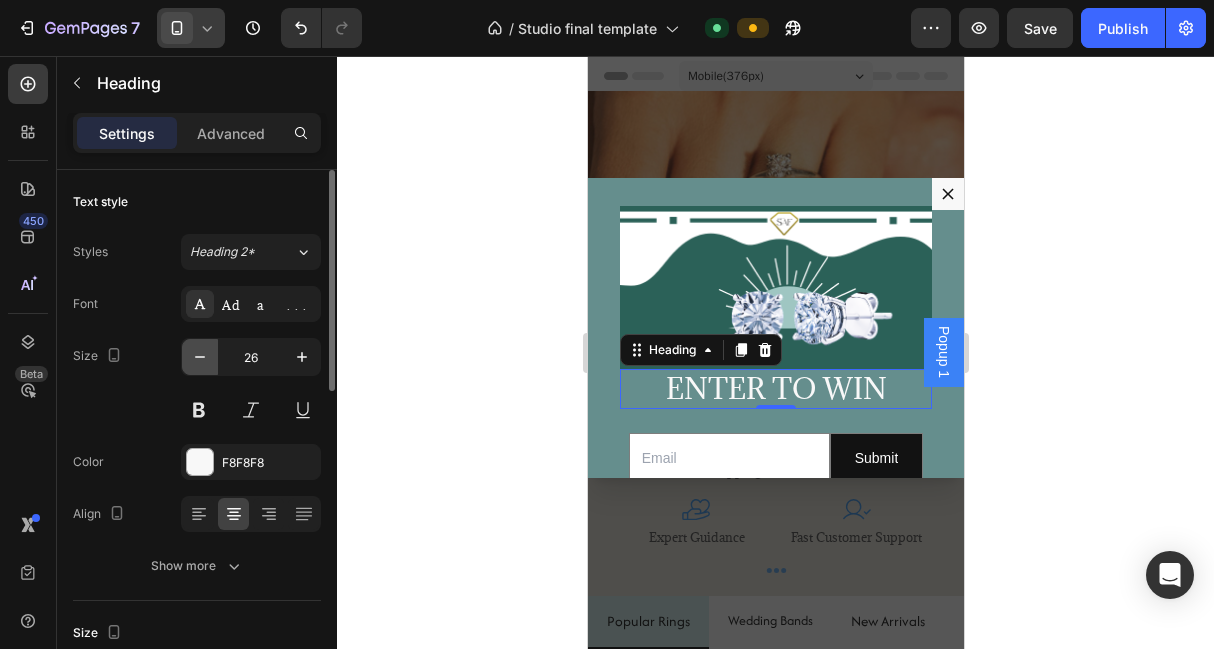 click 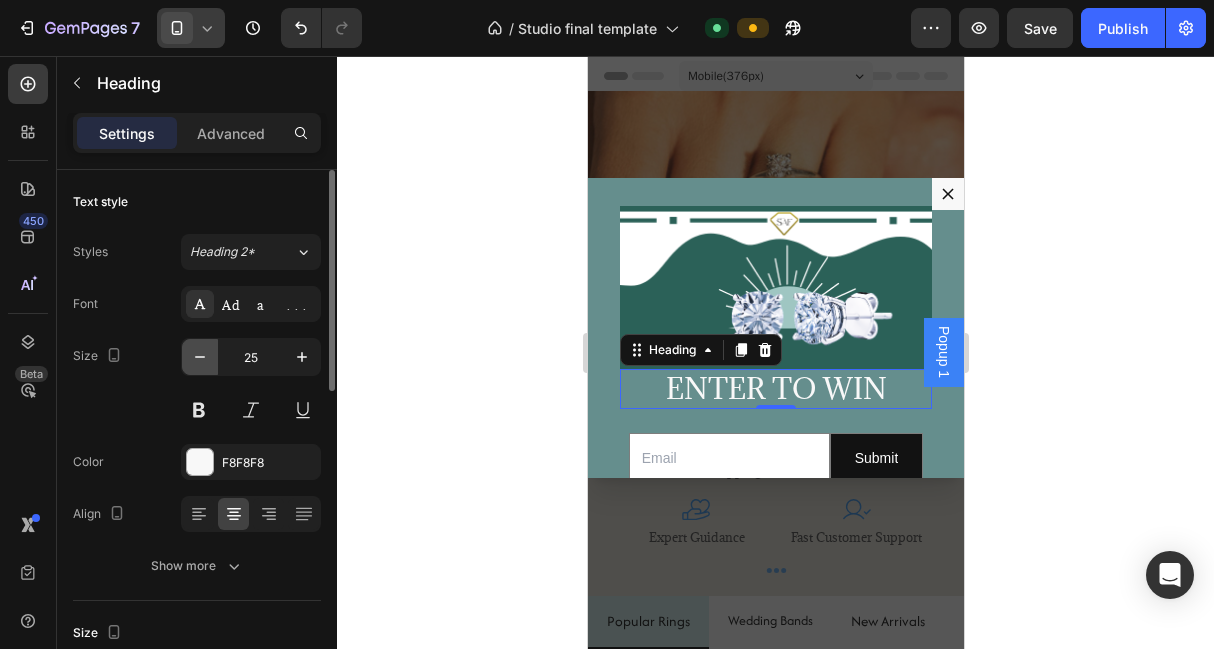 click 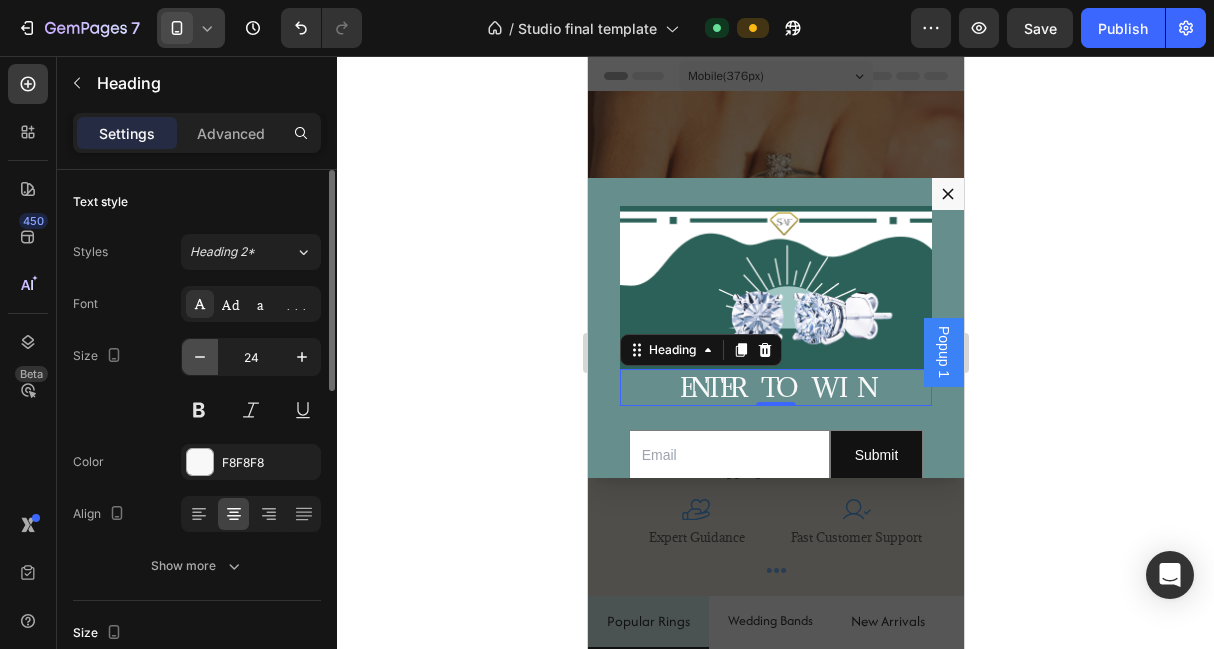 click 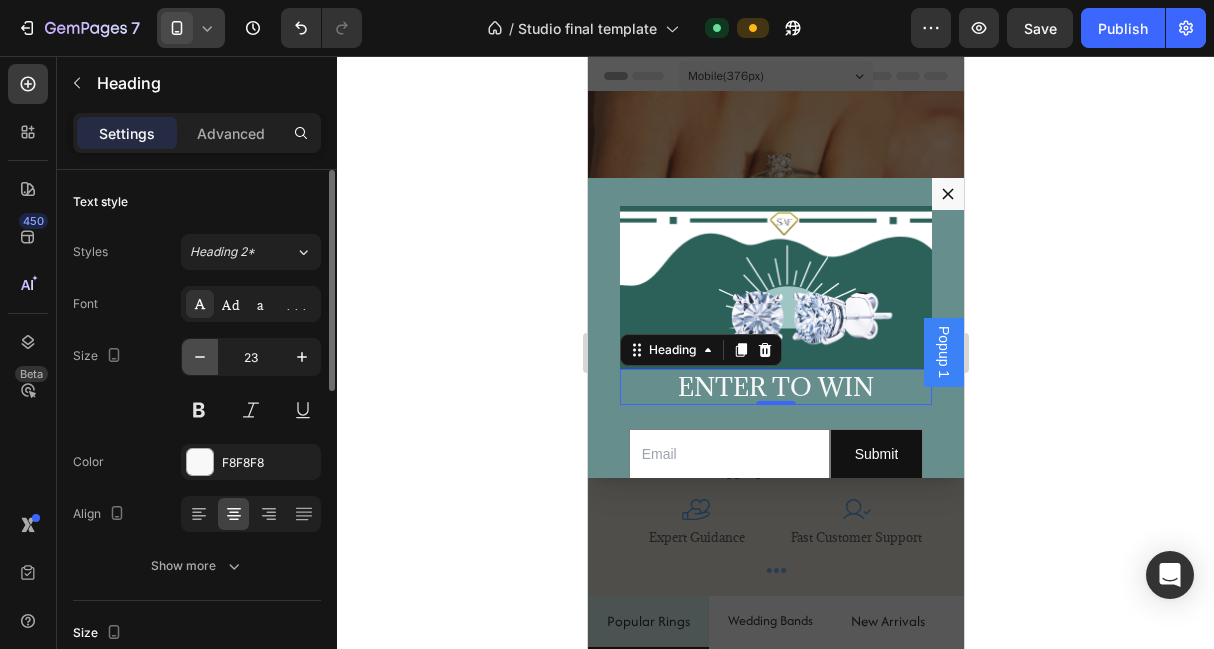 click 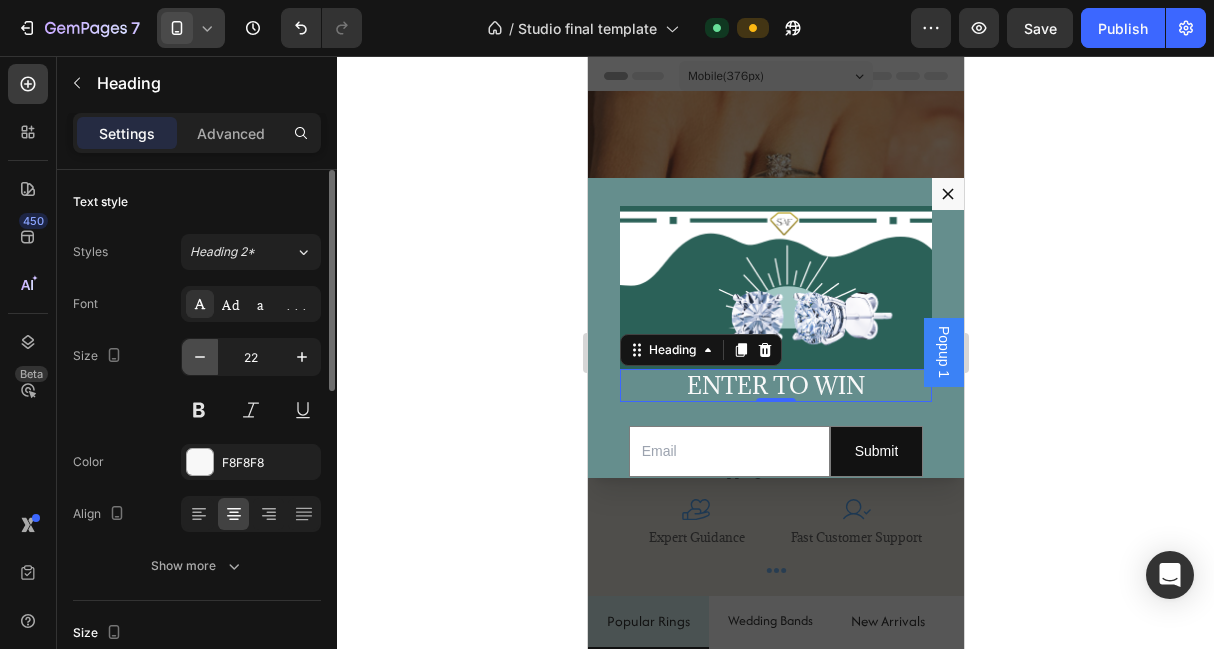 click 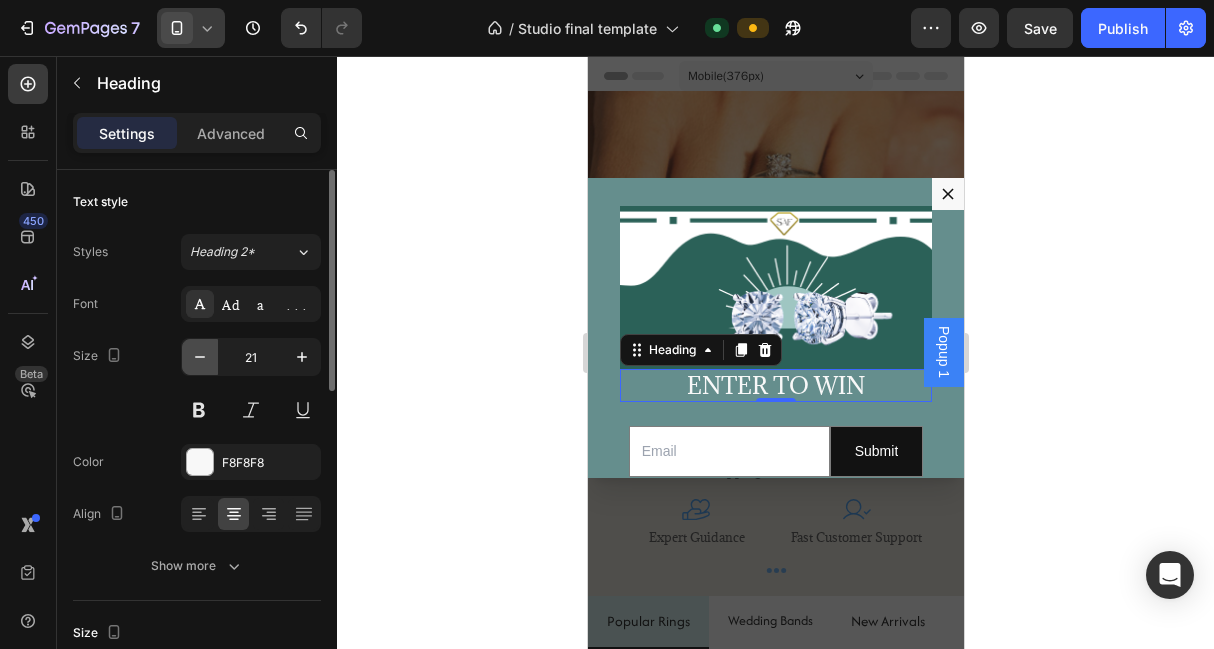 click 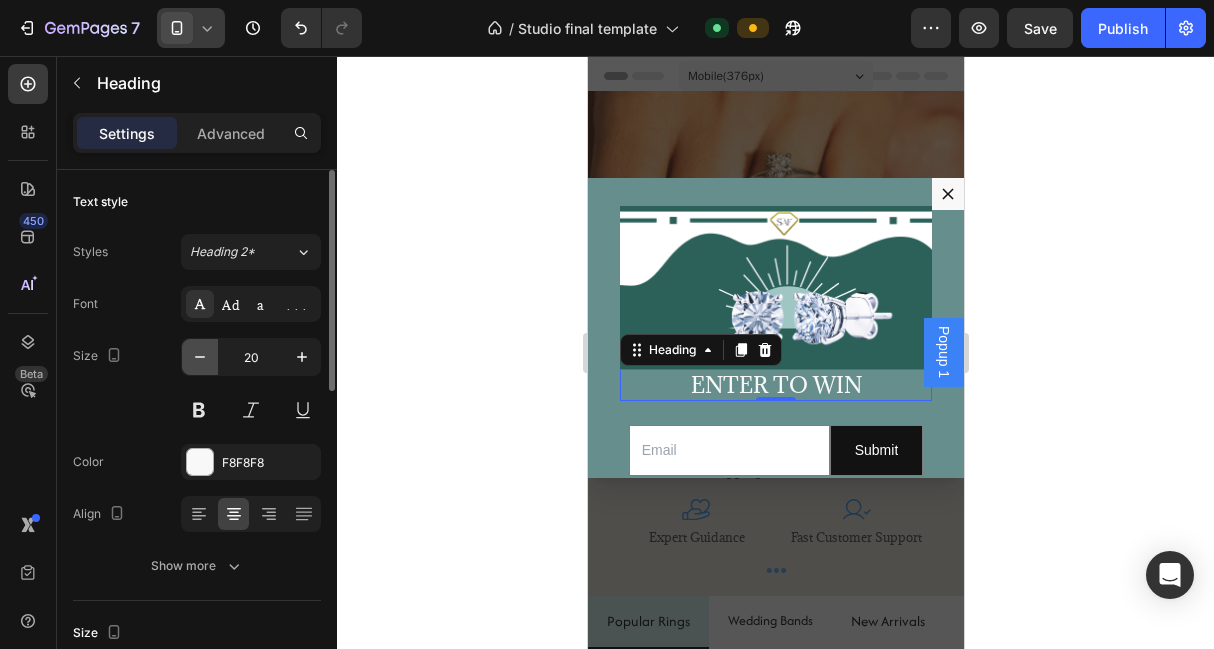 click 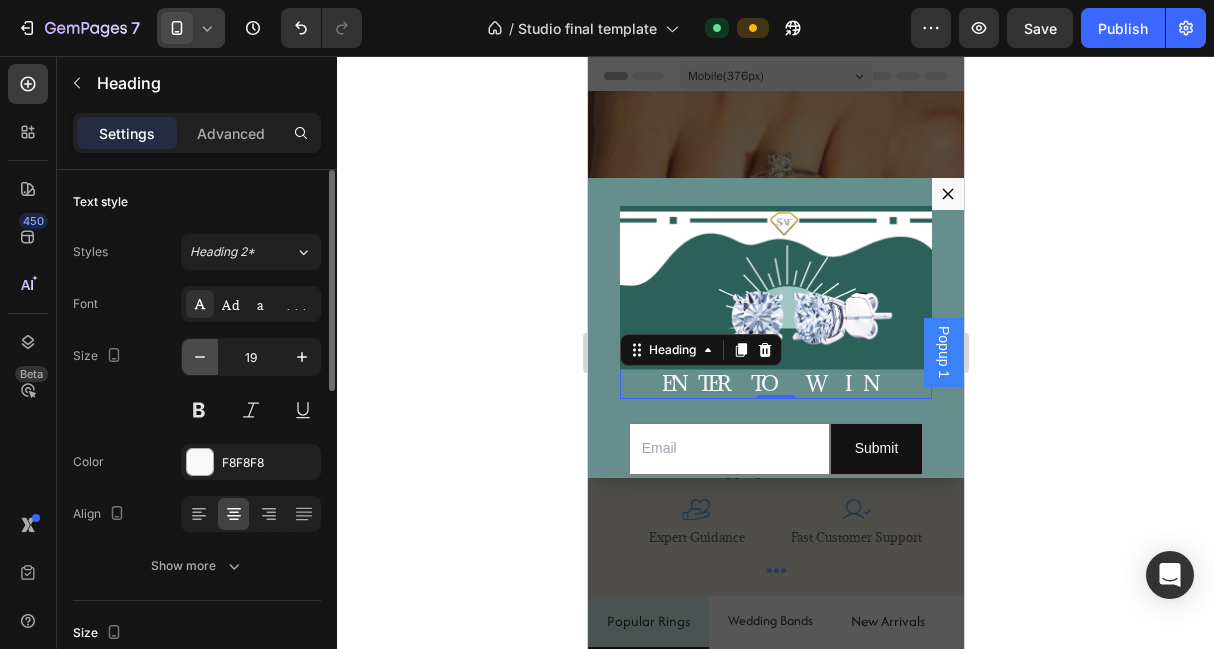 click 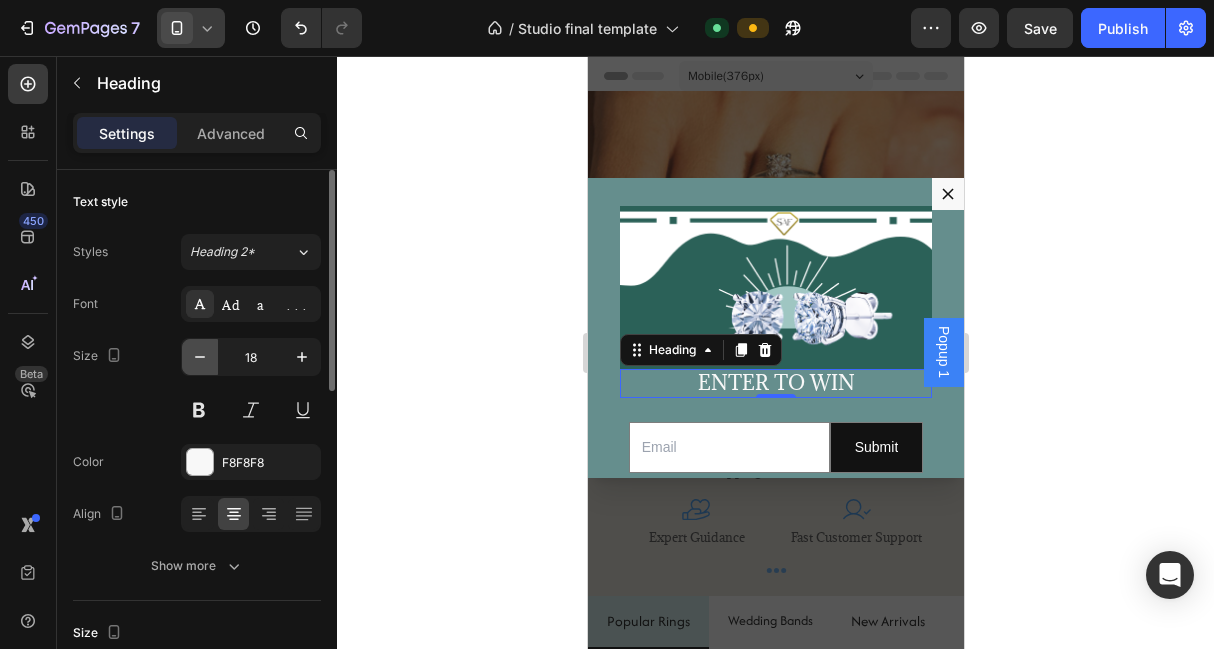 click 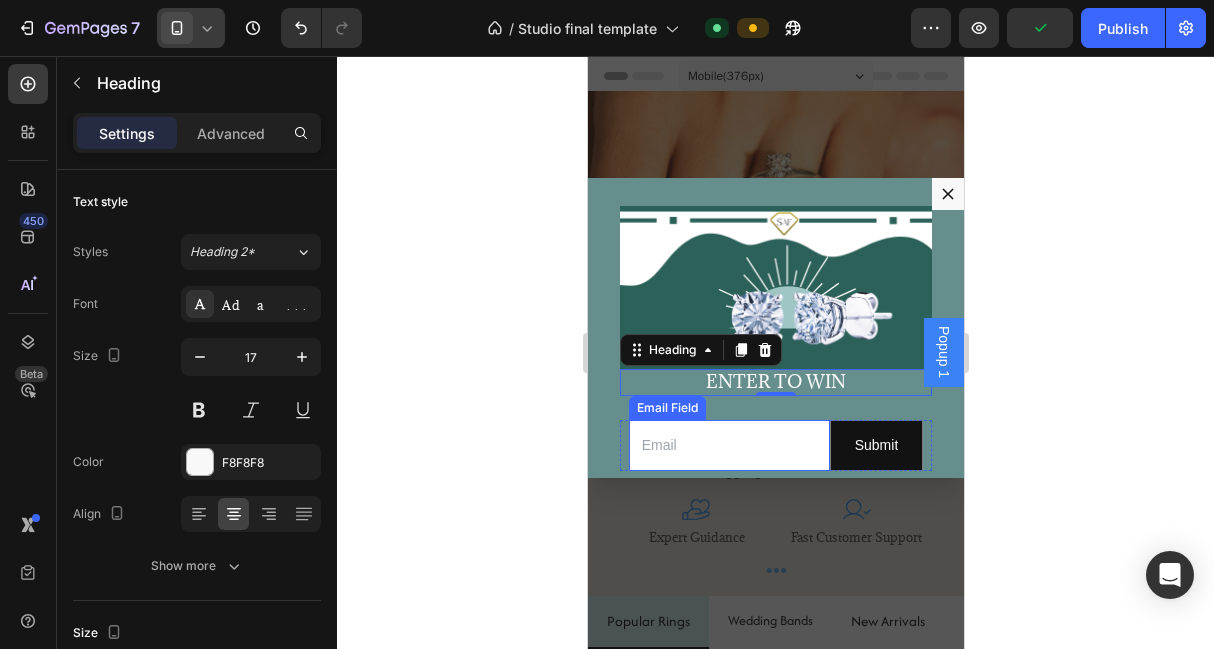 click at bounding box center (728, 445) 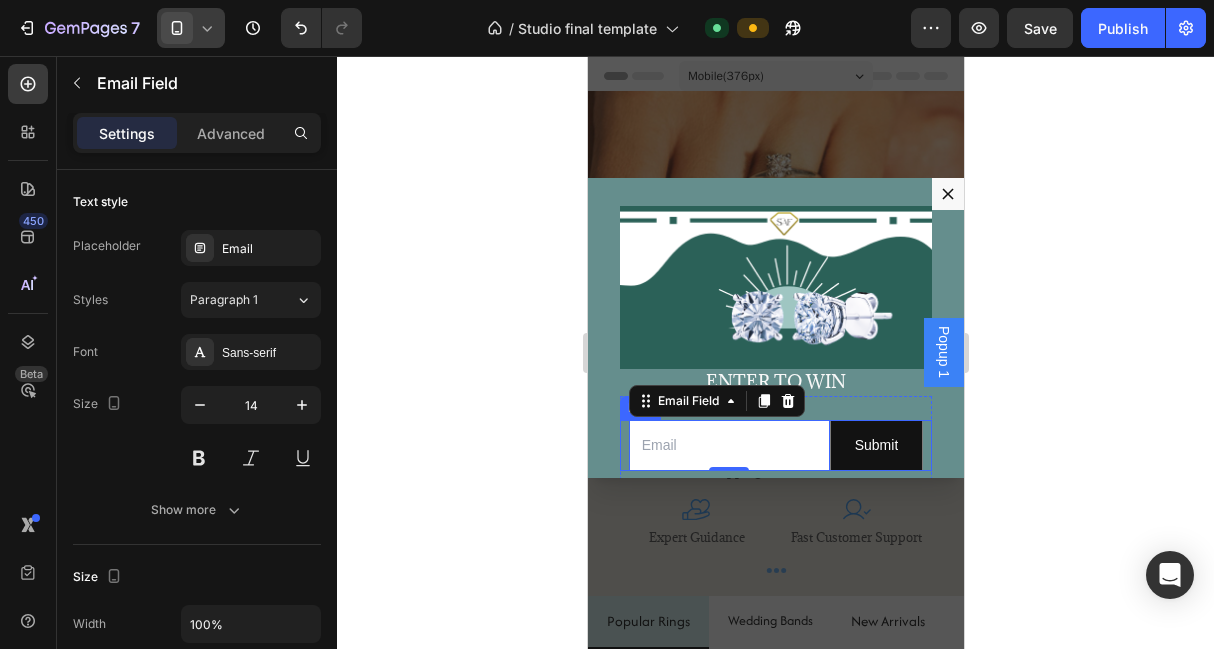 click on "Email Field   0 Submit Submit Button Row" at bounding box center [775, 445] 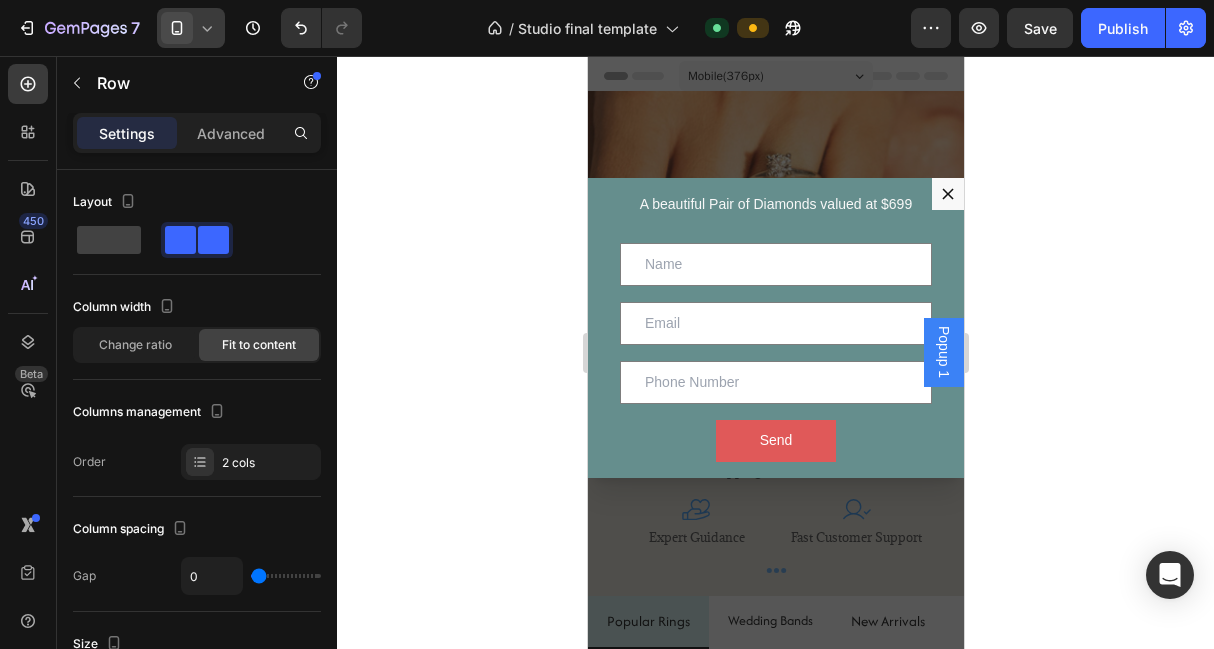 scroll, scrollTop: 348, scrollLeft: 0, axis: vertical 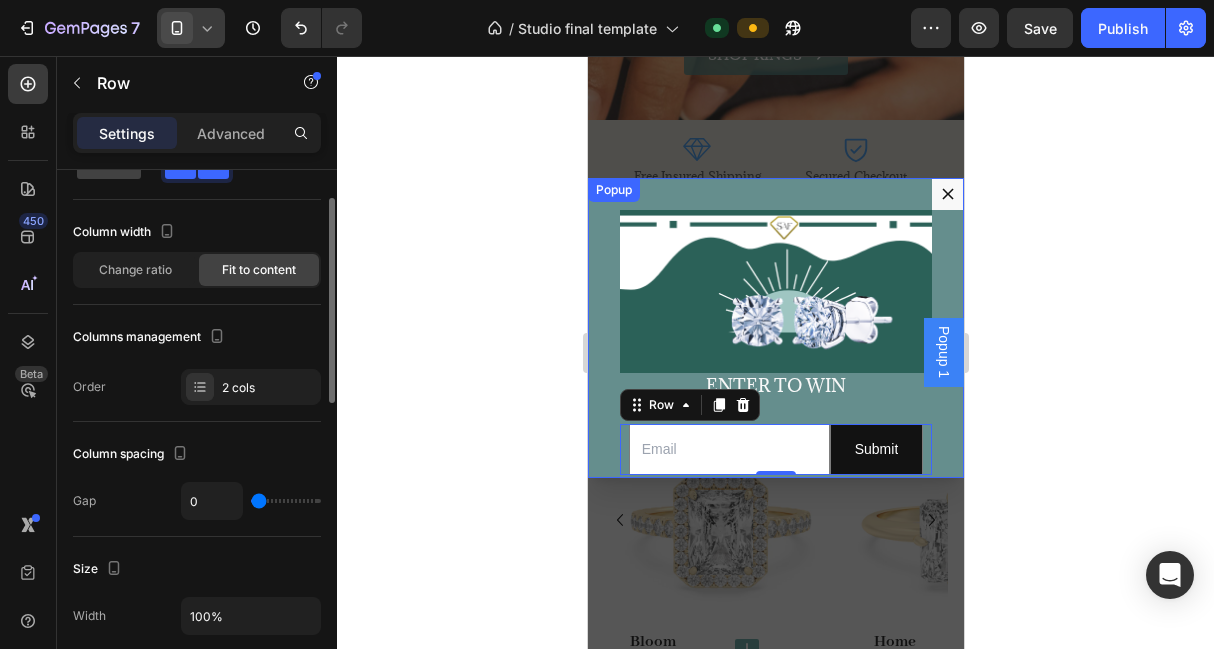 click on "Popup" at bounding box center (613, 190) 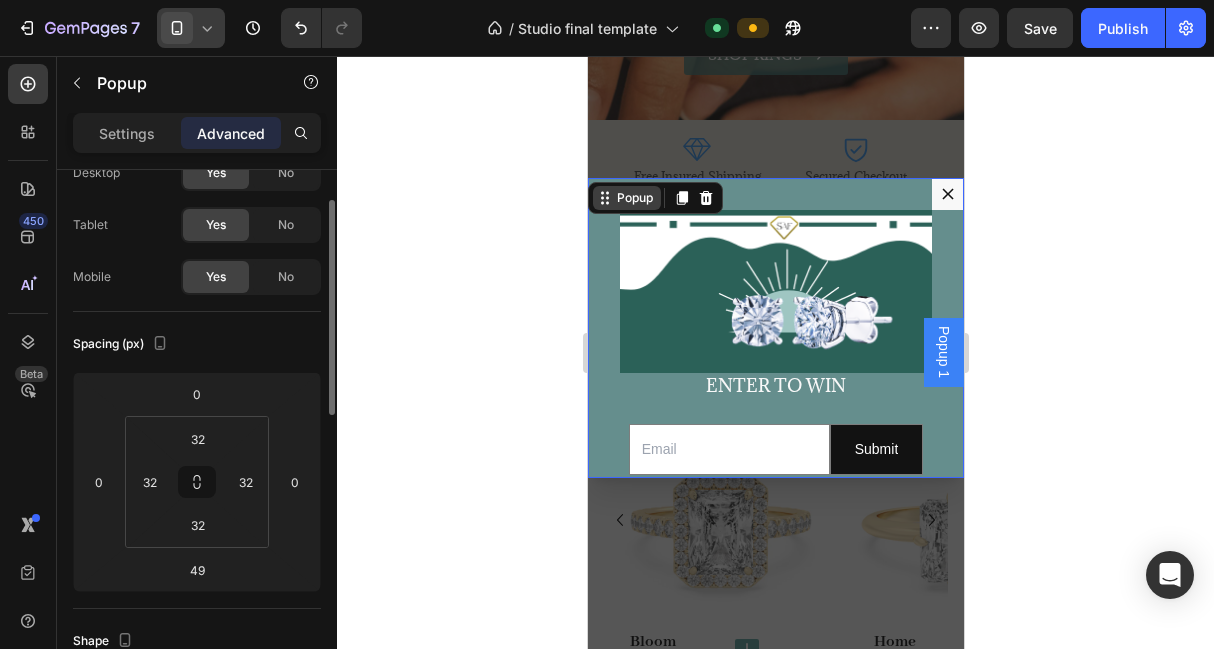scroll, scrollTop: 0, scrollLeft: 0, axis: both 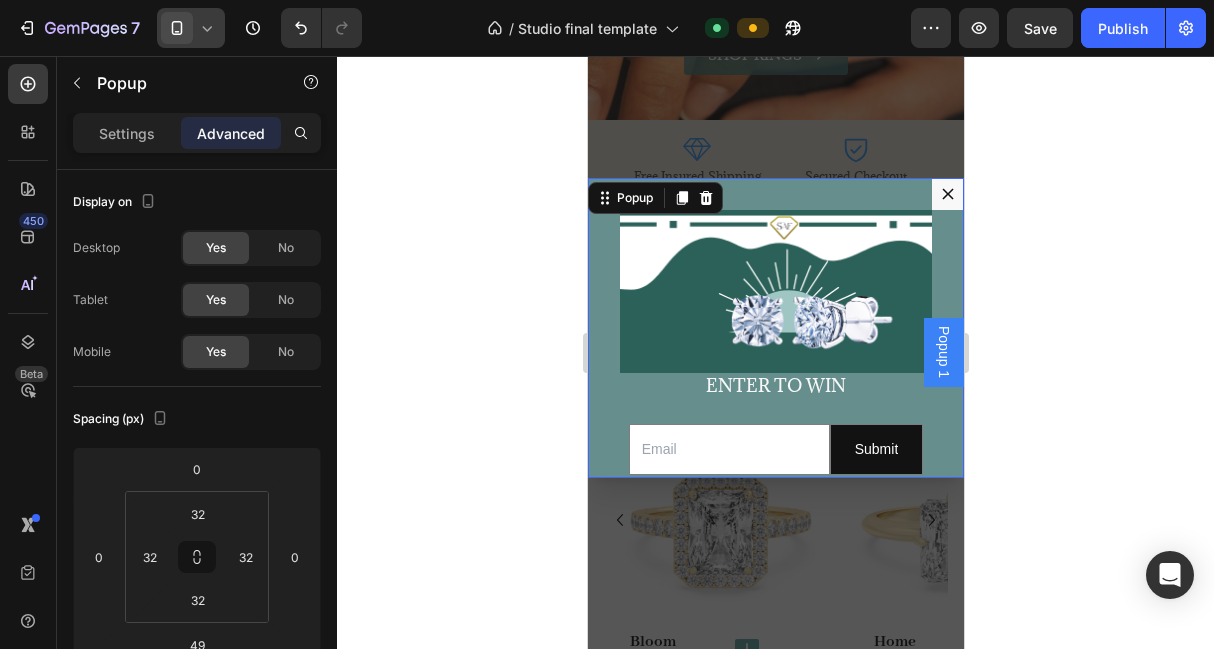 click on "Image ENTER TO WIN Heading Email Field Submit Submit Button Row Newsletter A beautiful Pair of Diamonds valued at $699 Text Block Text Field Email Field Row Text Field Send Submit Button Contact Form" at bounding box center (775, 328) 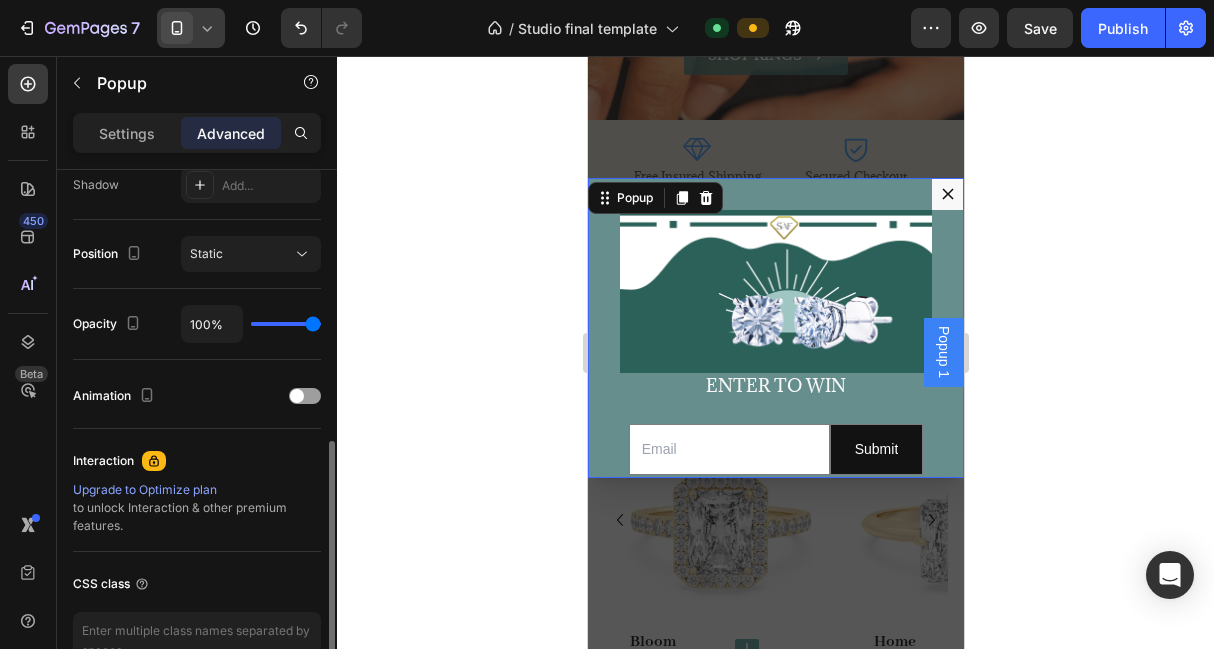 scroll, scrollTop: 692, scrollLeft: 0, axis: vertical 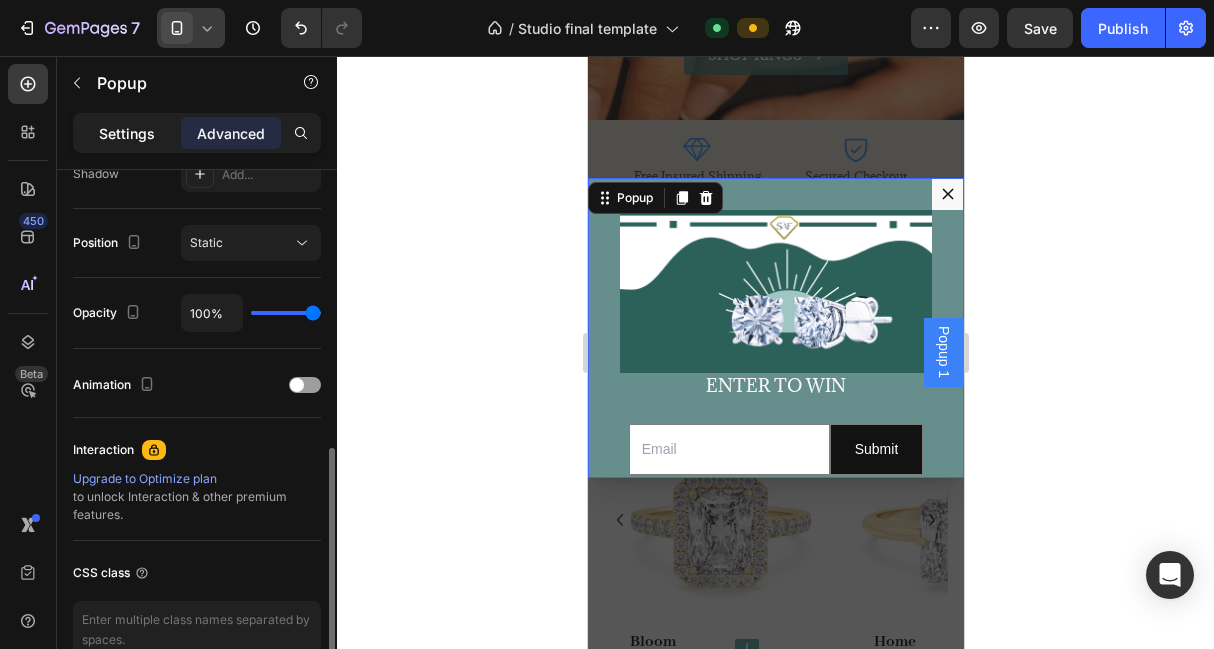click on "Settings" at bounding box center (127, 133) 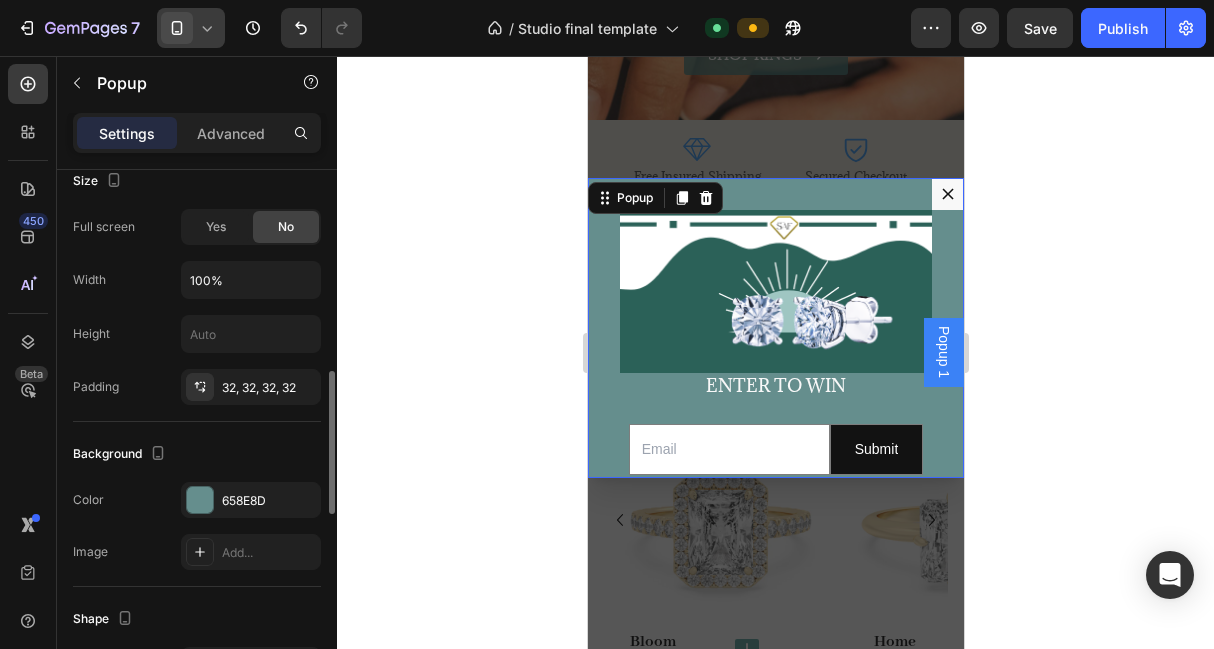 scroll, scrollTop: 768, scrollLeft: 0, axis: vertical 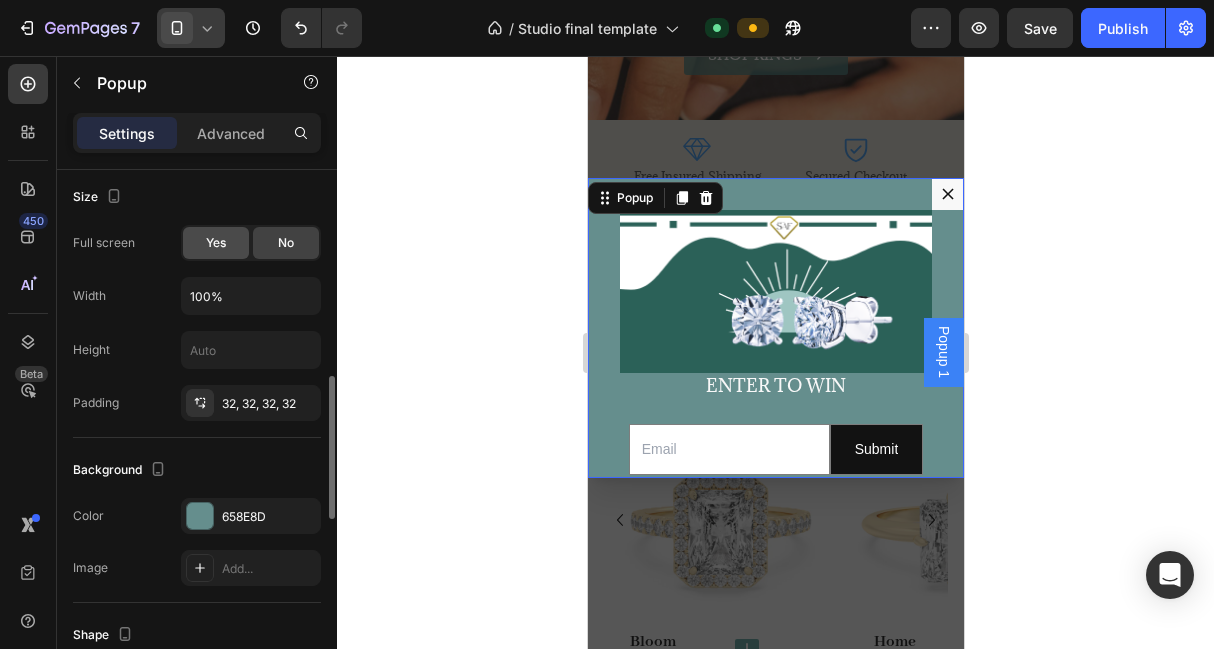 click on "Yes" 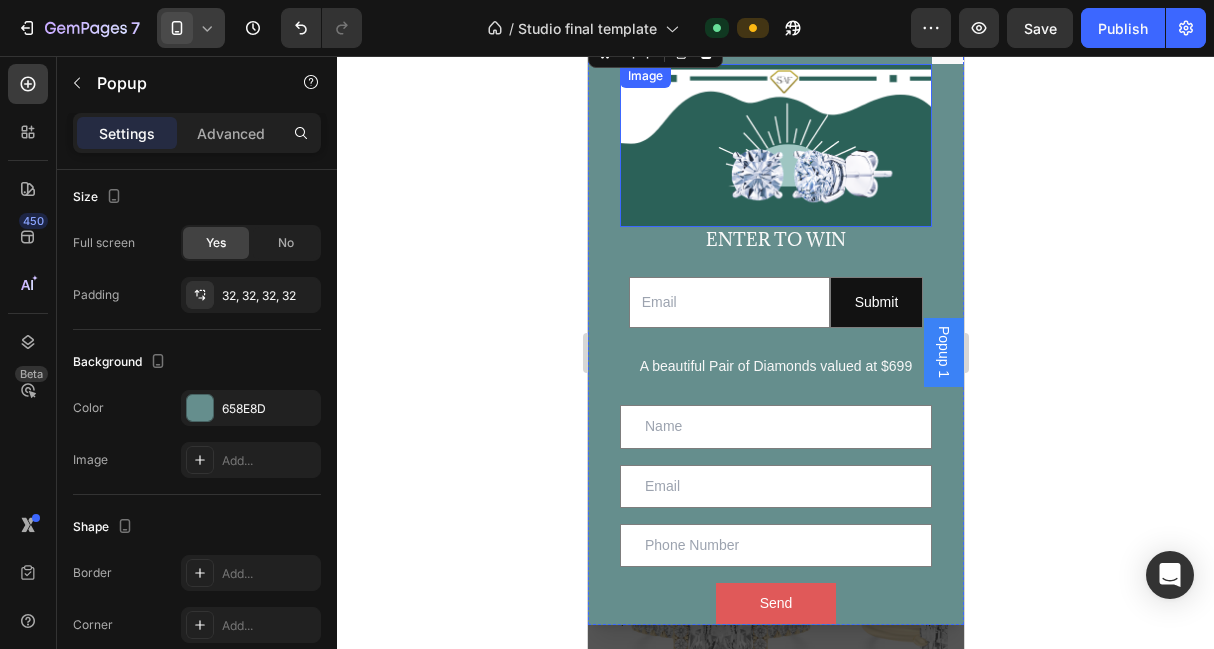 scroll, scrollTop: 193, scrollLeft: 0, axis: vertical 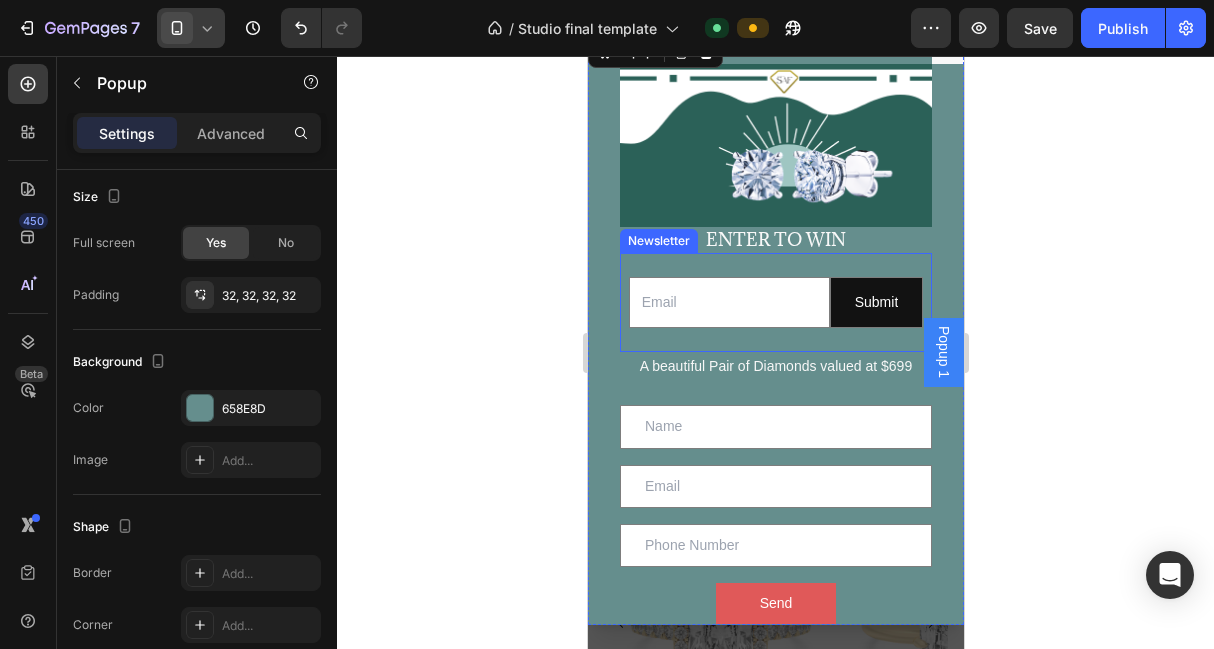 click on "Email Field Submit Submit Button Row Newsletter" at bounding box center [775, 302] 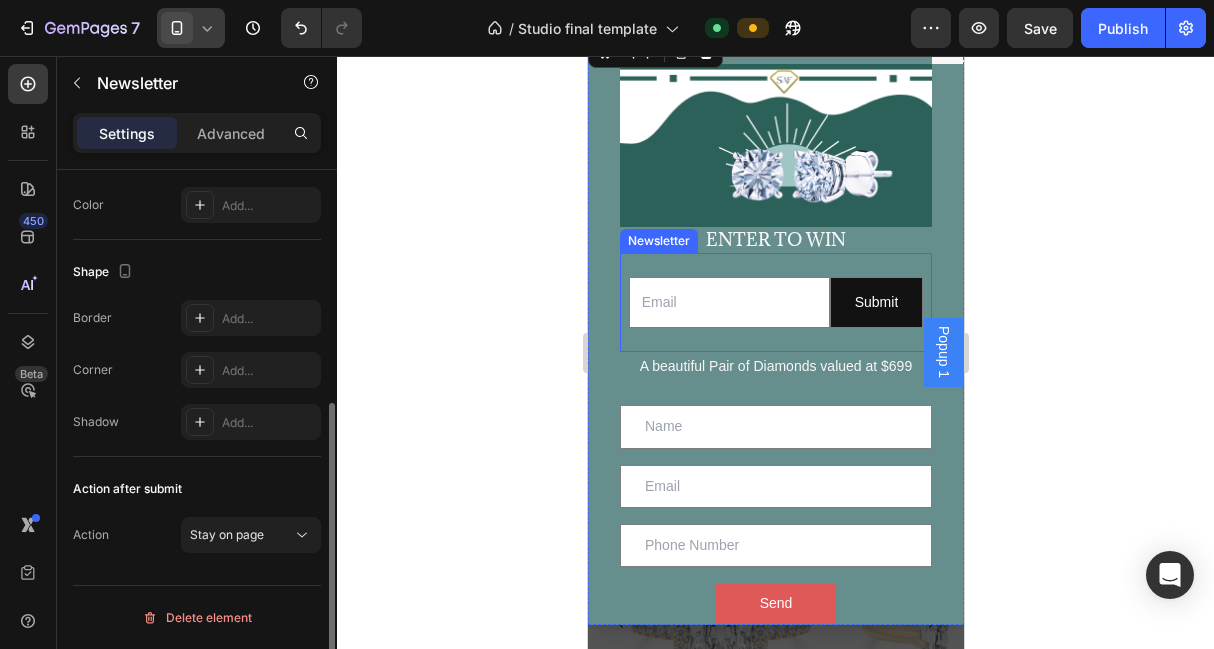 scroll, scrollTop: 0, scrollLeft: 0, axis: both 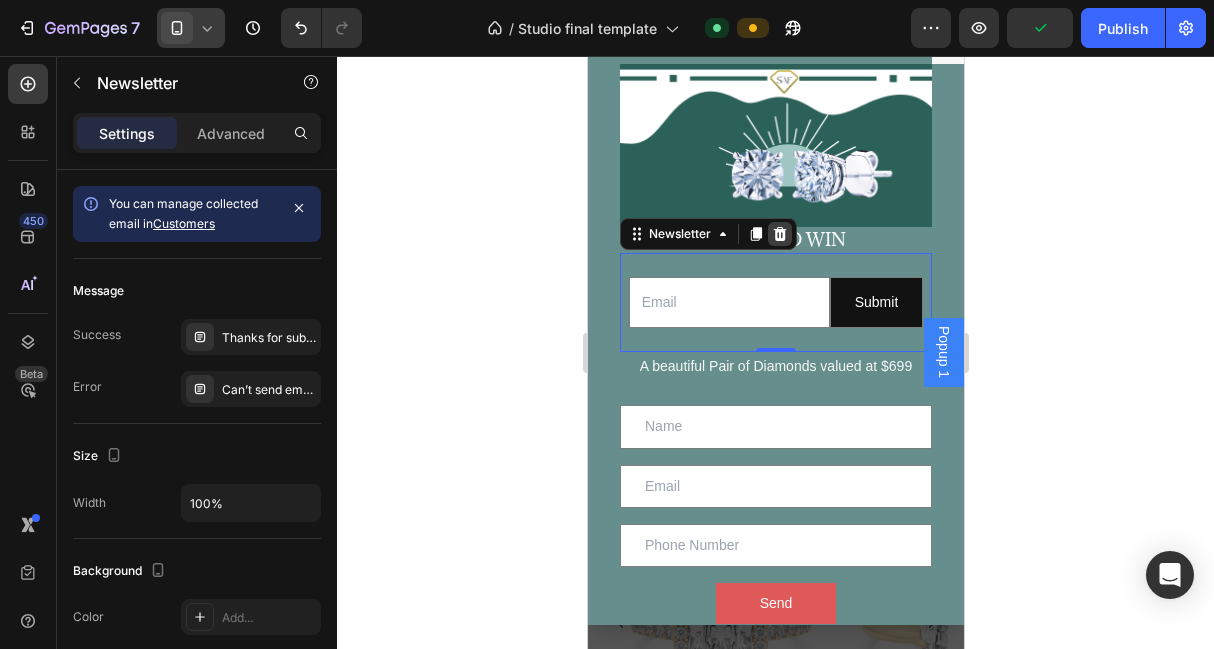 click 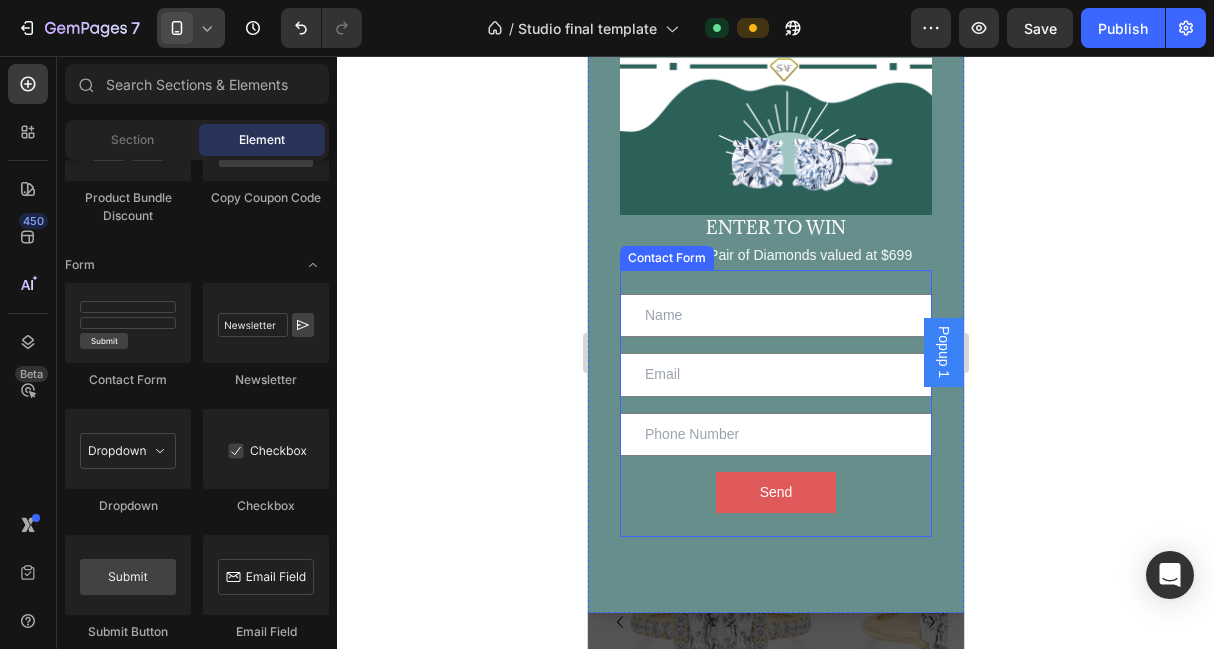 scroll, scrollTop: 0, scrollLeft: 0, axis: both 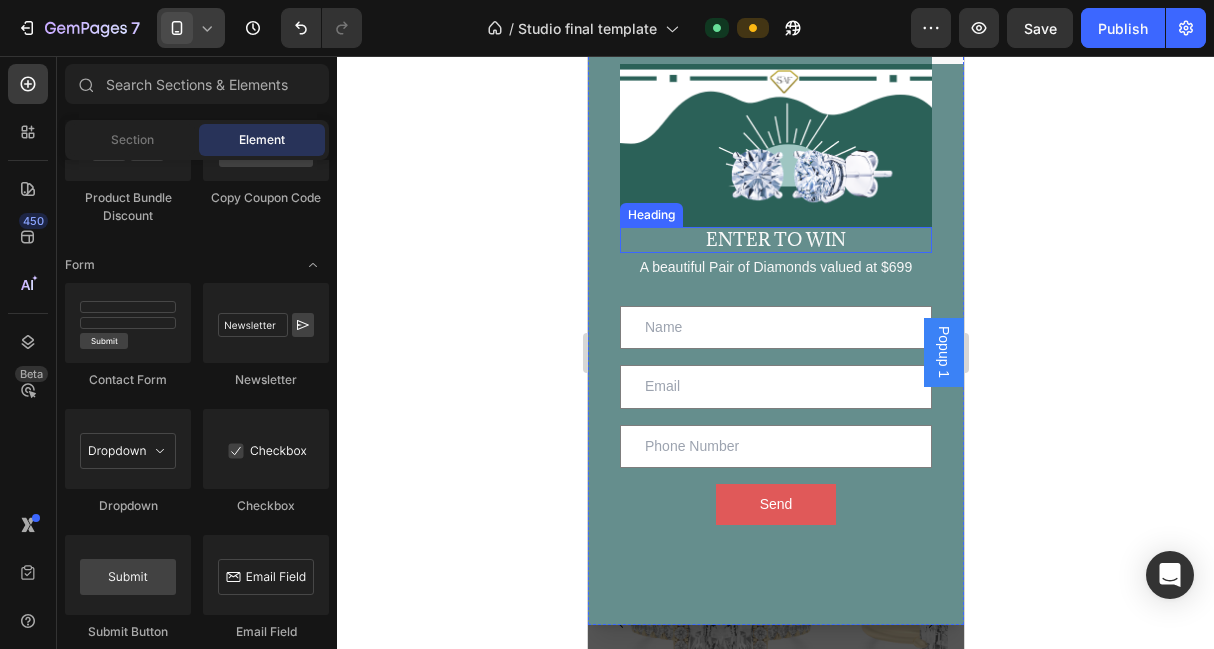 click on "ENTER TO WIN" at bounding box center [775, 240] 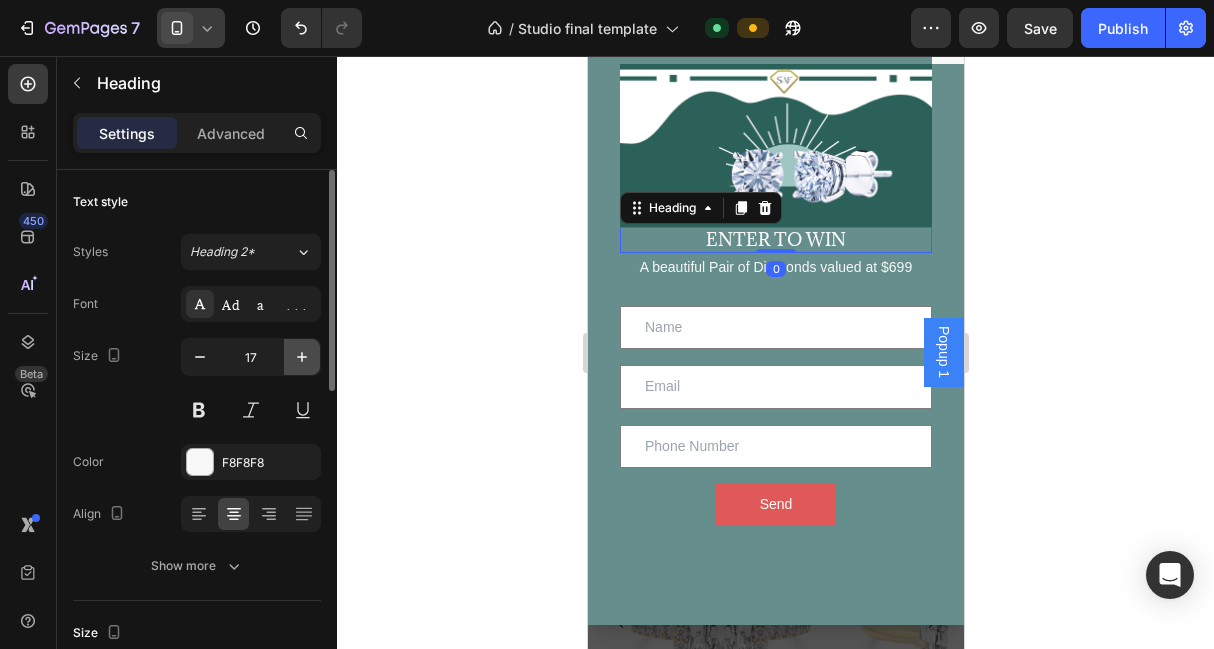 click 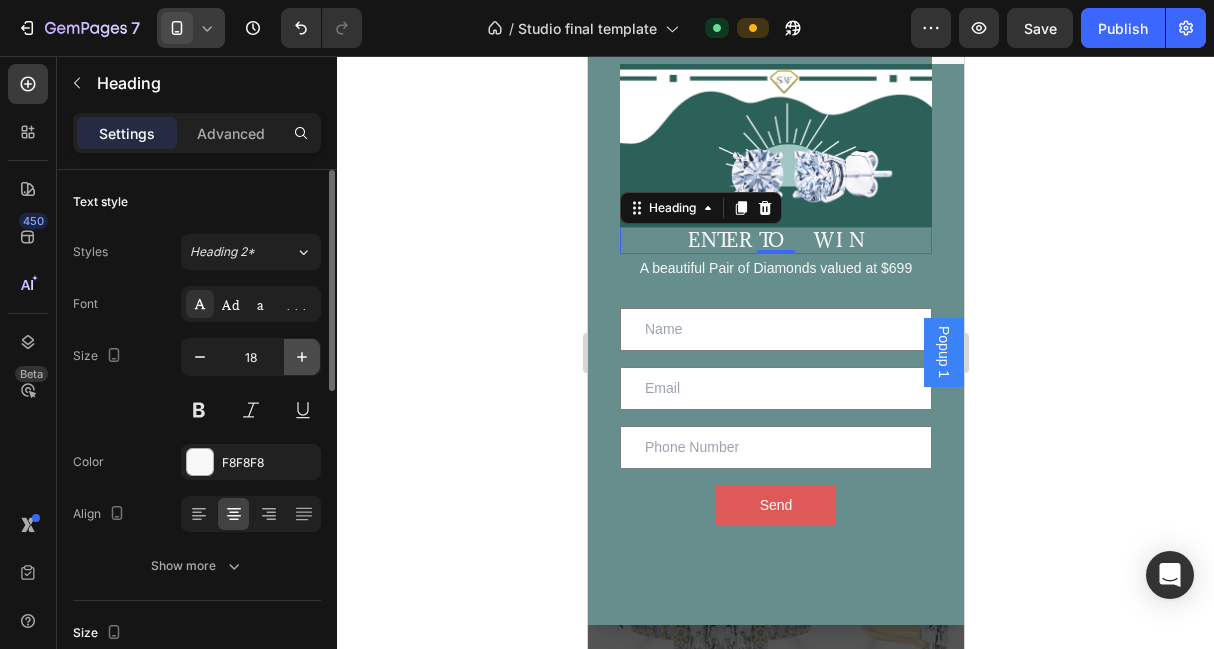 click 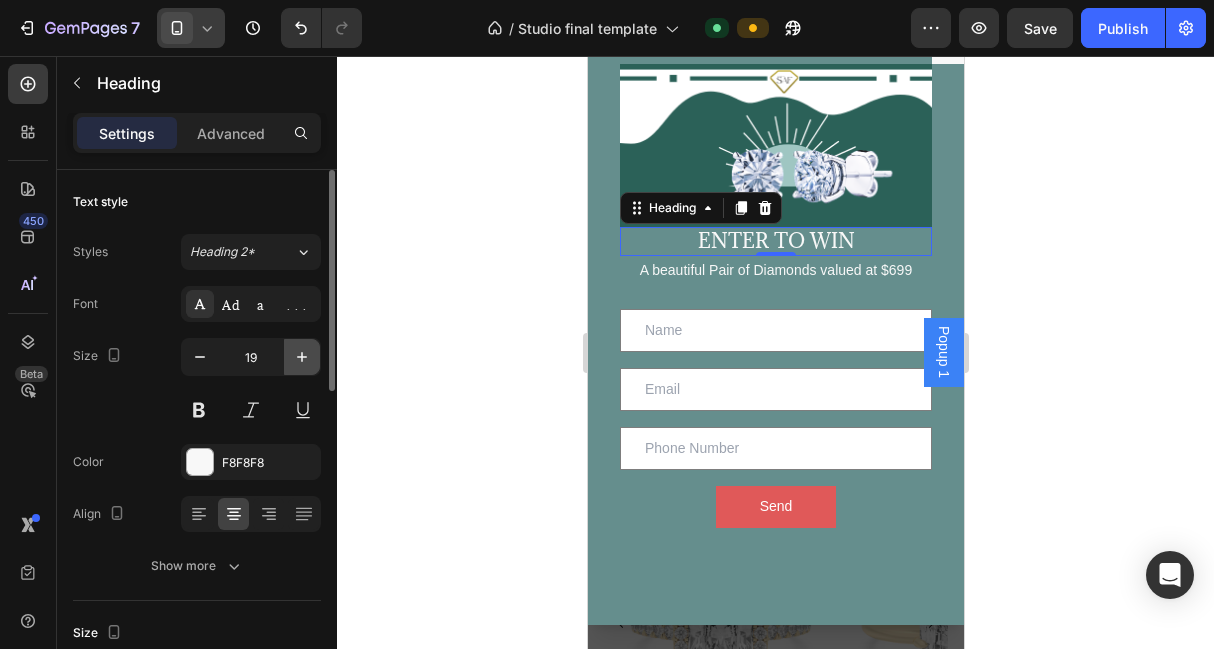 click 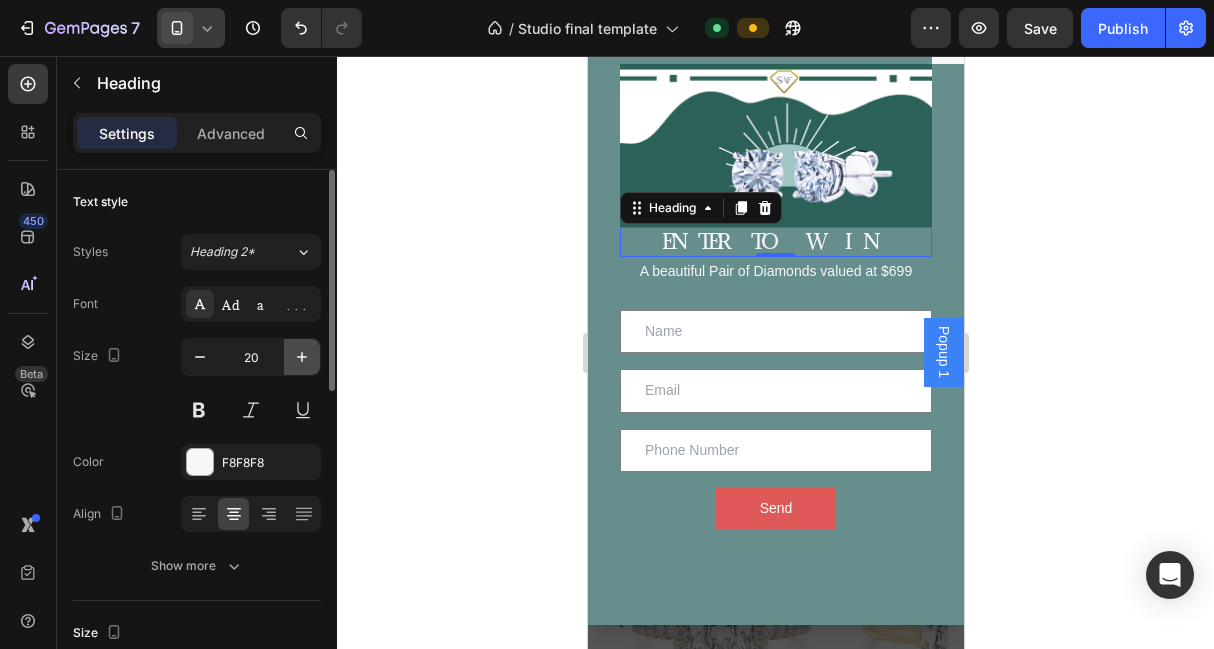 click 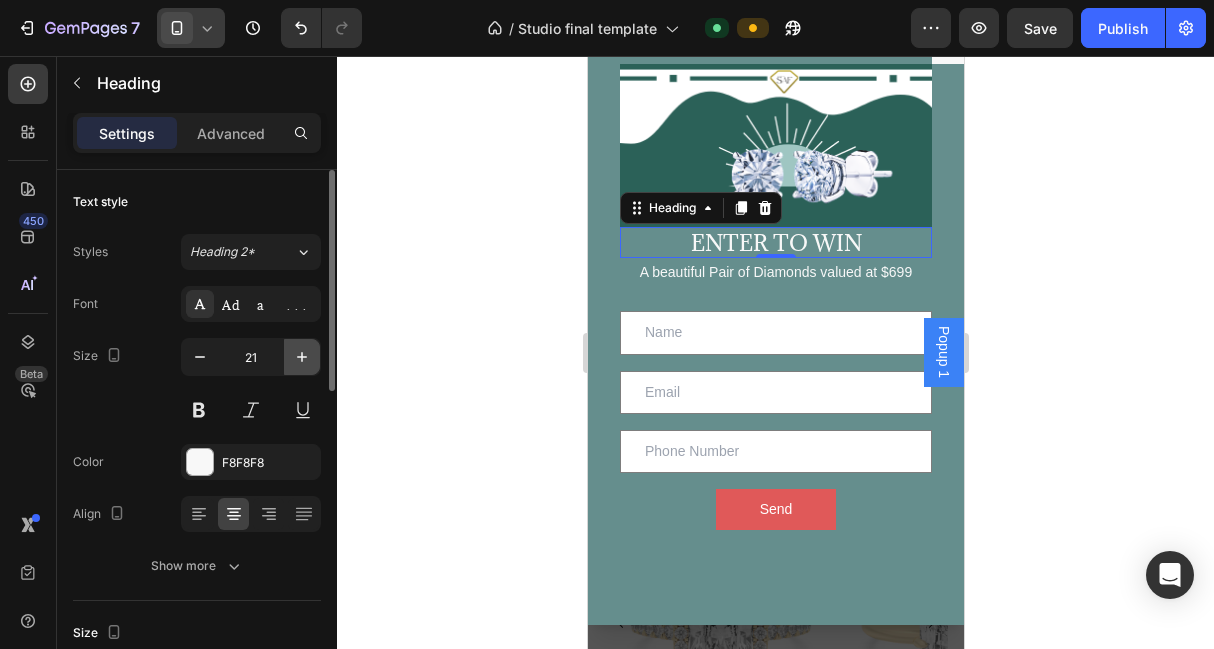 click 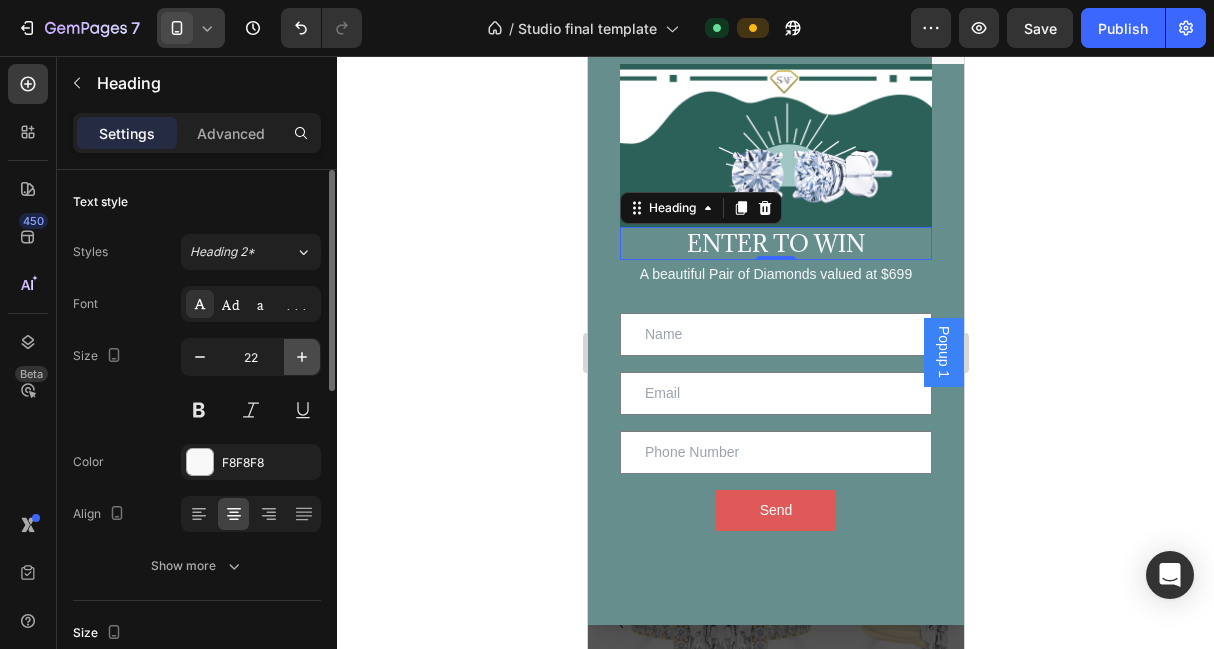 click 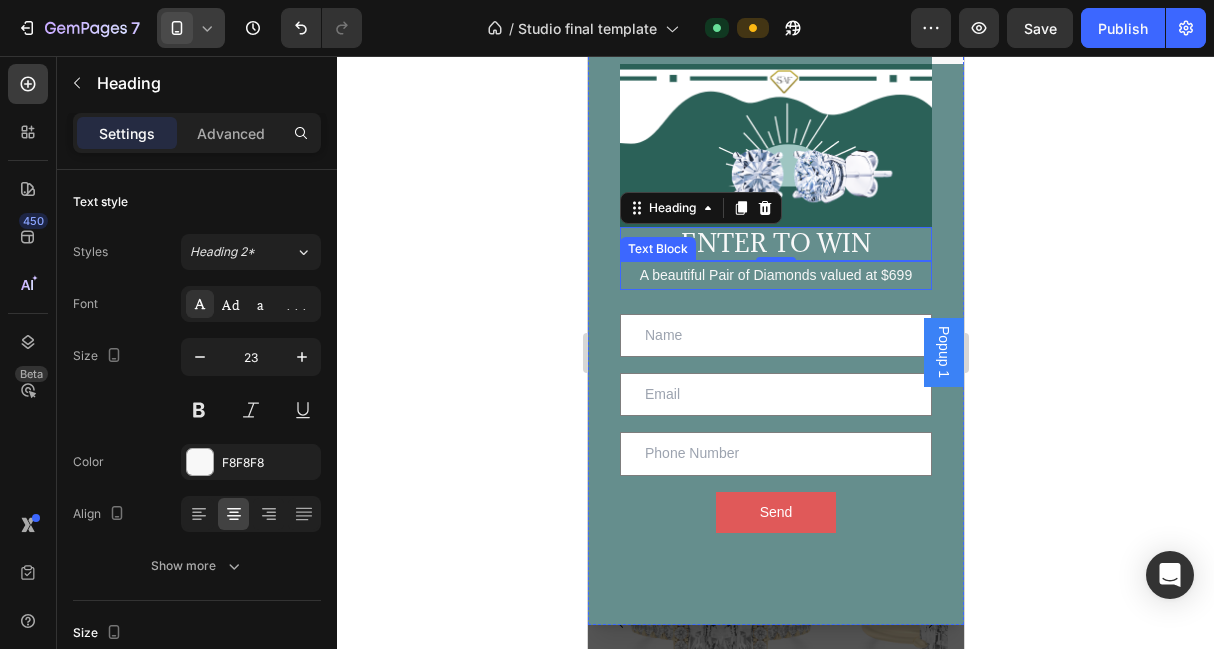 click on "A beautiful Pair of Diamonds valued at $699" at bounding box center [775, 275] 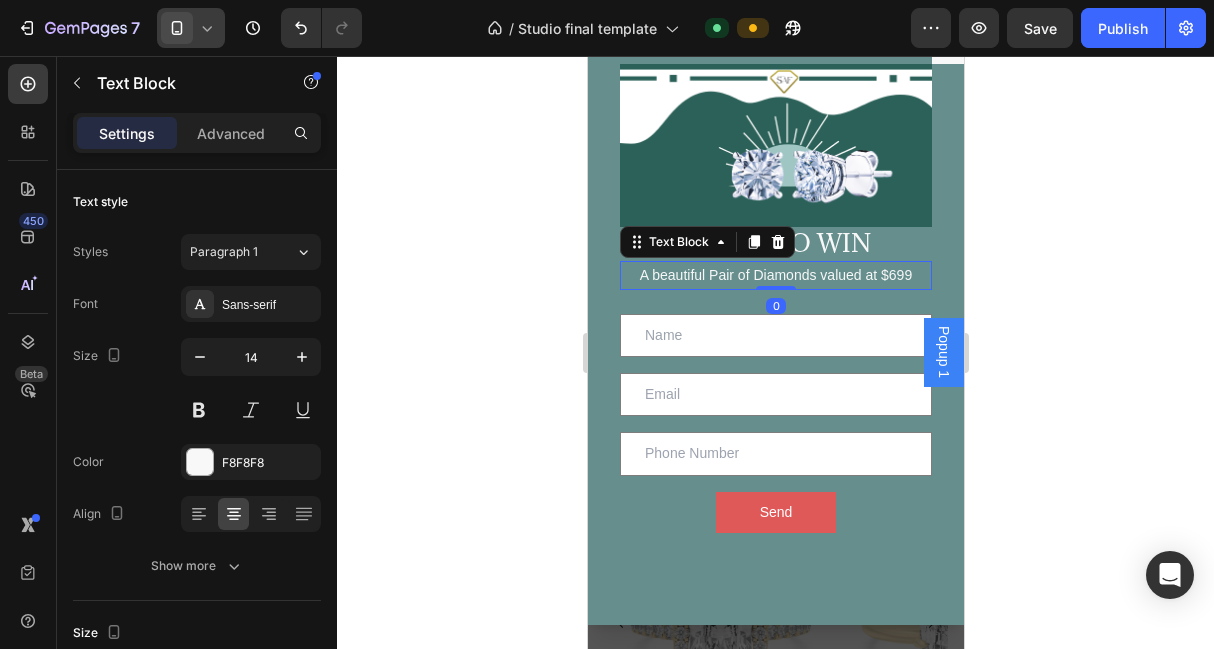 click on "A beautiful Pair of Diamonds valued at $699" at bounding box center (775, 275) 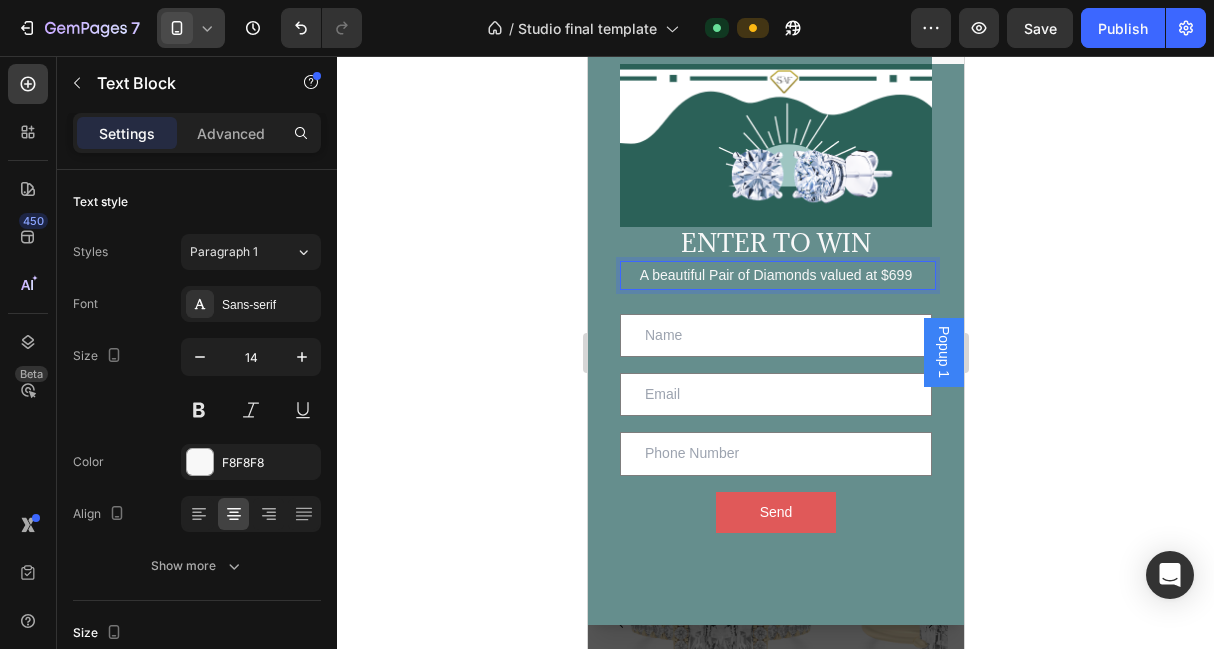 click on "A beautiful Pair of Diamonds valued at $699" at bounding box center [775, 275] 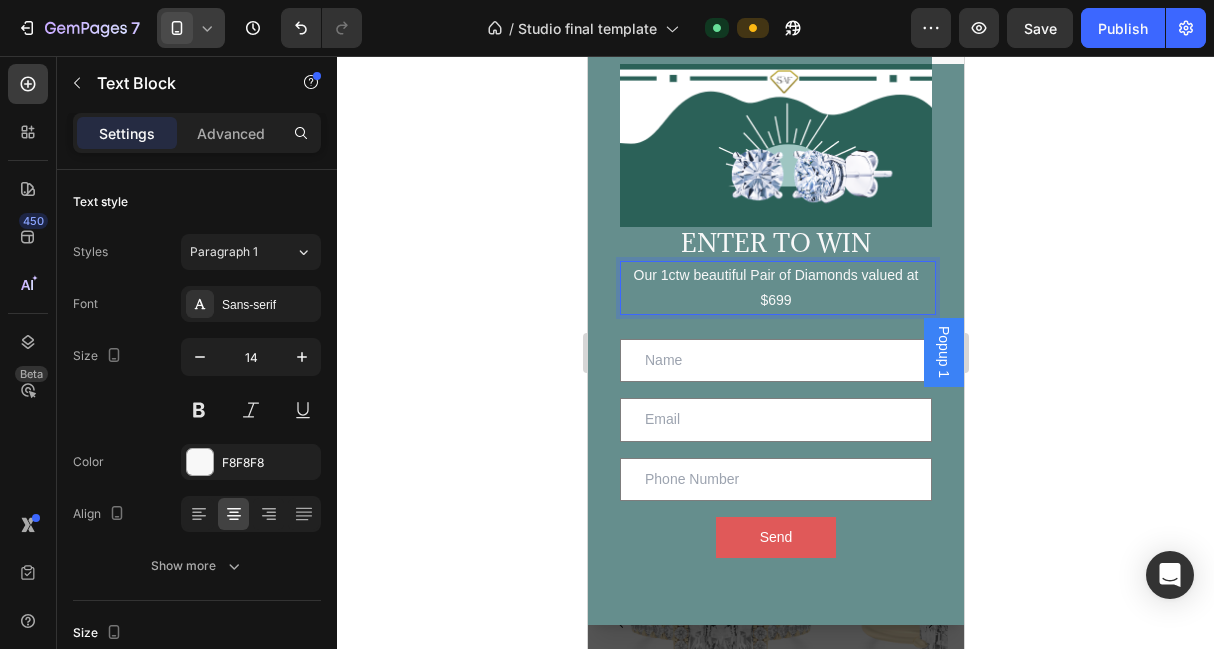 click on "Our 1ctw beautiful Pair of Diamonds valued at $699" at bounding box center [775, 288] 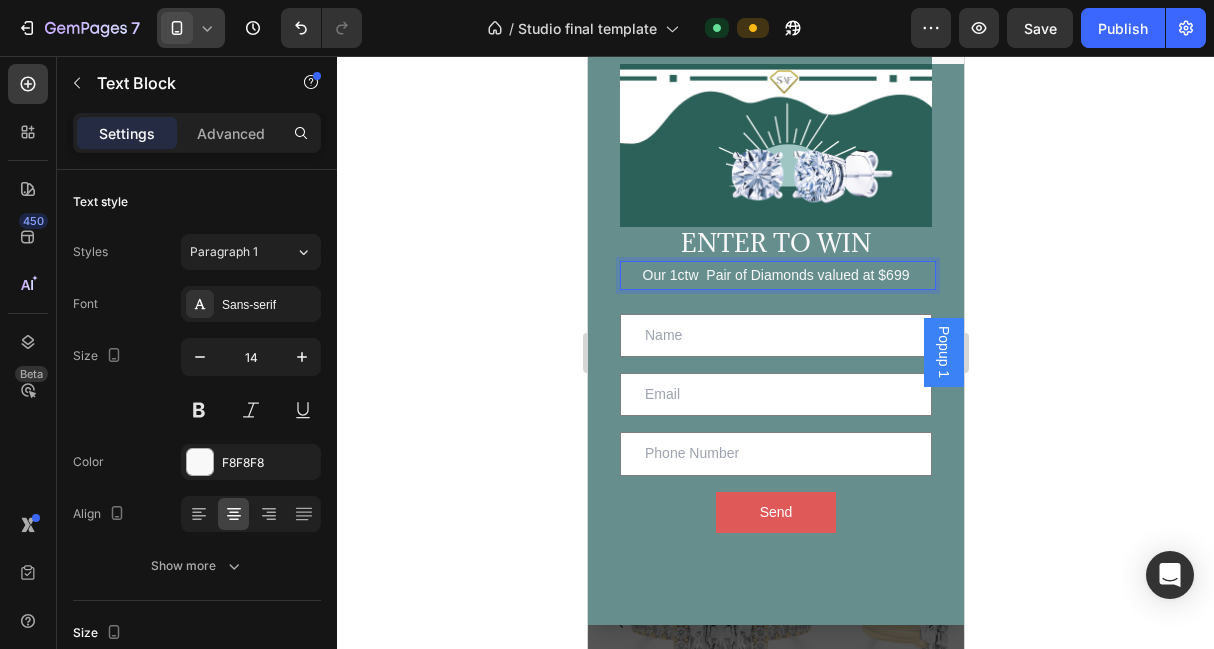 click on "Our 1ctw  Pair of Diamonds valued at $699" at bounding box center [775, 275] 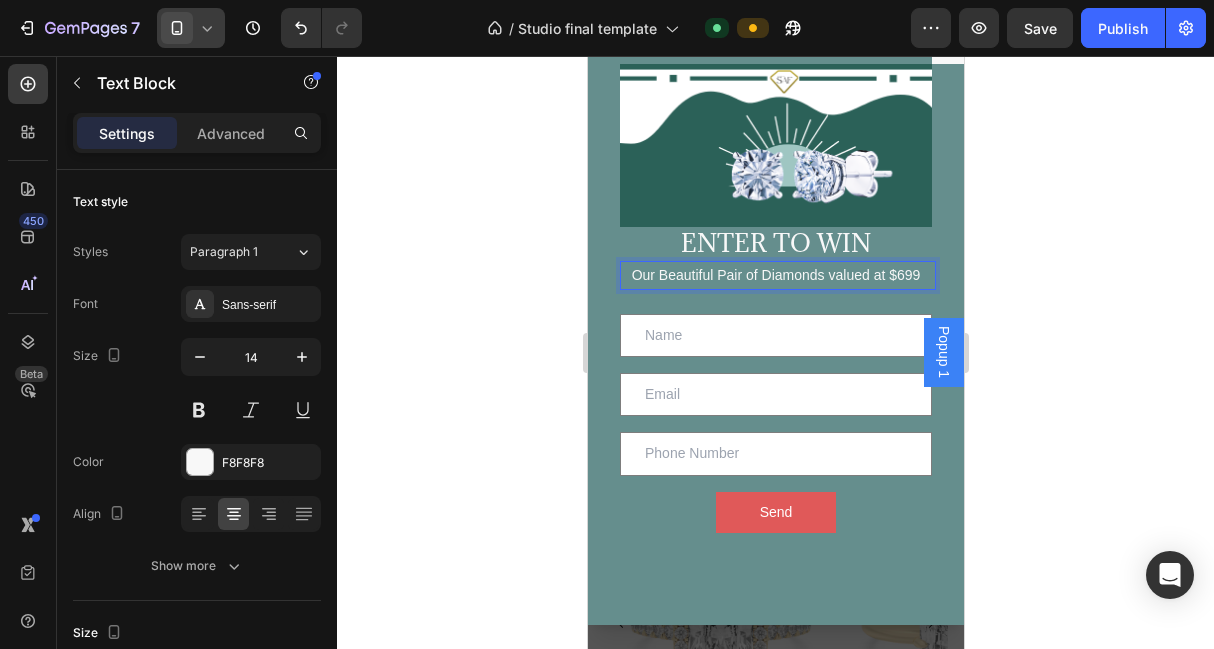 click on "Our Beautiful Pair of Diamonds valued at $699" at bounding box center [775, 275] 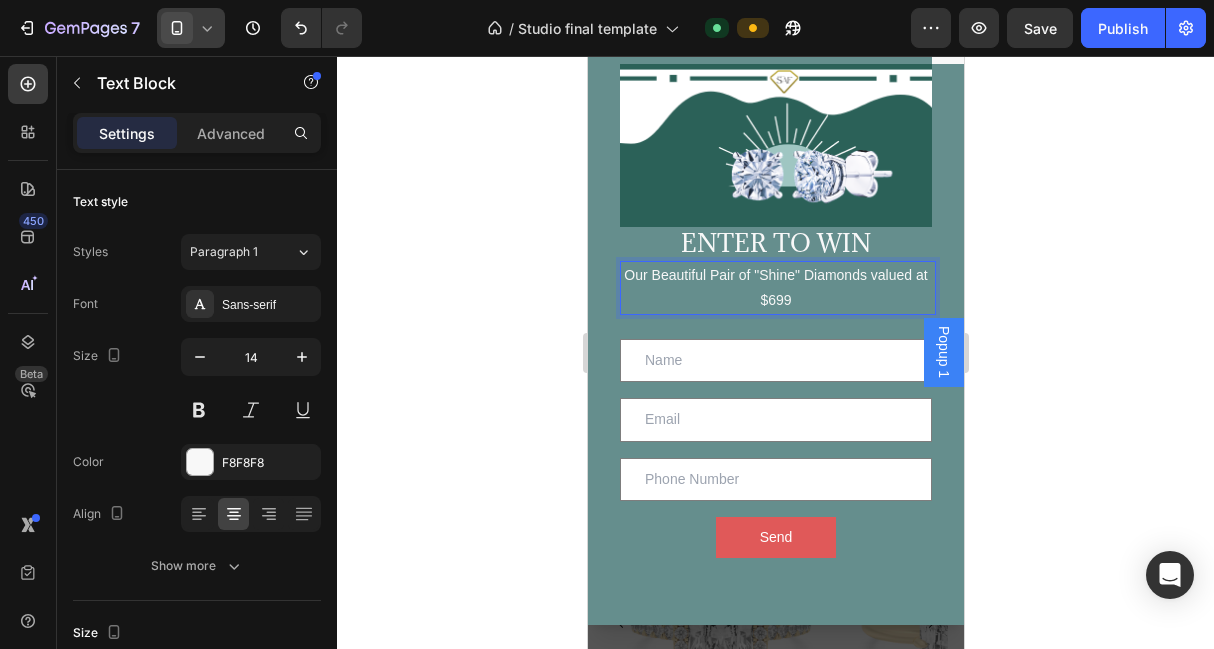 click on "Our Beautiful Pair of "Shine" Diamonds valued at $699" at bounding box center (775, 288) 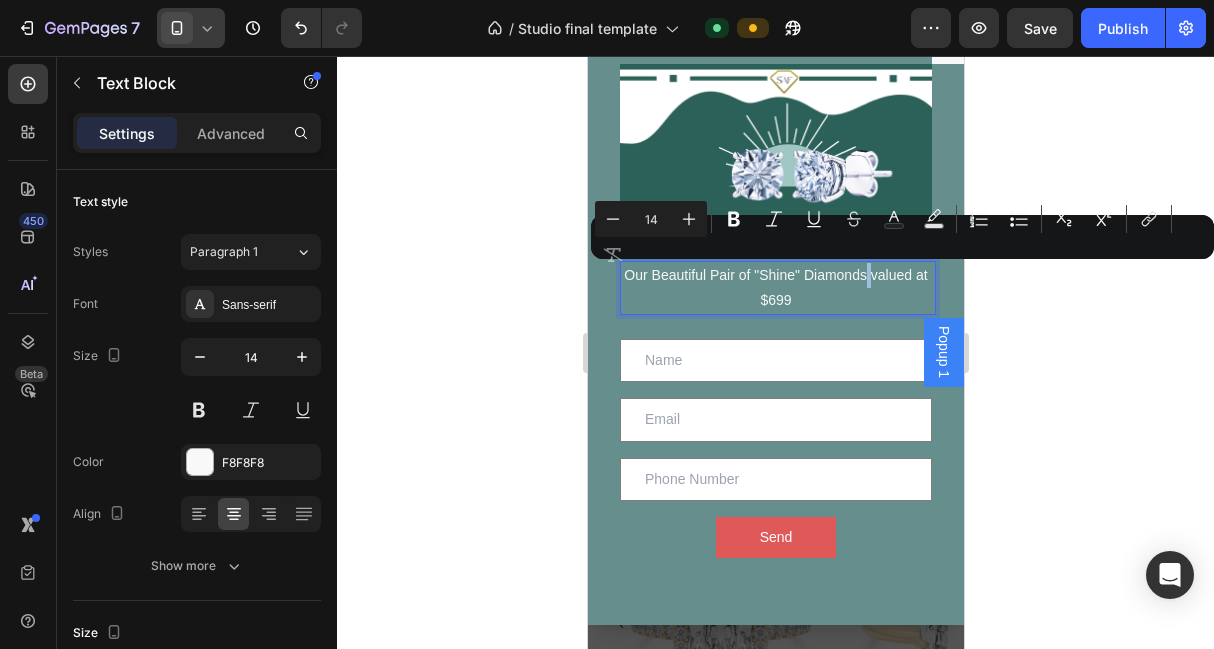 click on "Our Beautiful Pair of "Shine" Diamonds valued at $699" at bounding box center (775, 288) 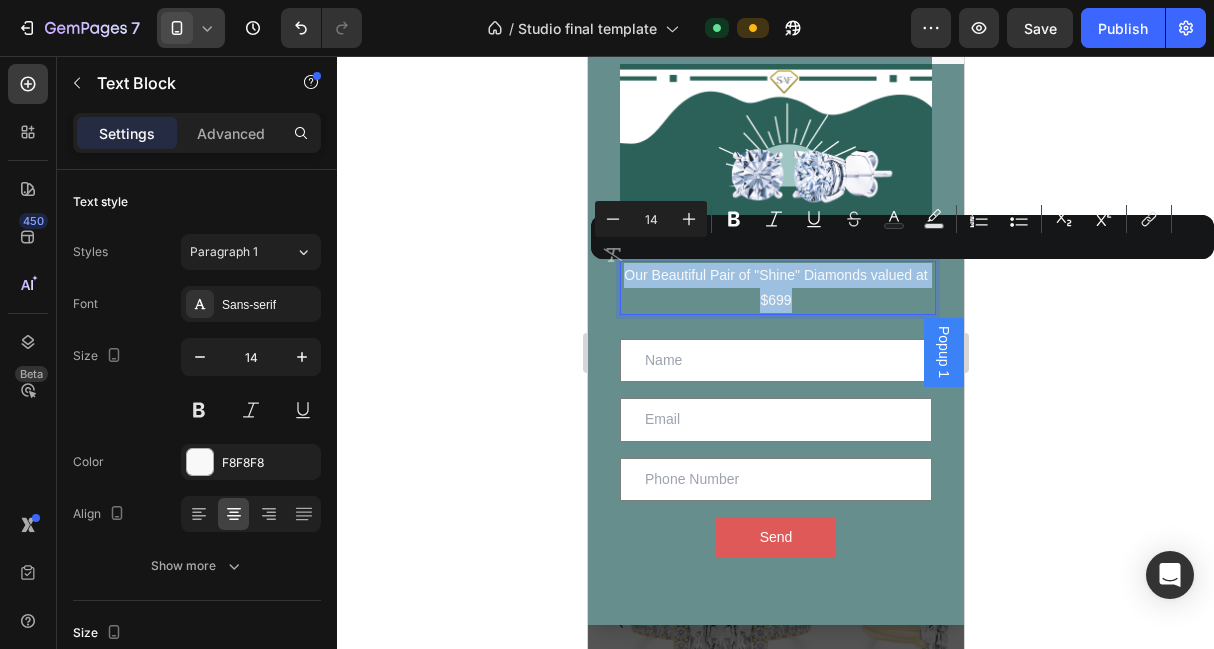 click on "Our Beautiful Pair of "Shine" Diamonds valued at $699" at bounding box center [775, 288] 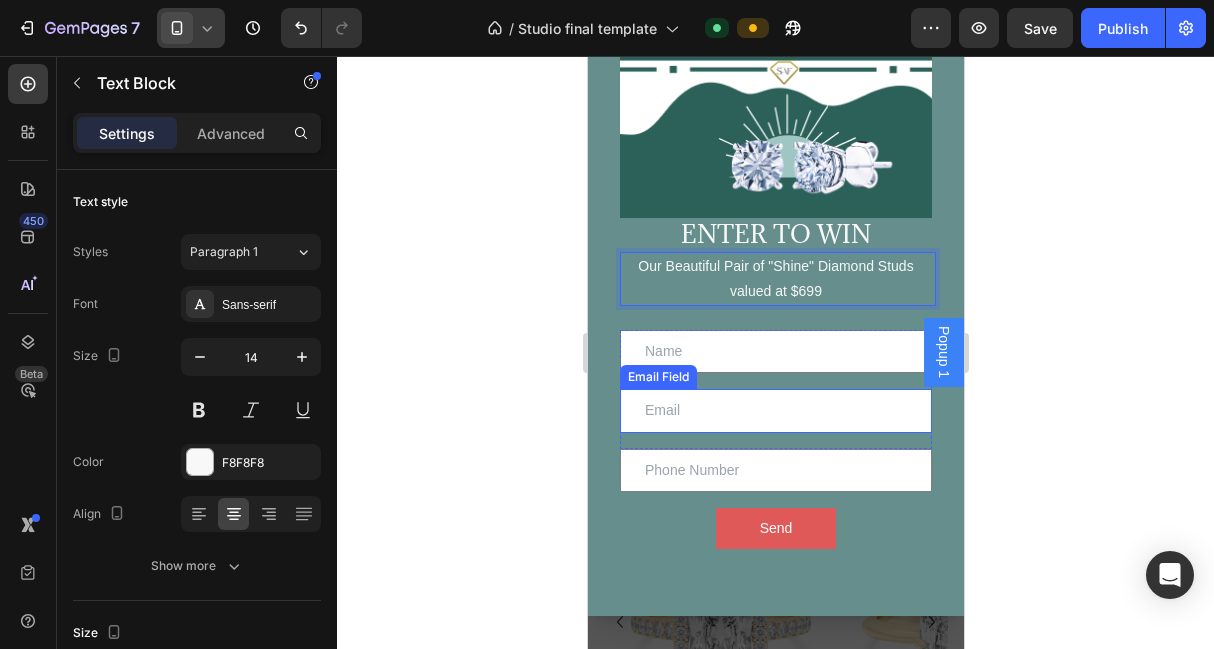 scroll, scrollTop: 0, scrollLeft: 0, axis: both 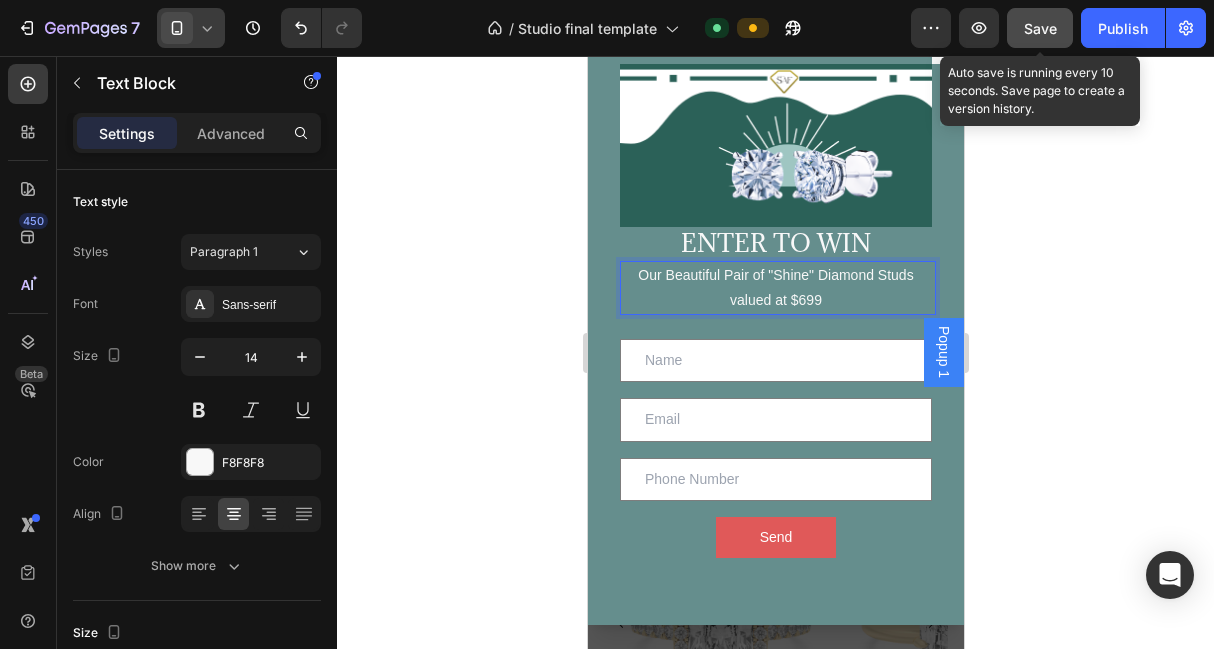 click on "Save" 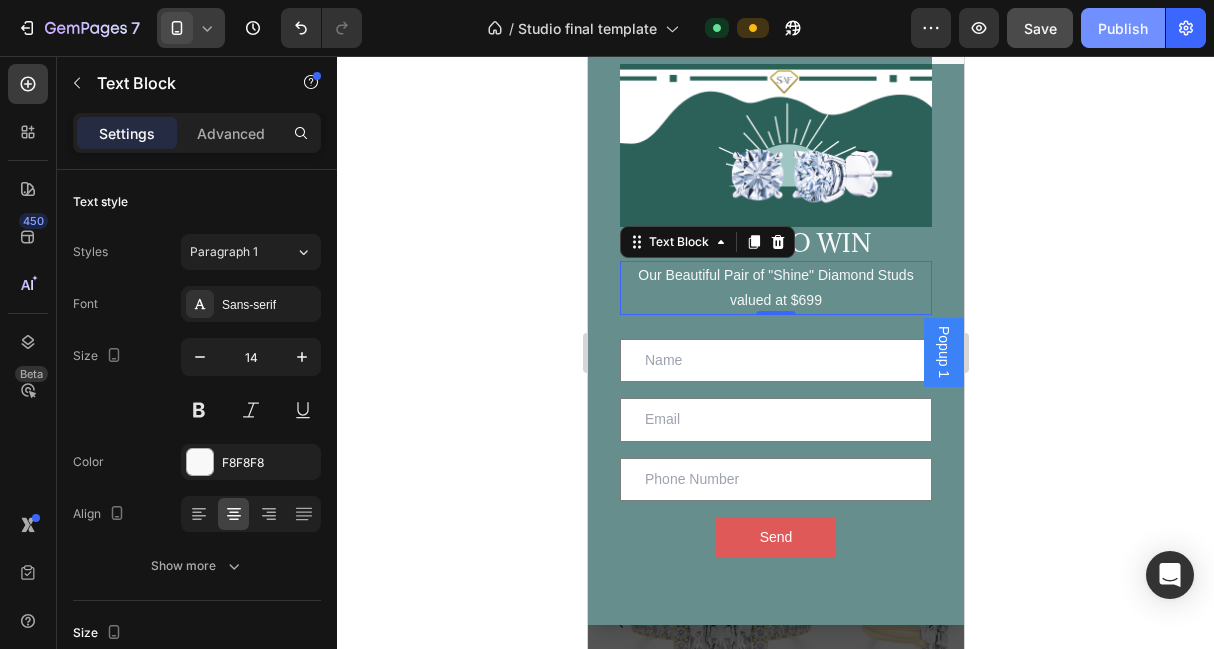 click on "Publish" 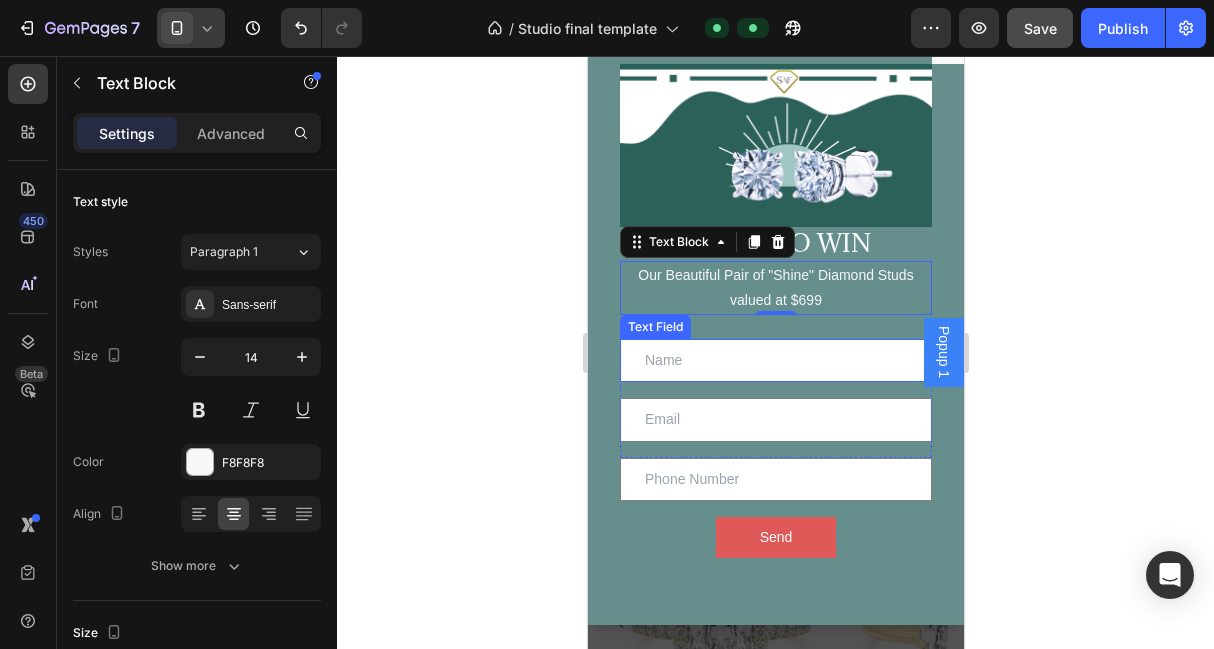click at bounding box center (775, 360) 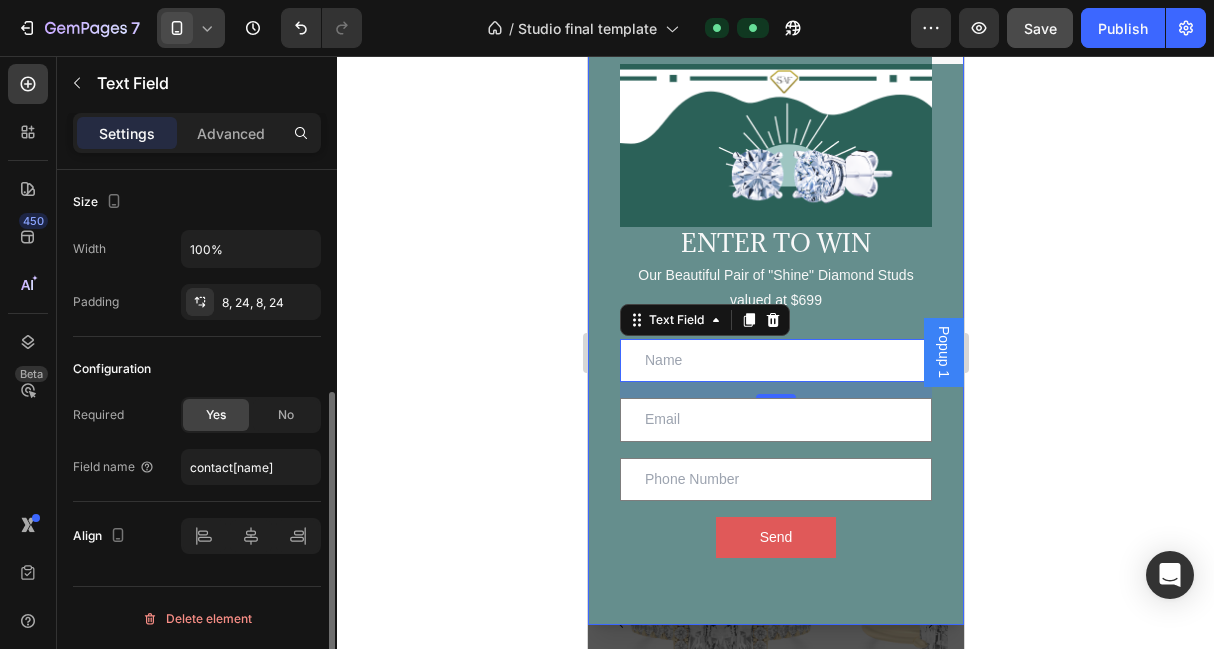 scroll, scrollTop: 376, scrollLeft: 0, axis: vertical 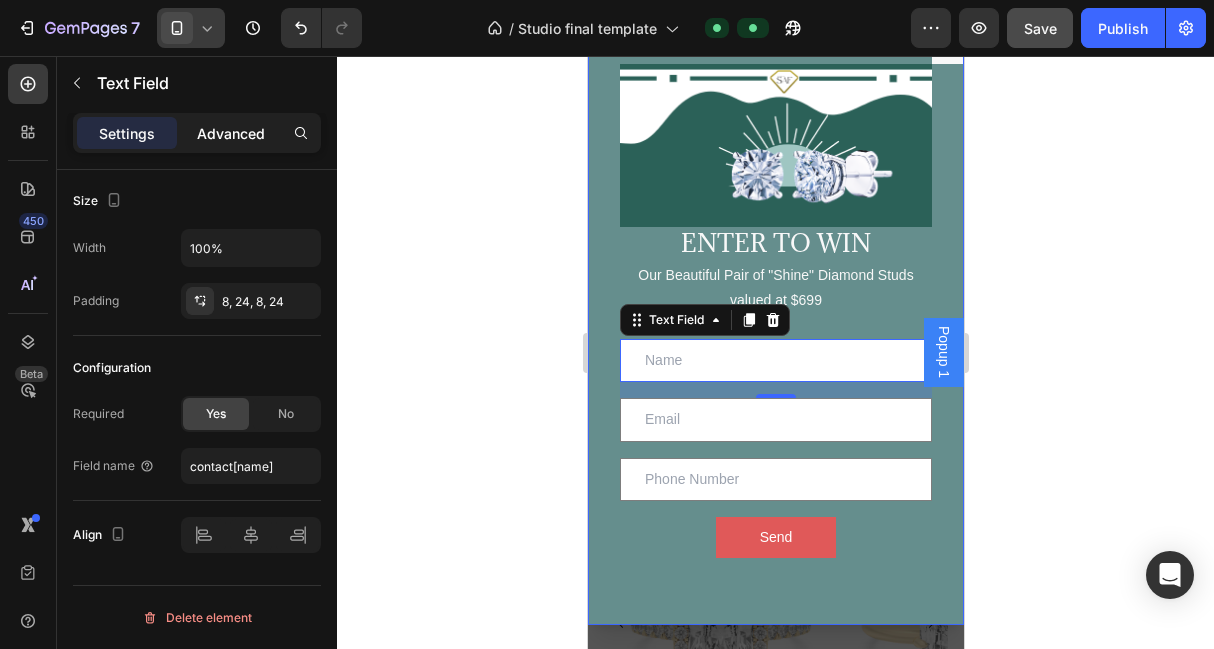 click on "Advanced" at bounding box center (231, 133) 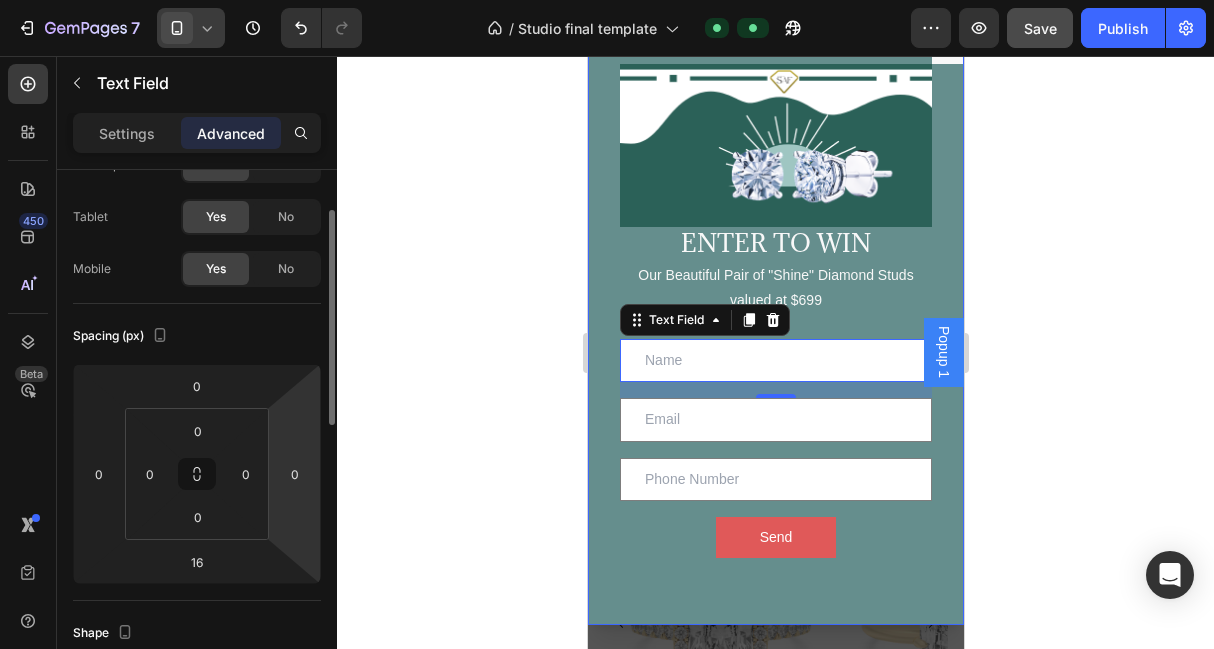 scroll, scrollTop: 88, scrollLeft: 0, axis: vertical 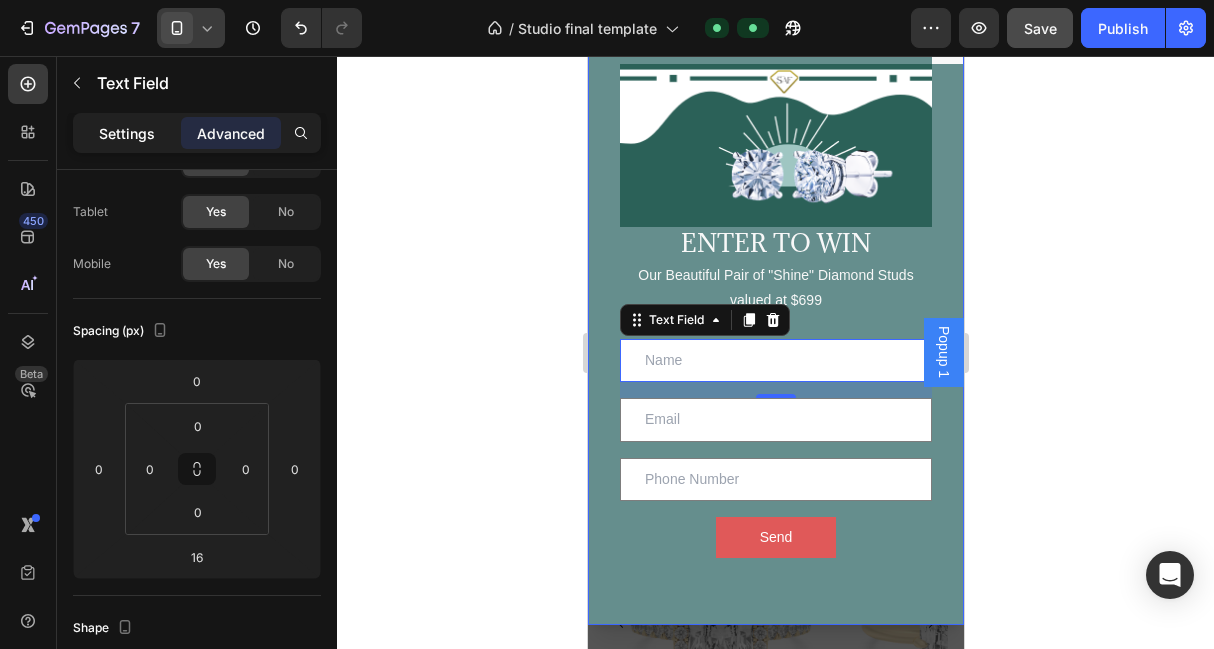 click on "Settings" at bounding box center [127, 133] 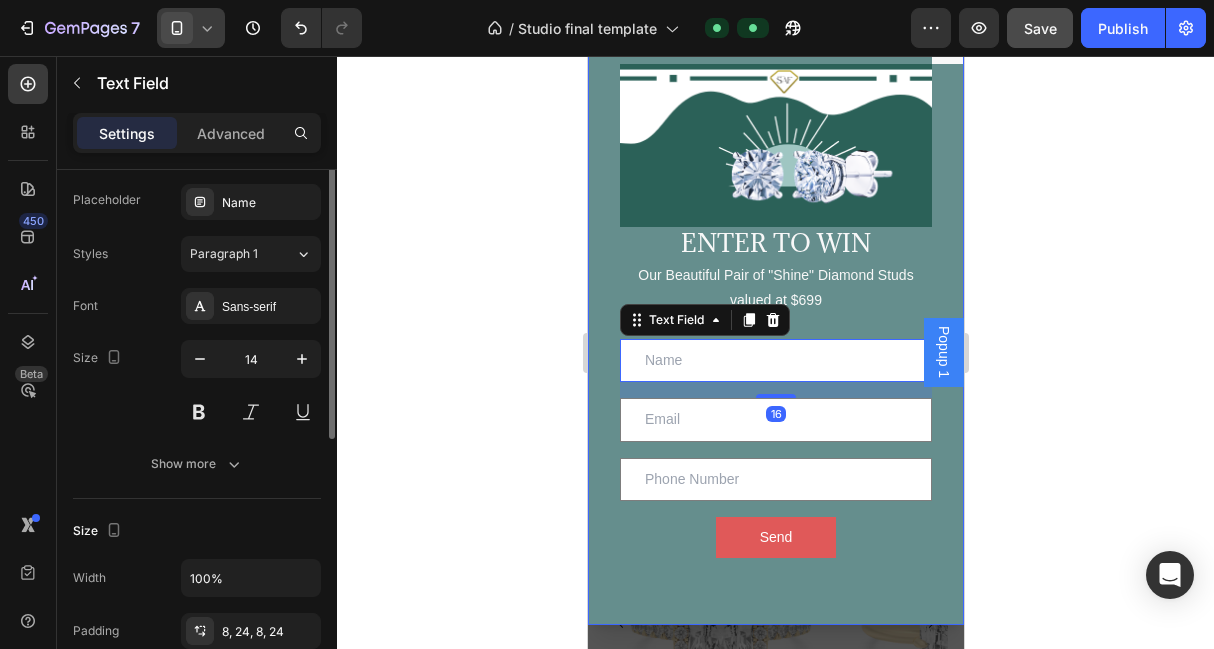 scroll, scrollTop: 0, scrollLeft: 0, axis: both 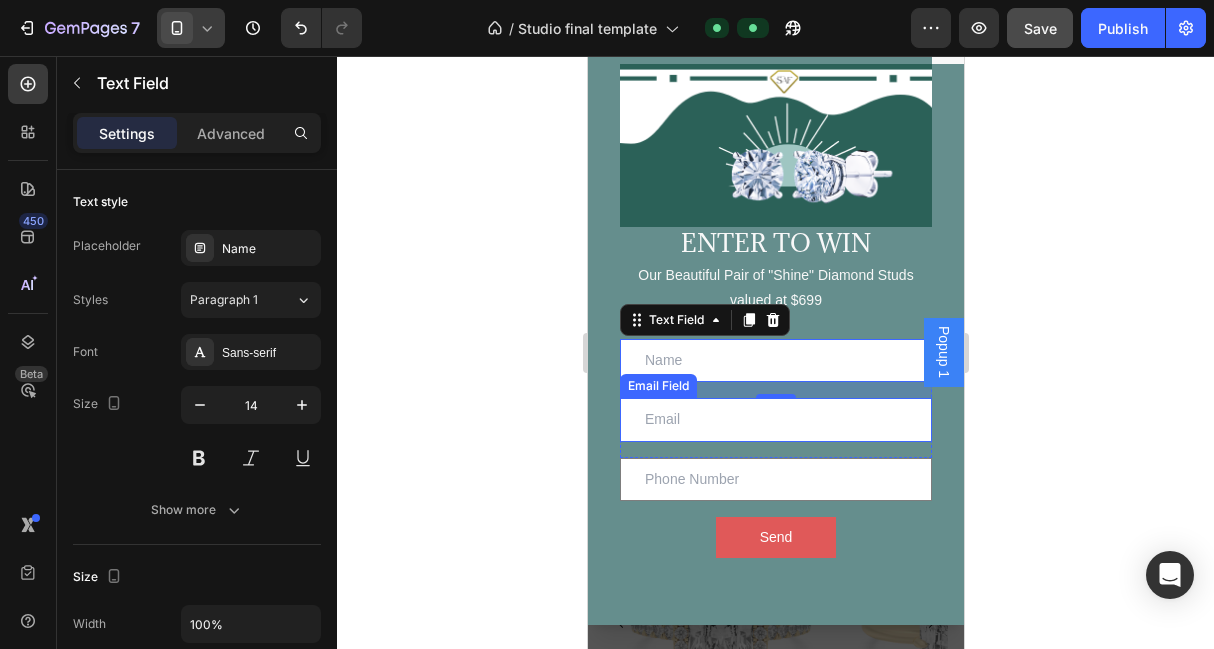 click at bounding box center [775, 419] 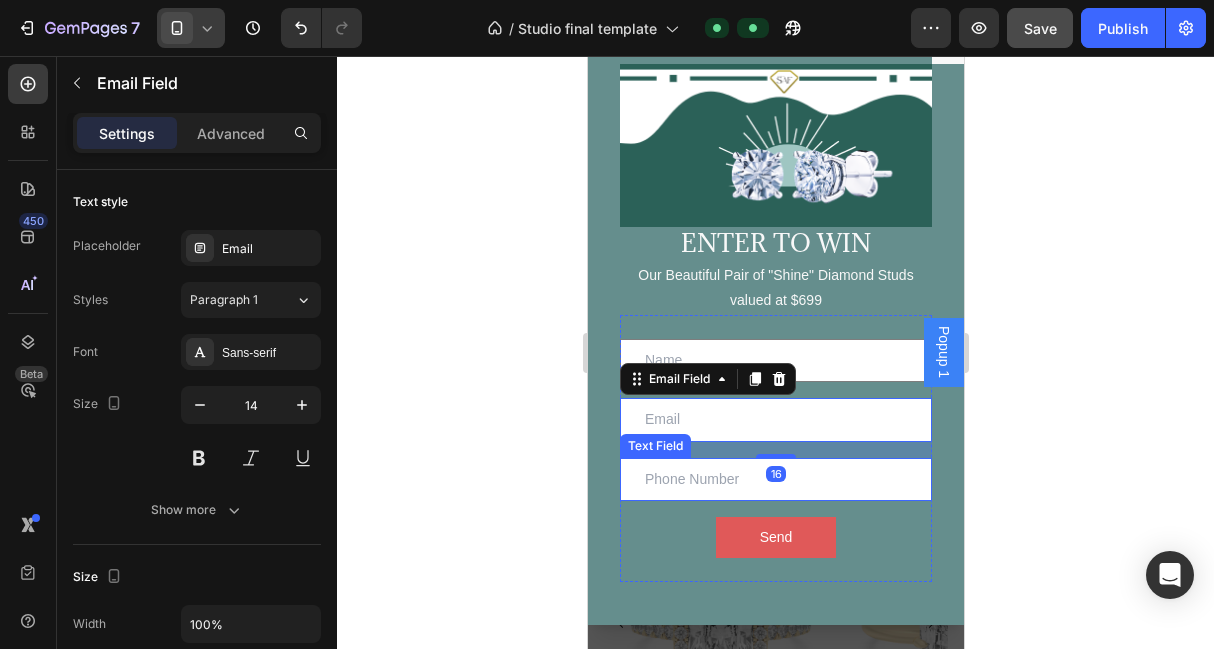 click at bounding box center [775, 479] 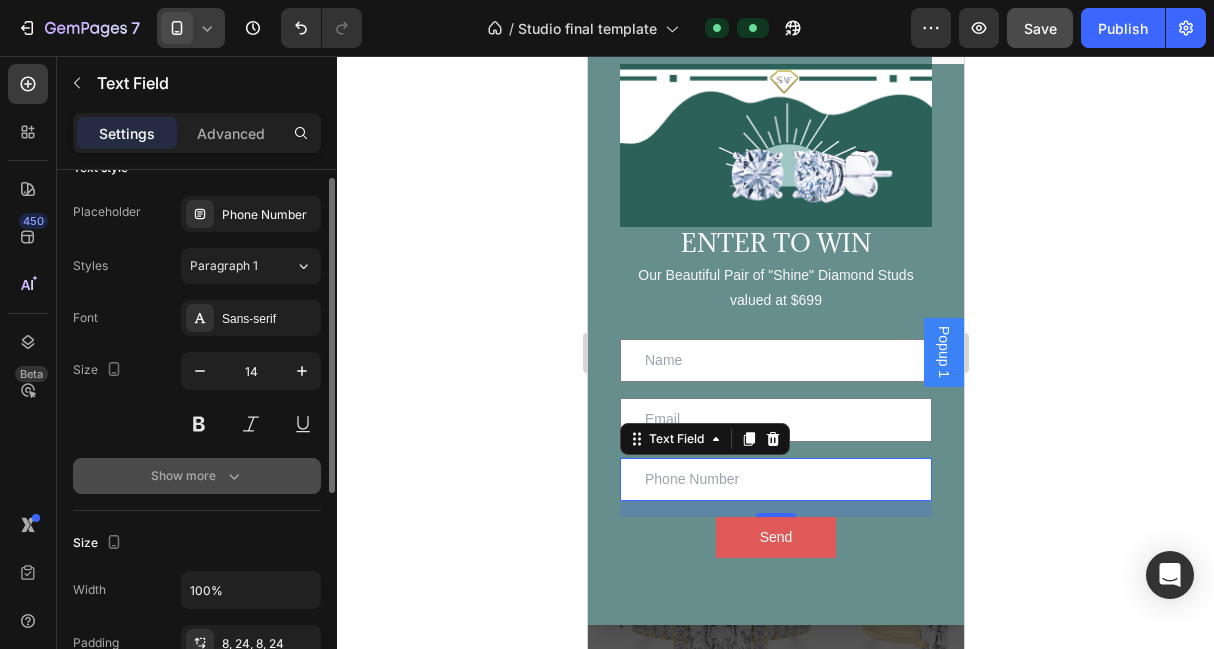 scroll, scrollTop: 37, scrollLeft: 0, axis: vertical 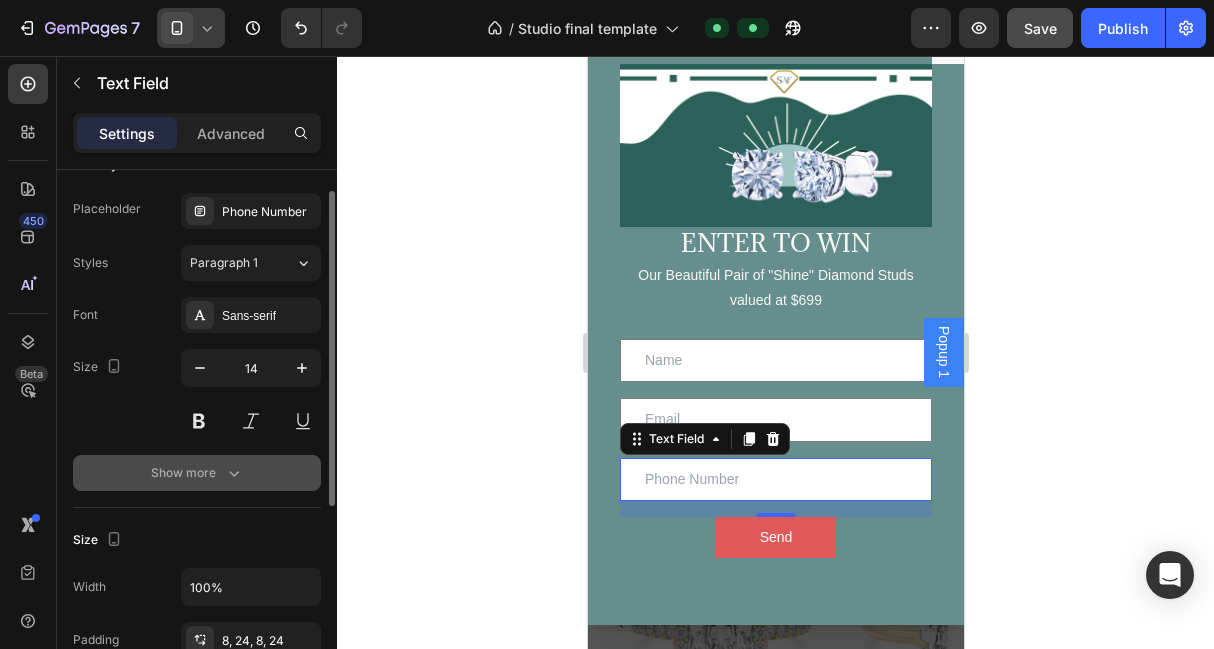click on "Show more" at bounding box center (197, 473) 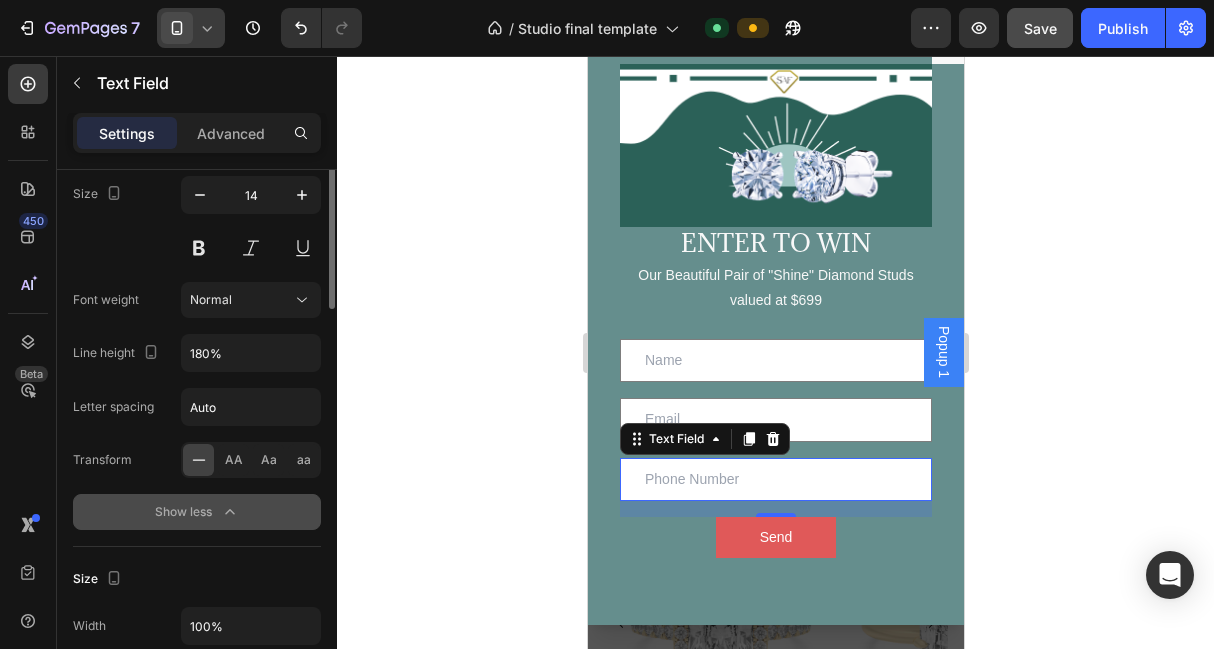 scroll, scrollTop: 0, scrollLeft: 0, axis: both 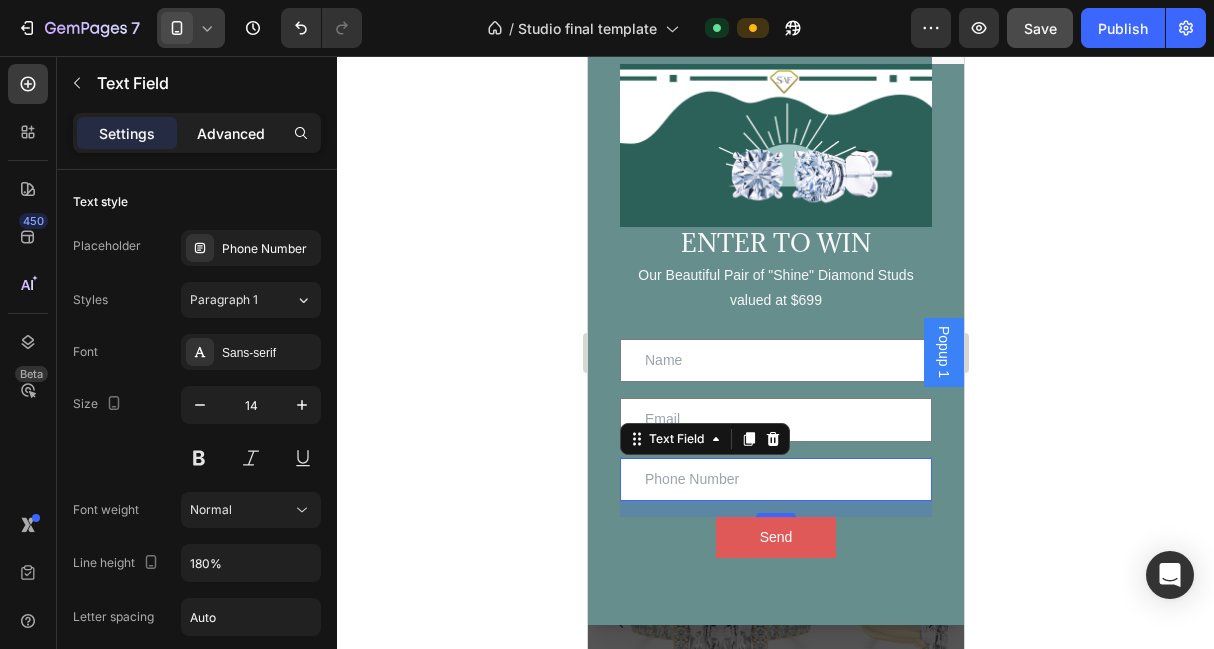 click on "Advanced" at bounding box center (231, 133) 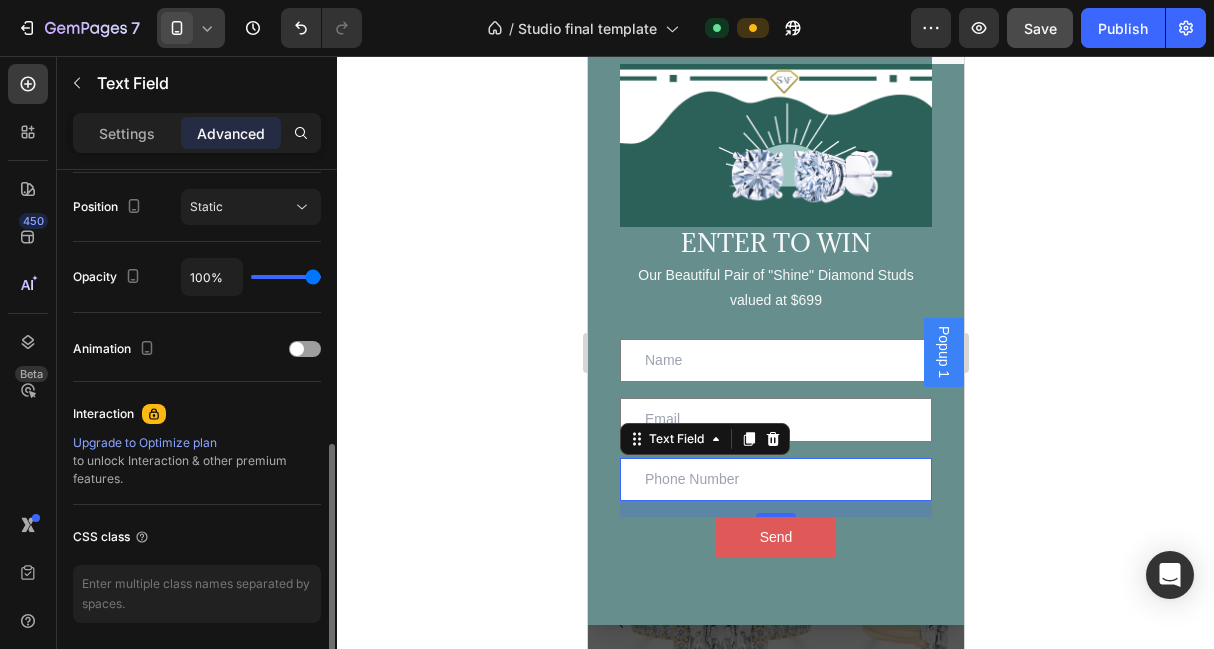 scroll, scrollTop: 798, scrollLeft: 0, axis: vertical 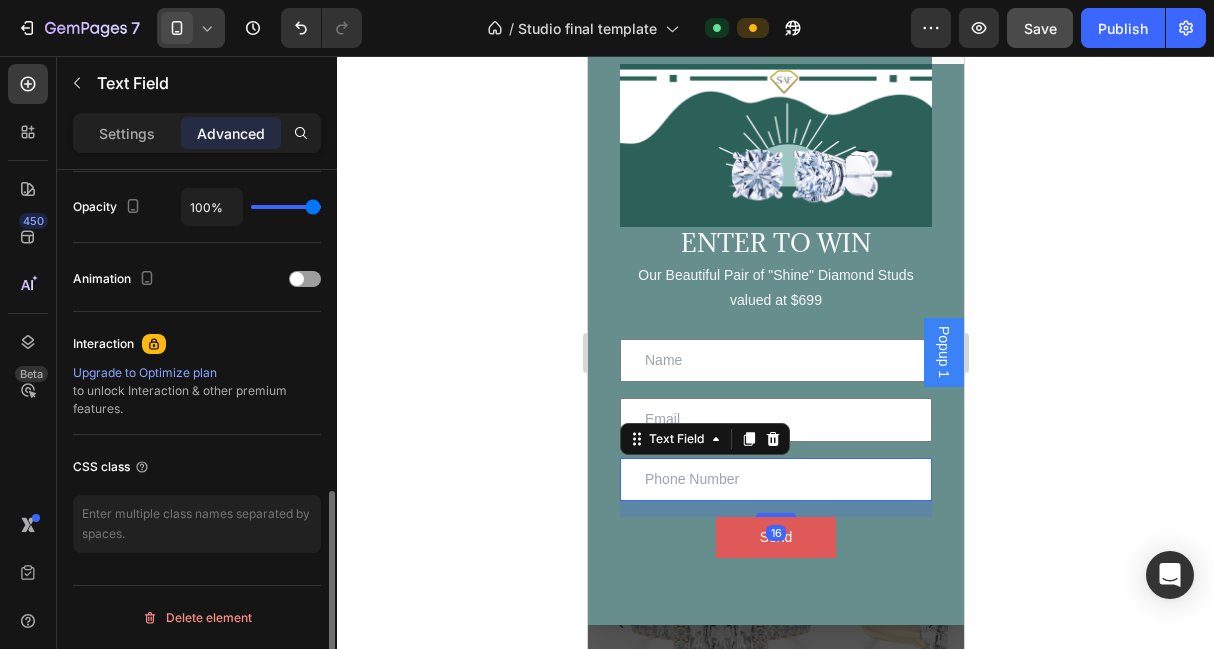 type on "93%" 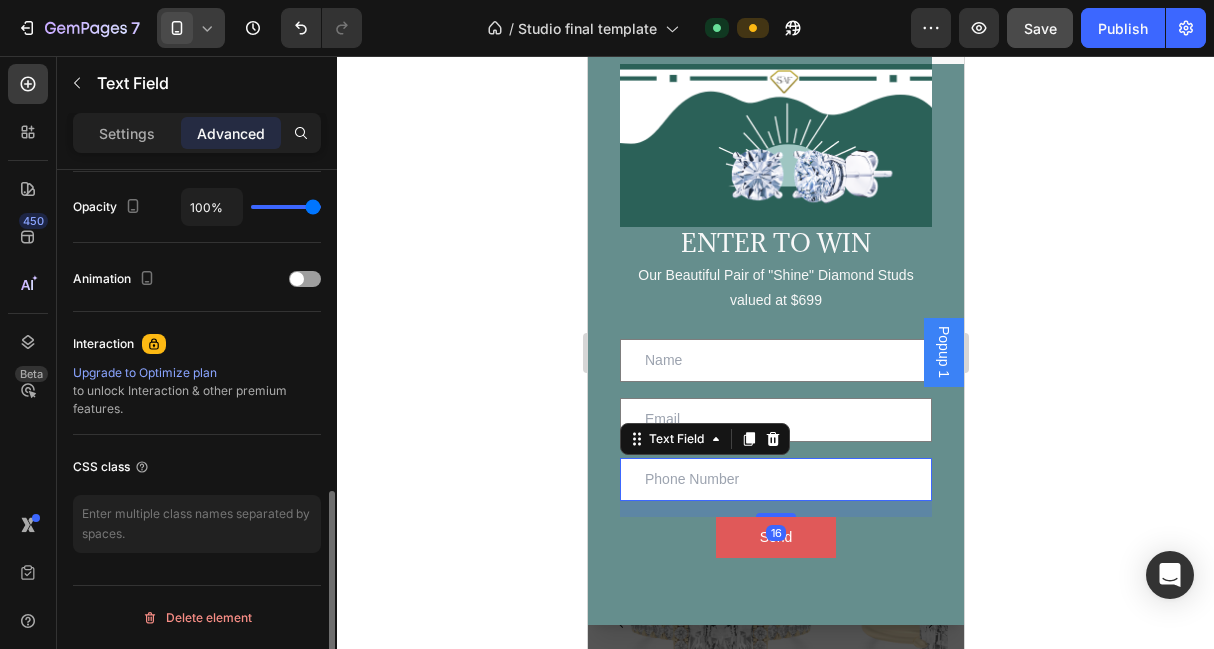 type on "93" 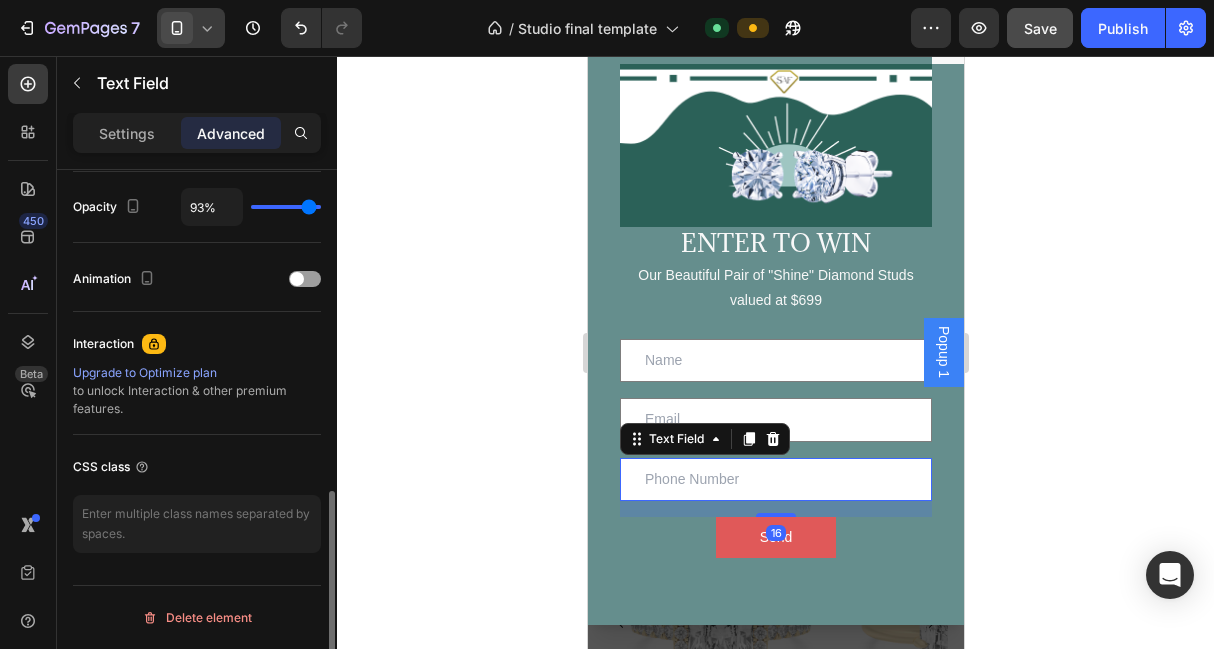 type on "86%" 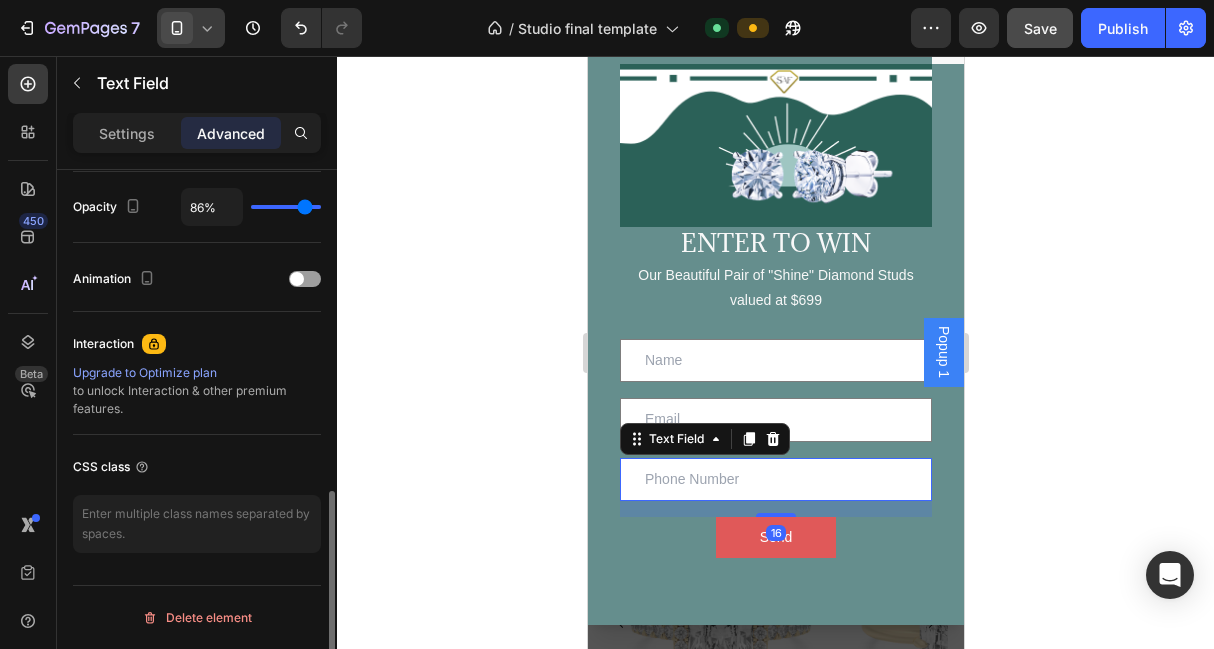 type on "80%" 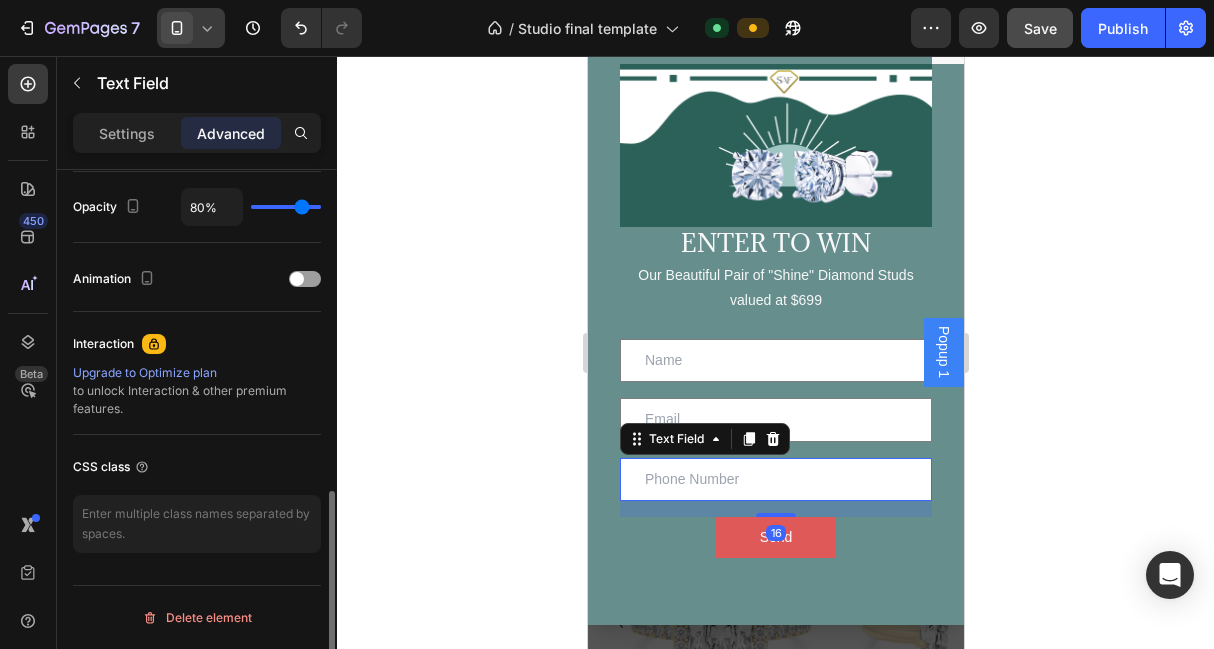 type on "74%" 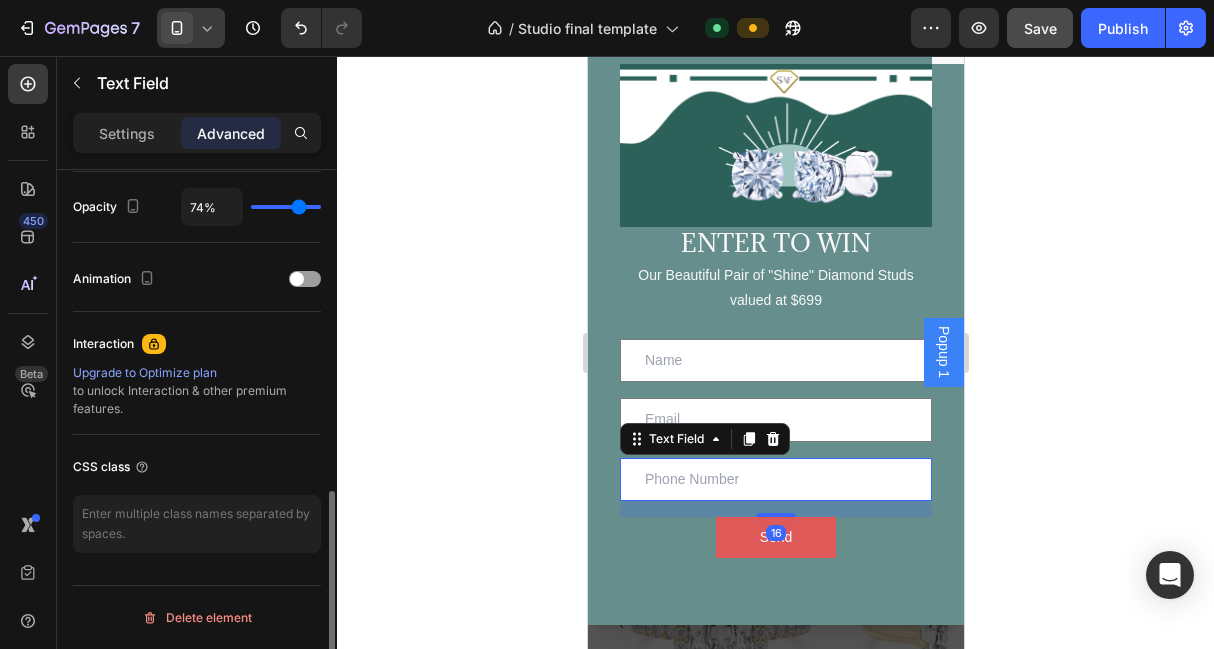 type on "70%" 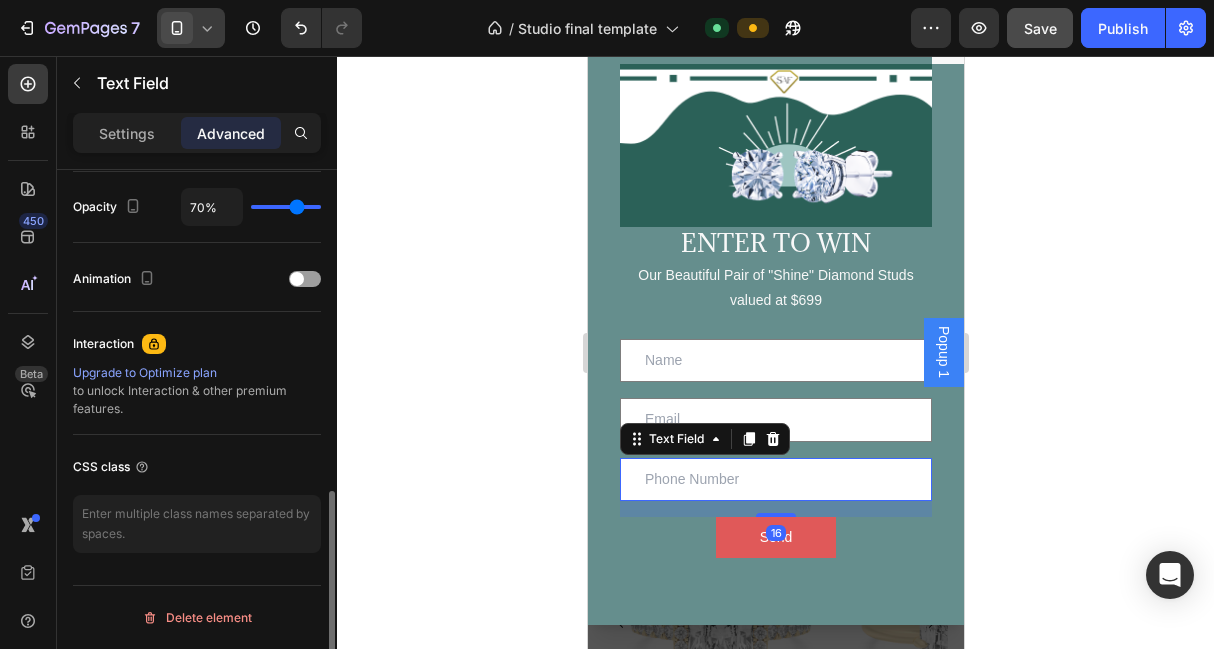 type on "67%" 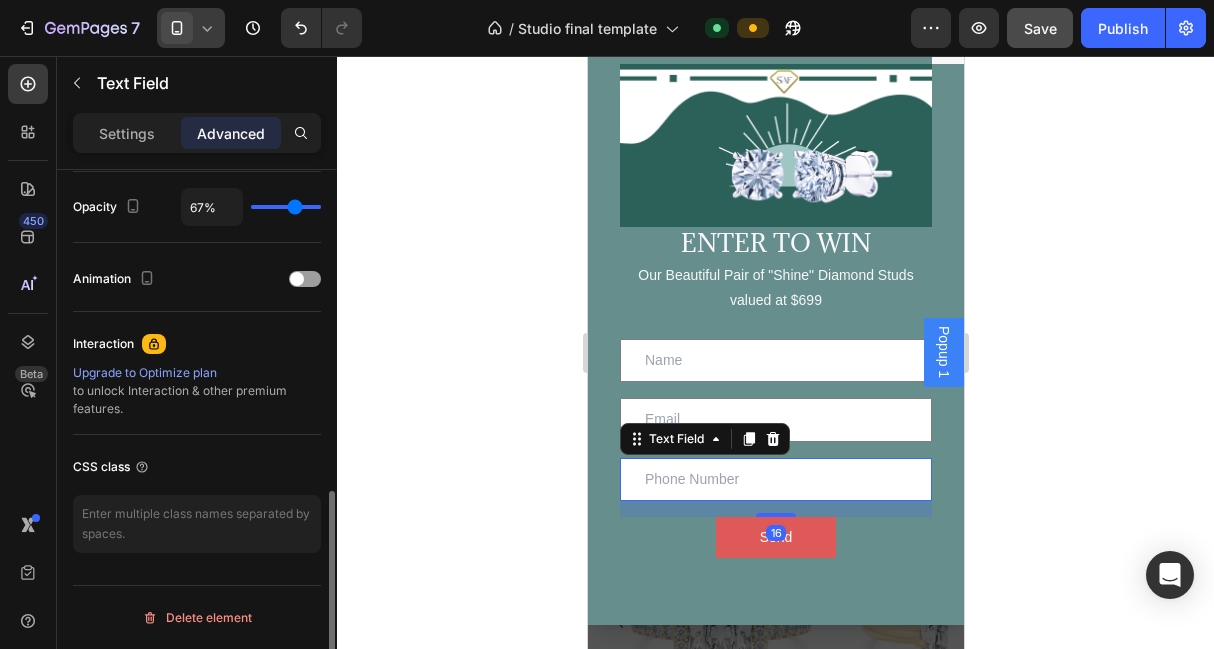 type on "63%" 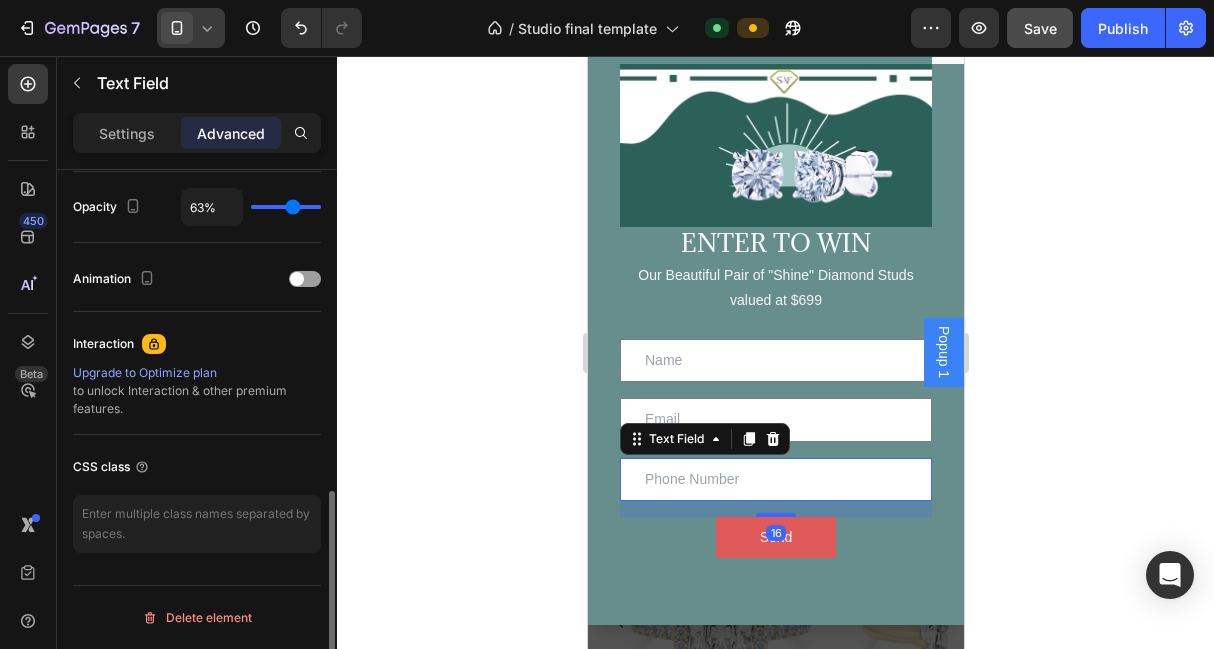type on "59%" 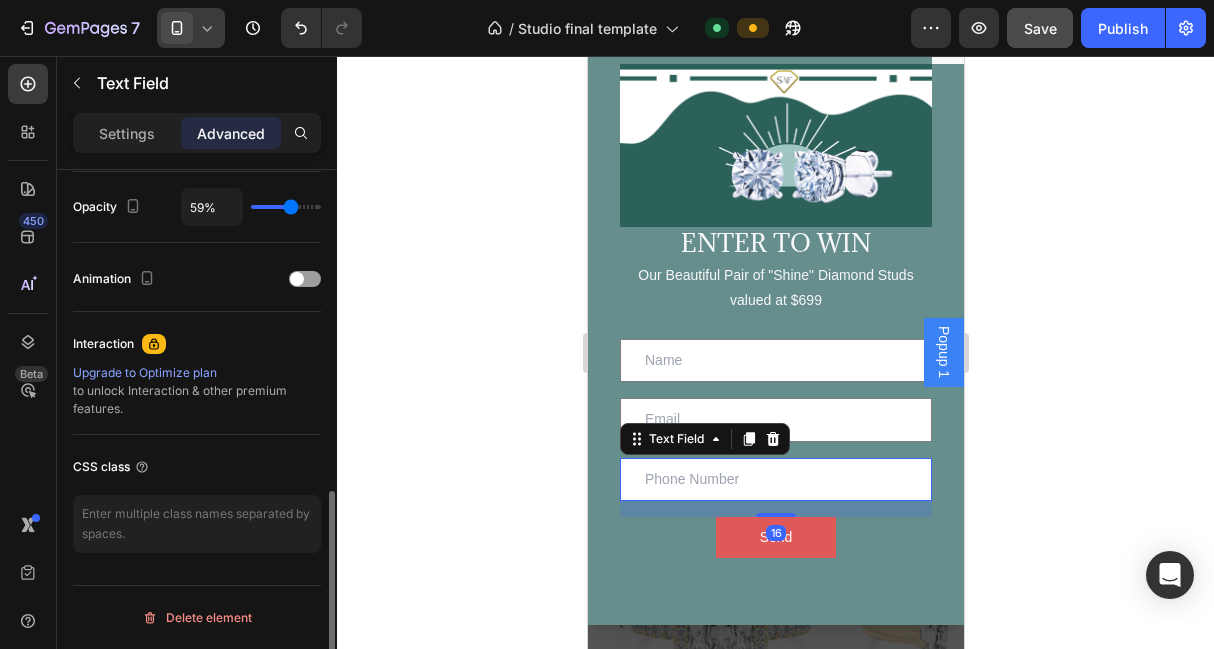 type on "54%" 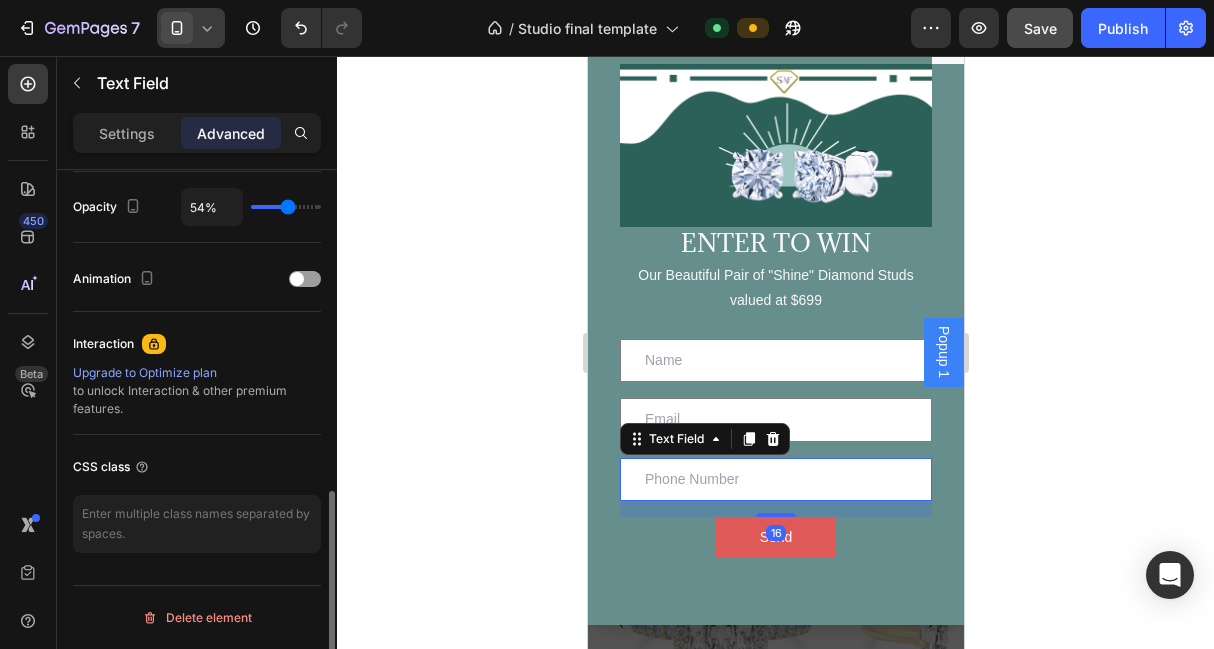 type on "48%" 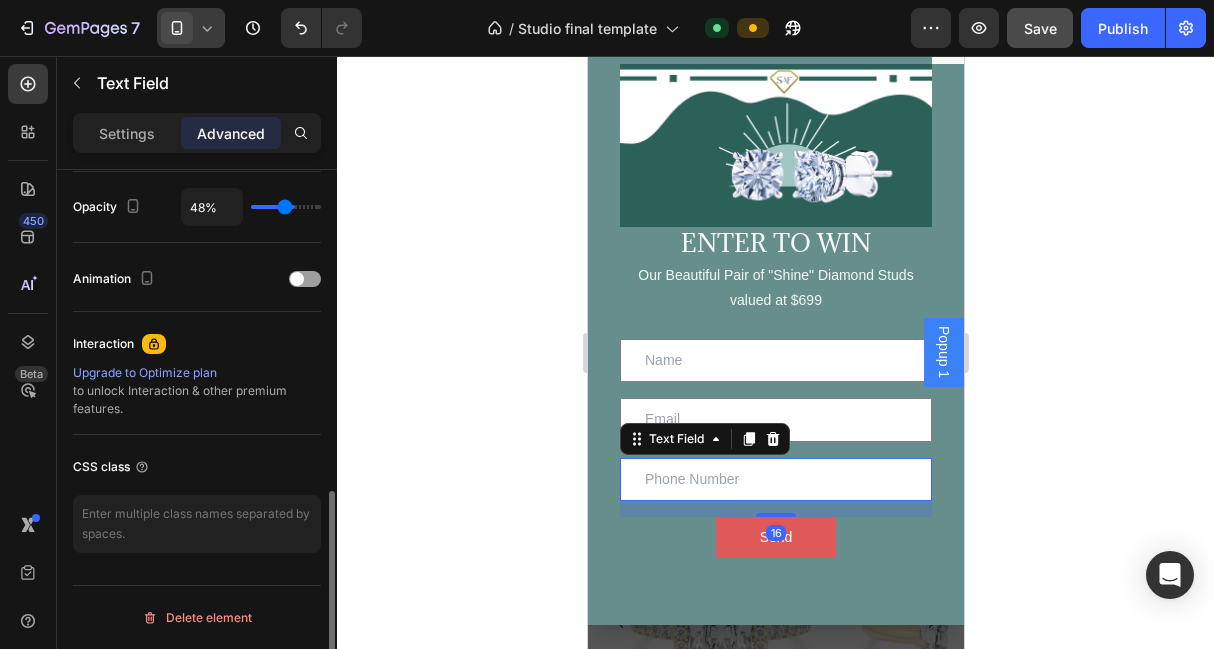 type on "43%" 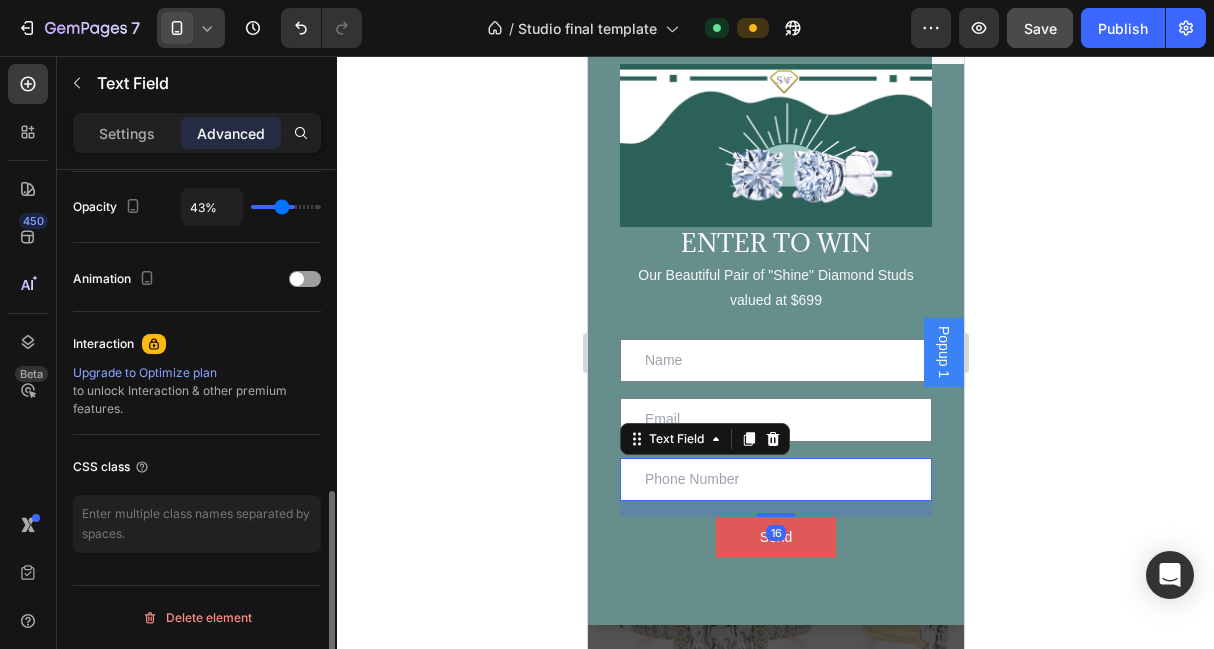 type on "36%" 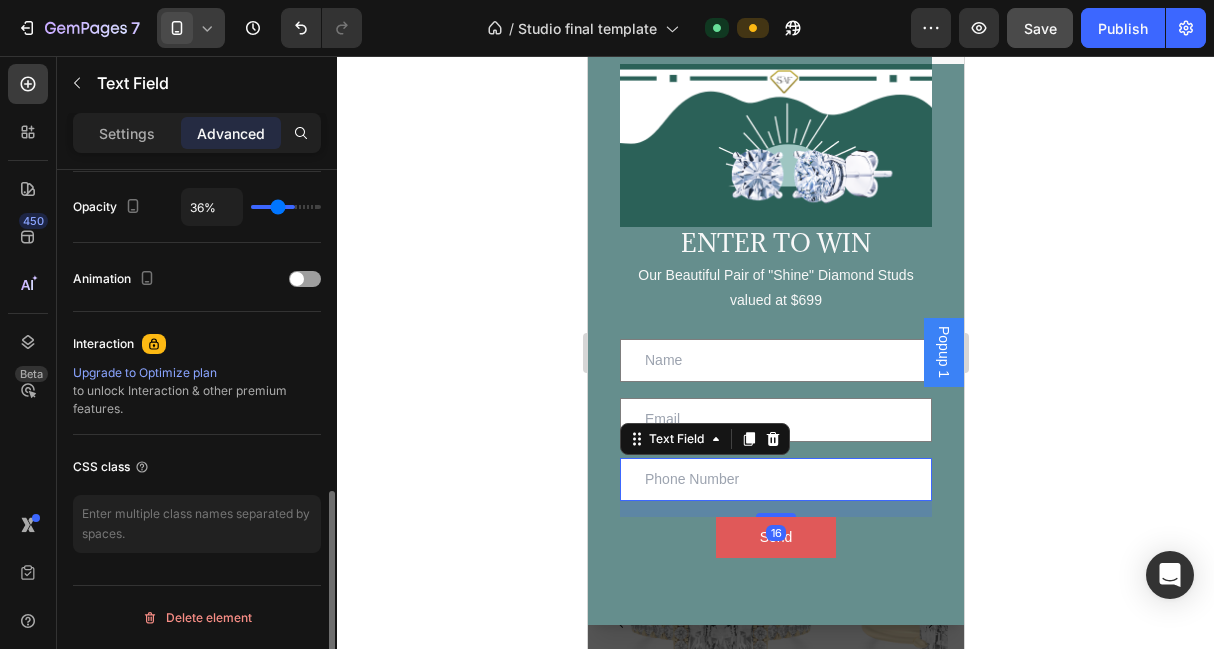 type on "32%" 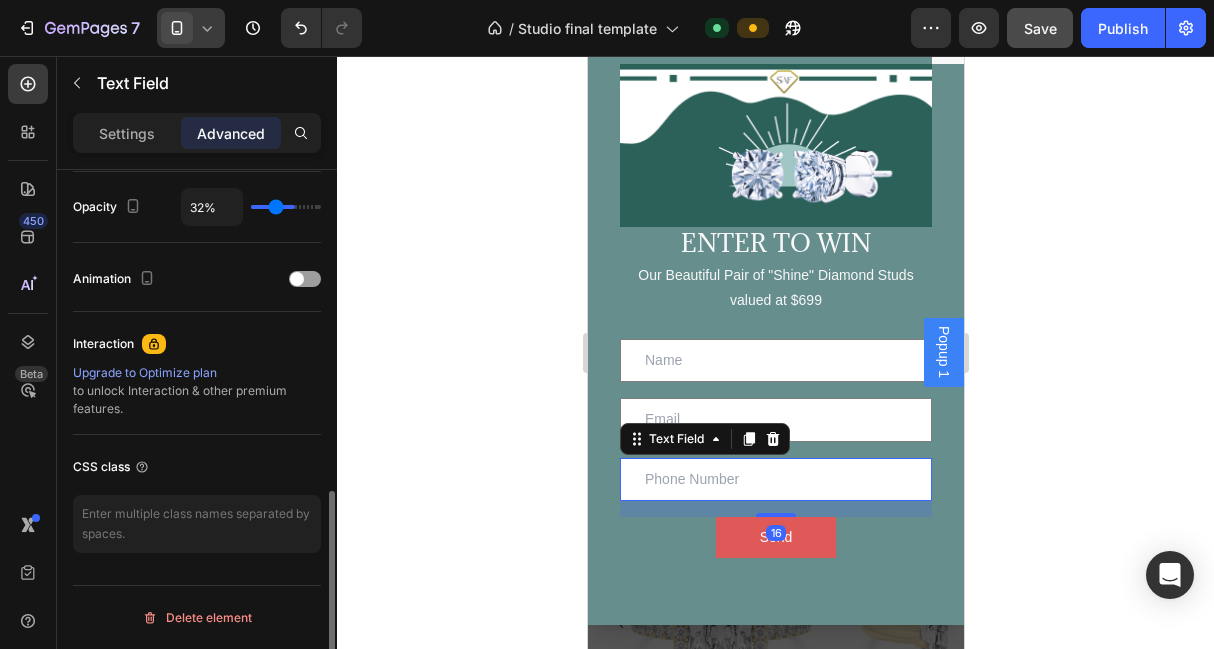 type on "29%" 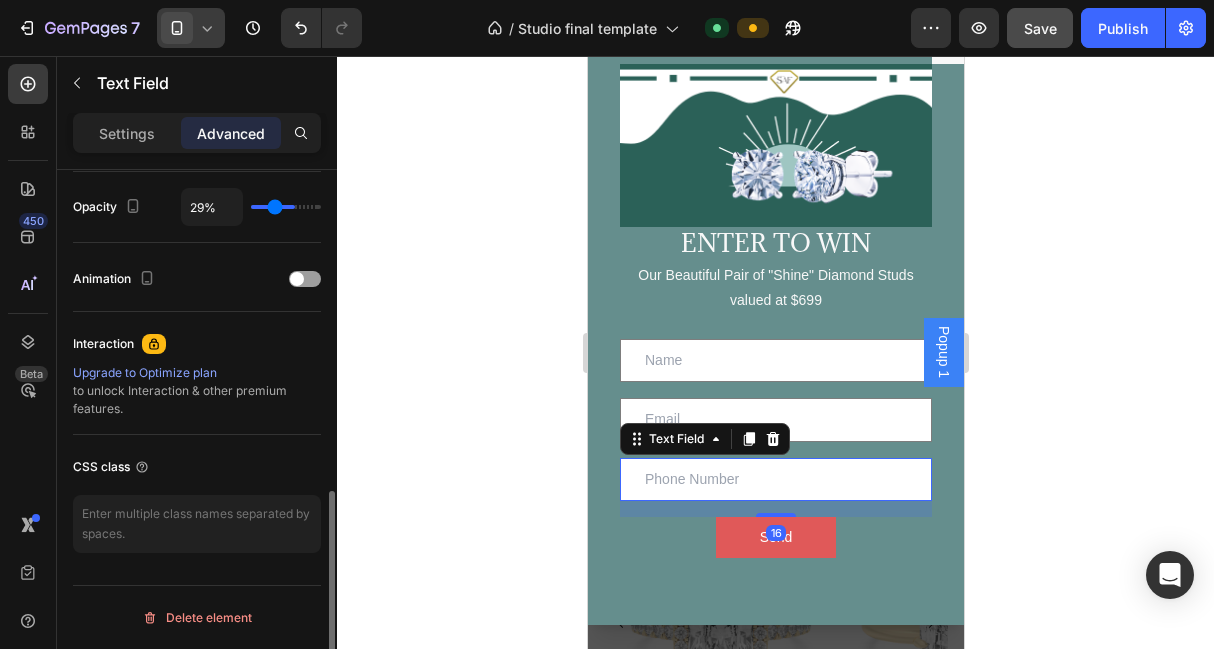 type on "26%" 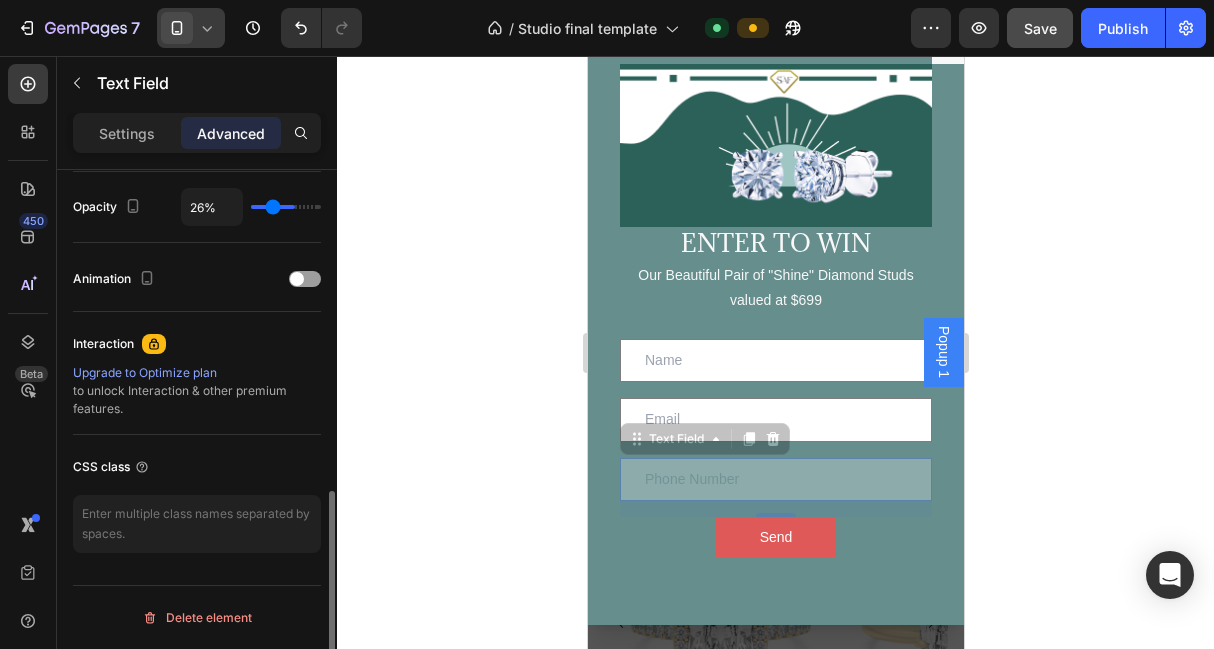 type on "24%" 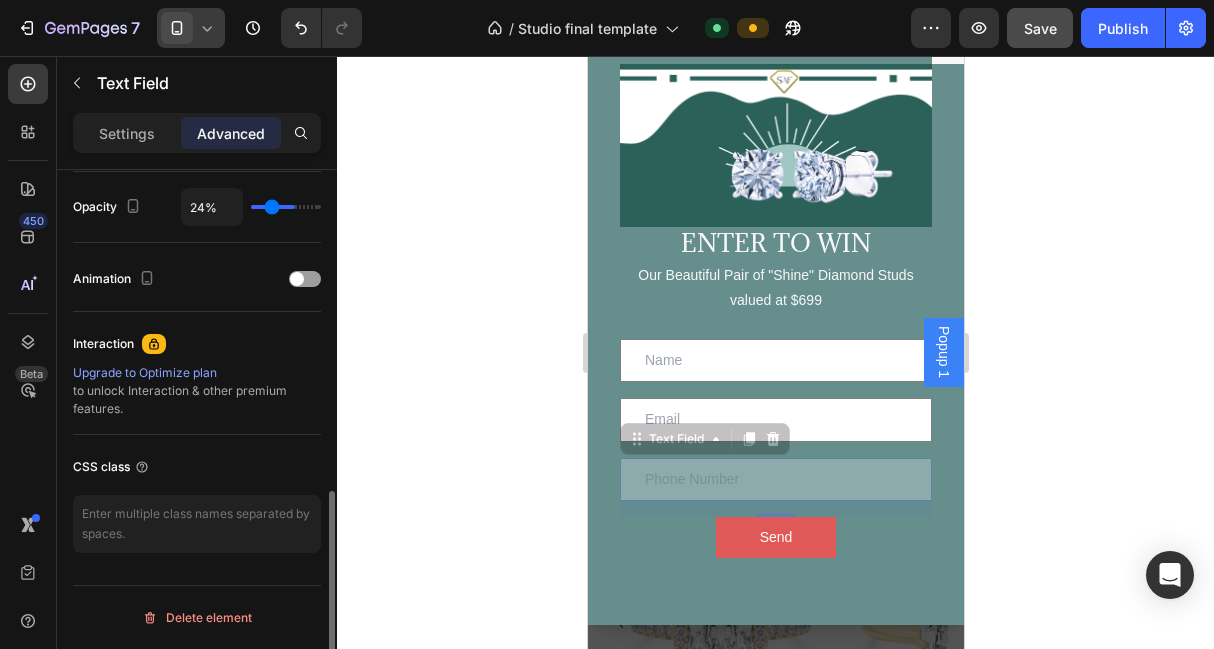 type on "21%" 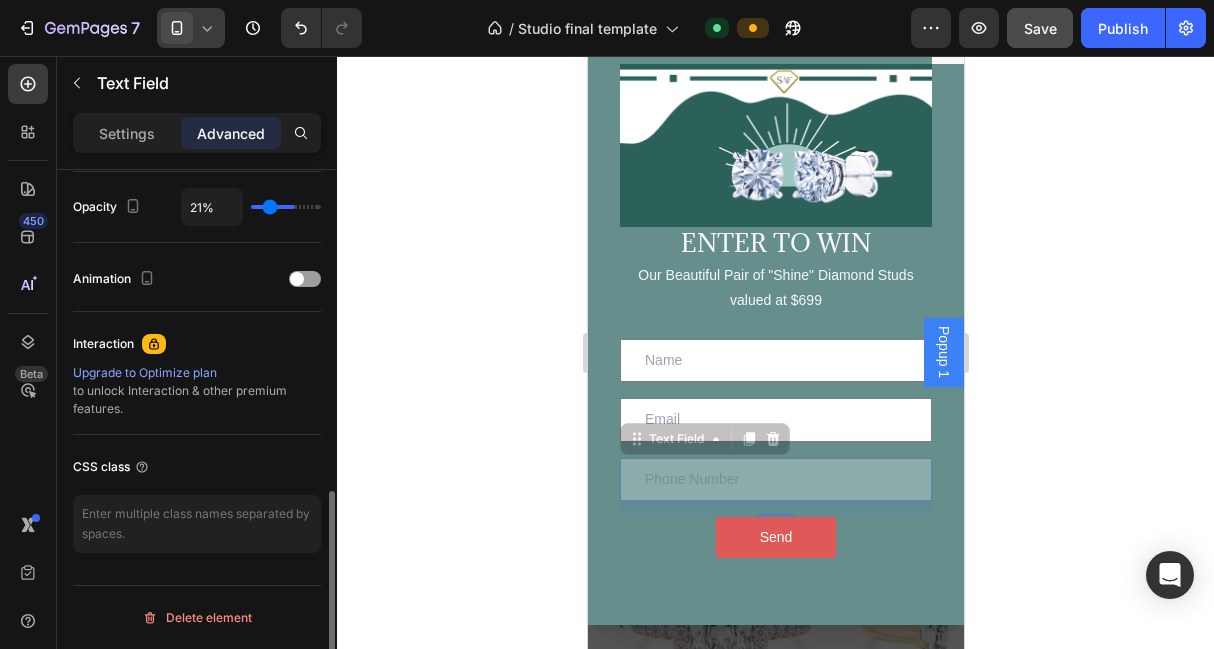 type on "20%" 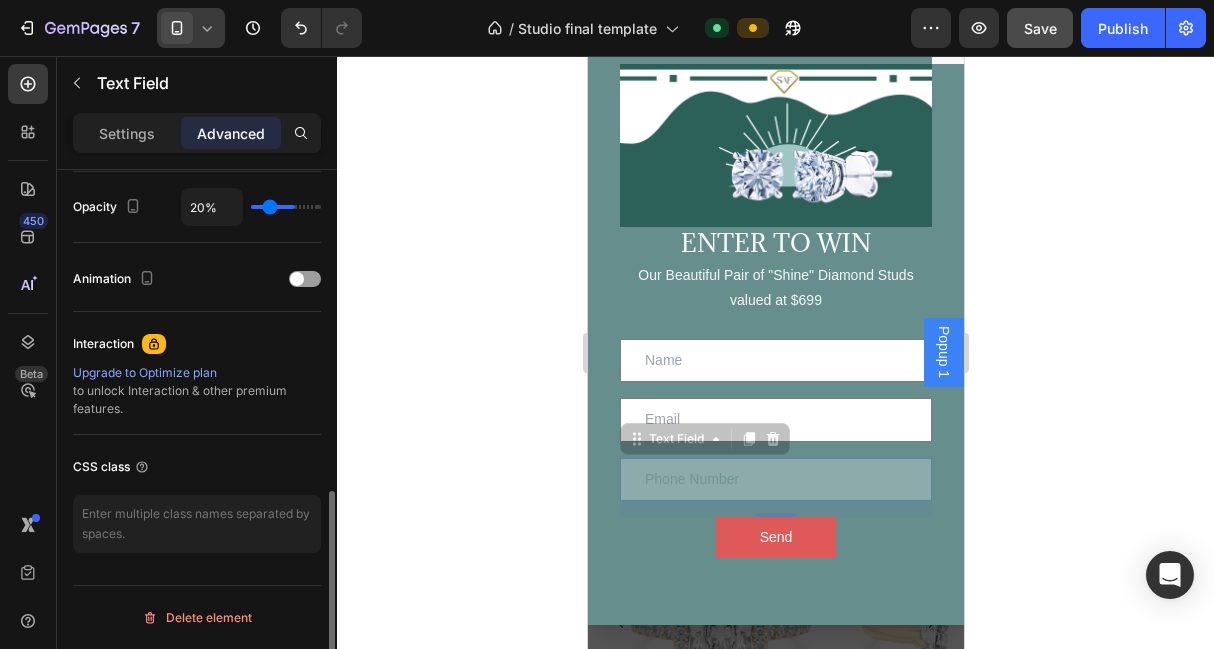 type on "18%" 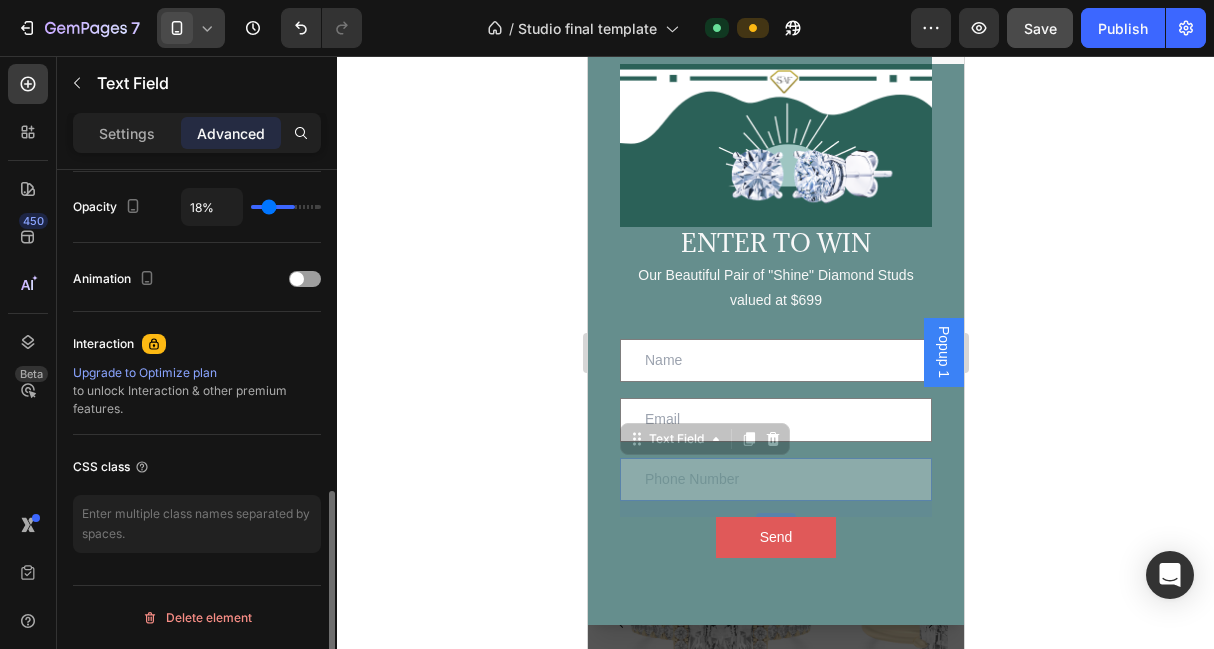 type on "17%" 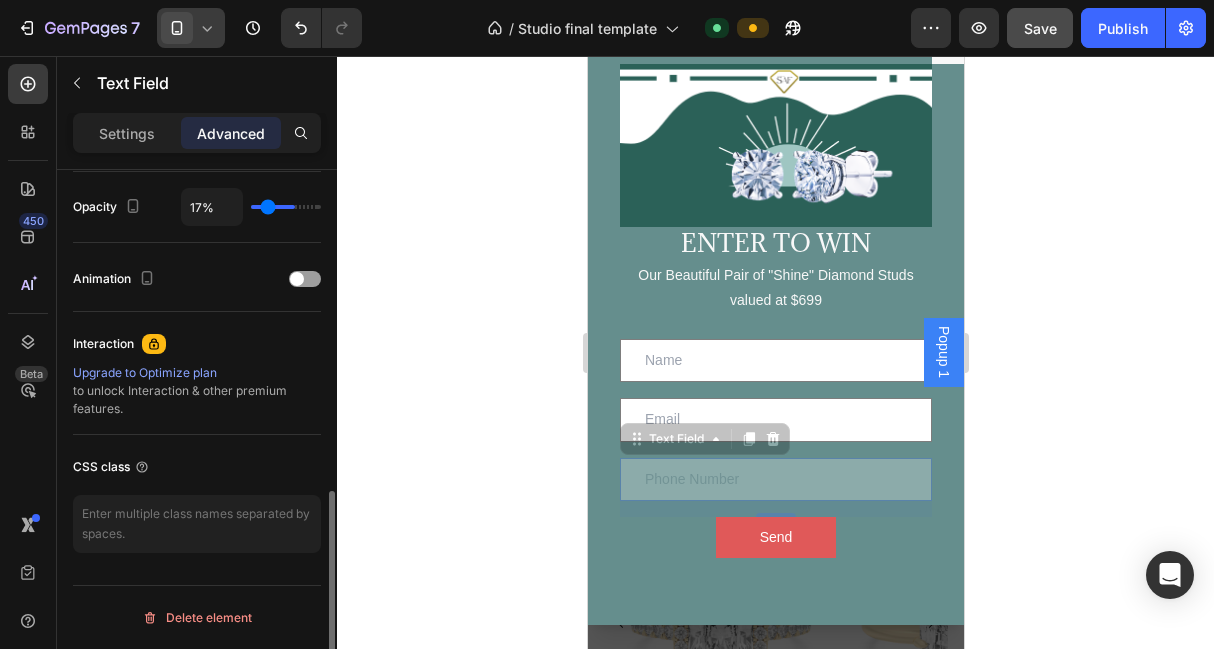 type on "16%" 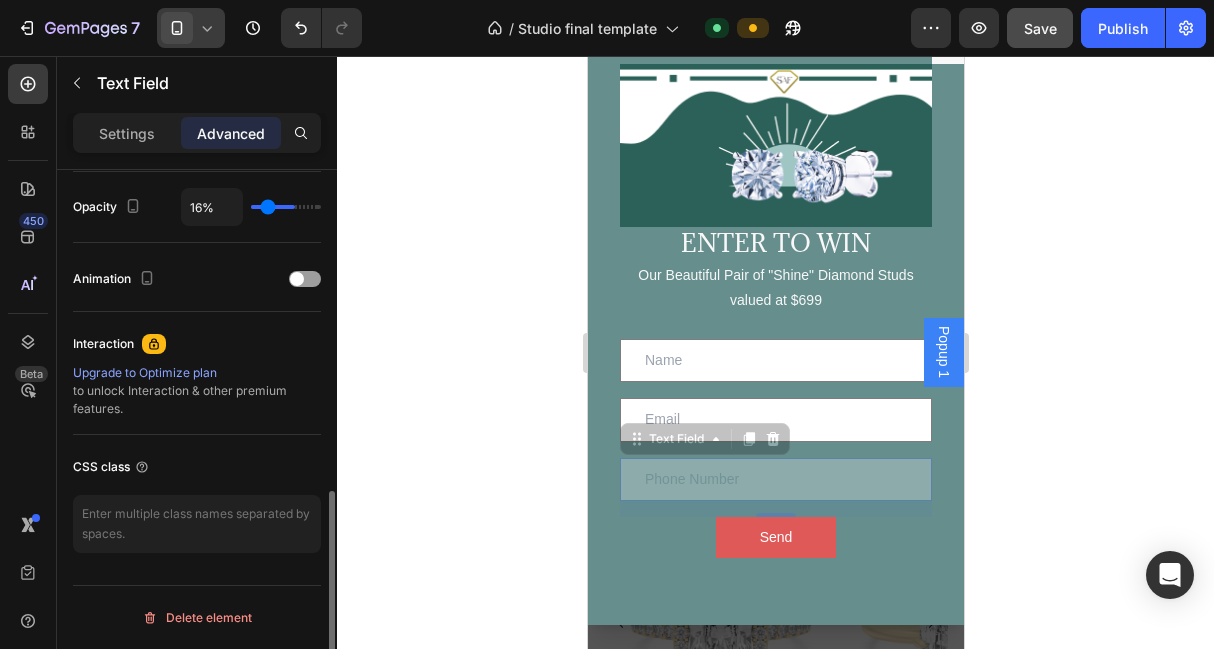 type on "15%" 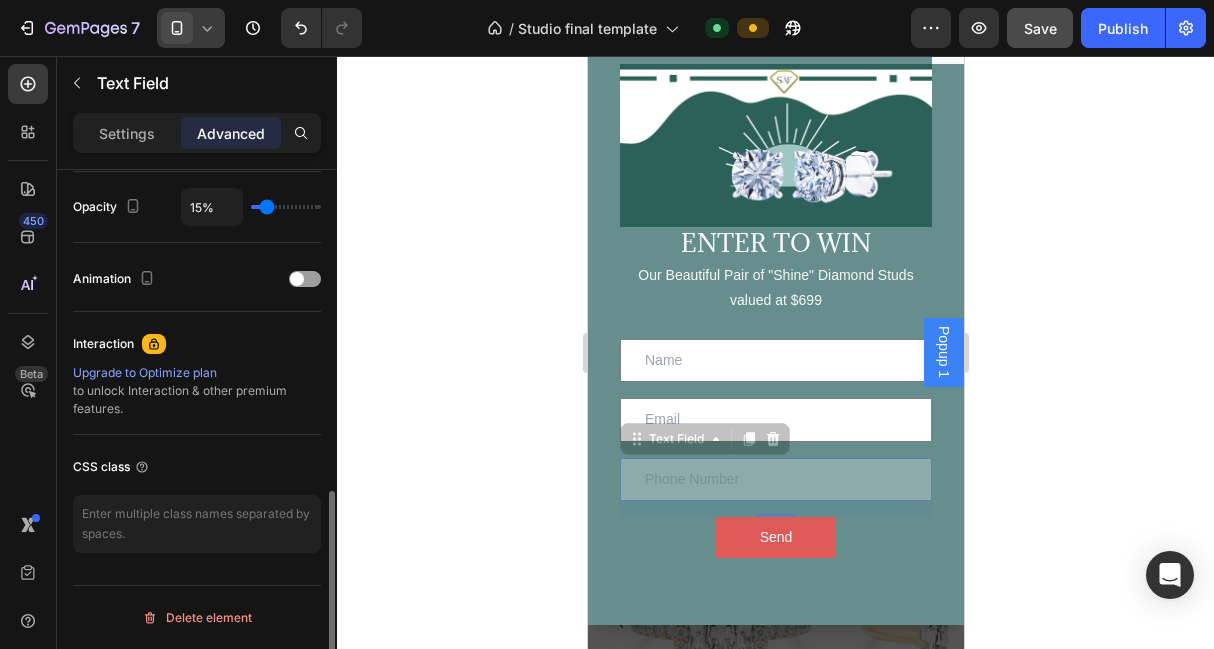 type on "14%" 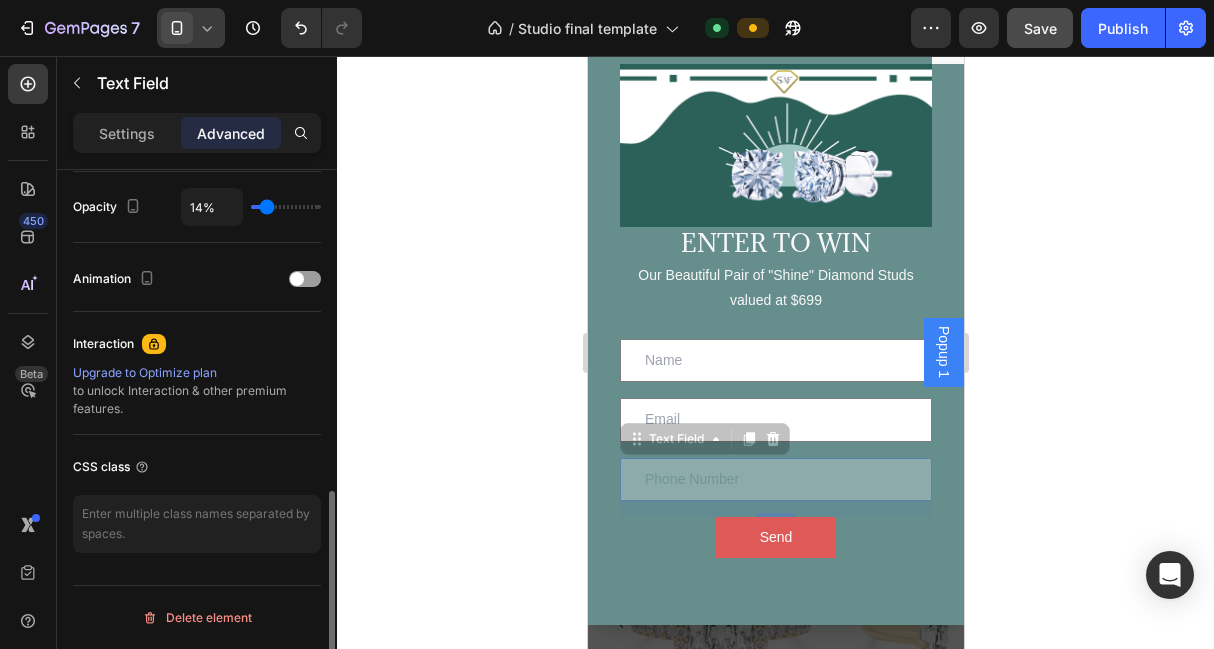 type on "13%" 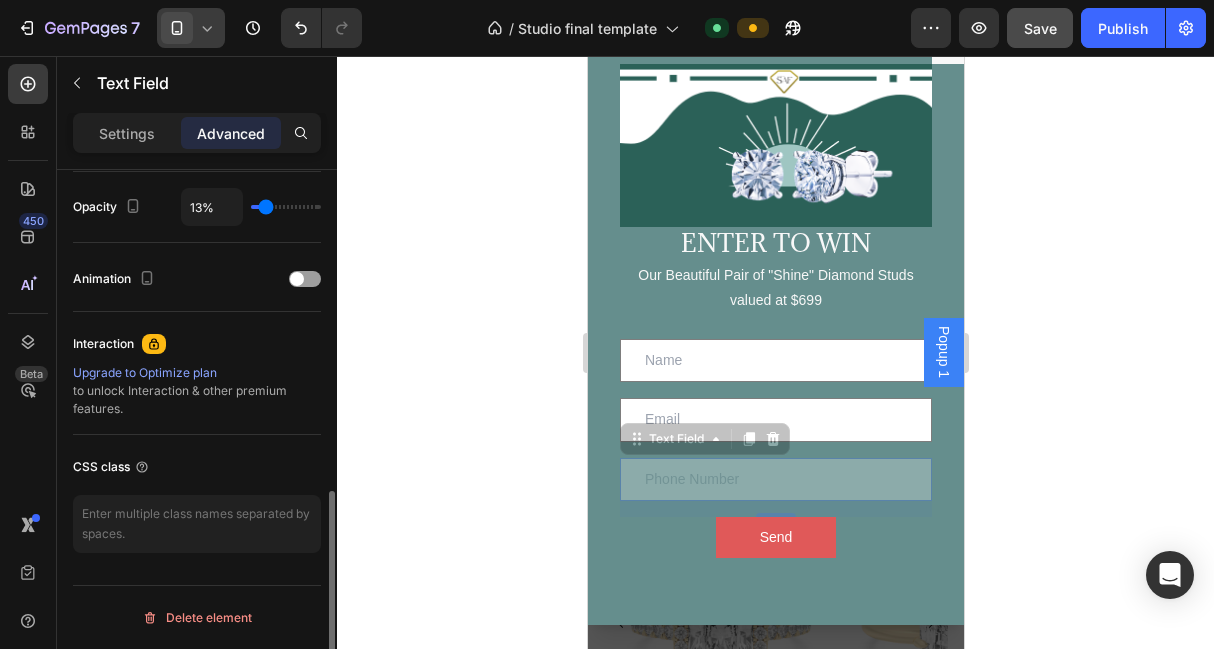 type on "10%" 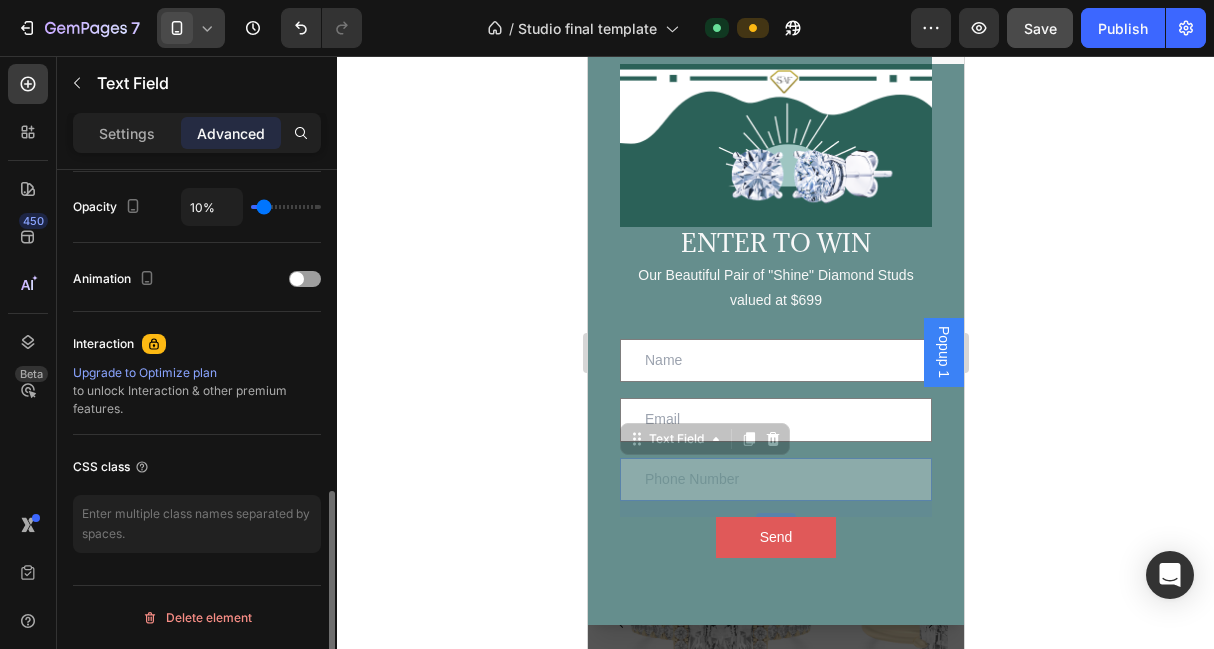 type on "9%" 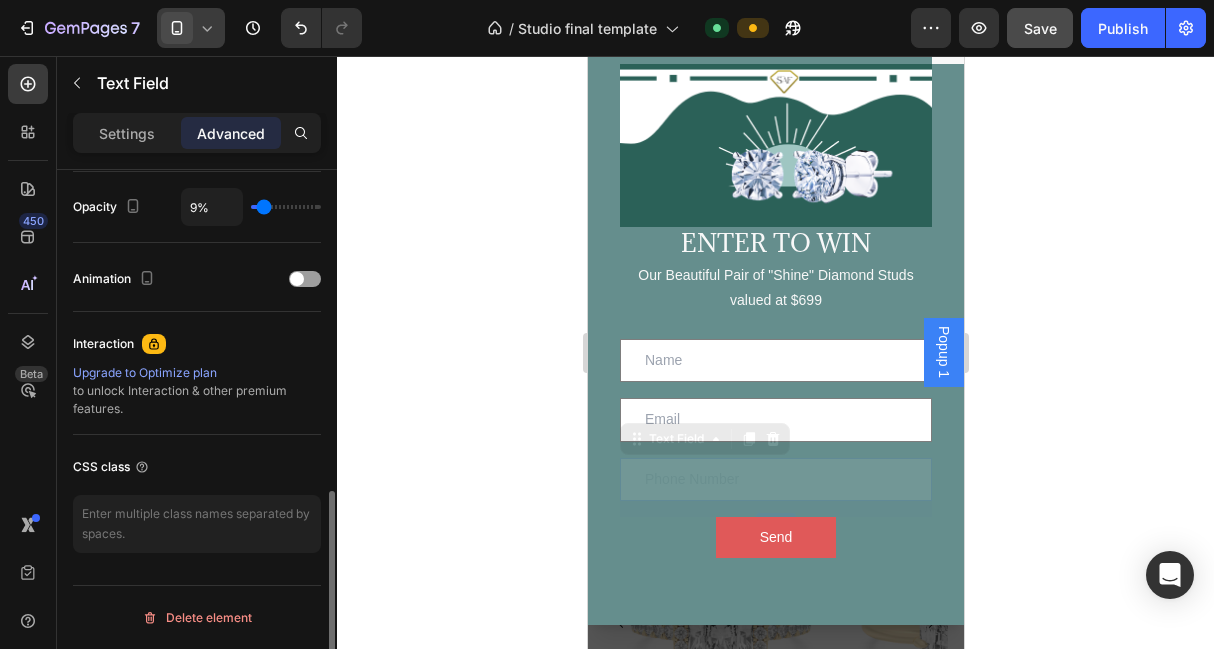 type on "7%" 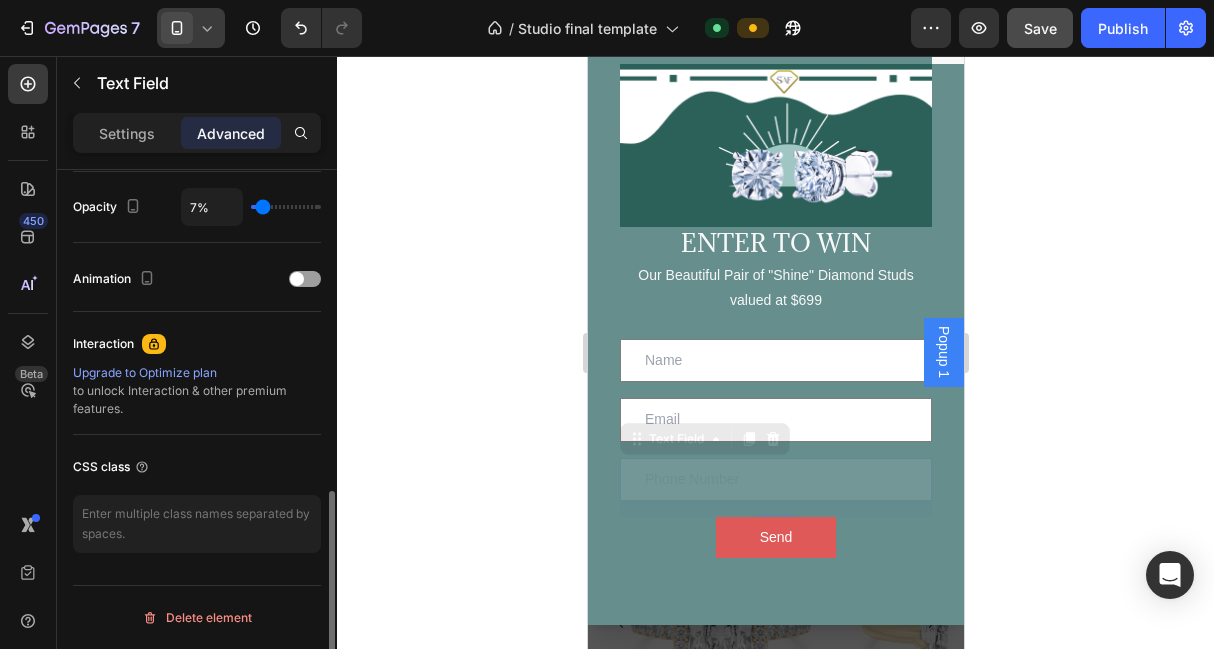 type on "5%" 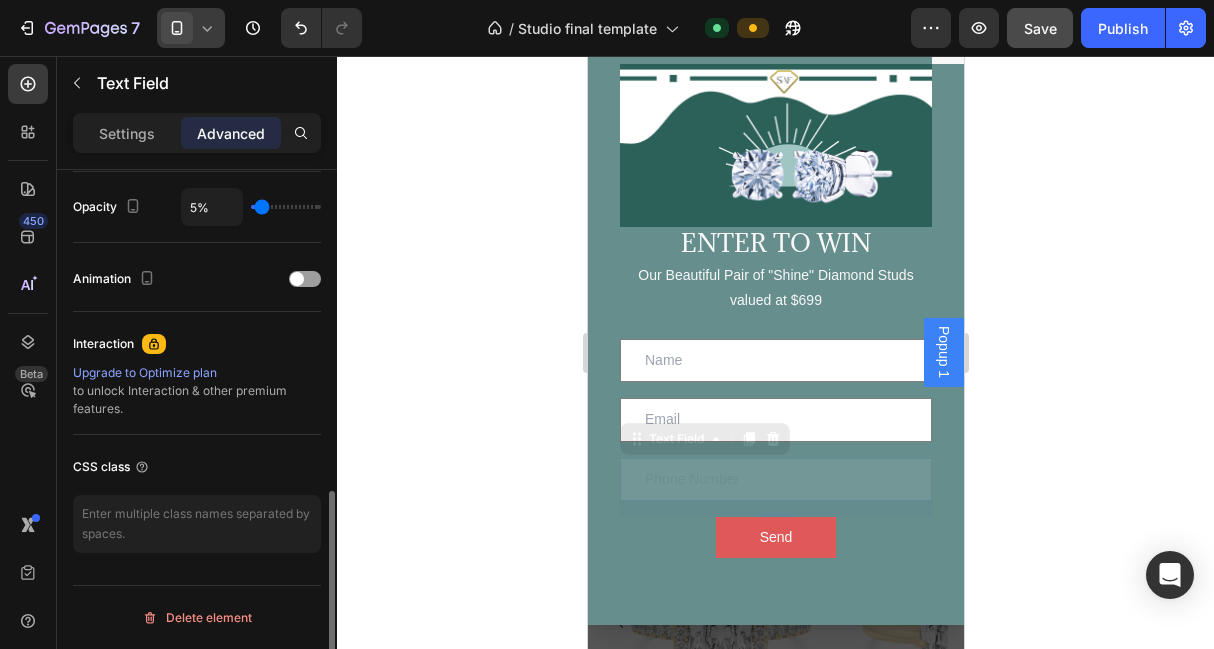 type on "2%" 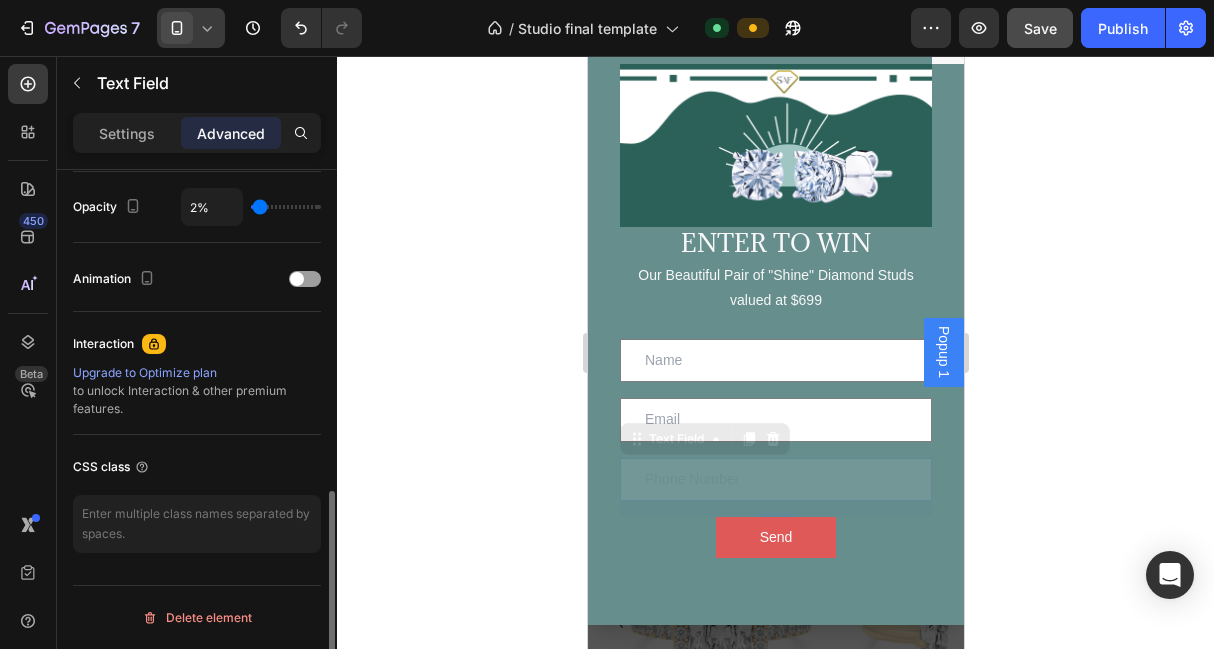 type on "0%" 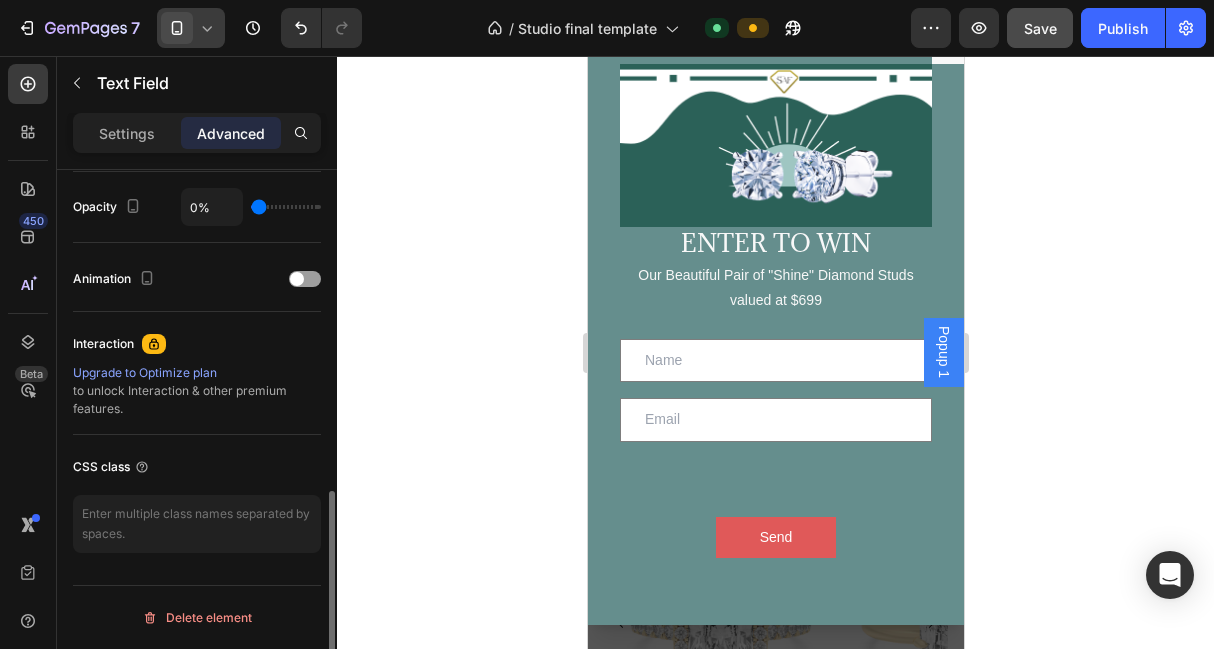 type on "27%" 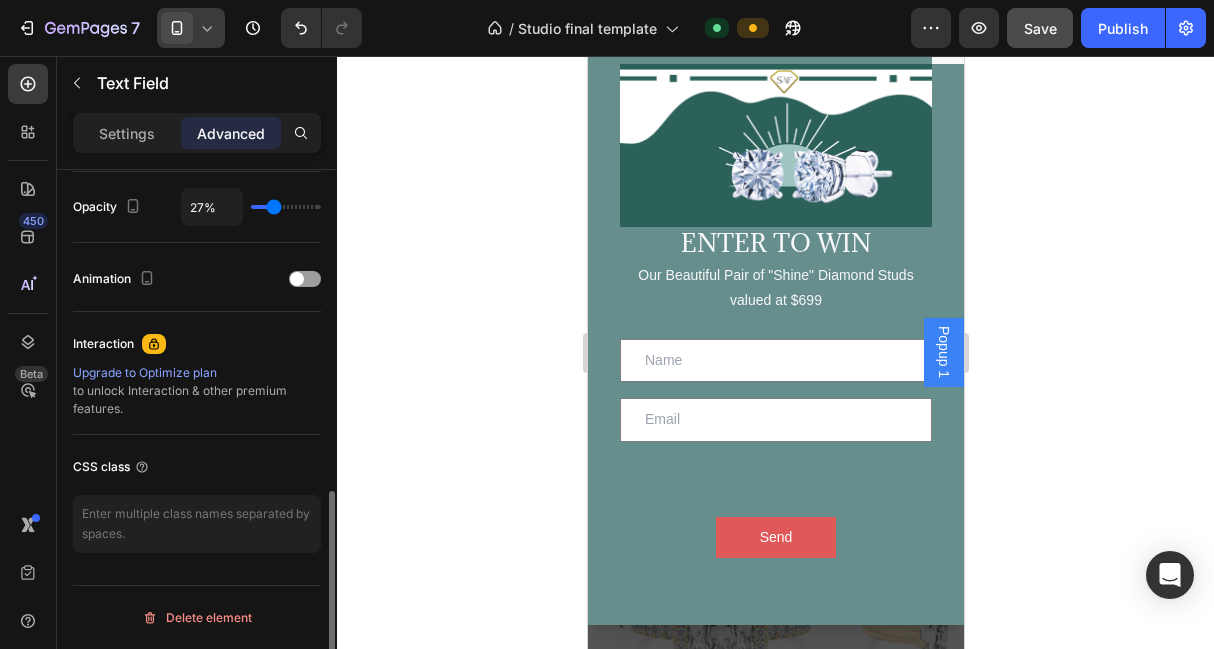 type on "36%" 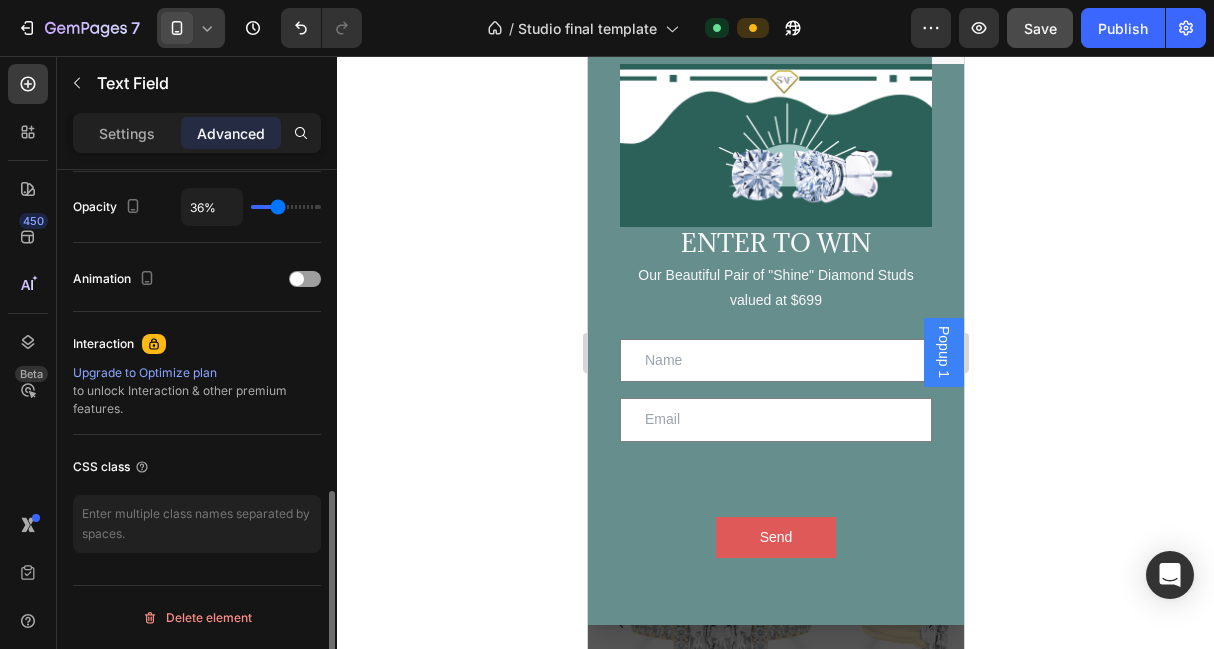 type on "41%" 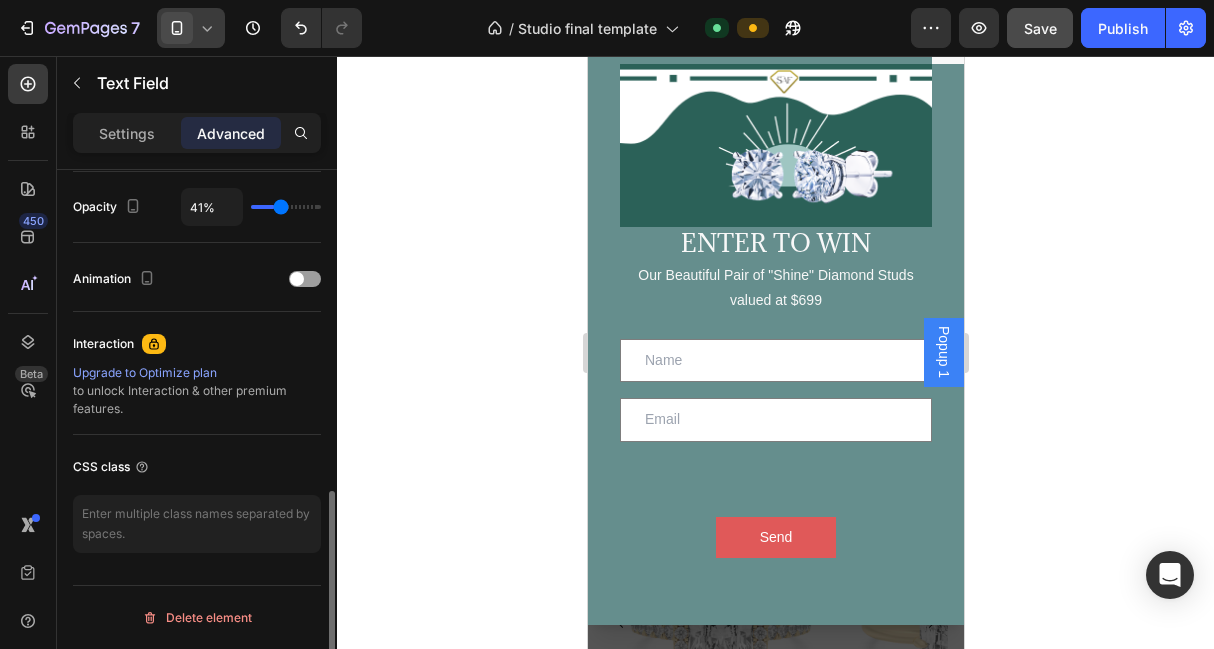 type on "45%" 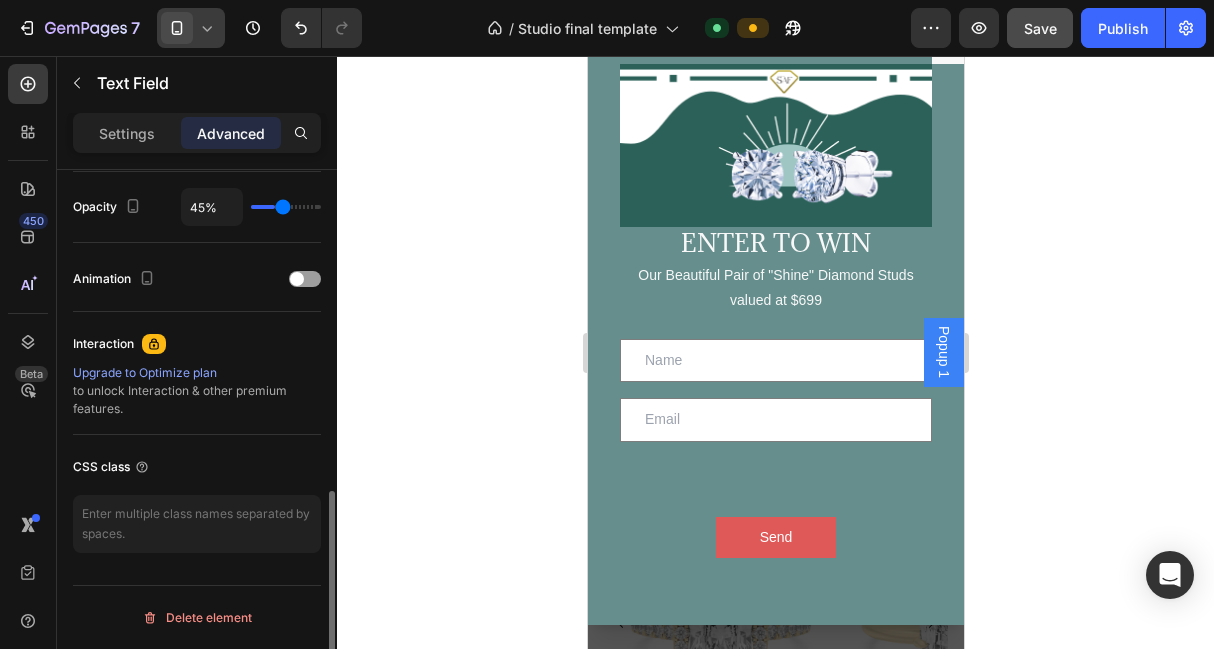 type on "48%" 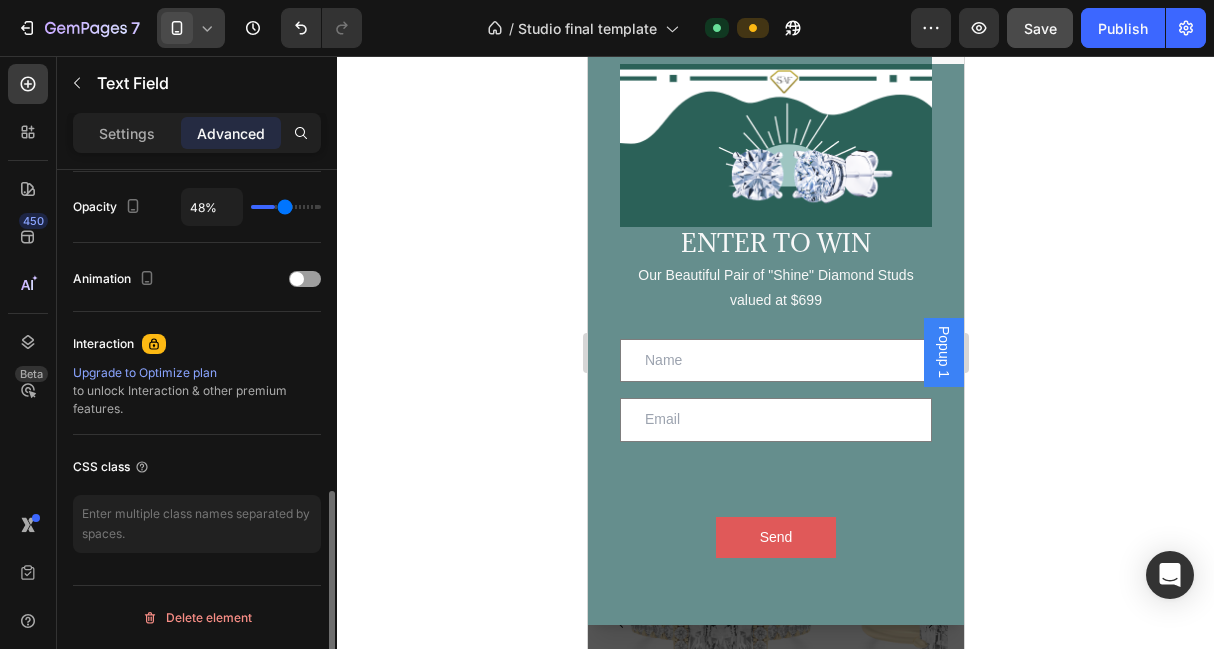 type on "50%" 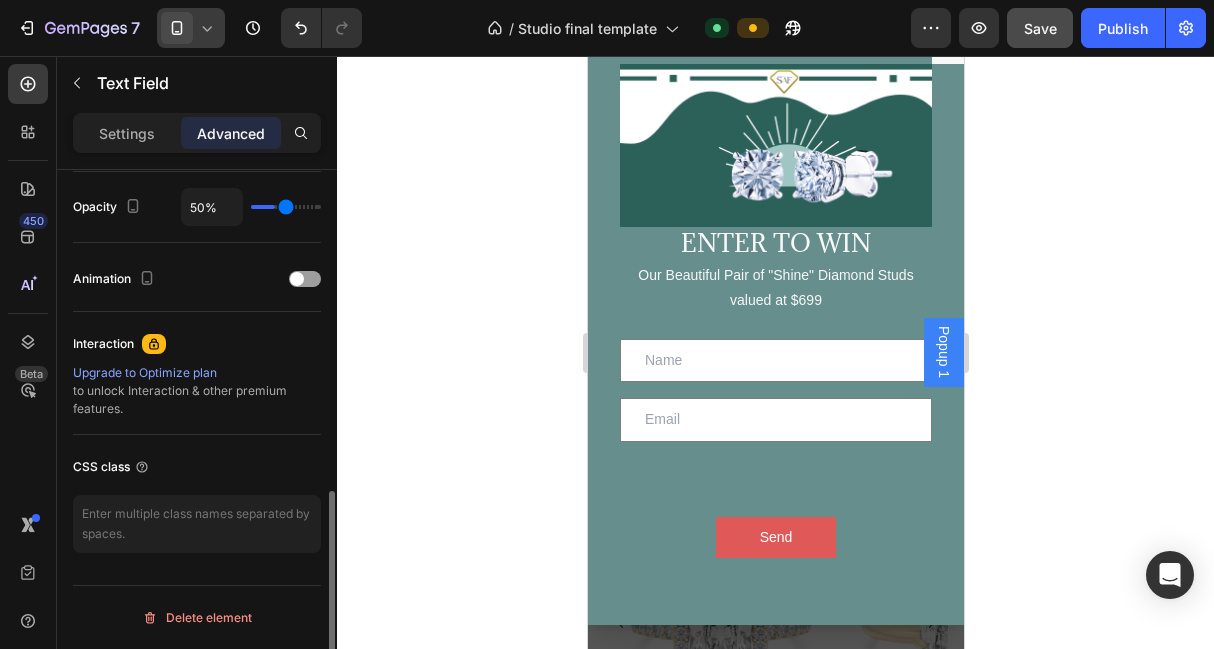type on "54%" 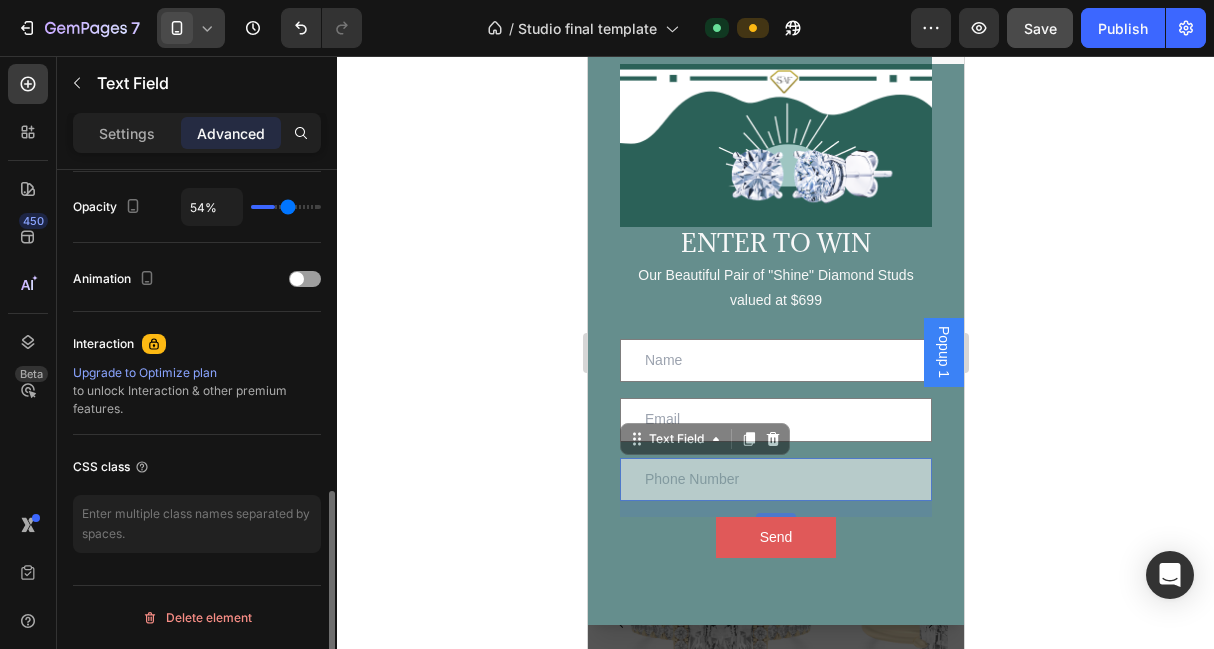 type on "57%" 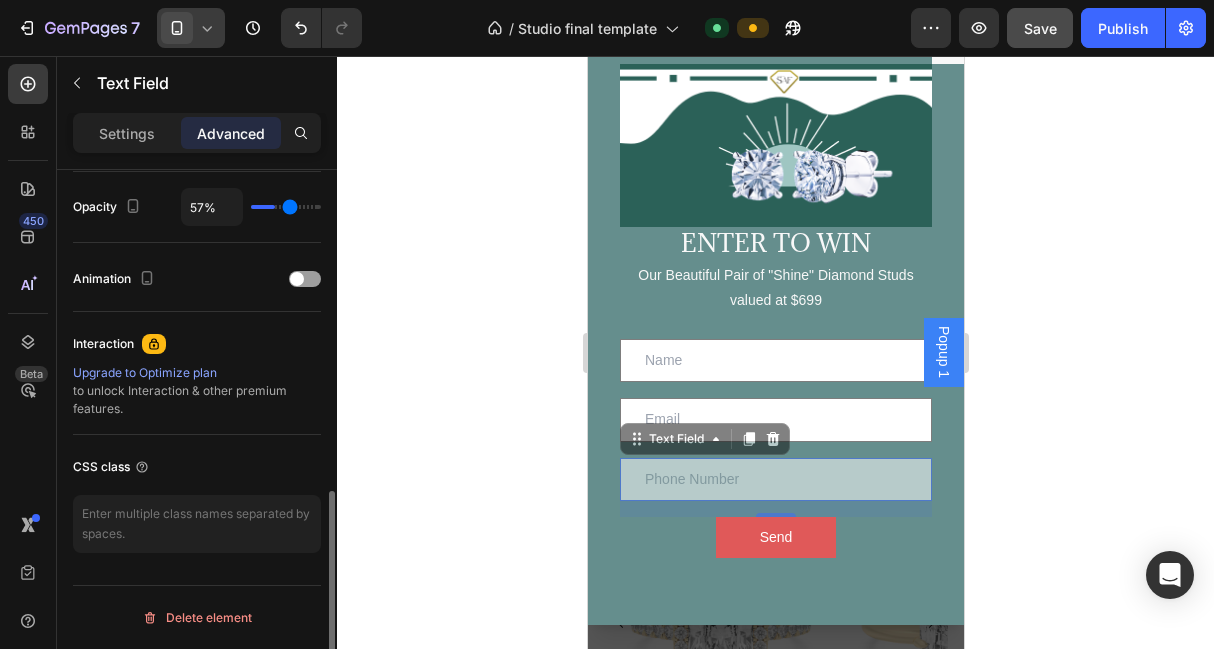 type on "62%" 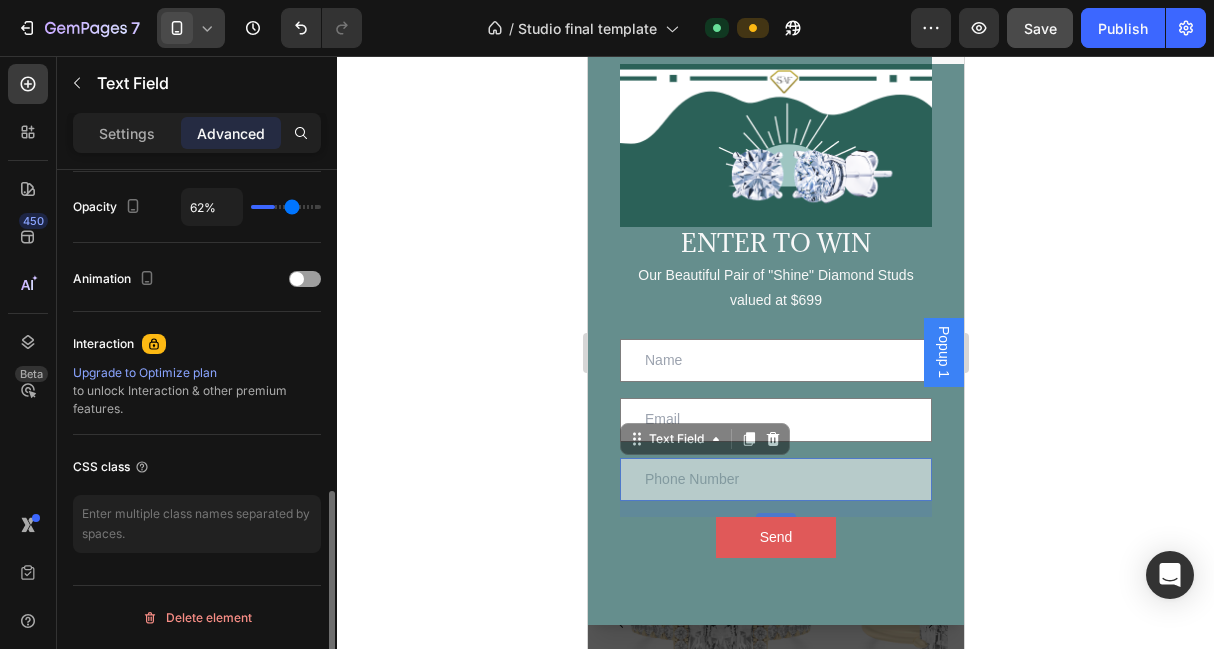 type on "66%" 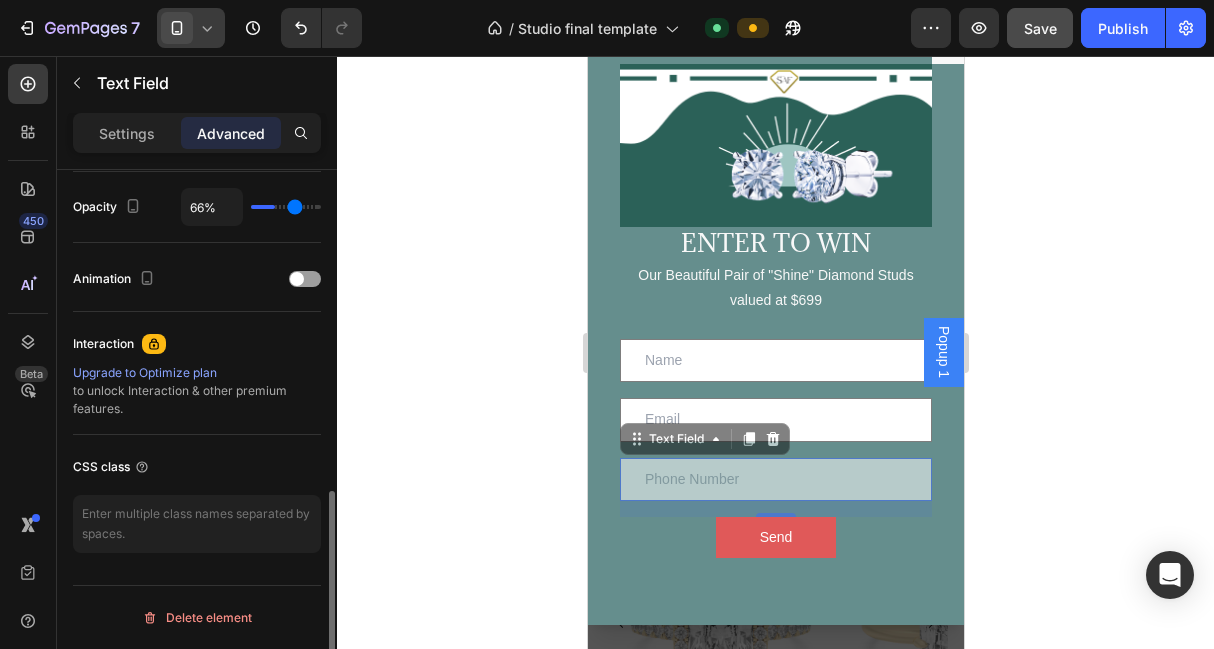 type on "71%" 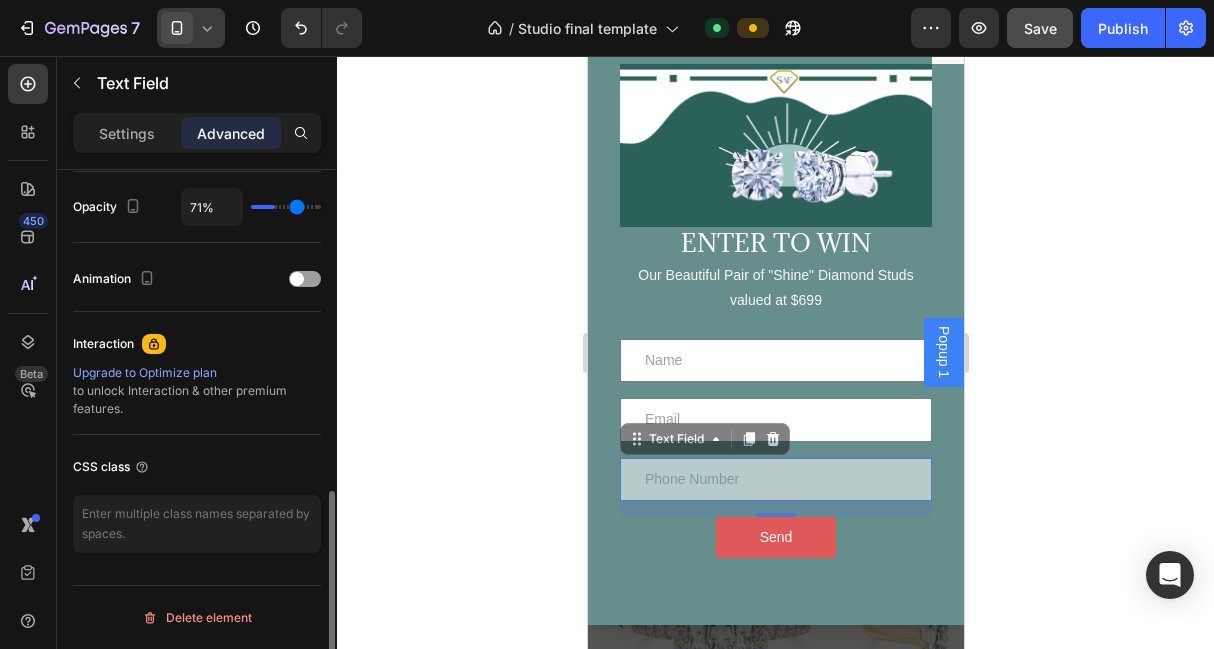 type on "76%" 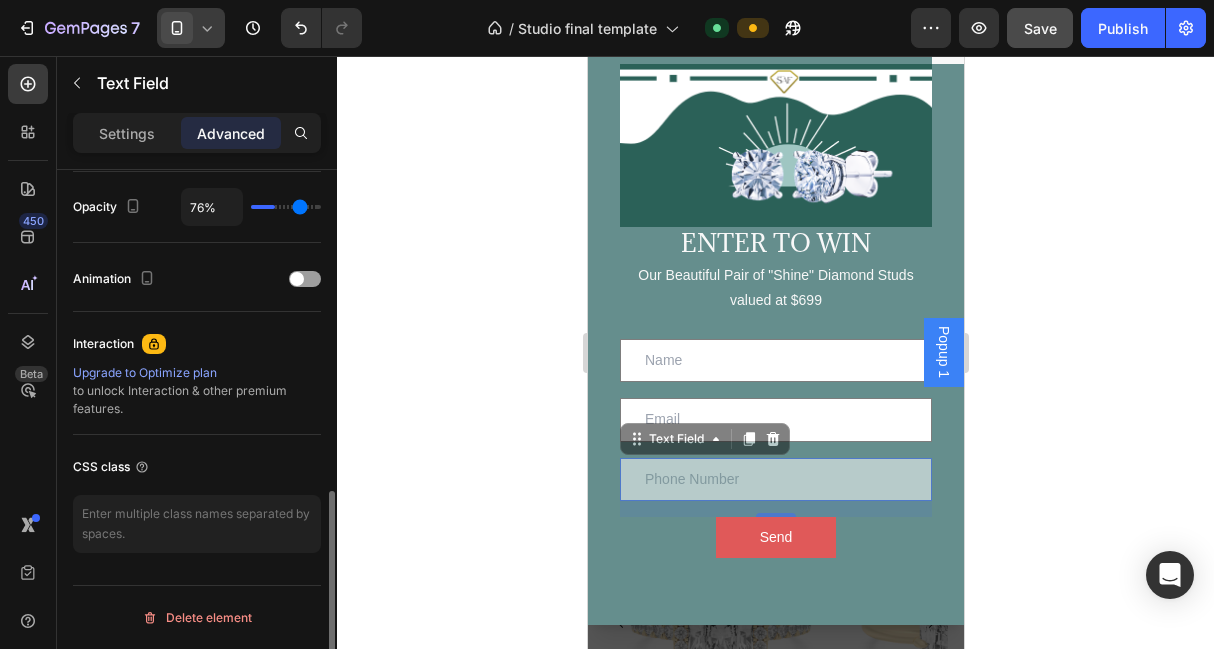 type on "80%" 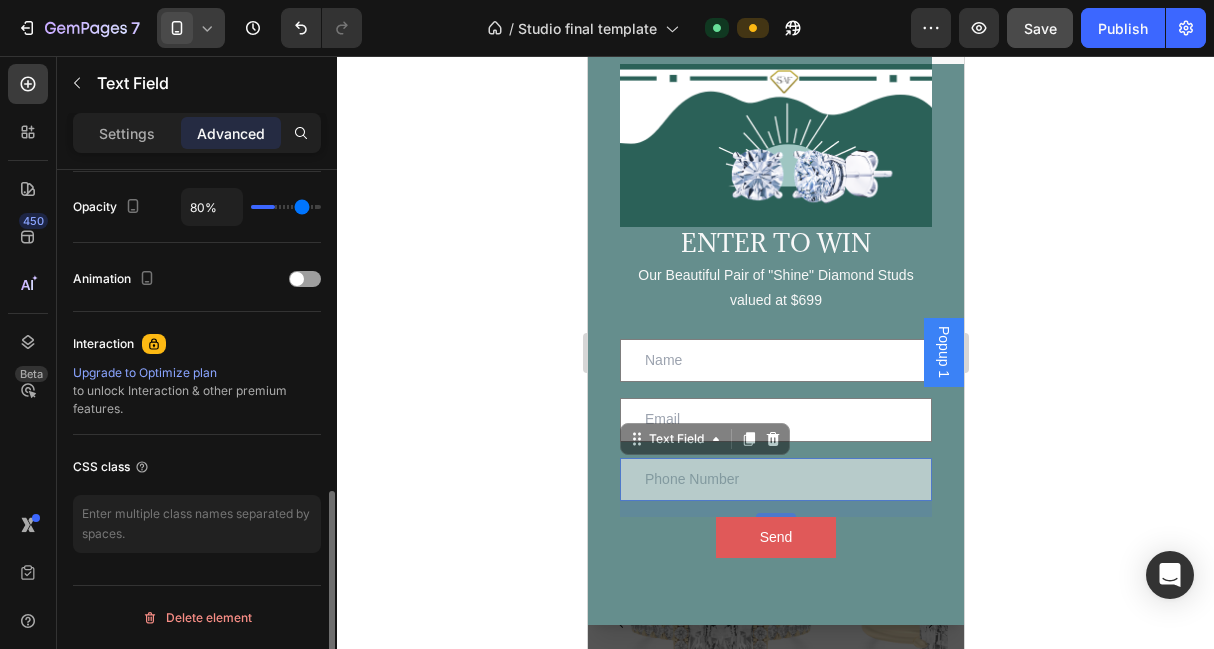 type on "87%" 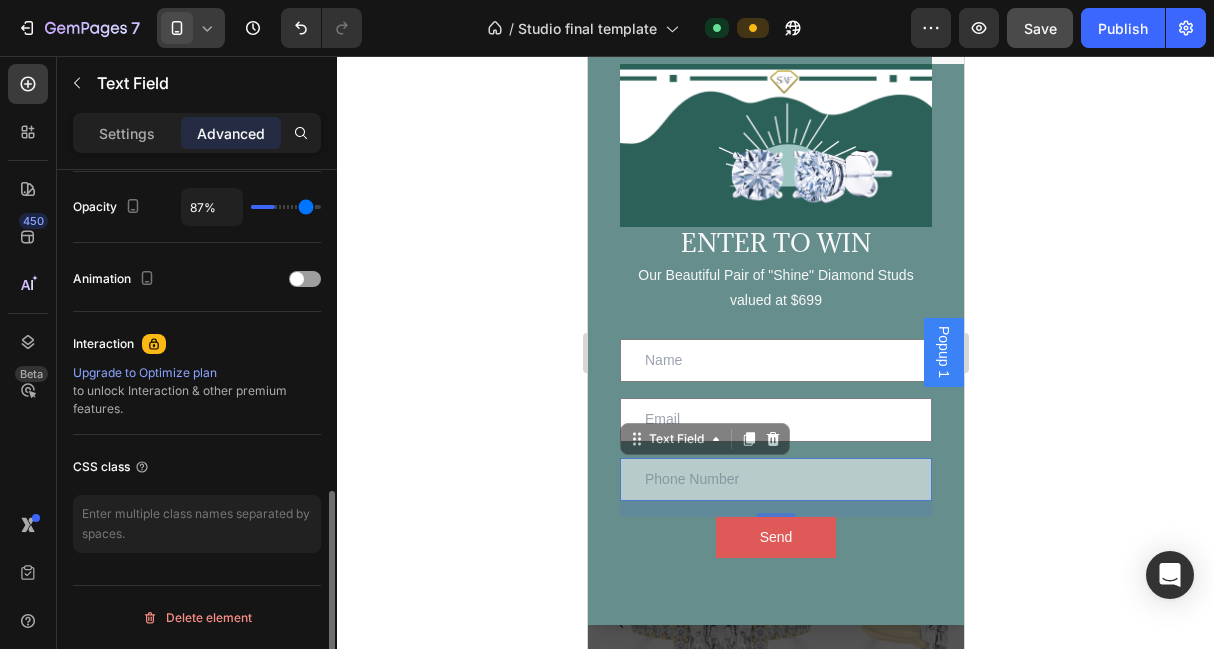 type on "91%" 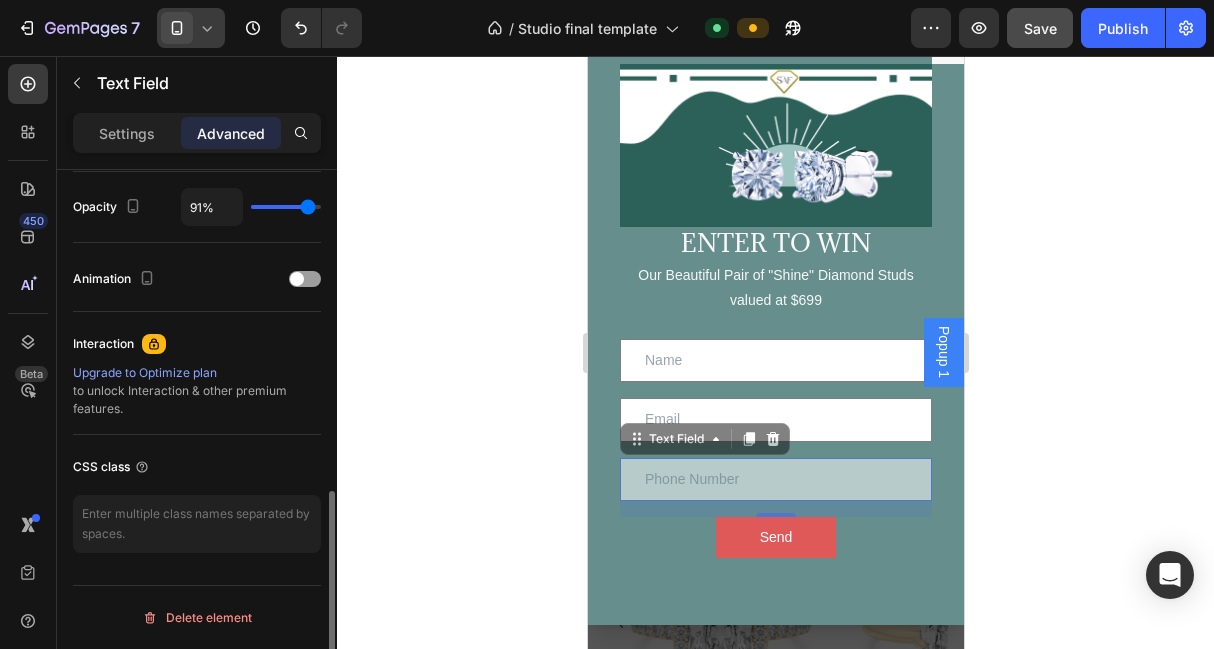 type on "96%" 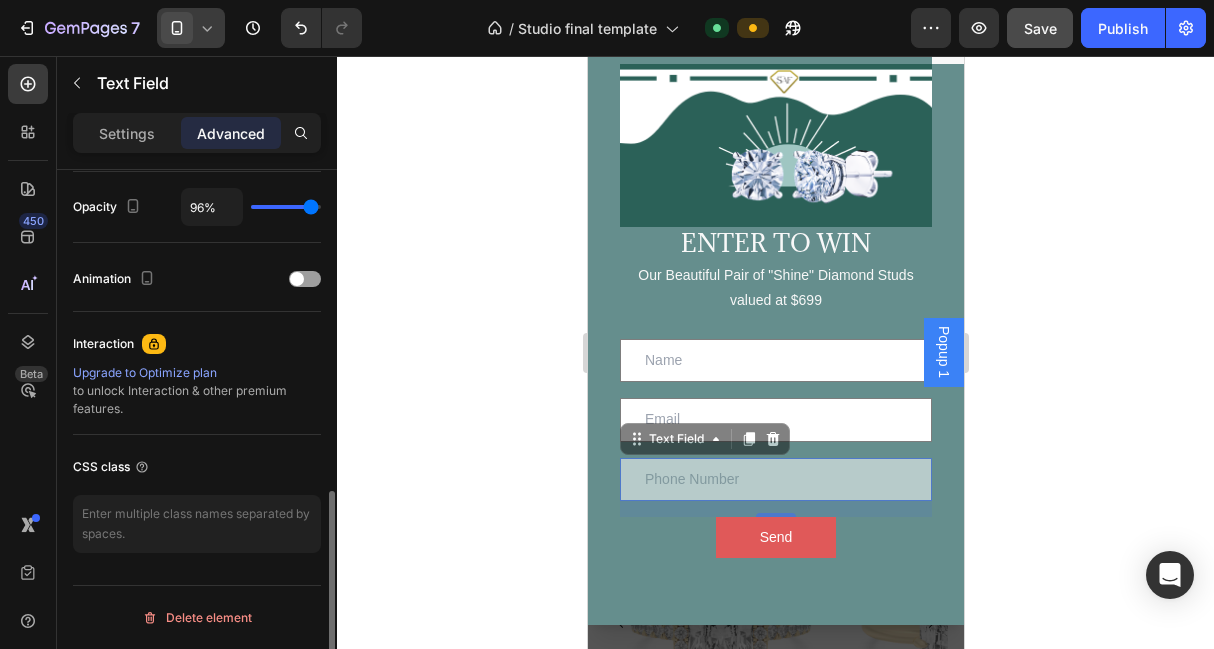 type on "99%" 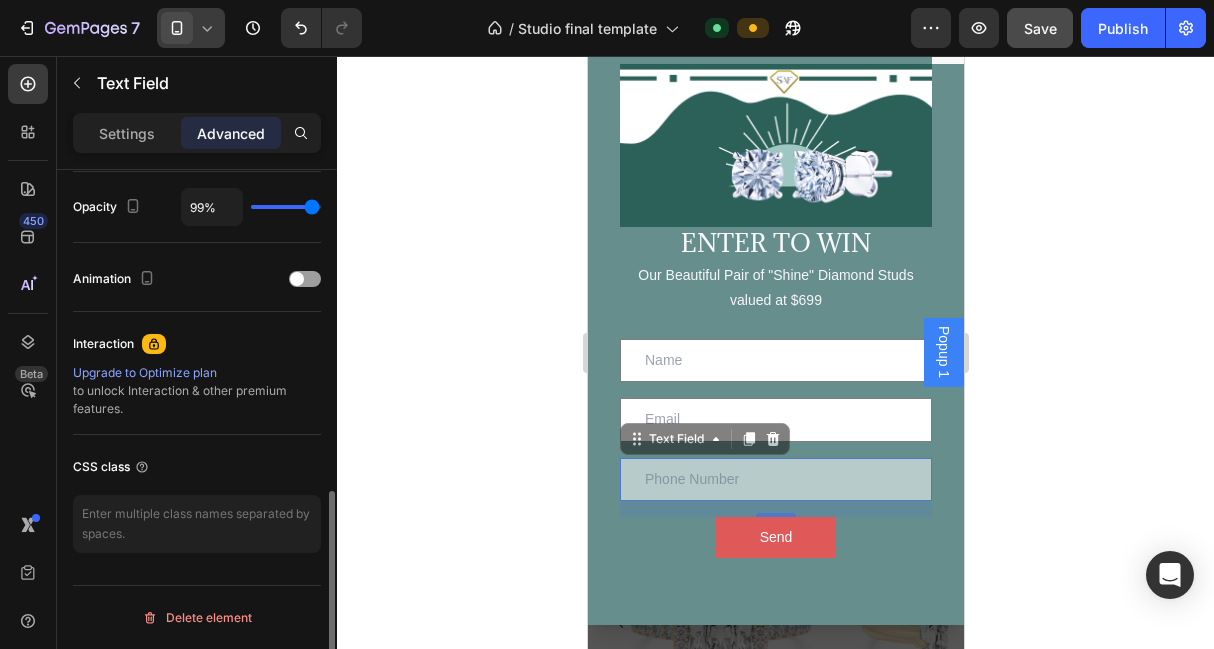 type on "100%" 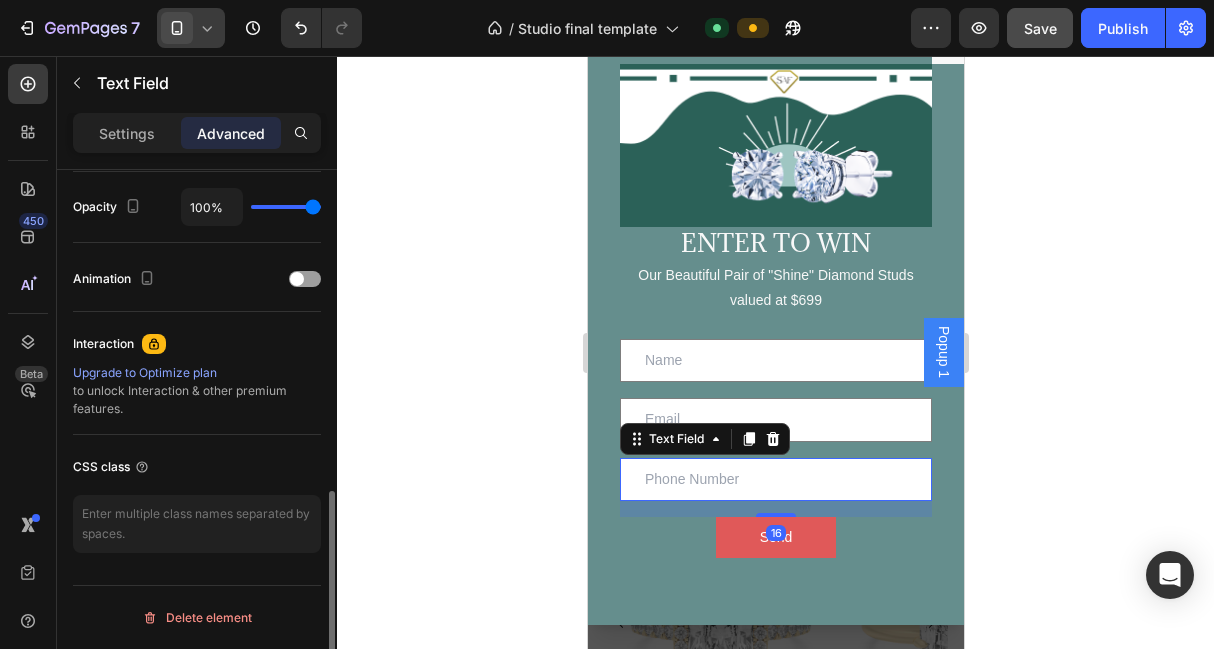 drag, startPoint x: 313, startPoint y: 206, endPoint x: 337, endPoint y: 217, distance: 26.400757 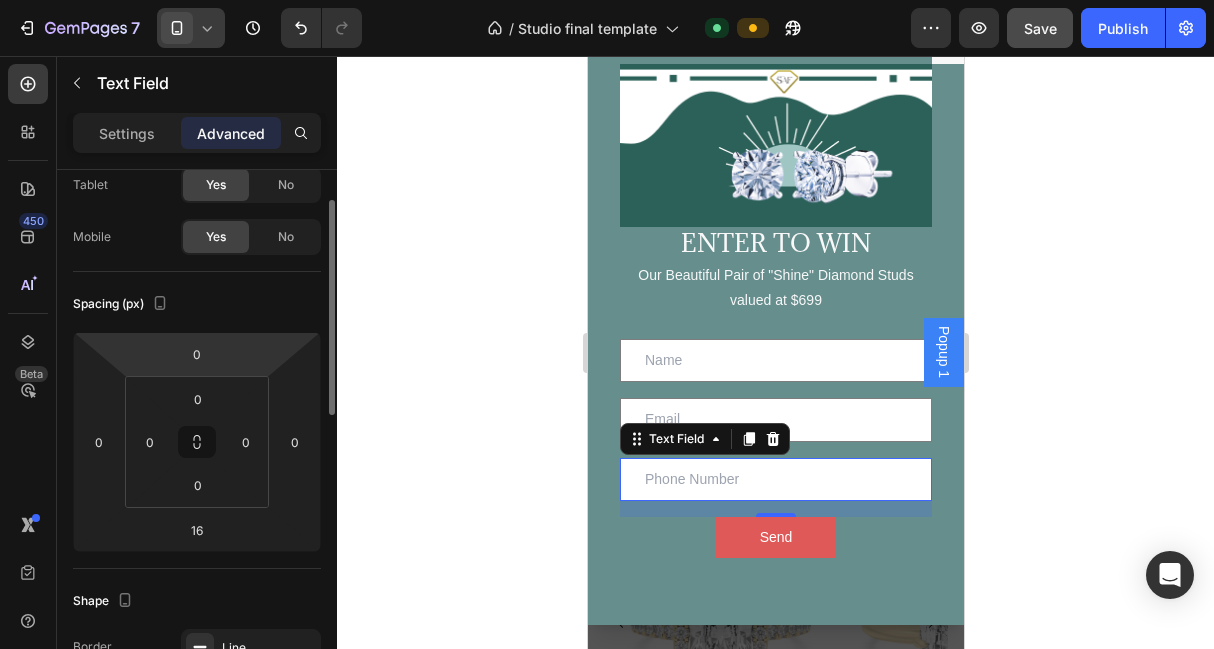 scroll, scrollTop: 89, scrollLeft: 0, axis: vertical 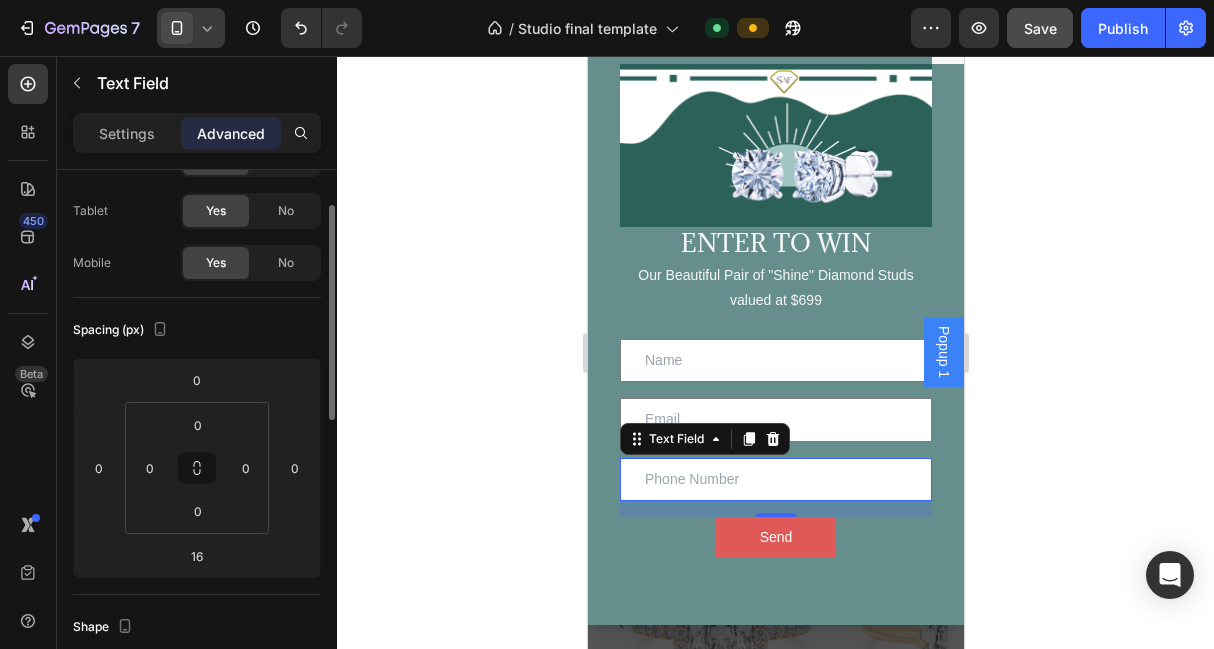 click 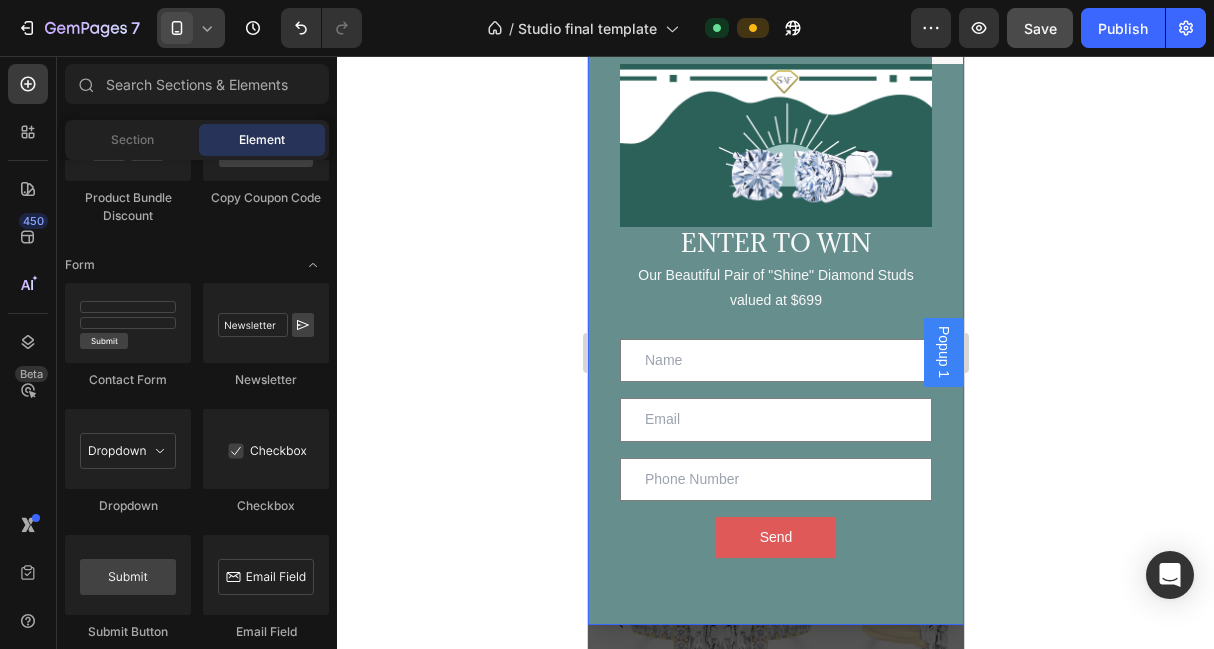 click on "Image ENTER TO WIN Heading Our Beautiful Pair of "Shine" Diamond Studs valued at $699 Text Block Text Field Email Field Row Text Field Send Submit Button Contact Form" at bounding box center [775, 328] 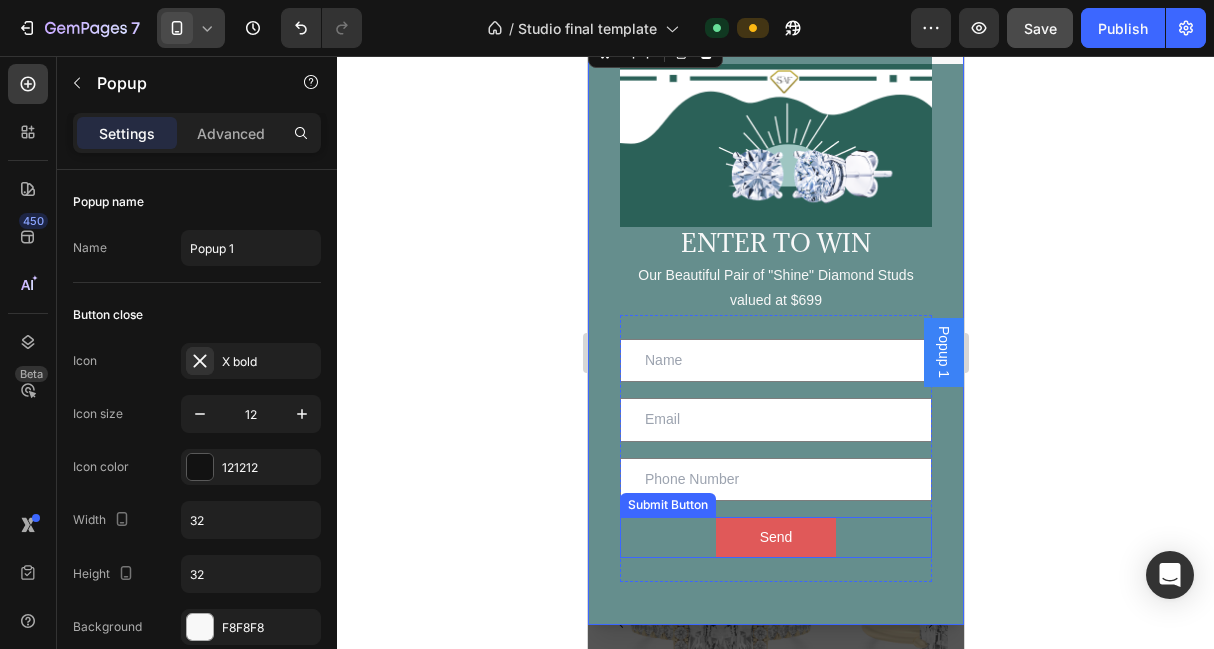 click on "Send Submit Button" at bounding box center (775, 537) 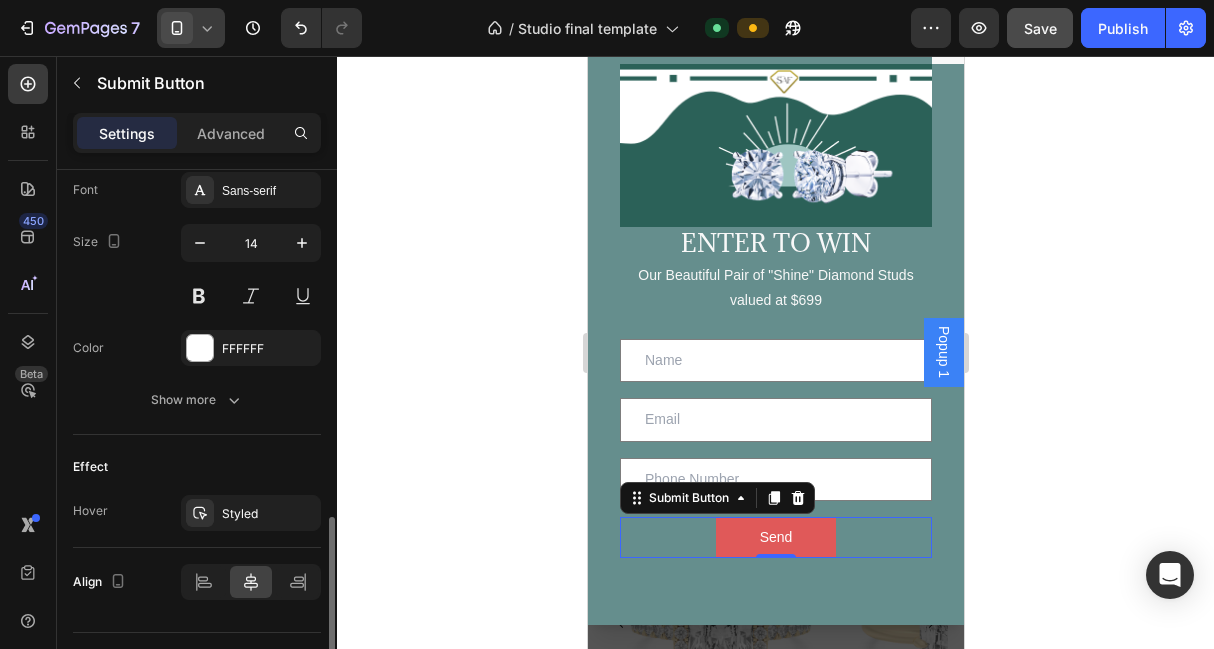scroll, scrollTop: 882, scrollLeft: 0, axis: vertical 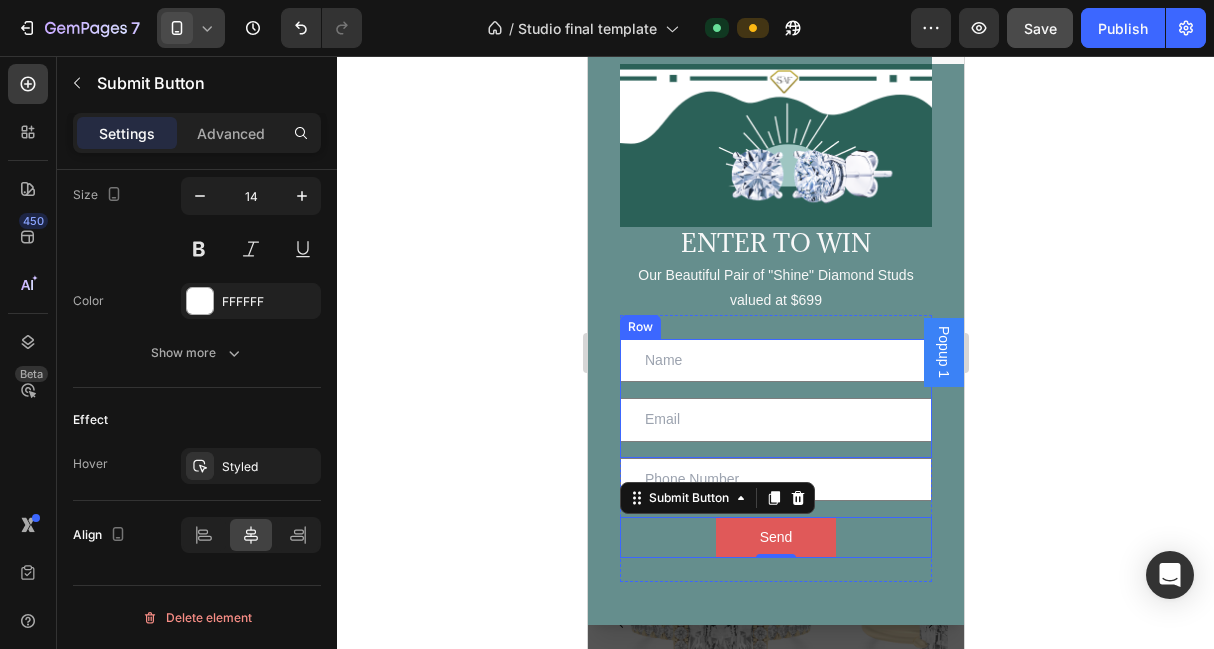 click on "Text Field" at bounding box center [775, 368] 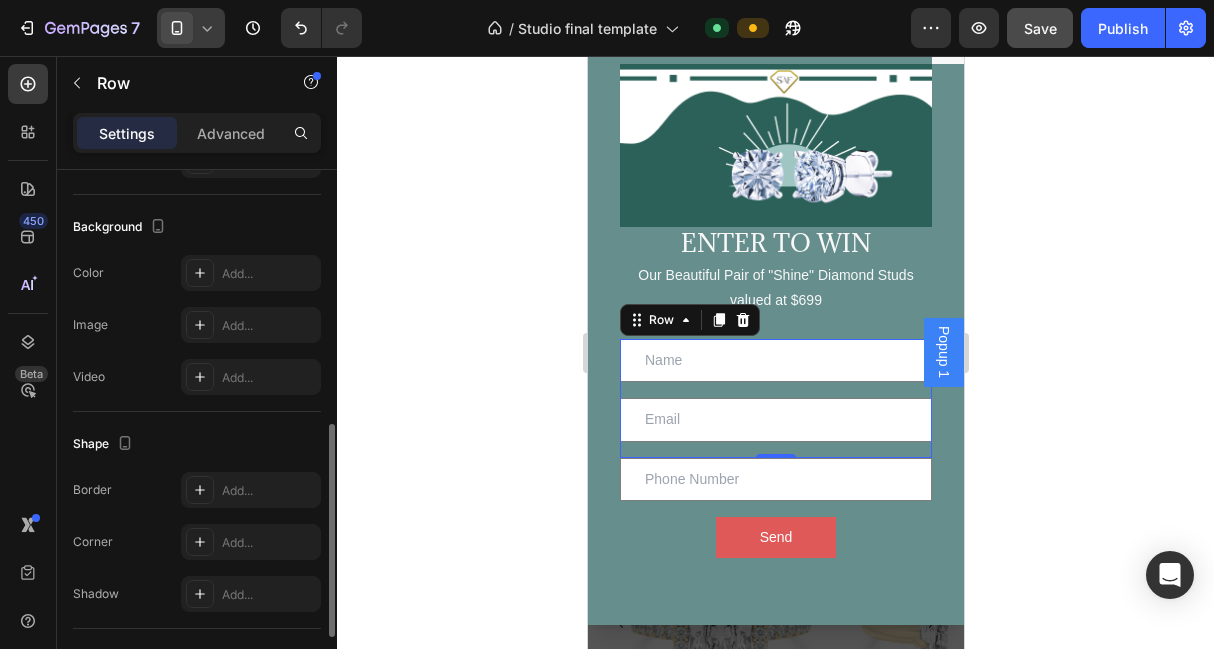 scroll, scrollTop: 641, scrollLeft: 0, axis: vertical 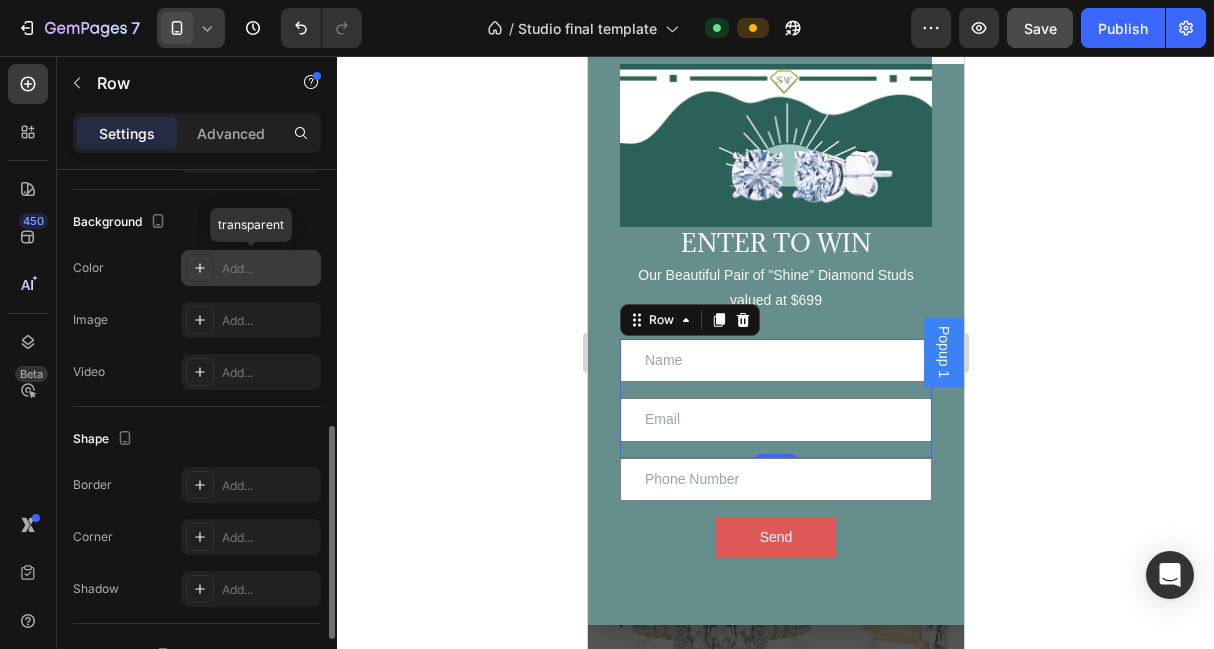 click on "Add..." at bounding box center (269, 269) 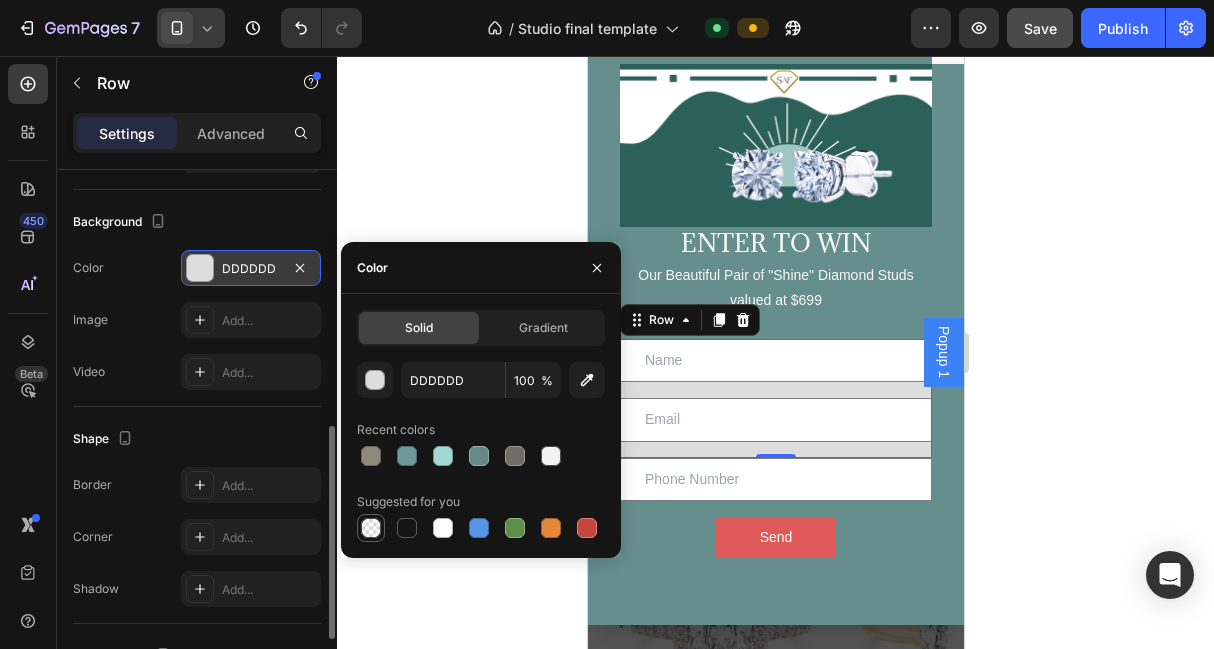 click at bounding box center (371, 528) 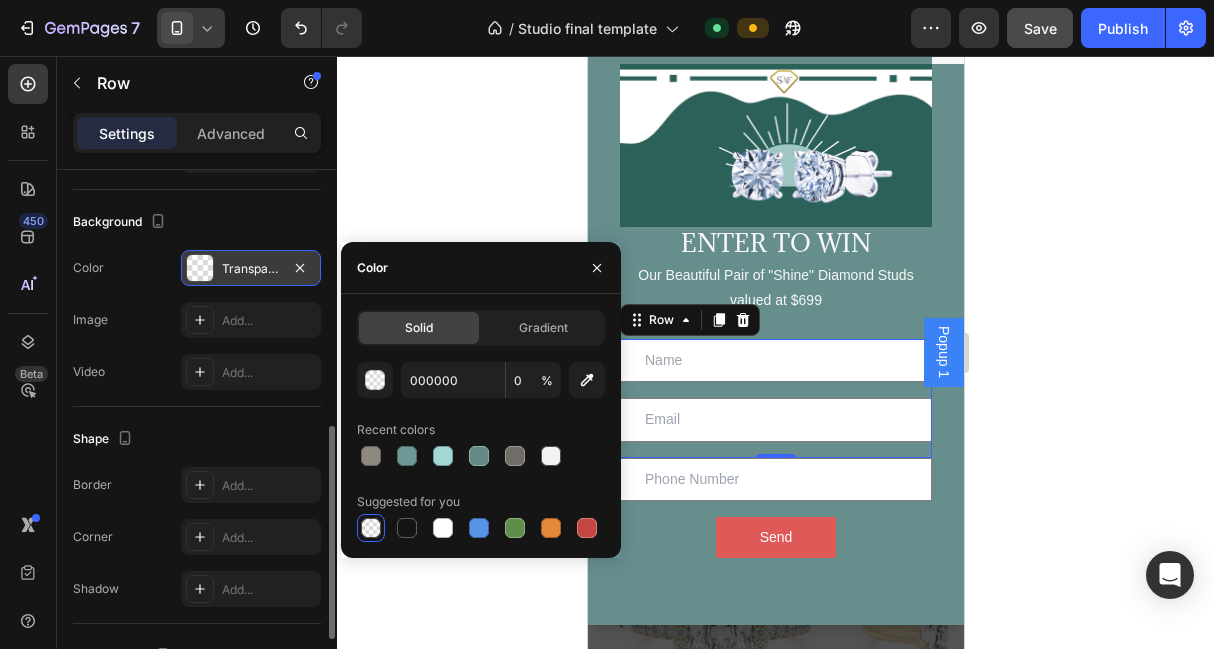 click on "Shape Border Add... Corner Add... Shadow Add..." 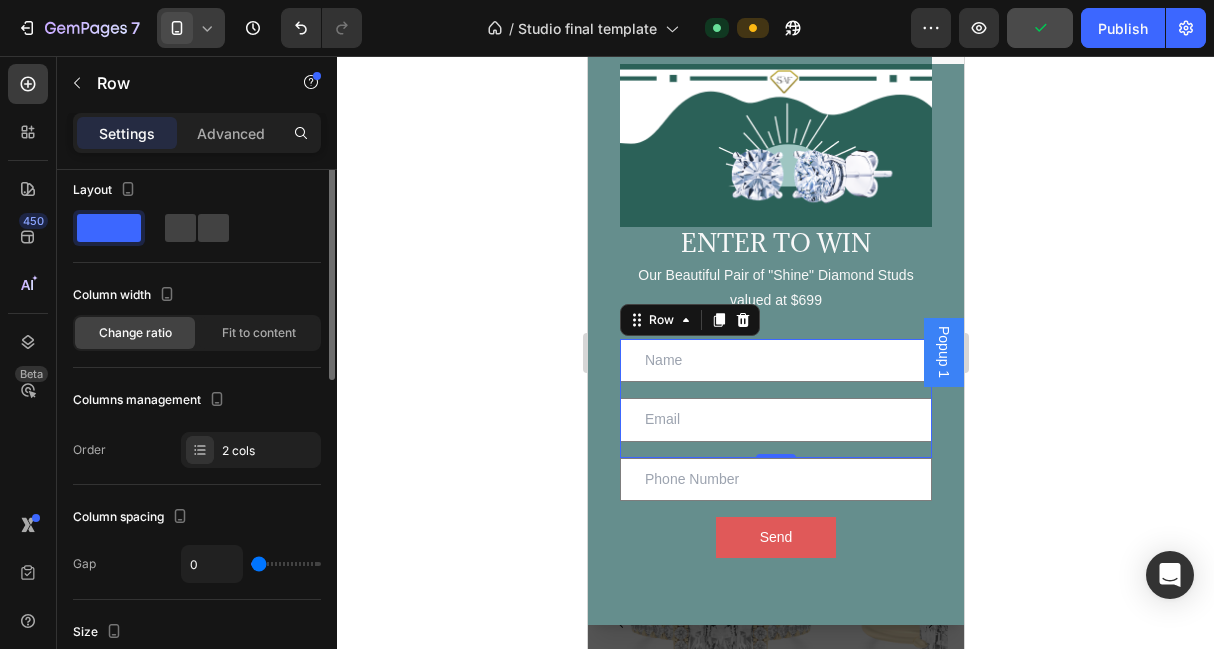 scroll, scrollTop: 7, scrollLeft: 0, axis: vertical 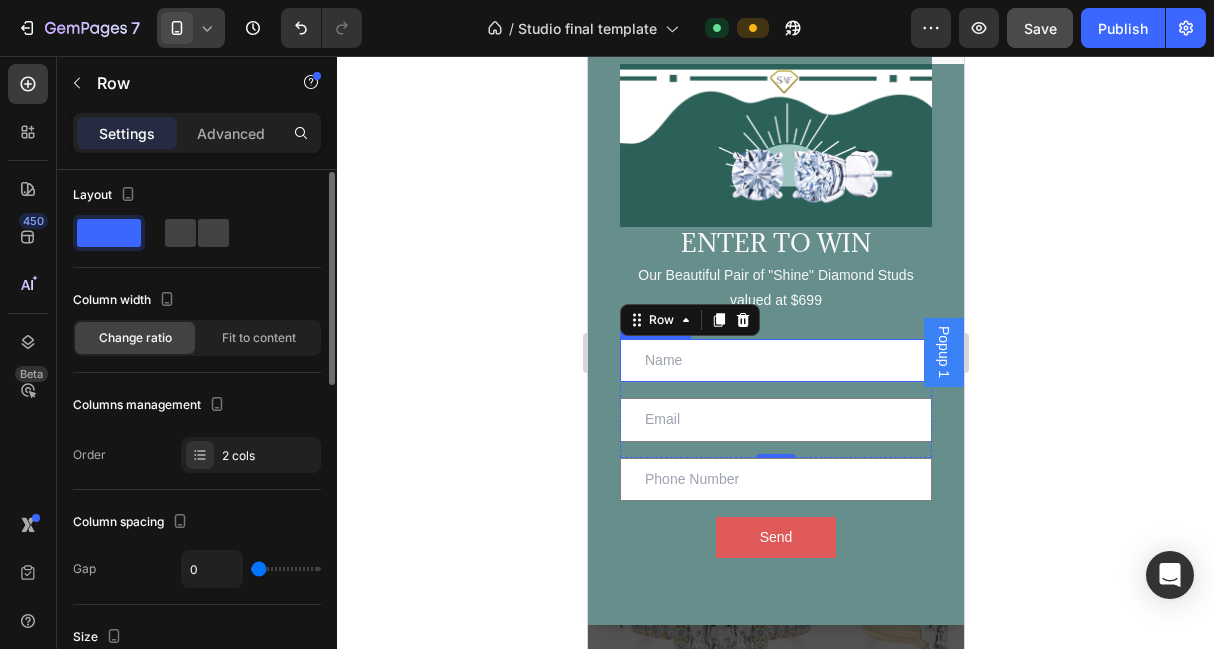 click at bounding box center (775, 360) 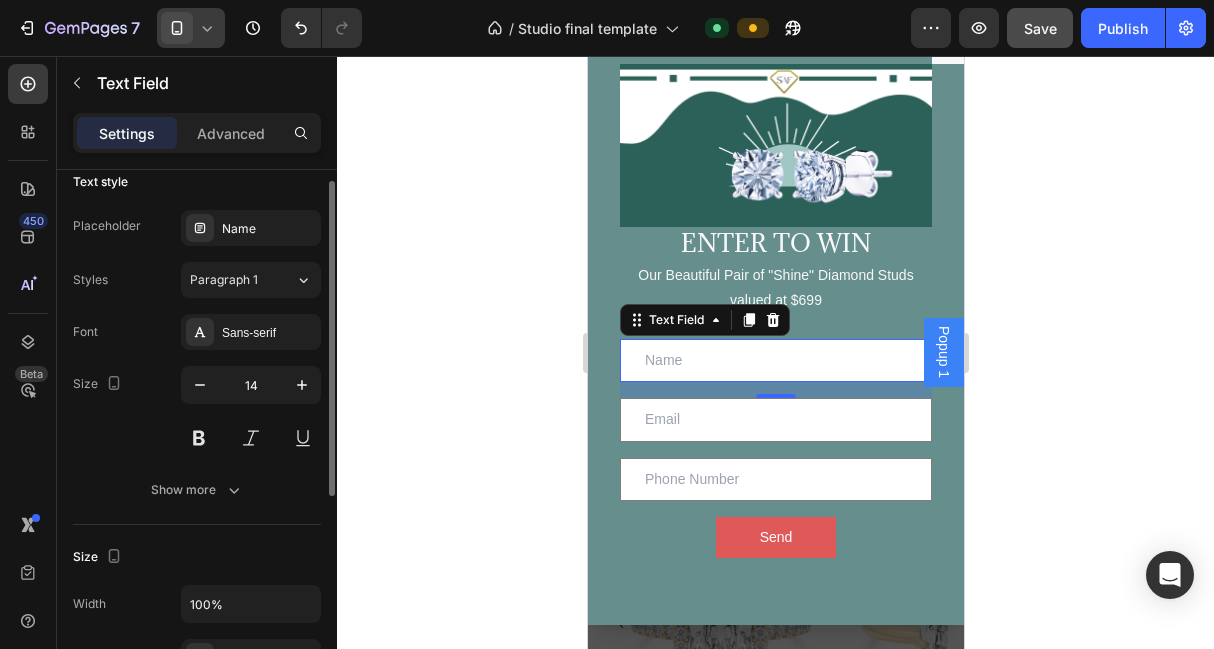 scroll, scrollTop: 21, scrollLeft: 0, axis: vertical 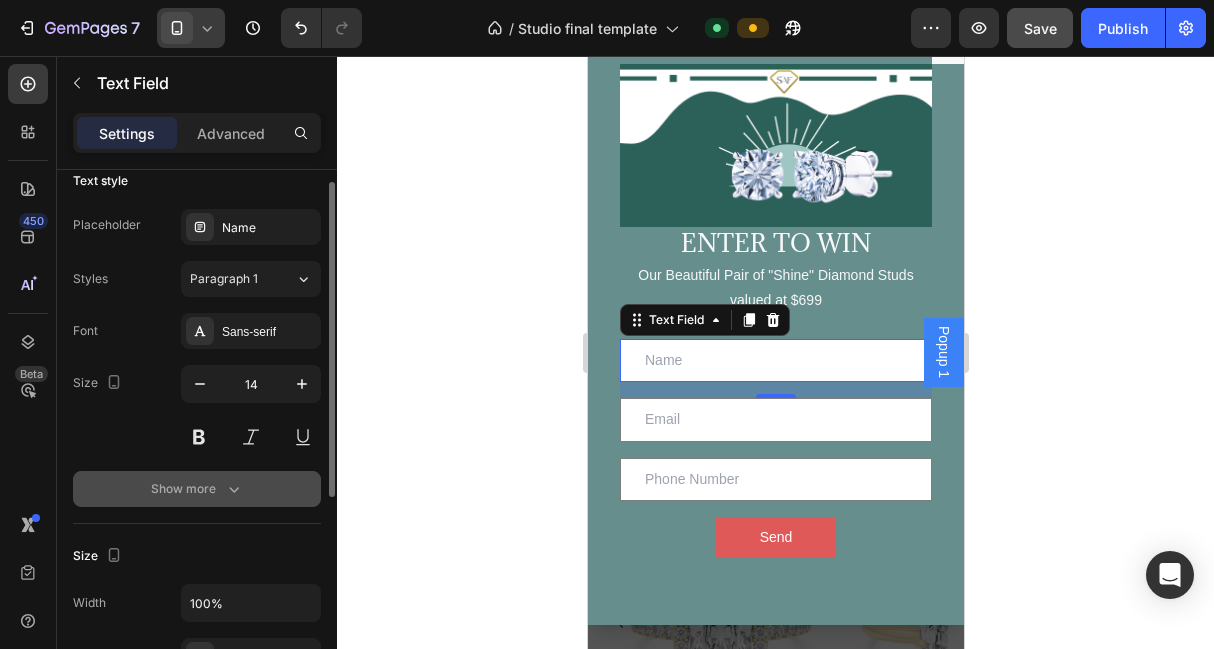 click on "Show more" at bounding box center [197, 489] 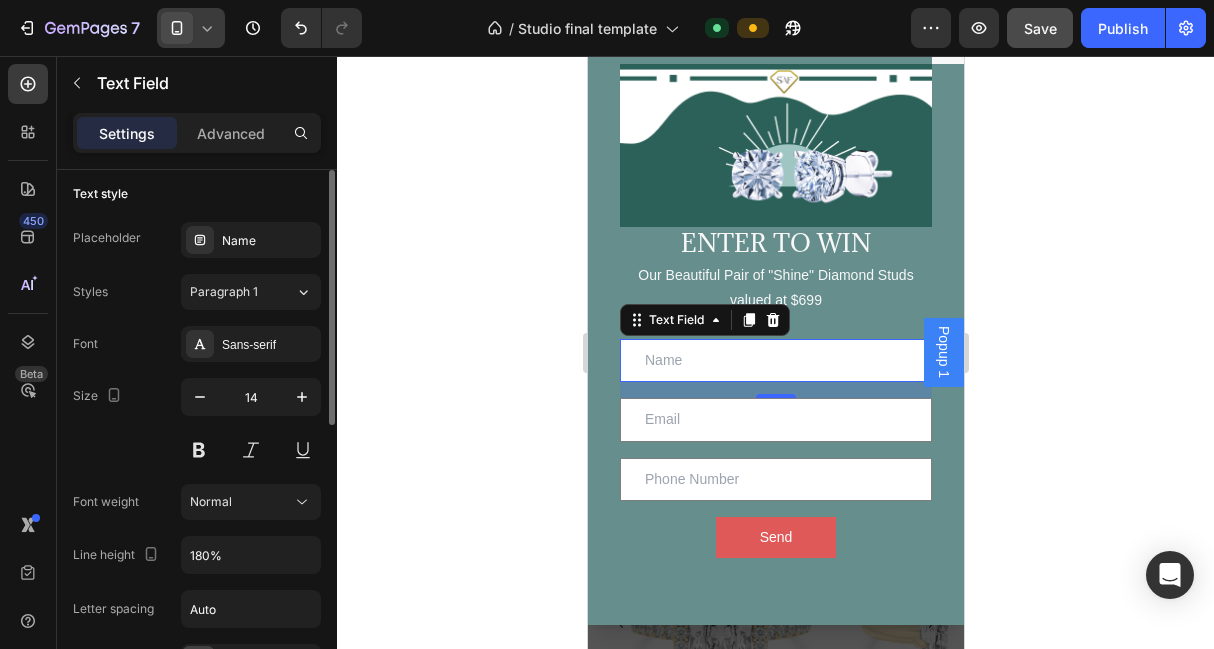 scroll, scrollTop: 2, scrollLeft: 0, axis: vertical 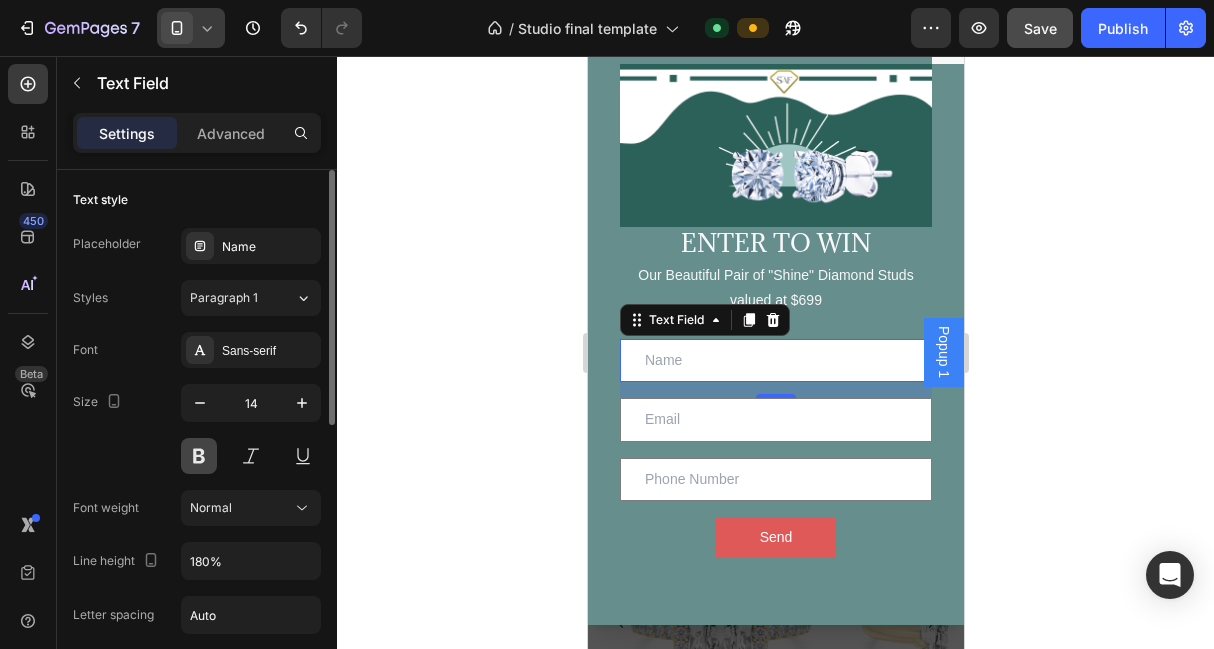 click at bounding box center [199, 456] 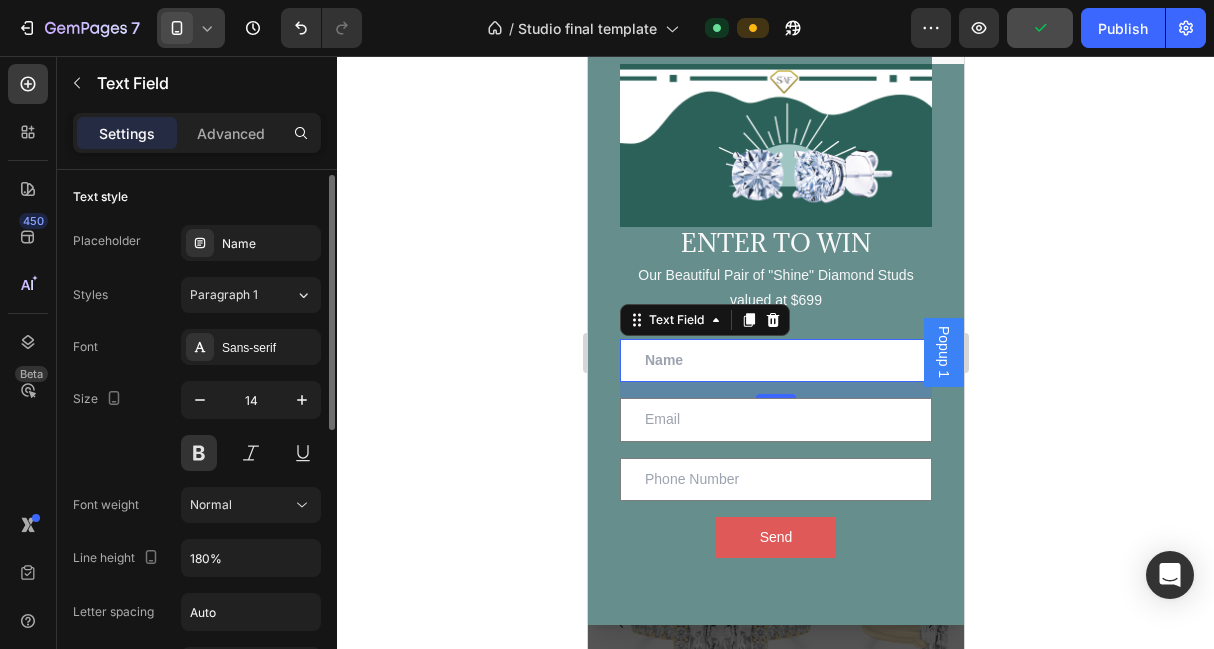 scroll, scrollTop: 0, scrollLeft: 0, axis: both 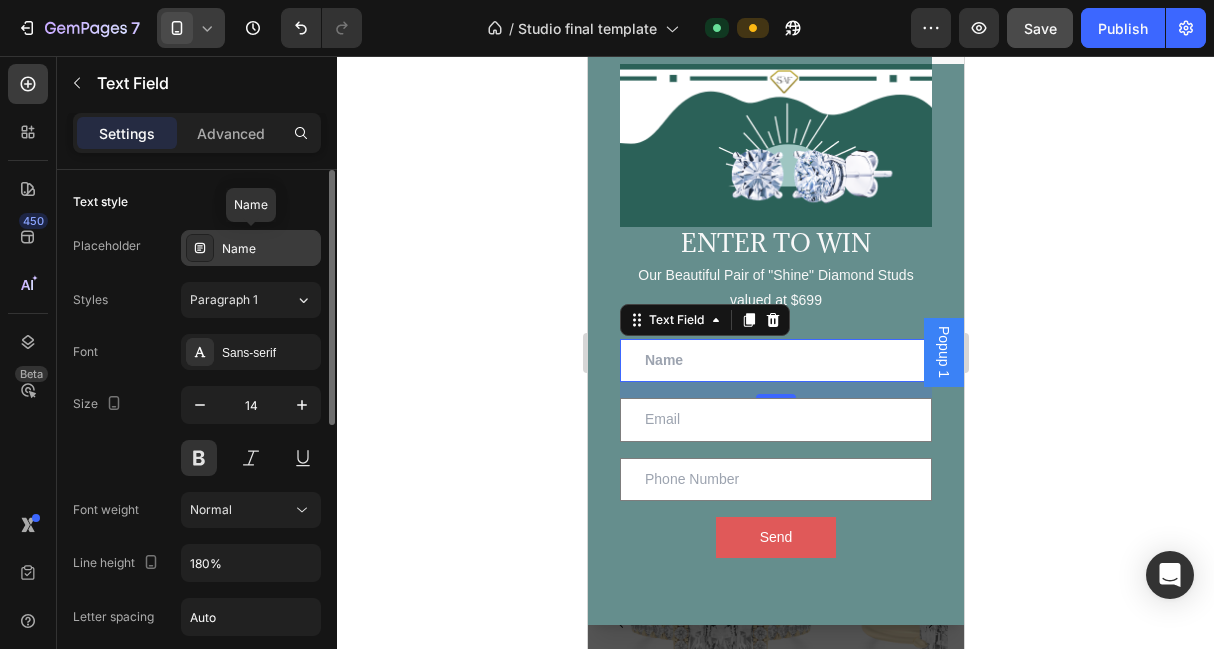 click on "Name" at bounding box center [269, 249] 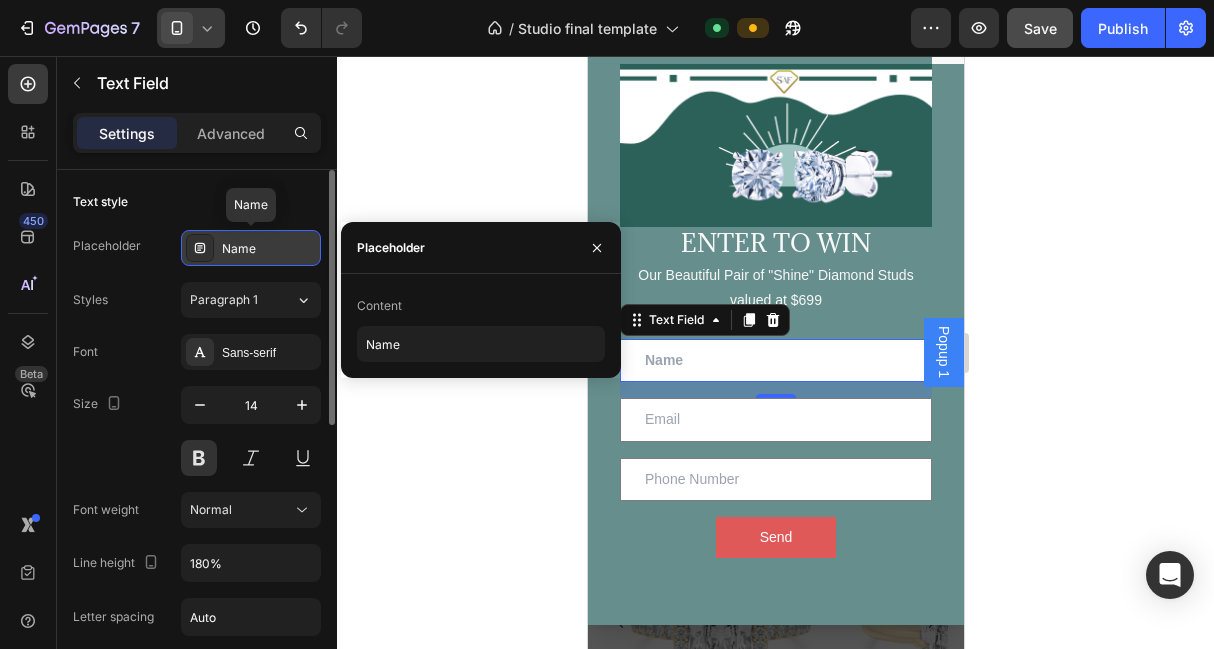 click on "Name" at bounding box center (269, 249) 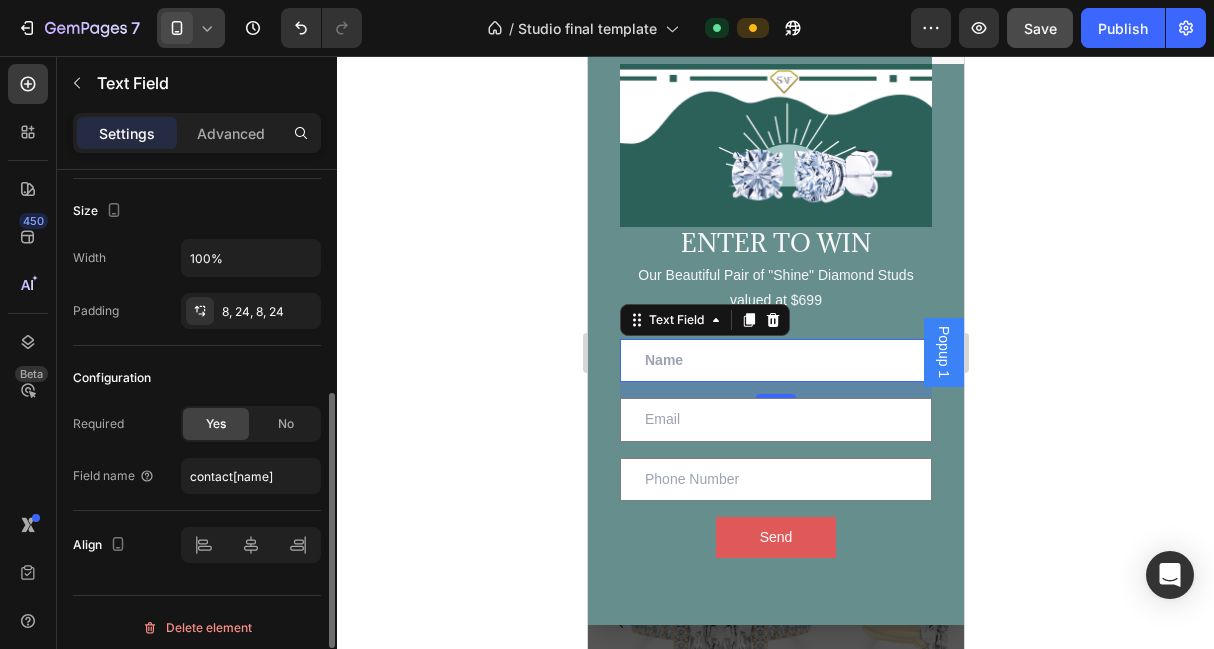 scroll, scrollTop: 588, scrollLeft: 0, axis: vertical 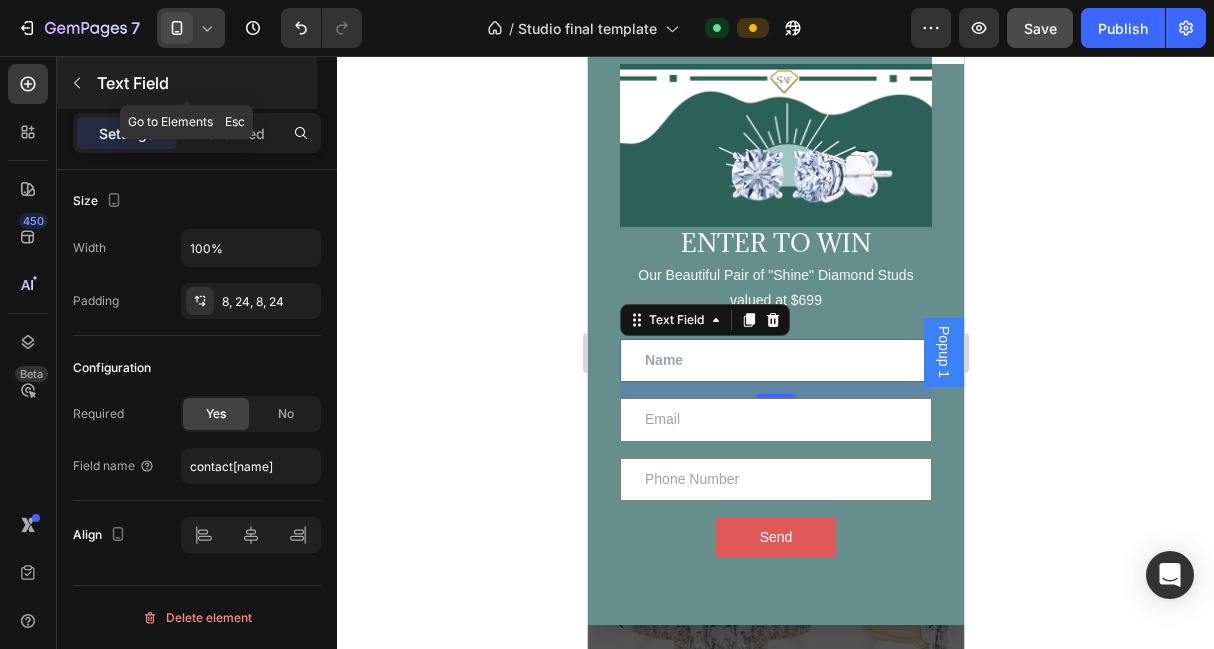 click at bounding box center (77, 83) 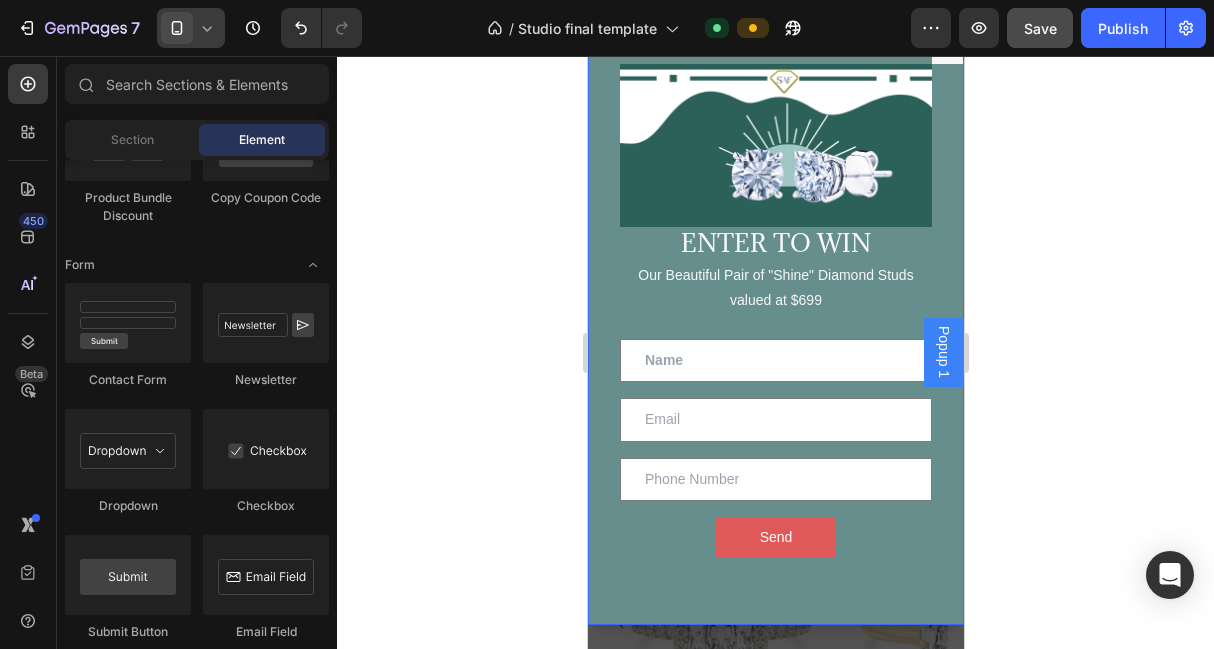 click on "Image ENTER TO WIN Heading Our Beautiful Pair of "Shine" Diamond Studs valued at $699 Text Block Text Field Email Field Row Text Field Send Submit Button Contact Form" at bounding box center [775, 328] 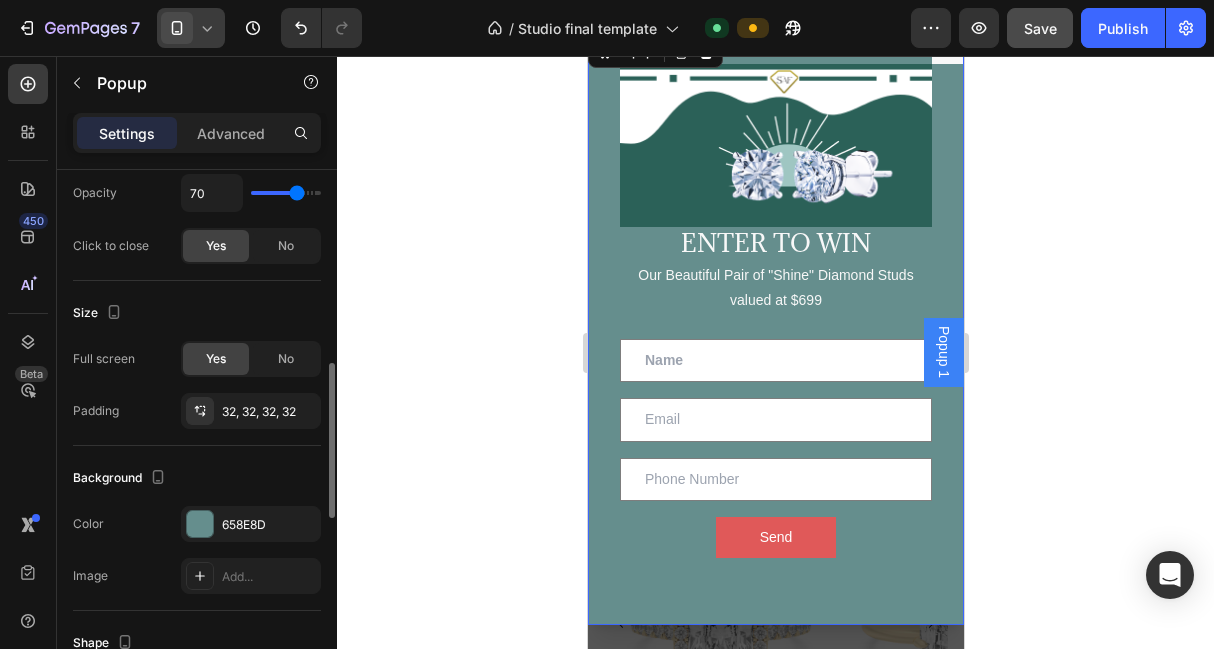scroll, scrollTop: 662, scrollLeft: 0, axis: vertical 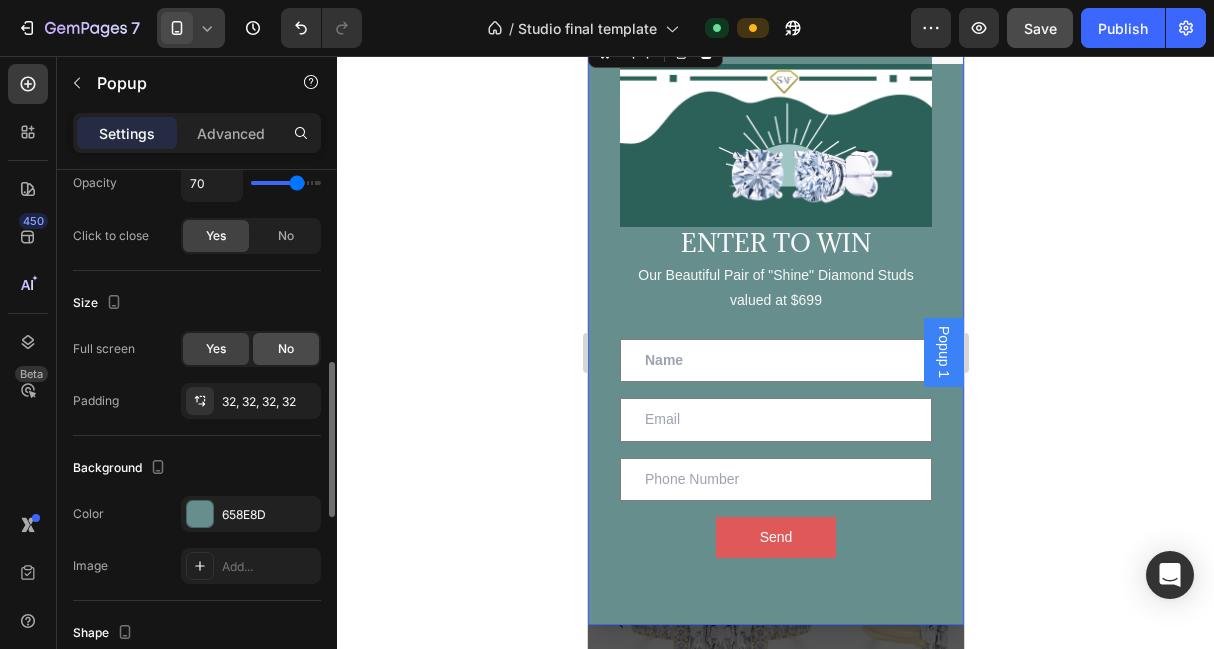 click on "No" 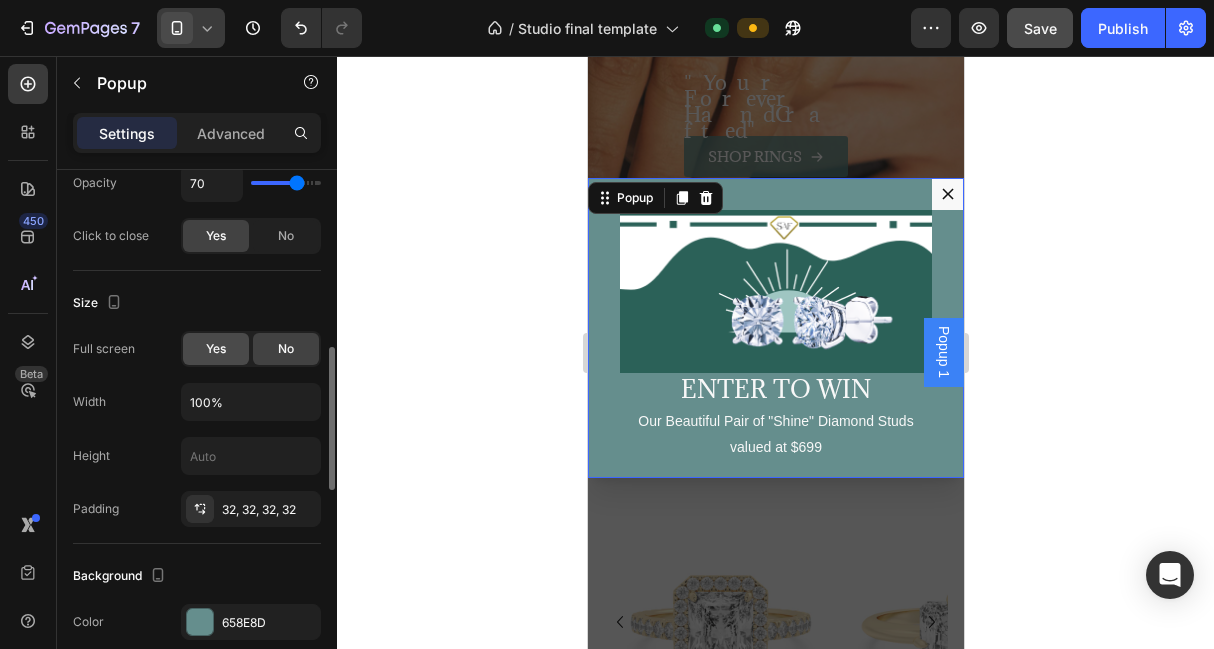 click on "Yes" 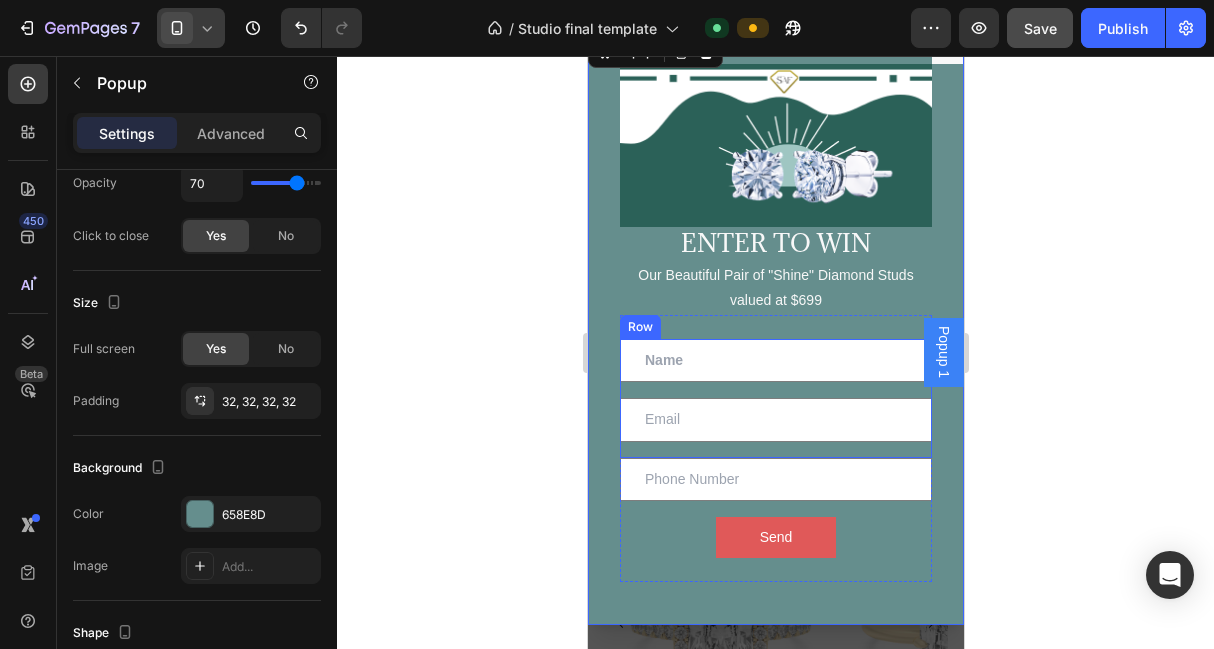 click on "Text Field" at bounding box center (775, 368) 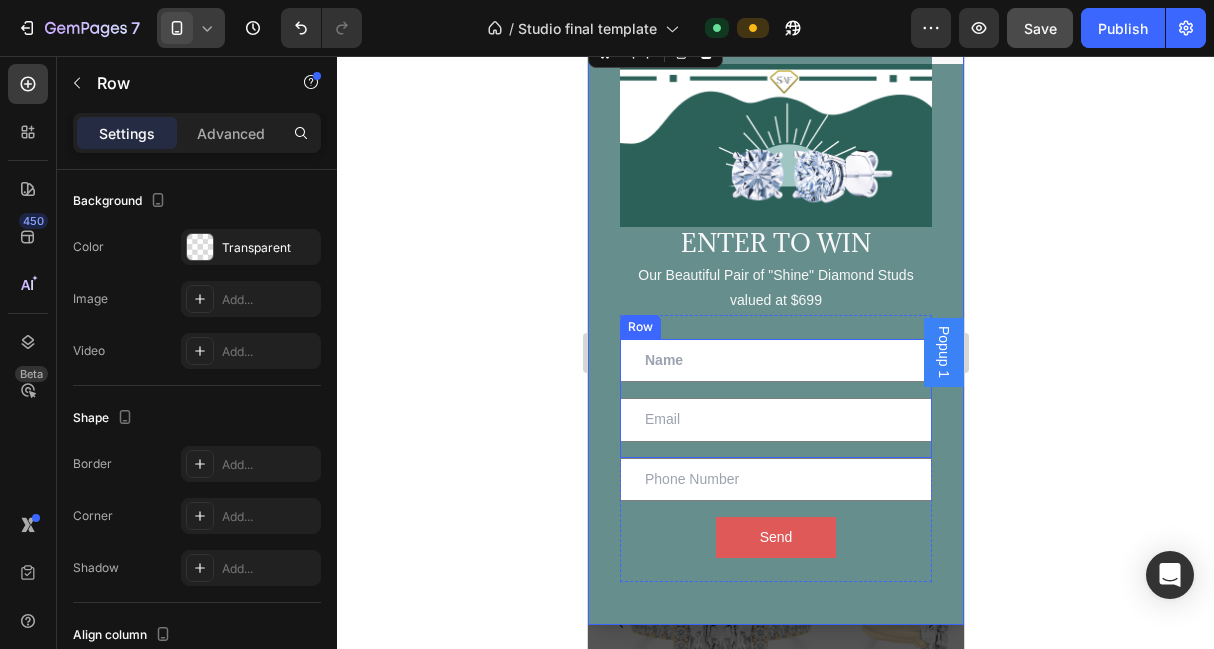 scroll, scrollTop: 0, scrollLeft: 0, axis: both 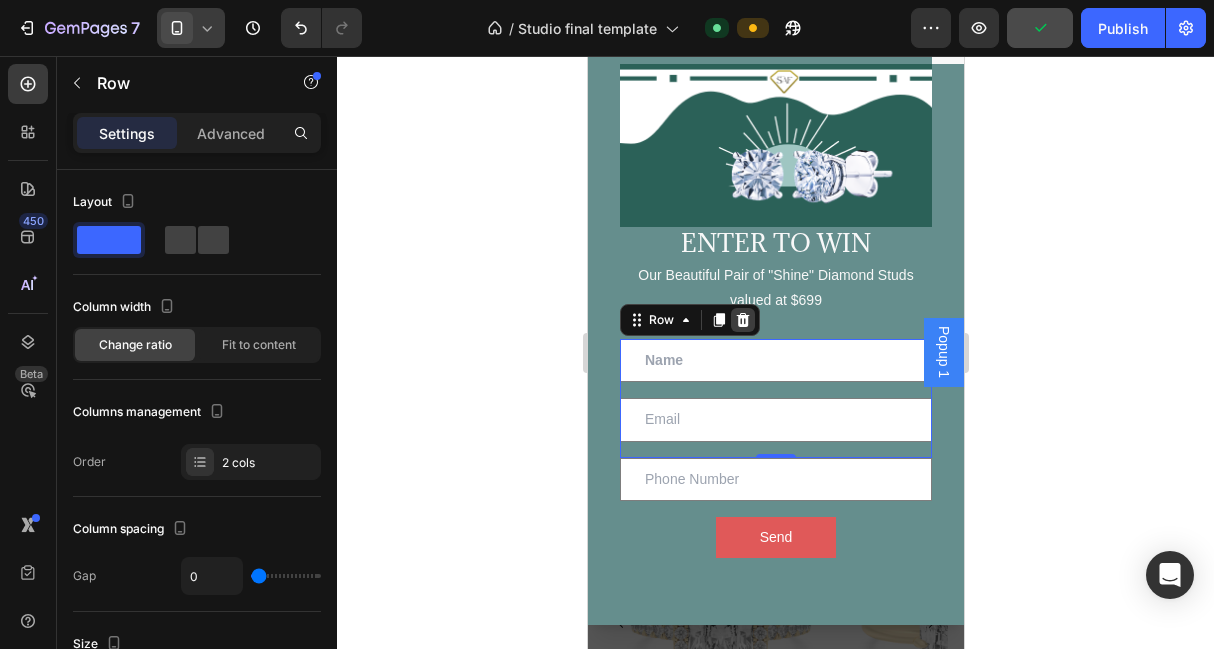 click at bounding box center [742, 320] 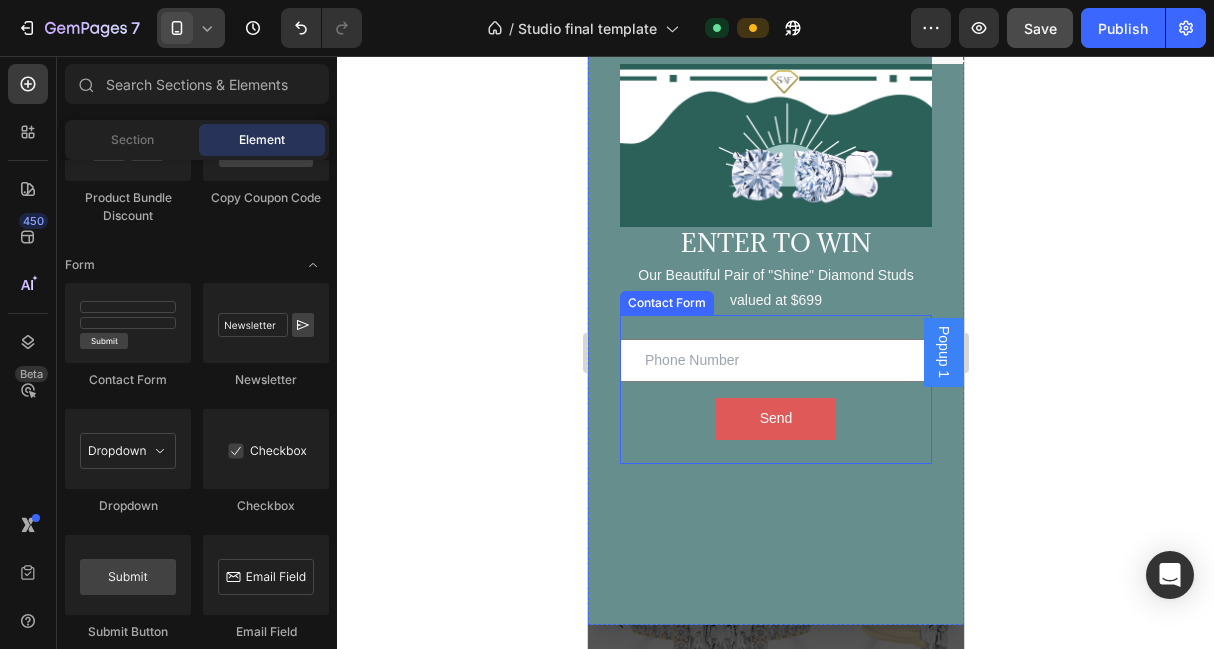 click on "Text Field Send Submit Button Contact Form" at bounding box center (775, 389) 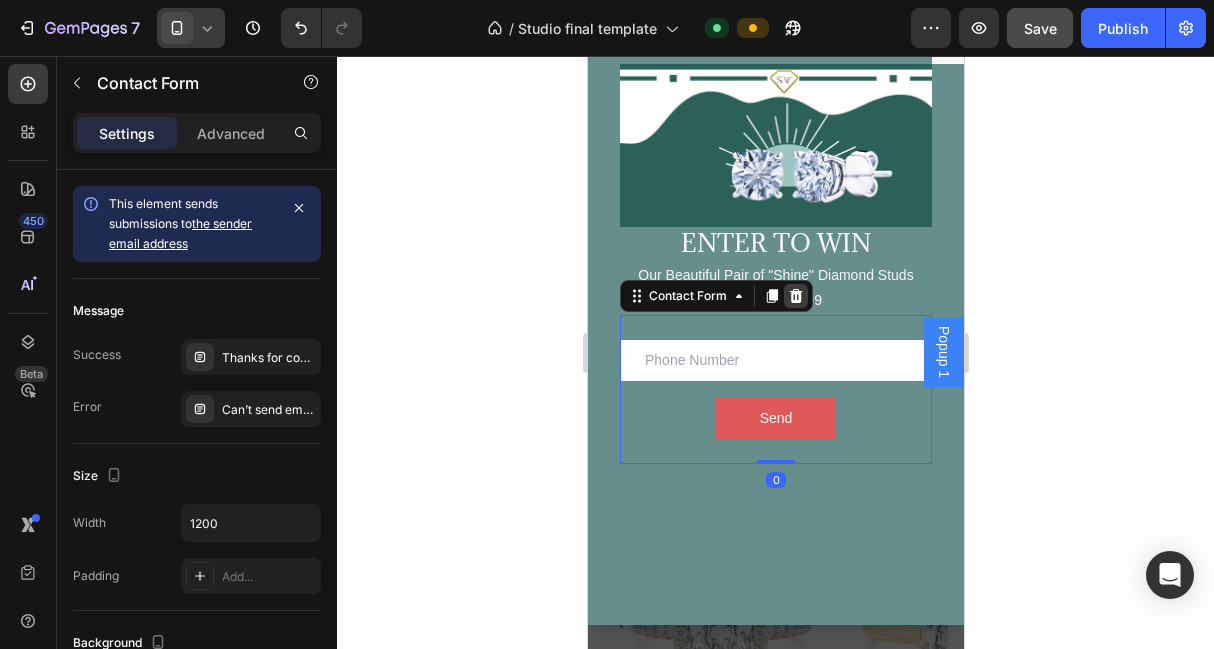 click 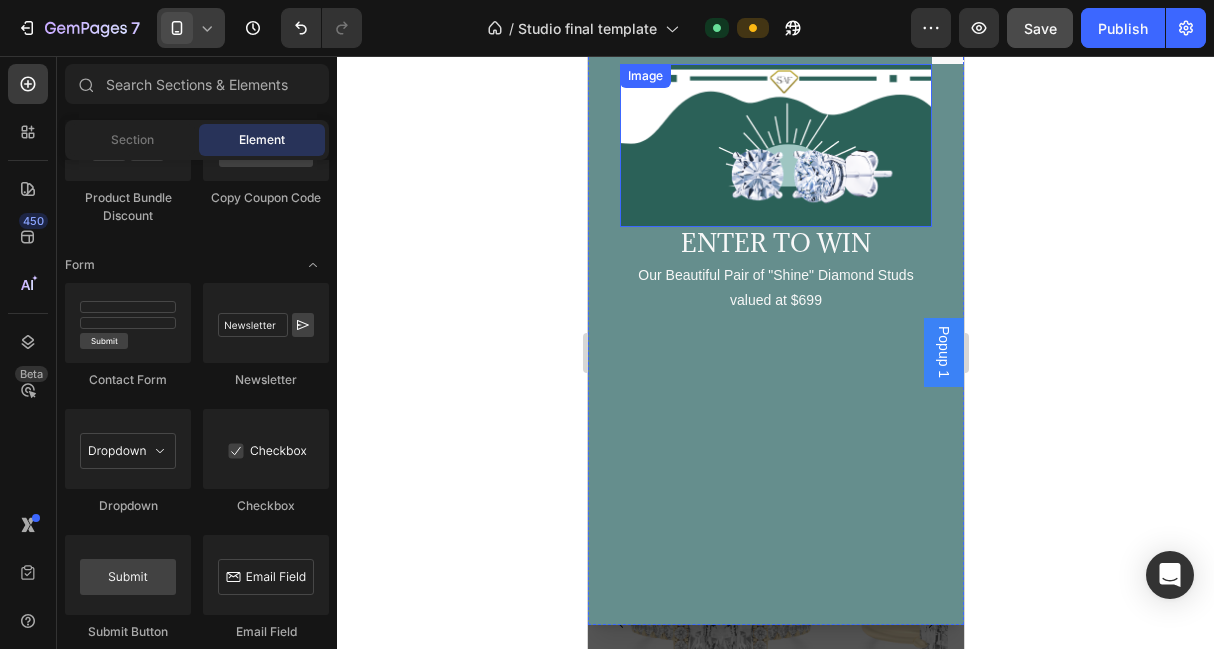 click at bounding box center (775, 145) 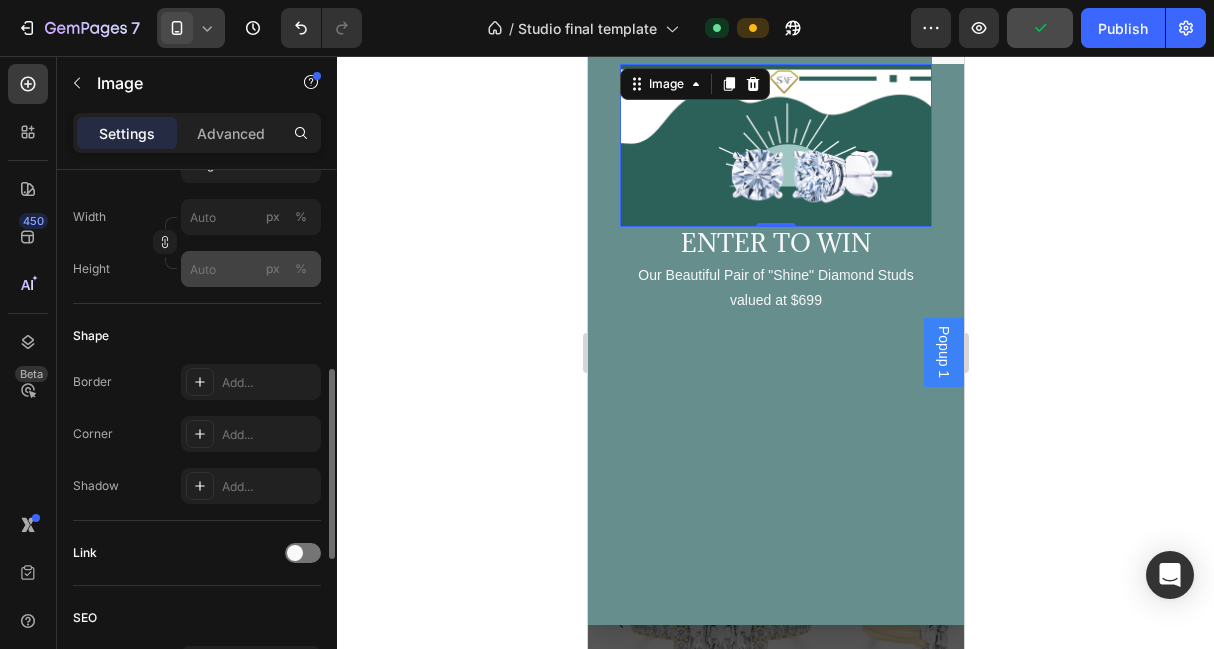 scroll, scrollTop: 561, scrollLeft: 0, axis: vertical 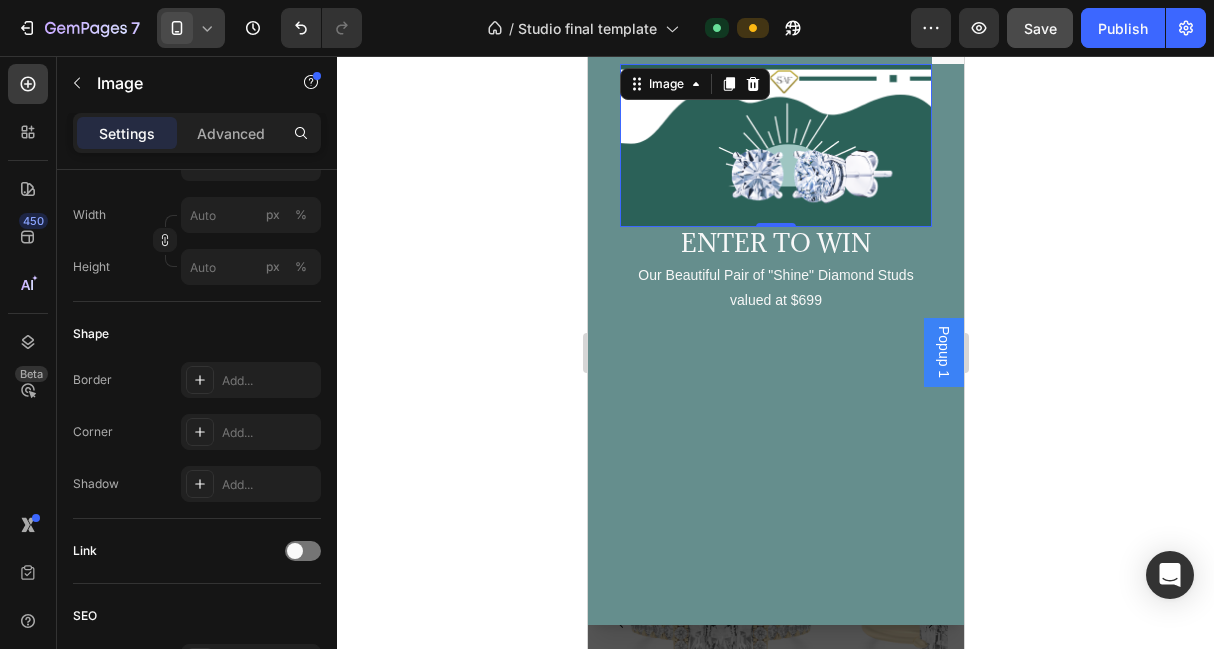 click at bounding box center [775, 145] 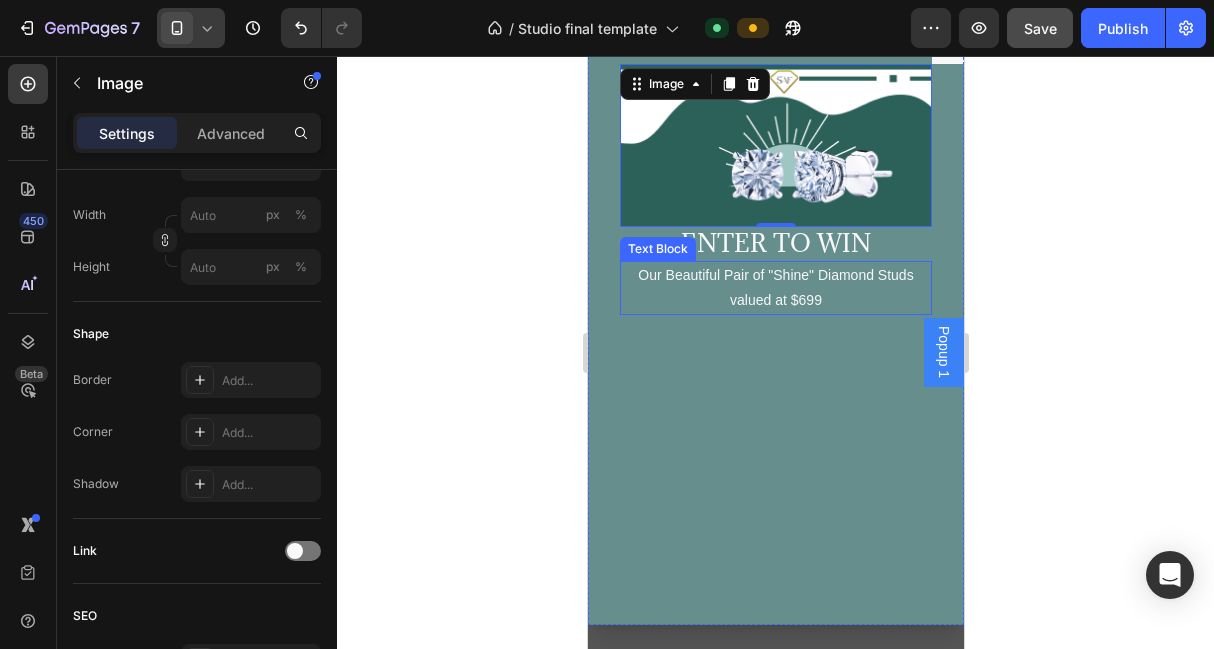 scroll, scrollTop: 0, scrollLeft: 0, axis: both 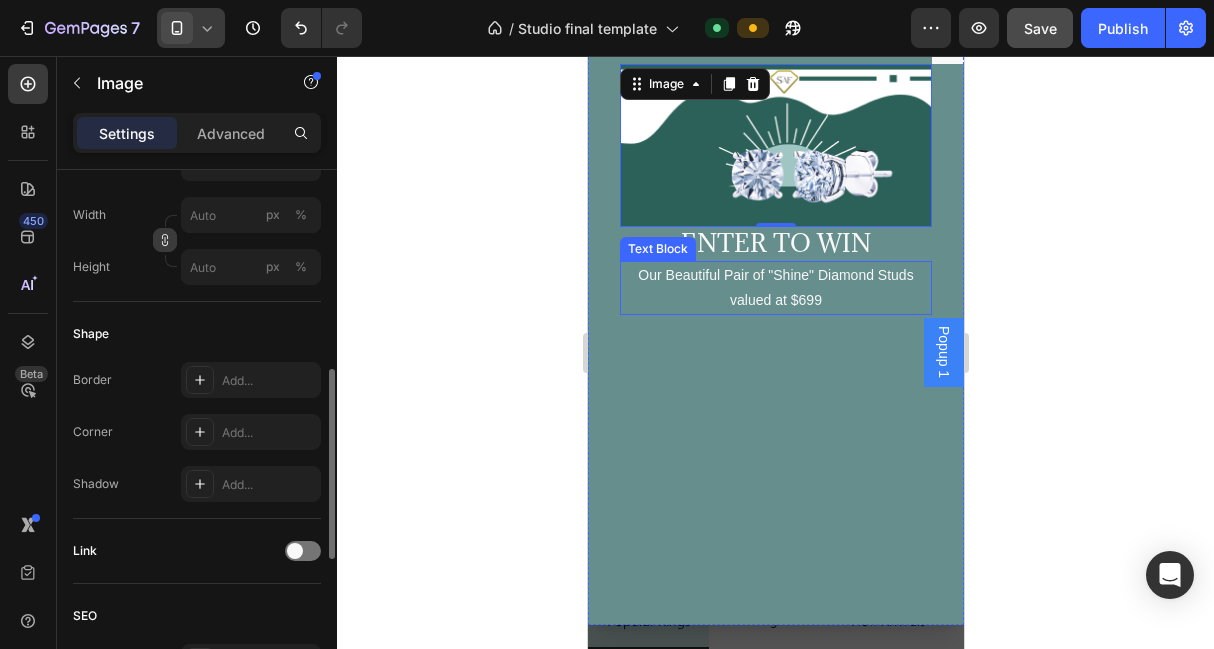 click 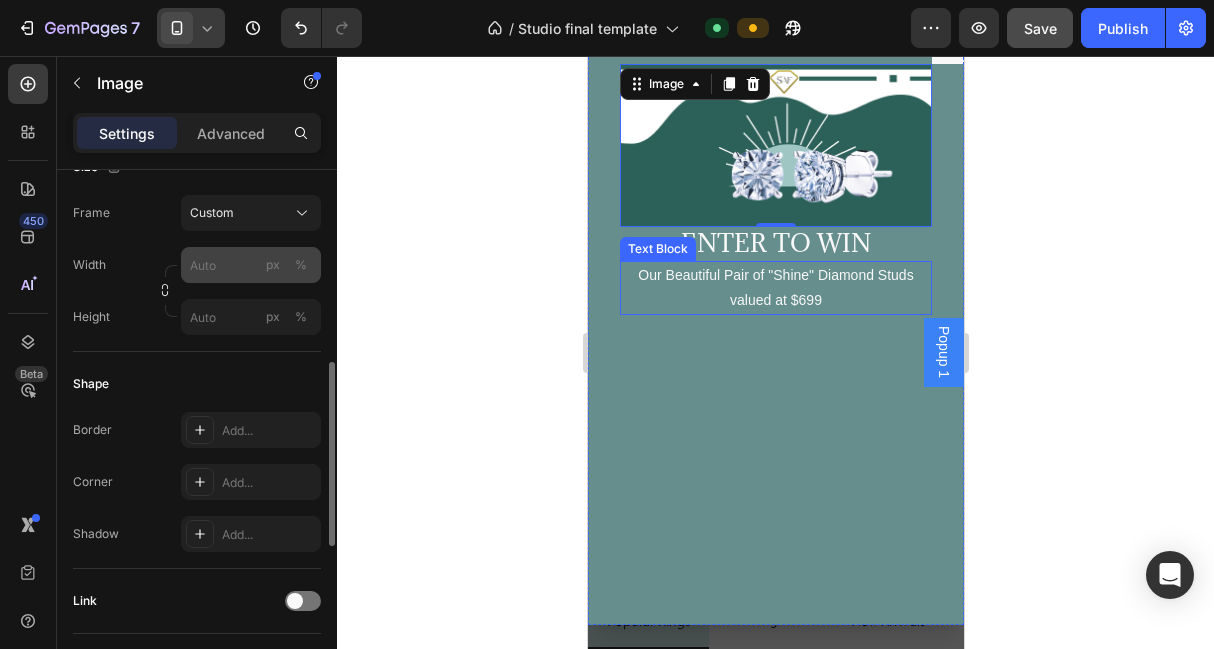 drag, startPoint x: 274, startPoint y: 267, endPoint x: 251, endPoint y: 267, distance: 23 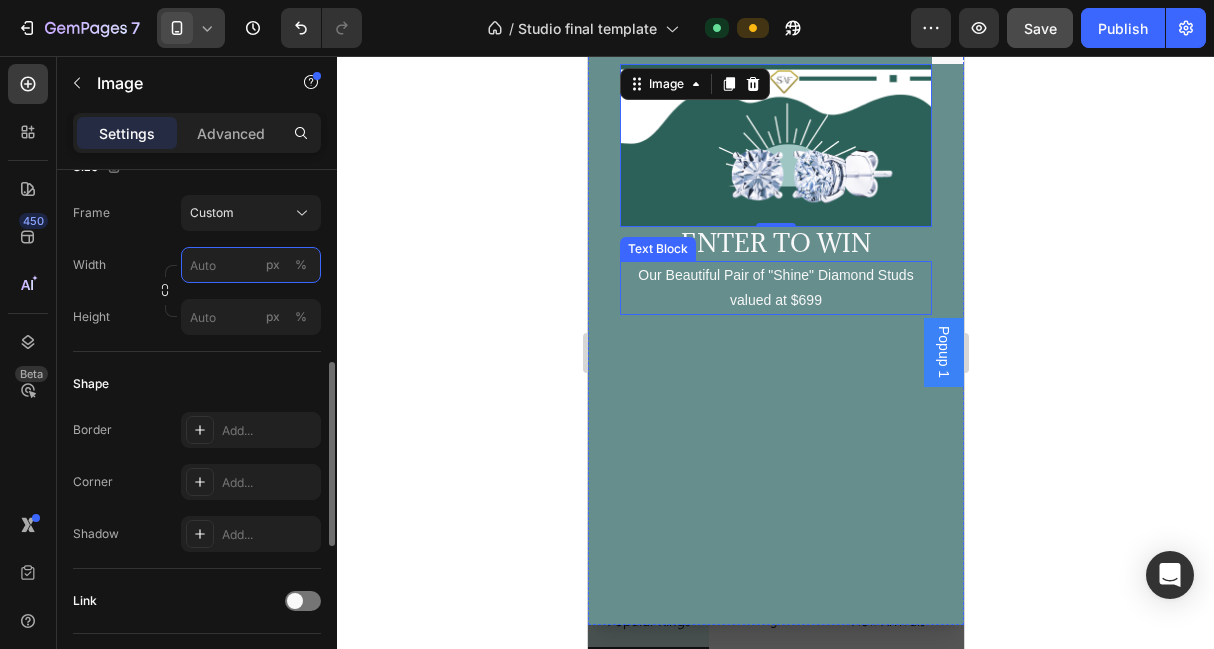 click on "px %" at bounding box center (251, 265) 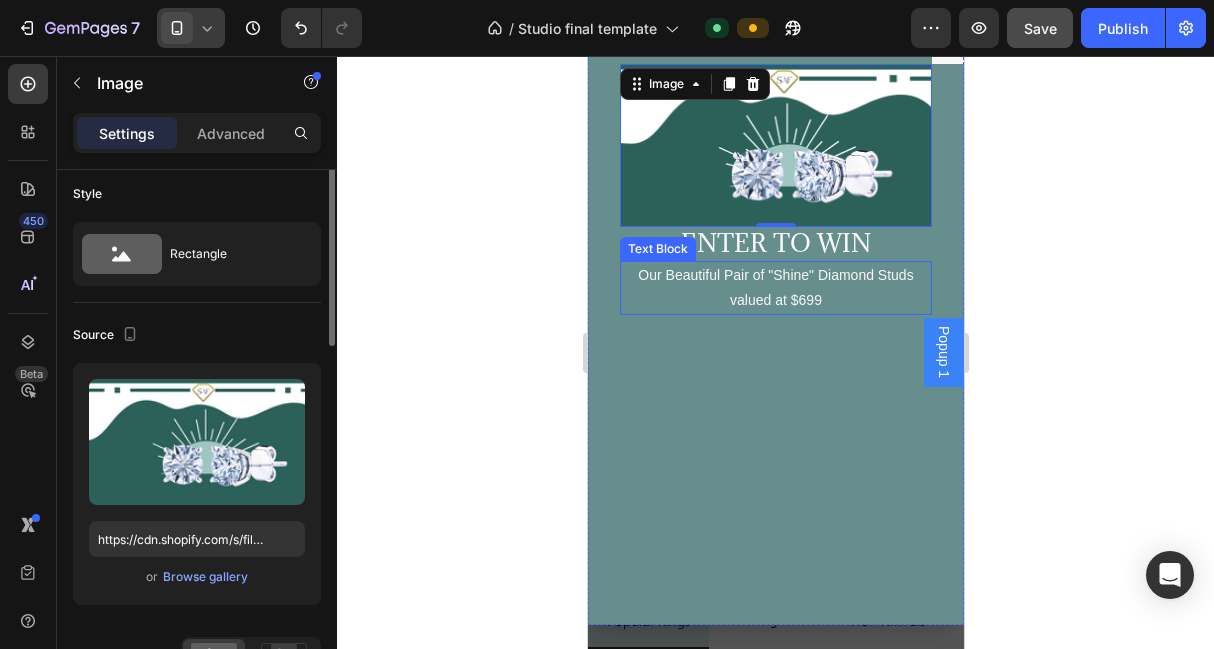 scroll, scrollTop: 0, scrollLeft: 0, axis: both 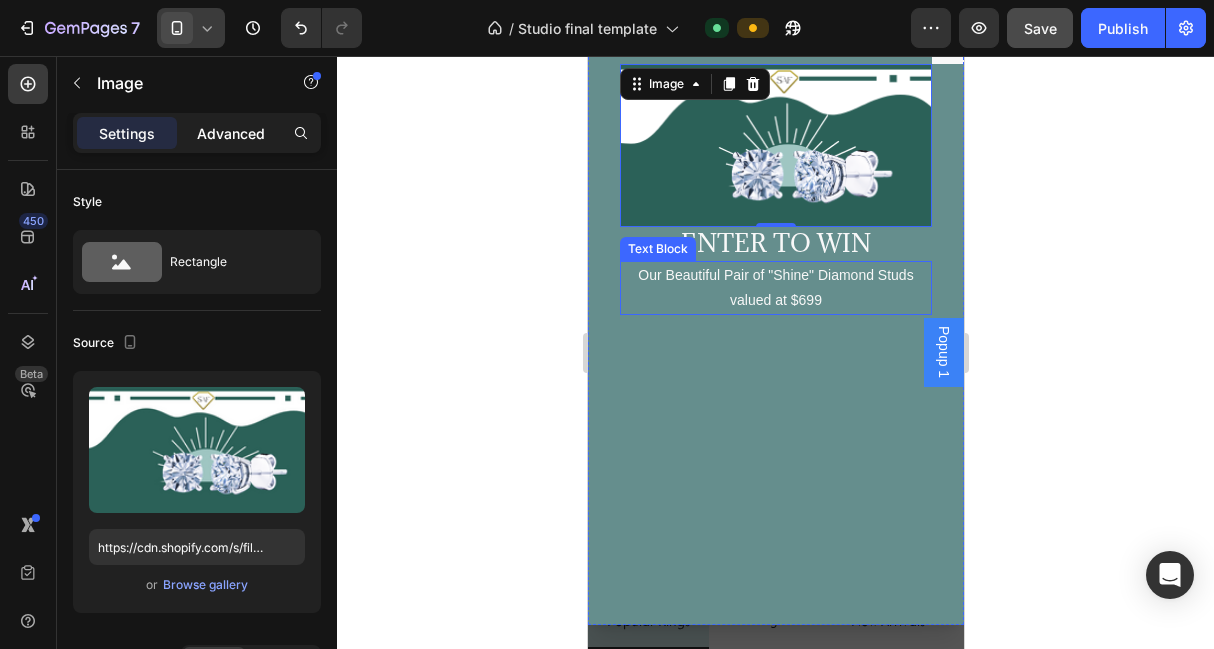 click on "Advanced" 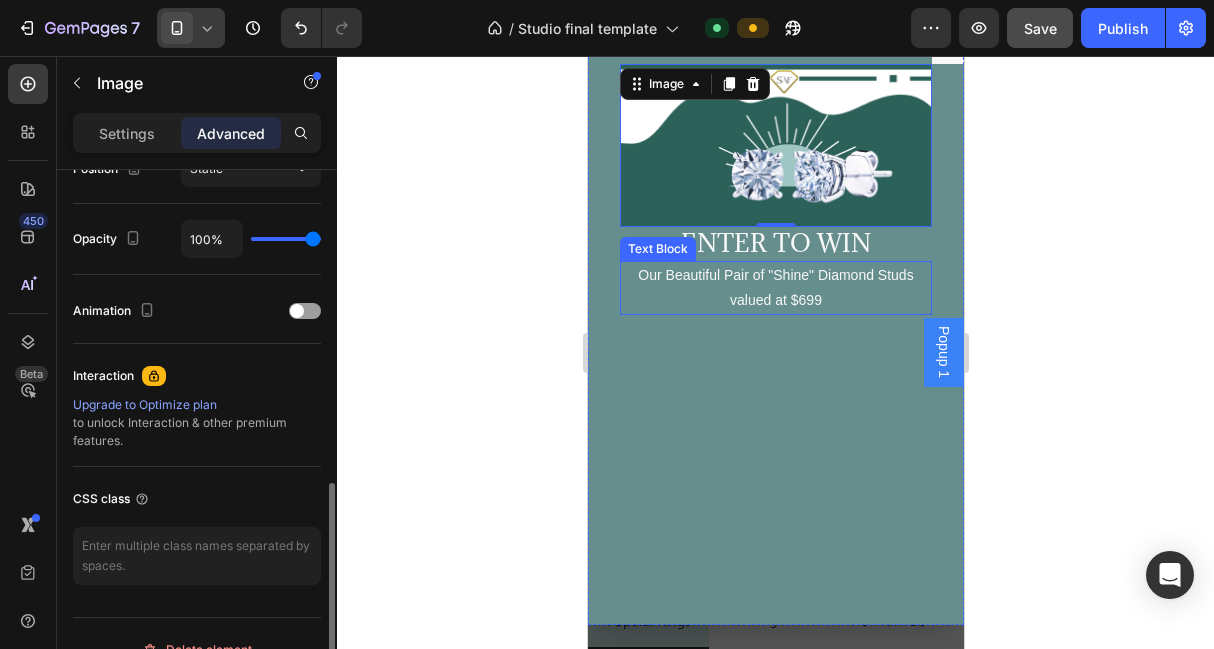 scroll, scrollTop: 798, scrollLeft: 0, axis: vertical 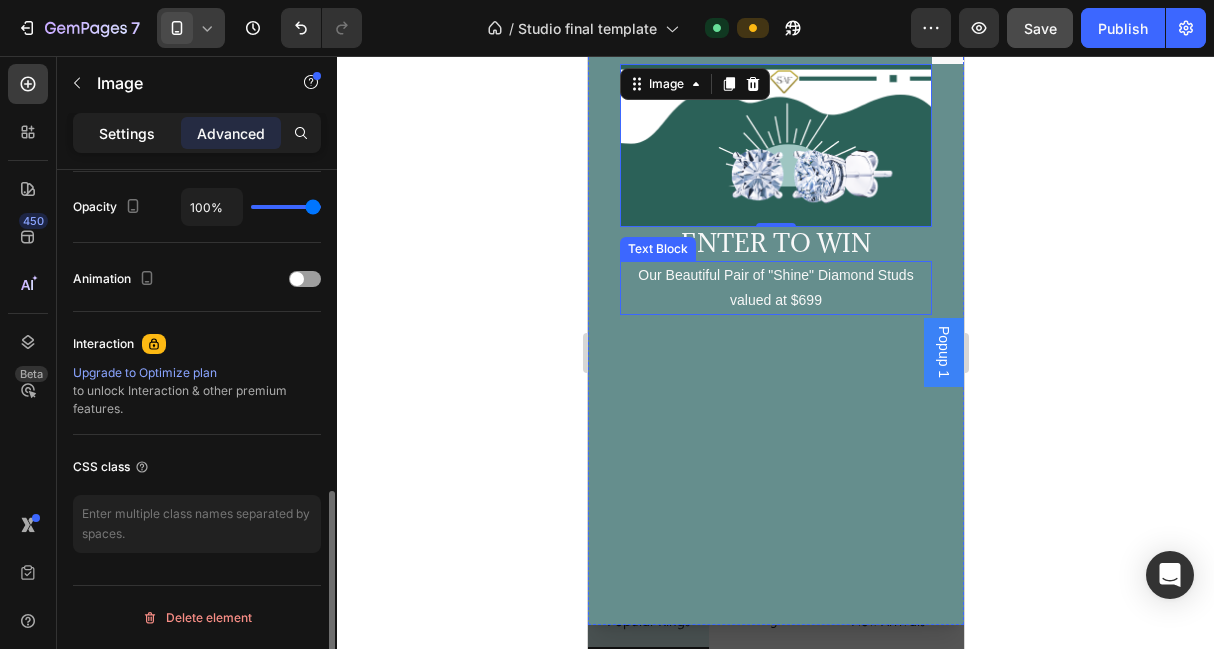 click on "Settings" 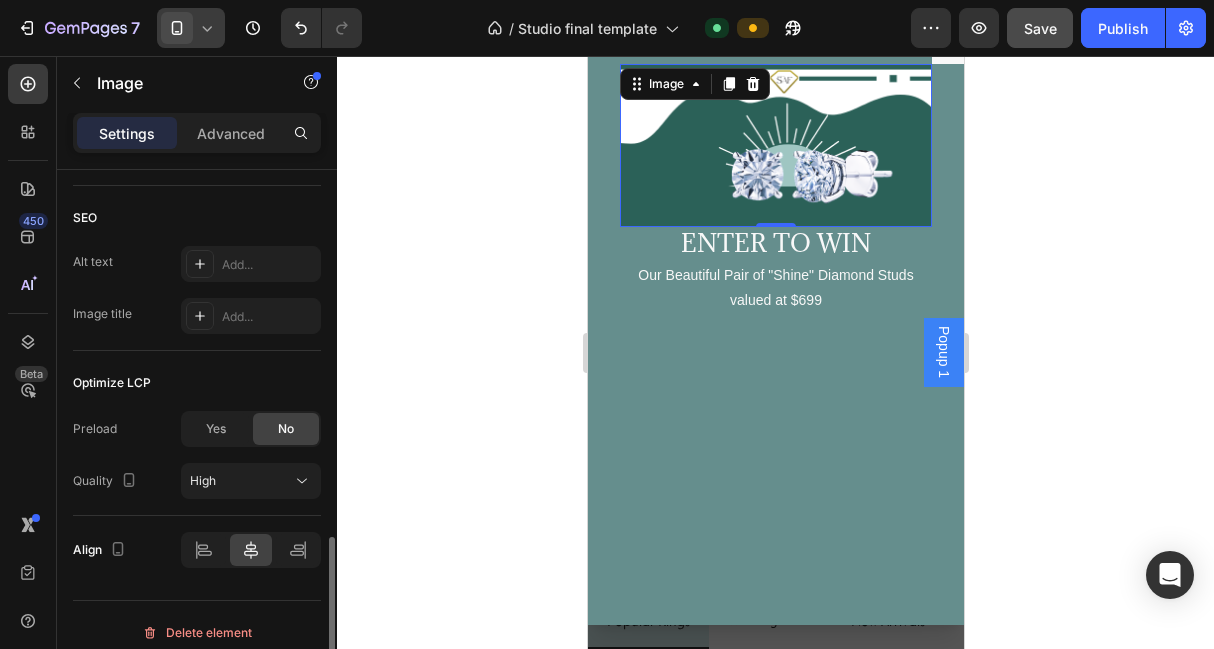 scroll, scrollTop: 1024, scrollLeft: 0, axis: vertical 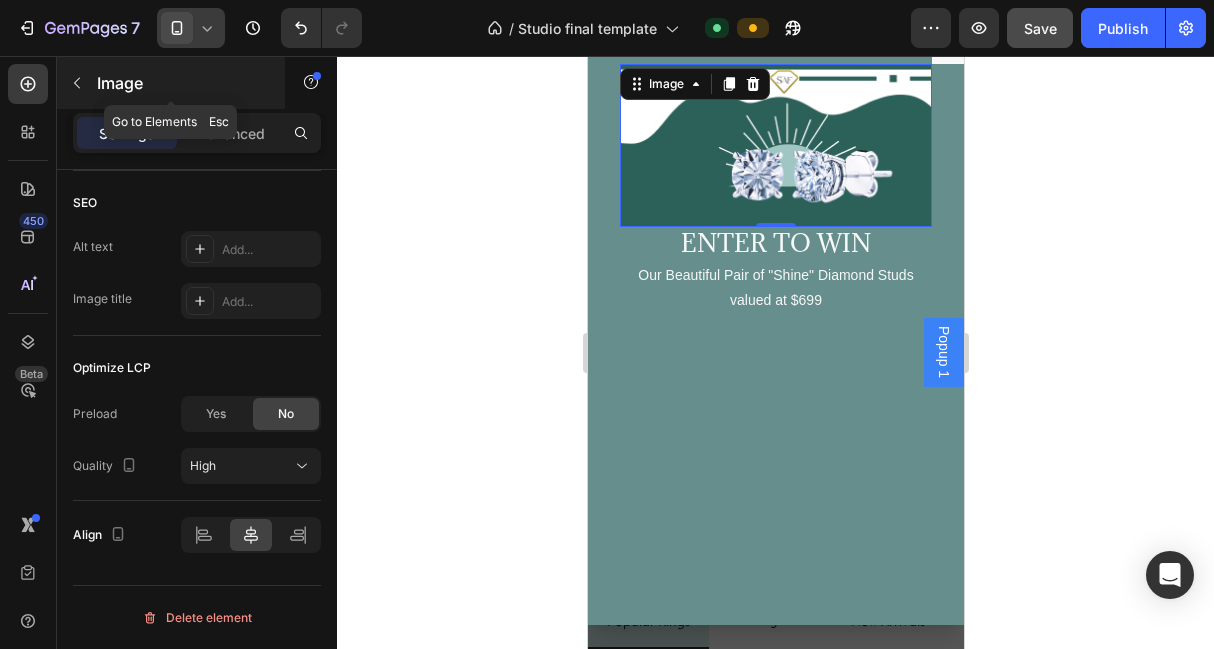 click at bounding box center (77, 83) 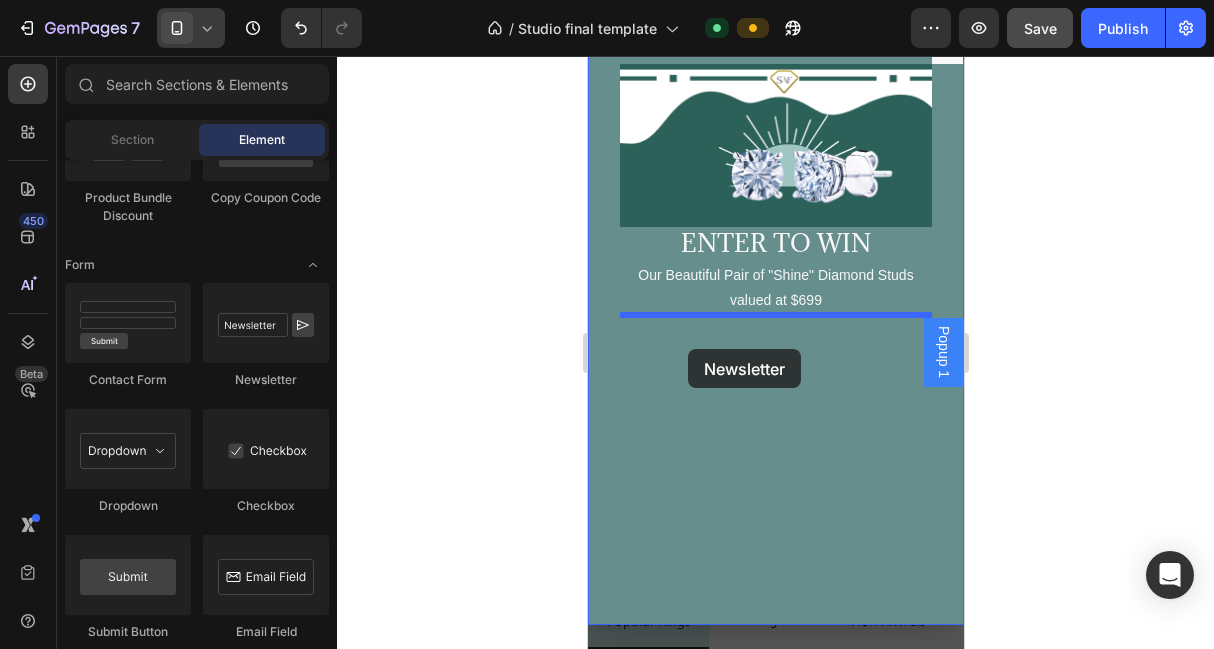 drag, startPoint x: 824, startPoint y: 400, endPoint x: 689, endPoint y: 348, distance: 144.6686 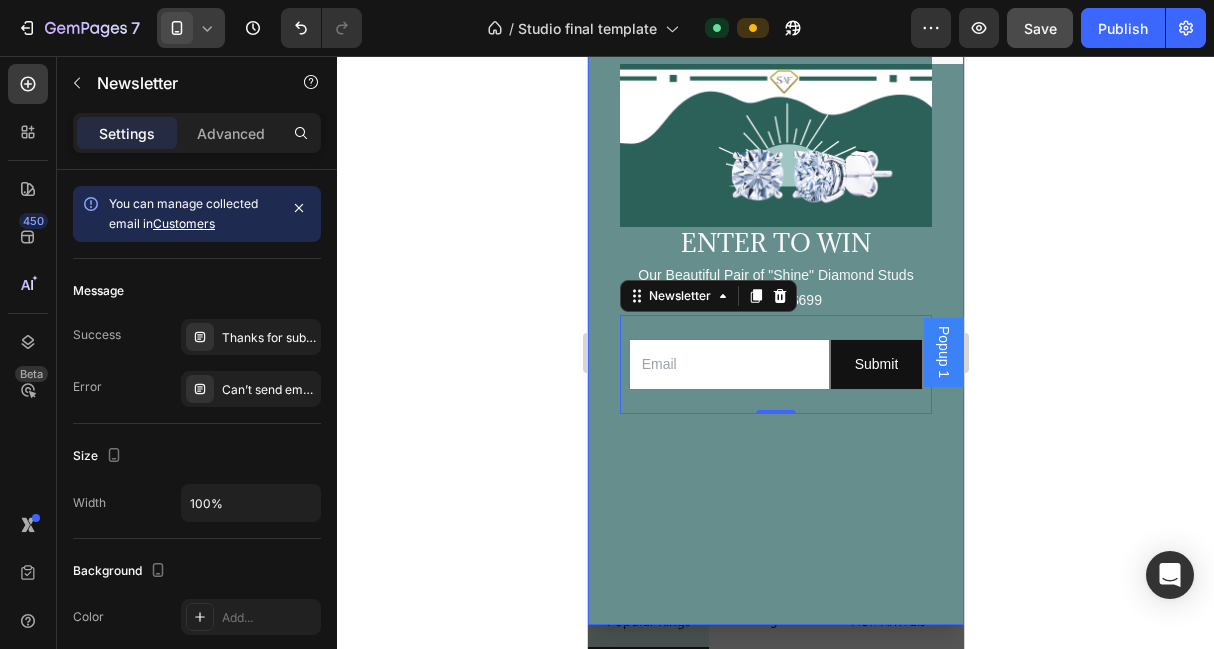 click on "Image ENTER TO WIN Heading Our Beautiful Pair of "Shine" Diamond Studs valued at $699 Text Block Email Field Submit Submit Button Row Newsletter   0" at bounding box center (775, 328) 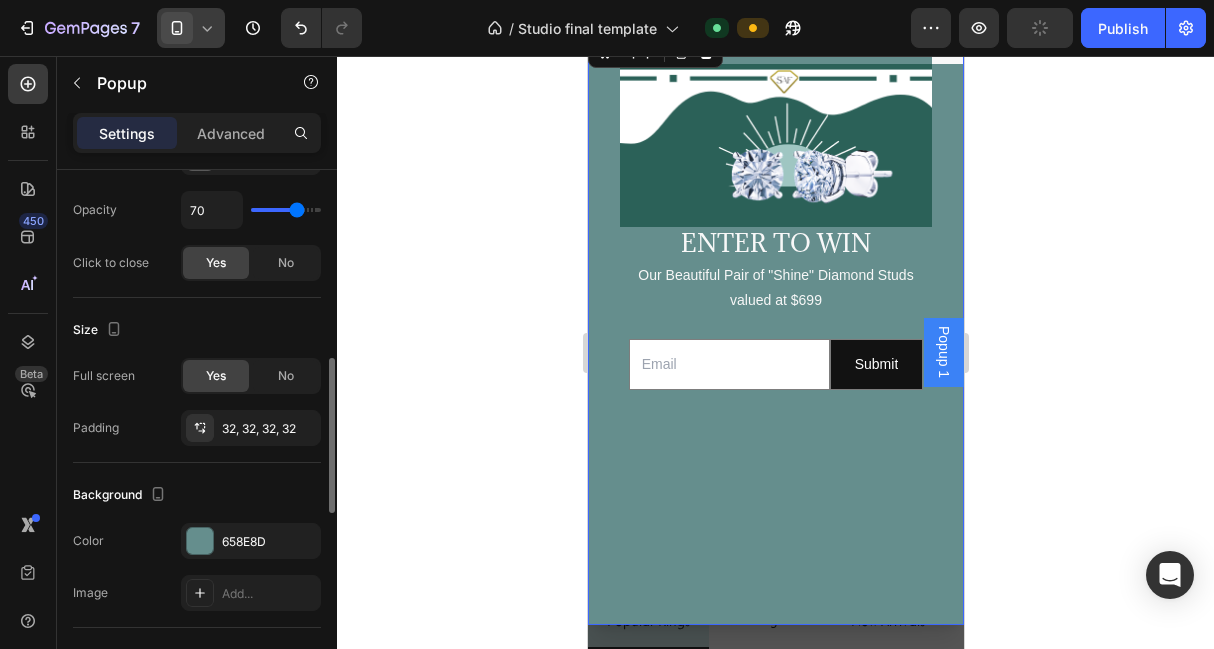 scroll, scrollTop: 638, scrollLeft: 0, axis: vertical 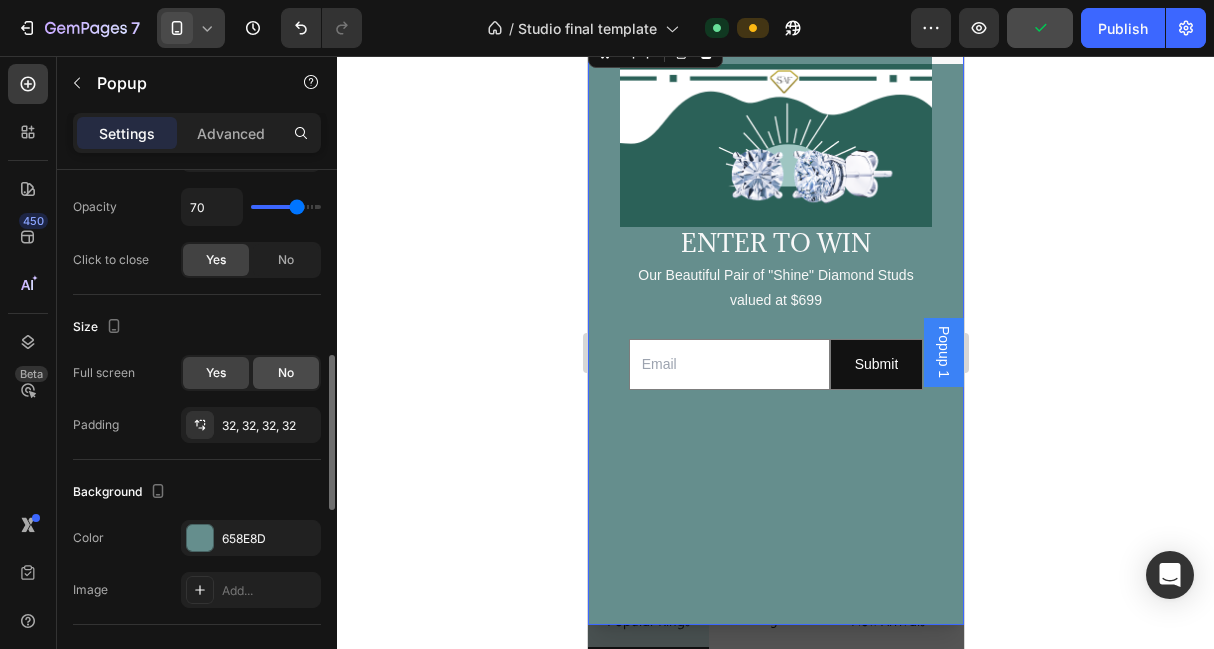 click on "No" 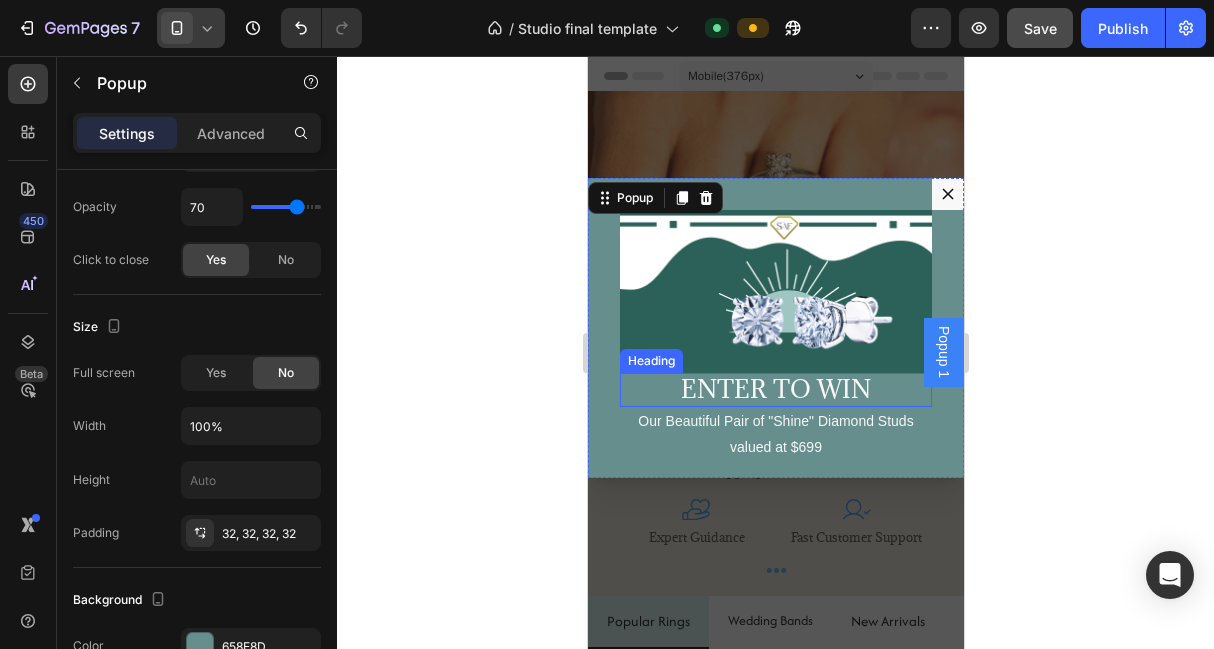 click on "ENTER TO WIN" at bounding box center (775, 390) 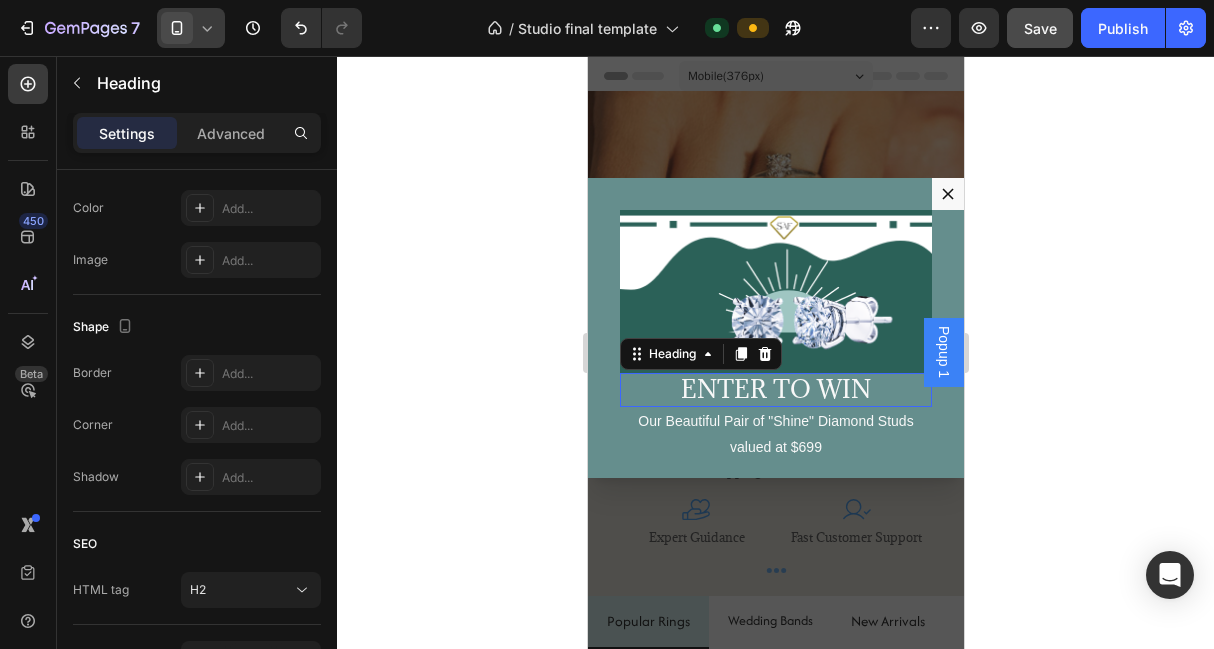 scroll, scrollTop: 0, scrollLeft: 0, axis: both 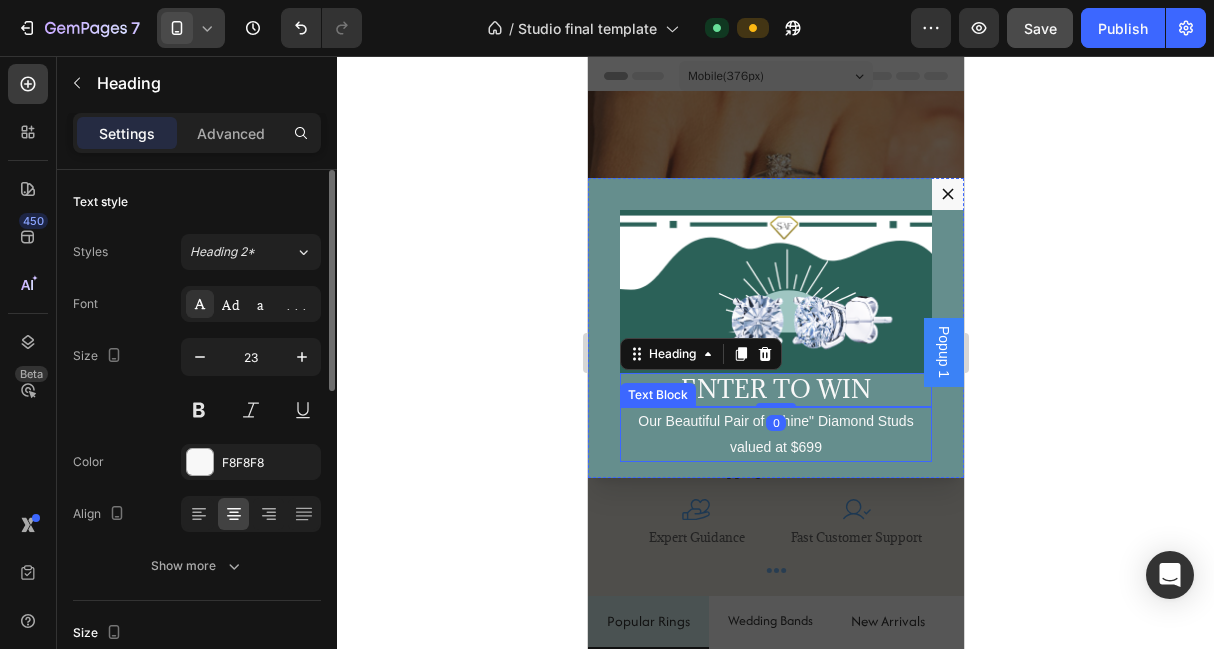click on "Our Beautiful Pair of "Shine" Diamond Studs valued at $699" at bounding box center (775, 434) 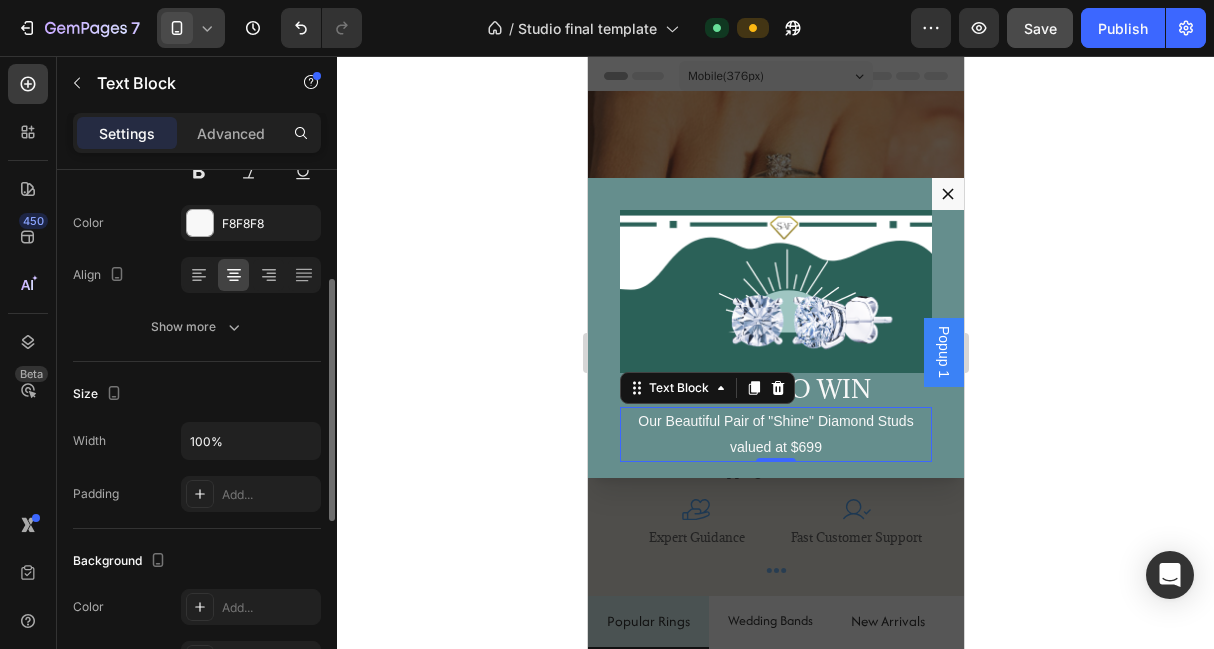 scroll, scrollTop: 243, scrollLeft: 0, axis: vertical 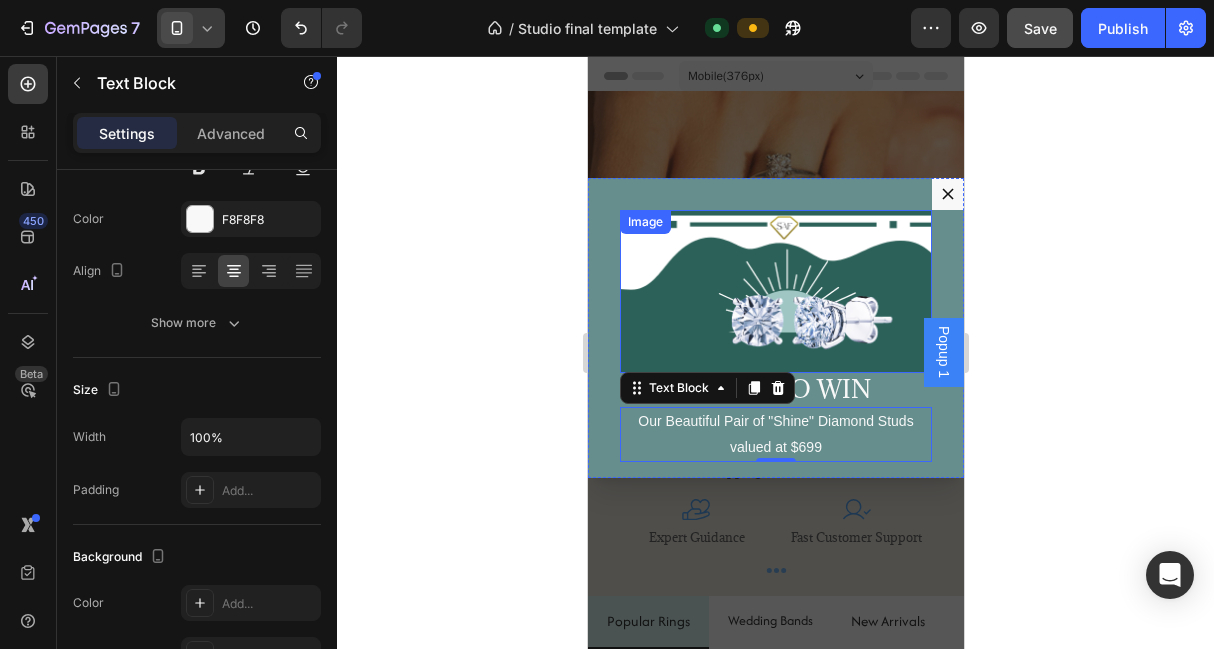 click at bounding box center (775, 291) 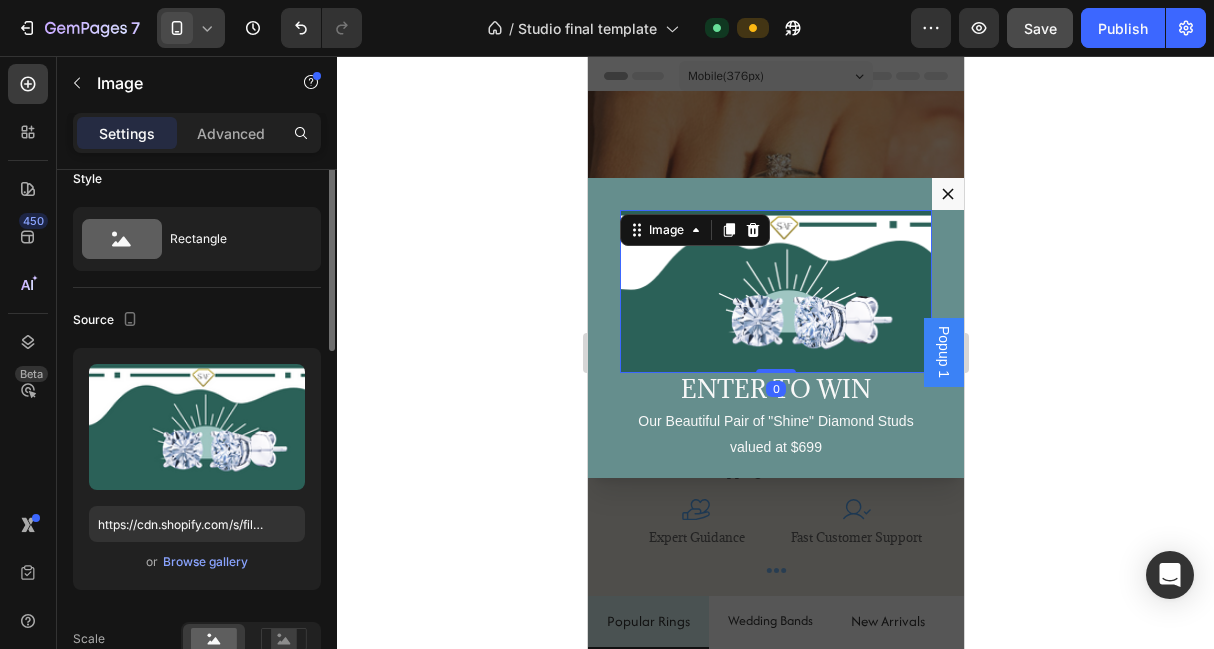 scroll, scrollTop: 24, scrollLeft: 0, axis: vertical 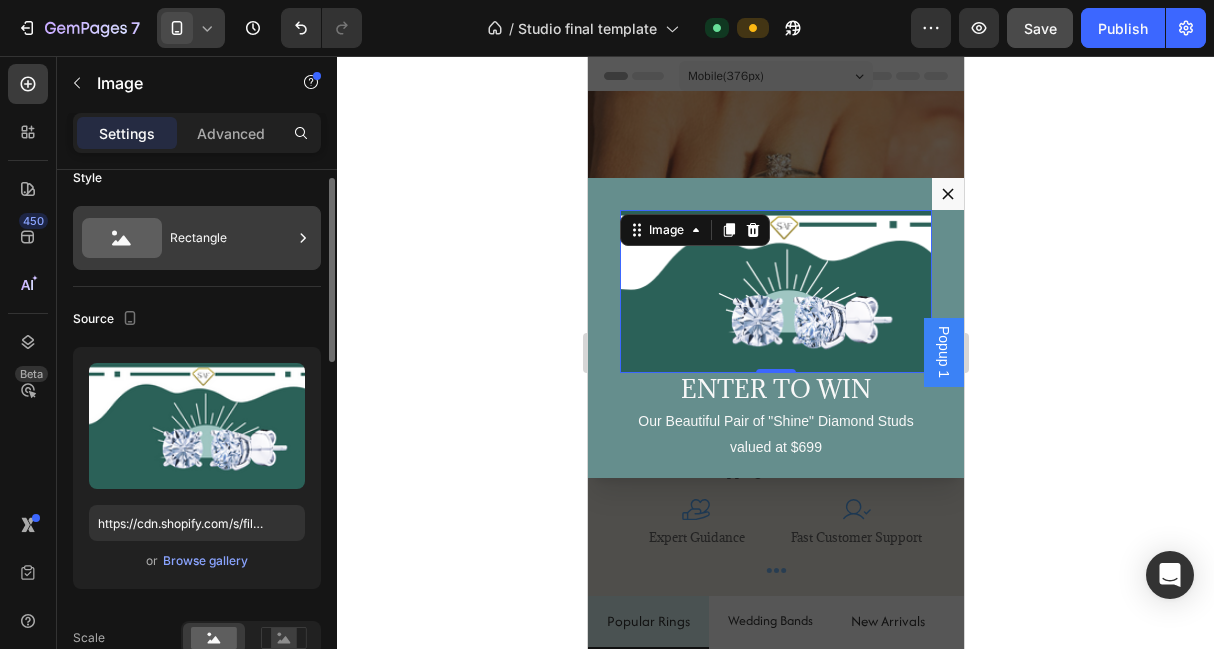 click 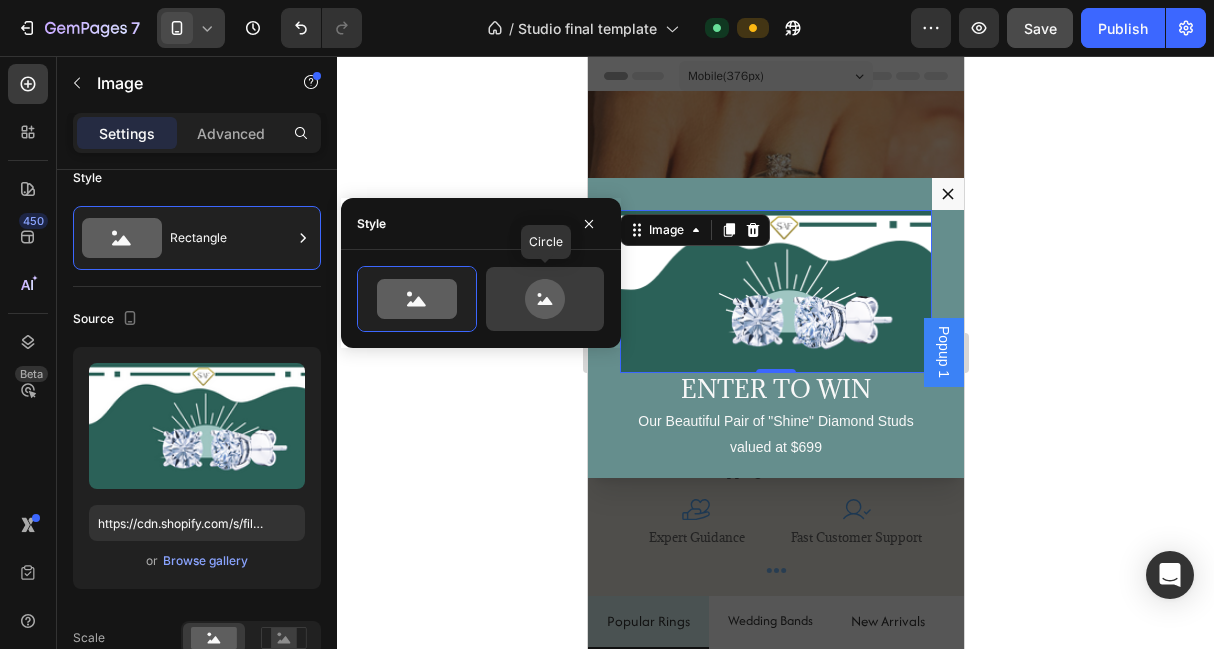click 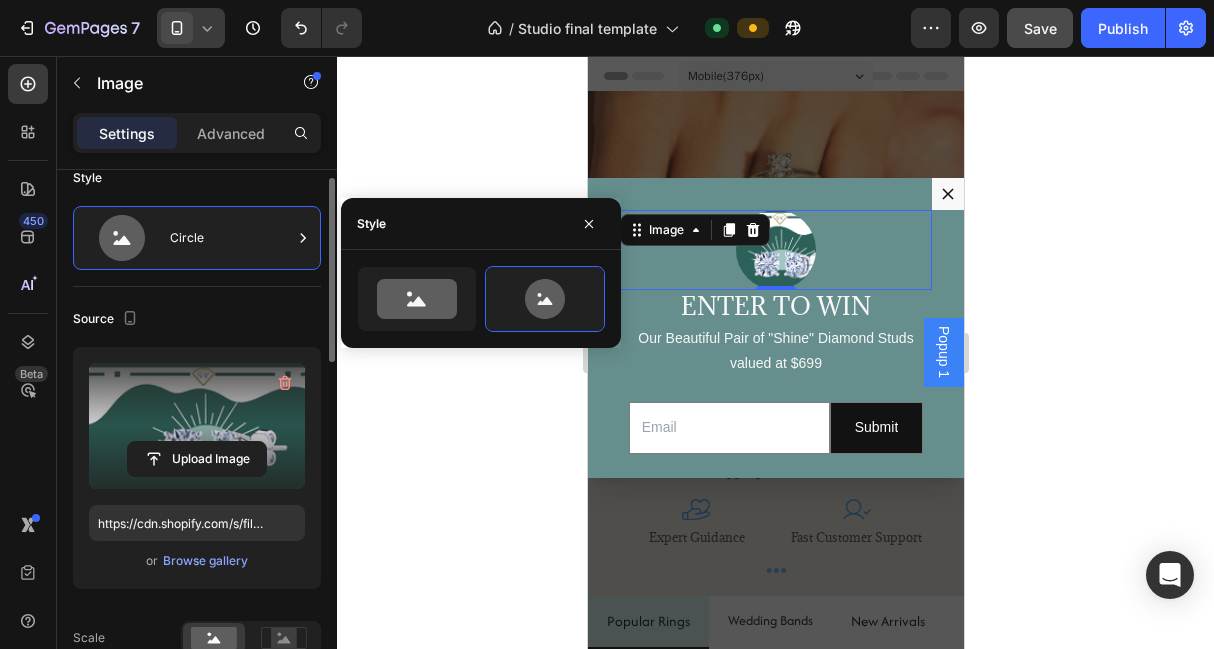click at bounding box center [197, 426] 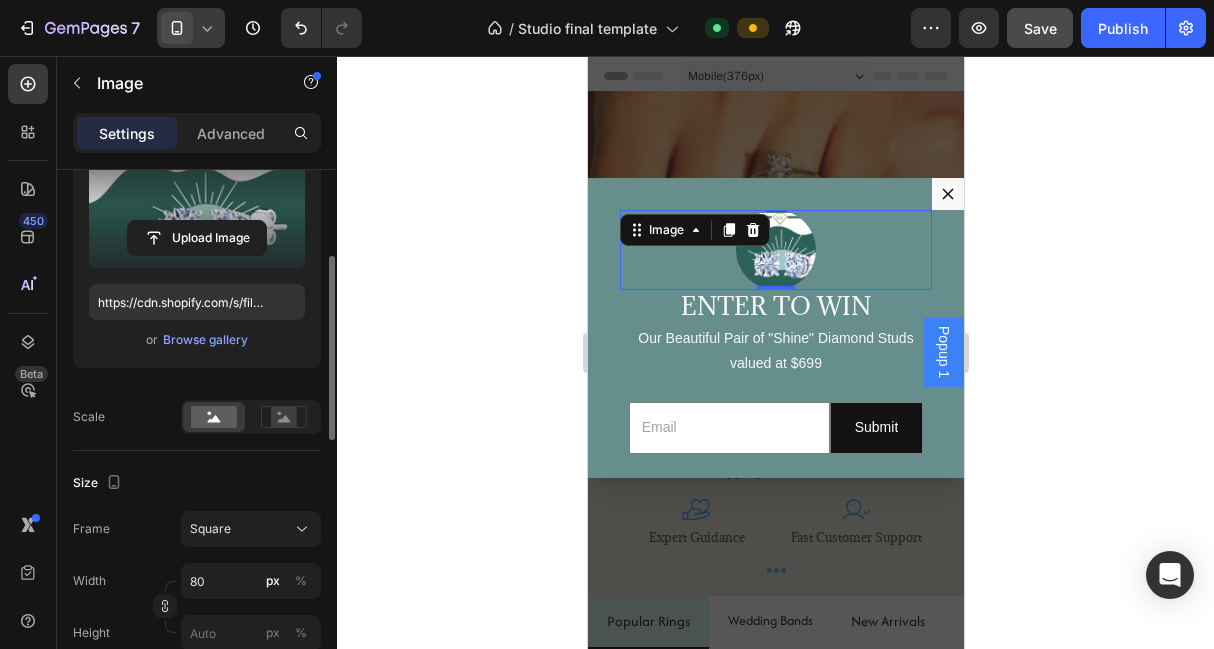 scroll, scrollTop: 247, scrollLeft: 0, axis: vertical 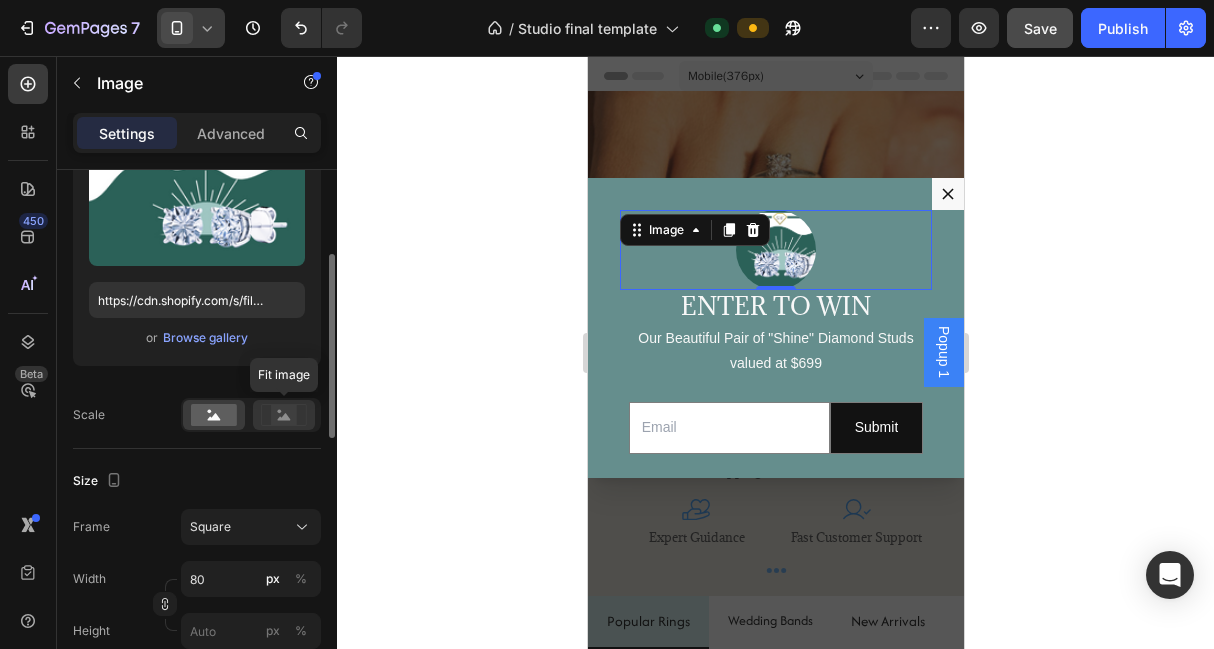click 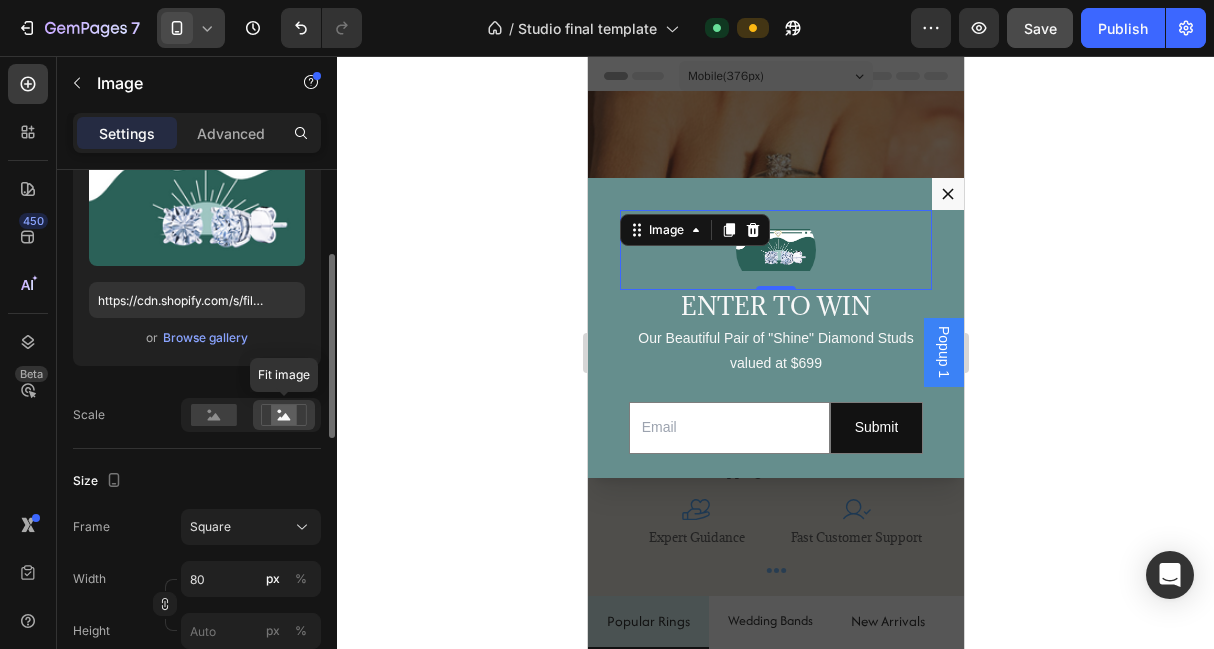 click 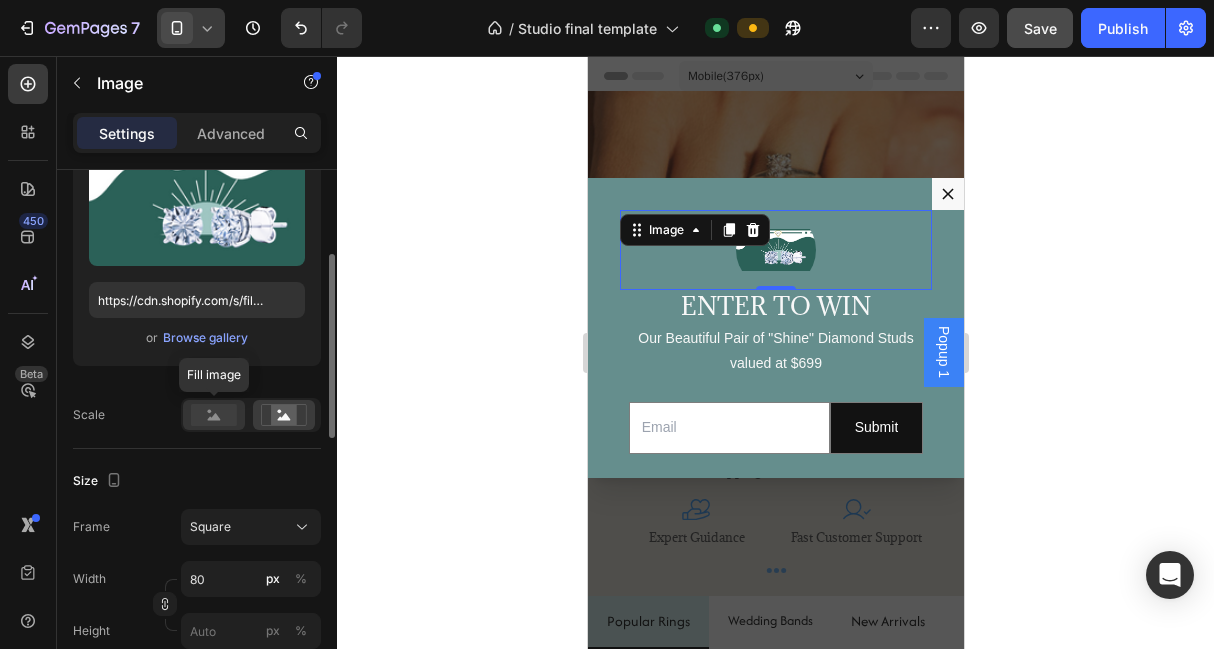 click 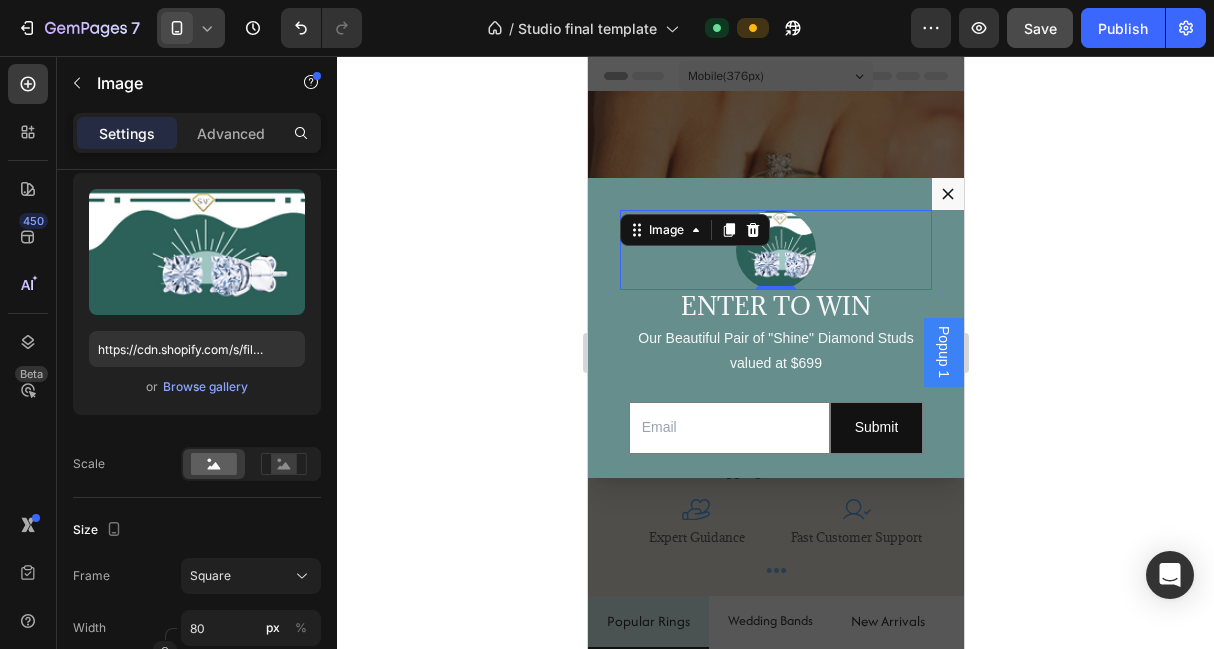 scroll, scrollTop: 0, scrollLeft: 0, axis: both 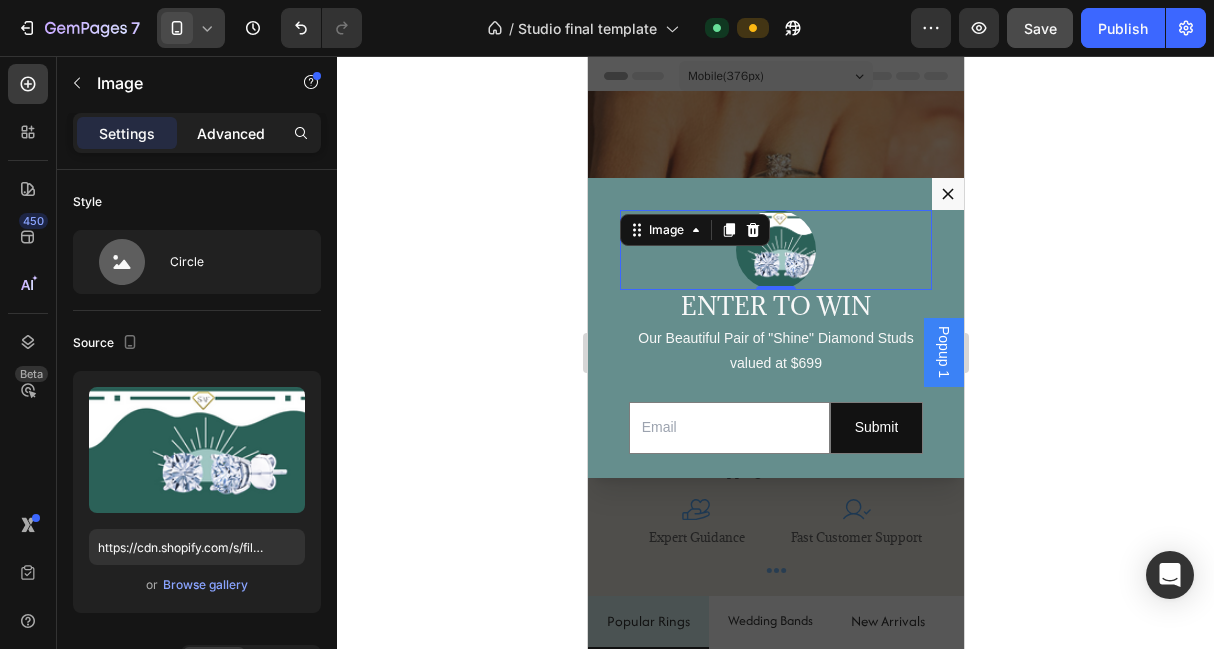 click on "Advanced" at bounding box center [231, 133] 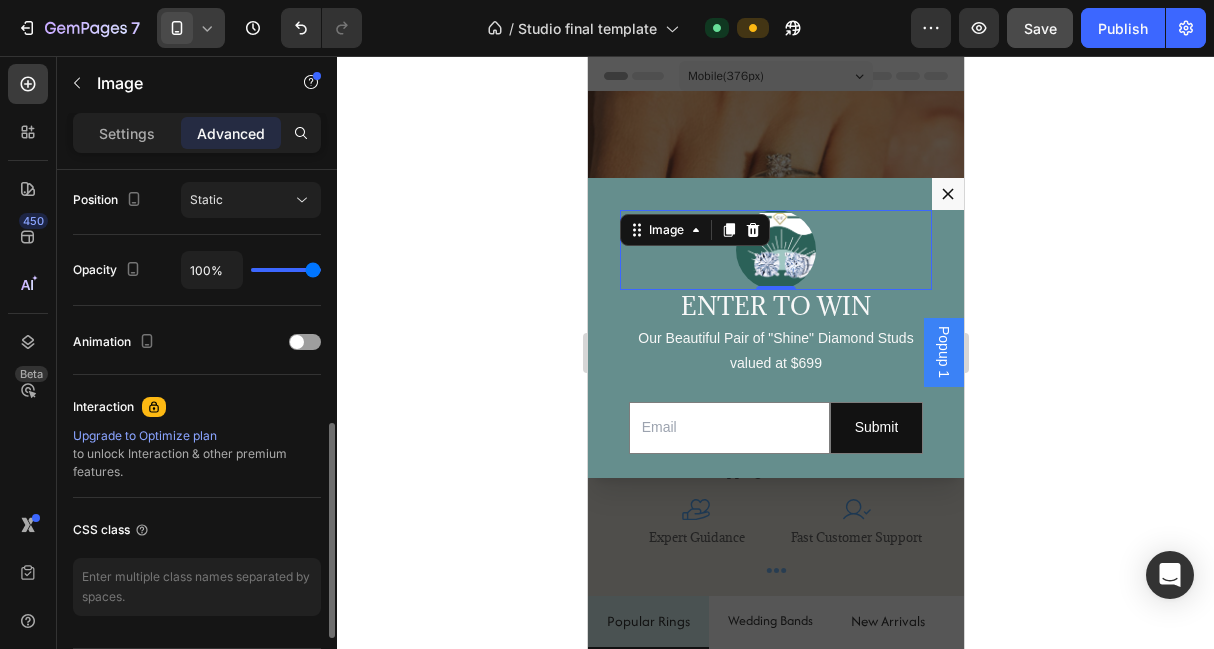 scroll, scrollTop: 738, scrollLeft: 0, axis: vertical 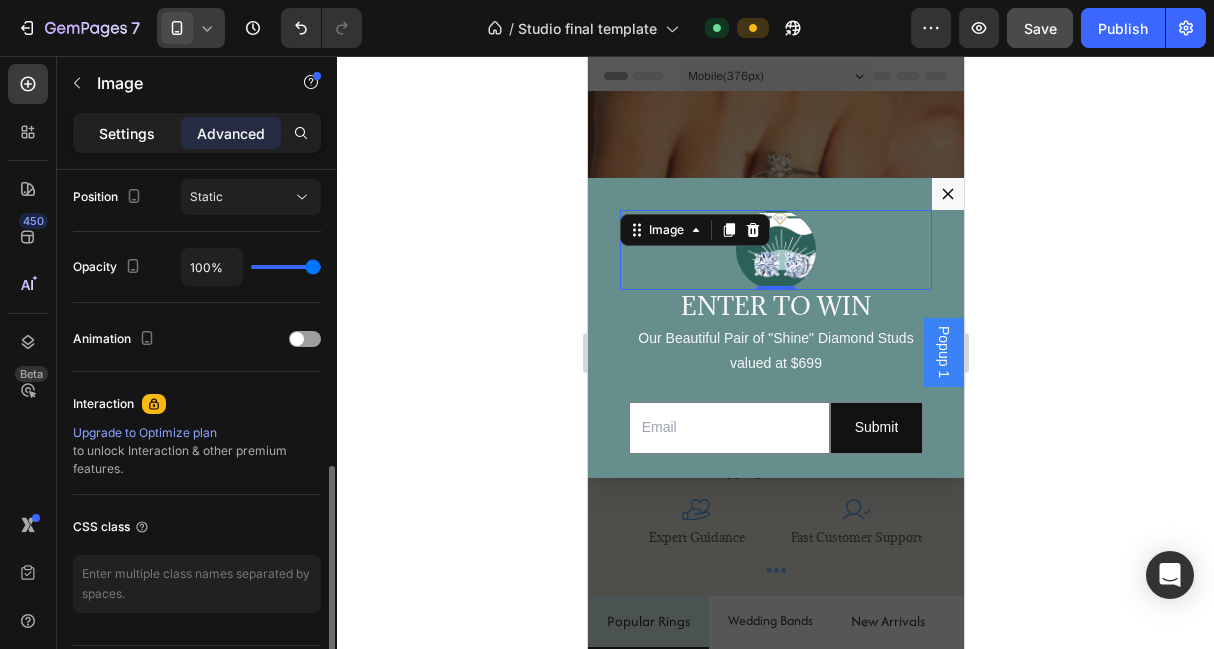 click on "Settings" 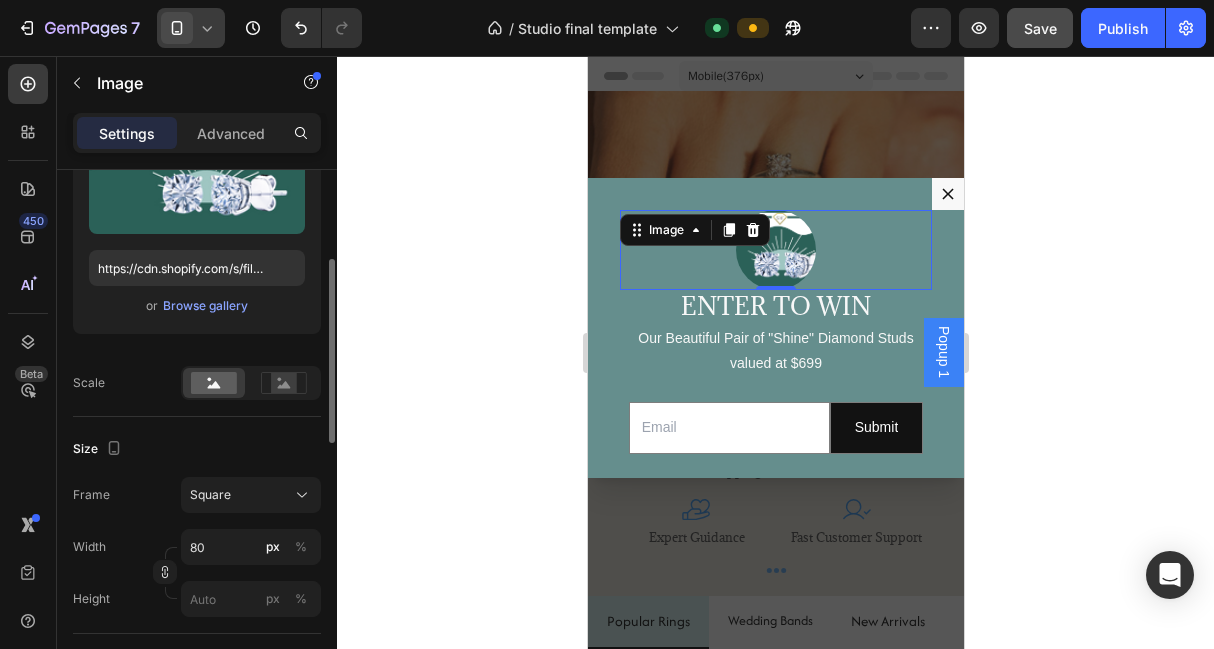 scroll, scrollTop: 273, scrollLeft: 0, axis: vertical 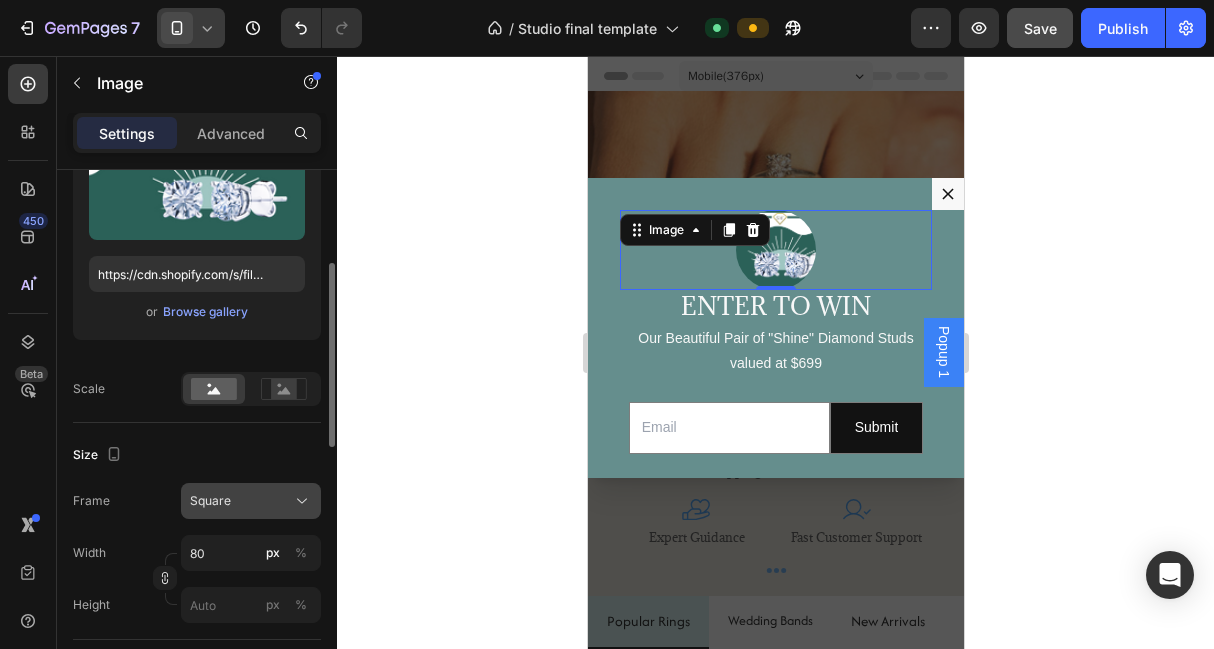 click on "Square" 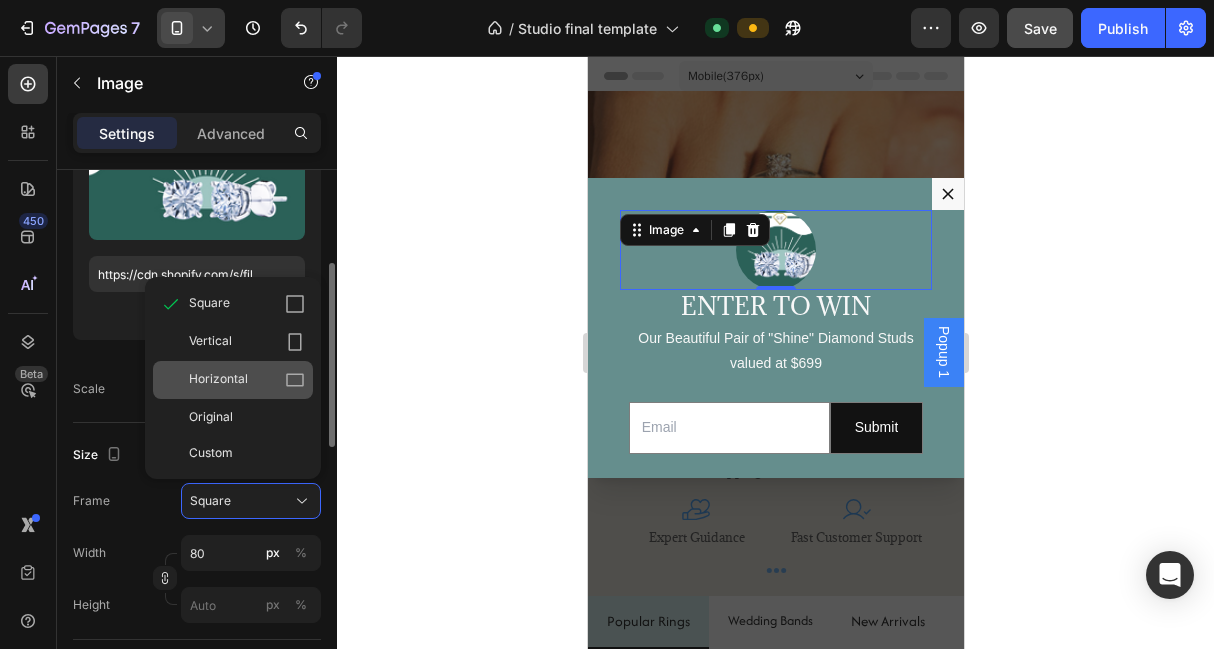 click on "Horizontal" at bounding box center (218, 380) 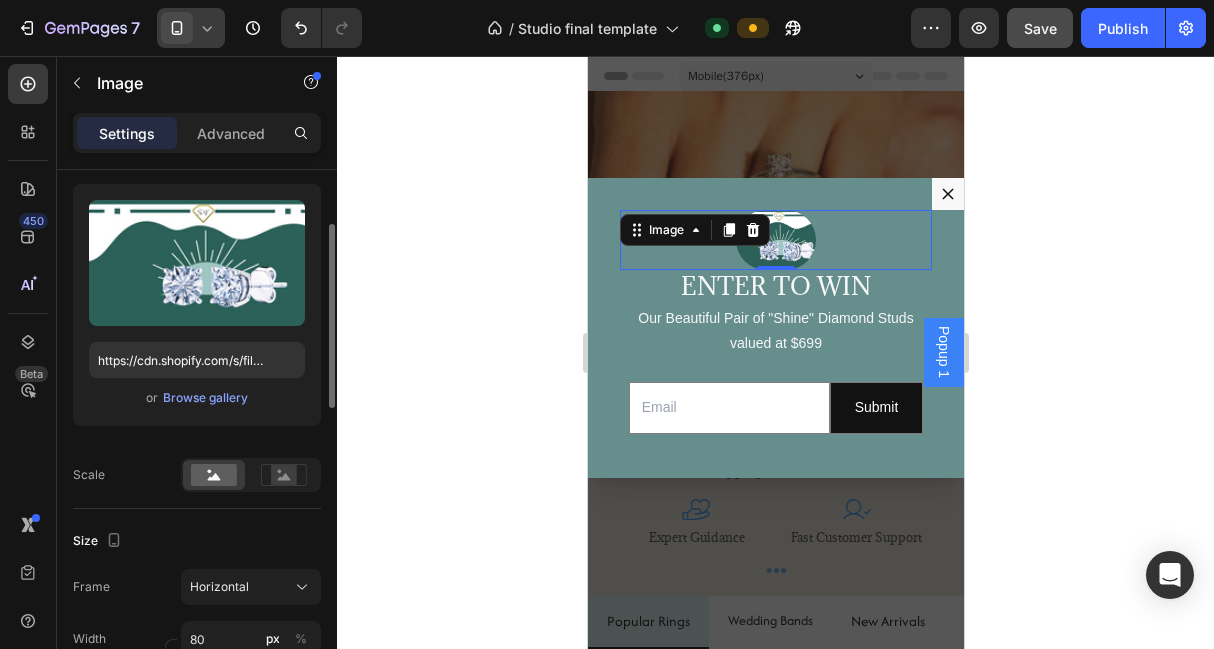 scroll, scrollTop: 177, scrollLeft: 0, axis: vertical 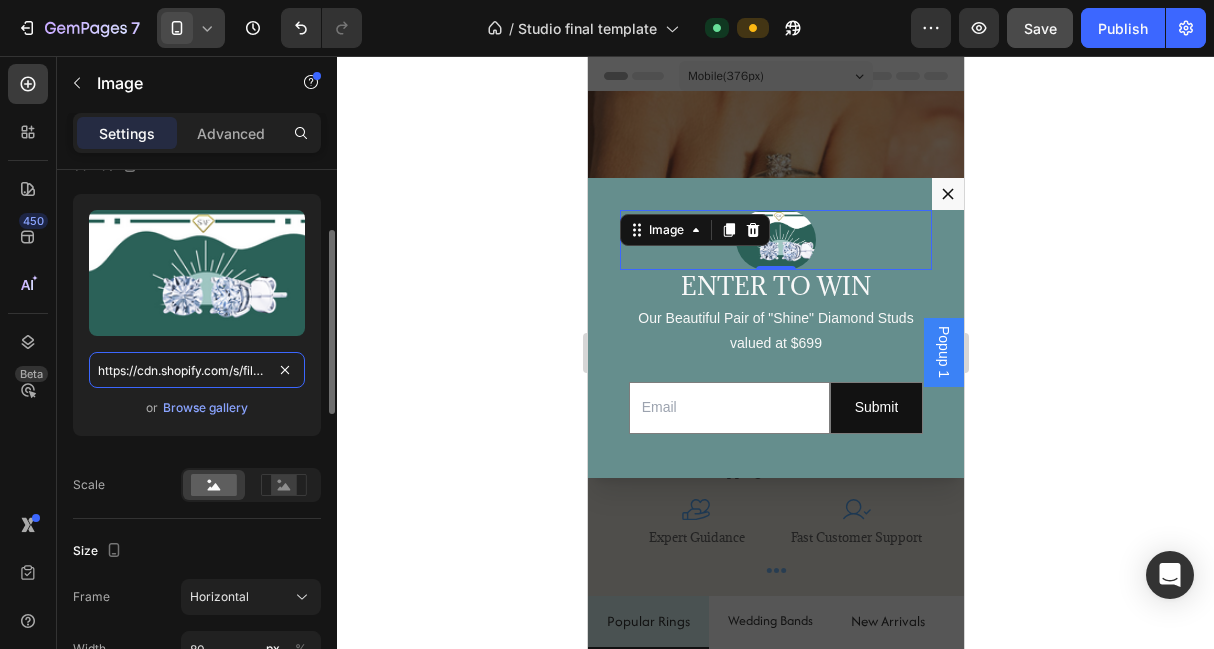click on "https://cdn.shopify.com/s/files/1/0598/5933/7293/files/gempages_572180722903680224-27496d2e-fc62-4859-a0dc-d8696f6f4849.png" at bounding box center (197, 370) 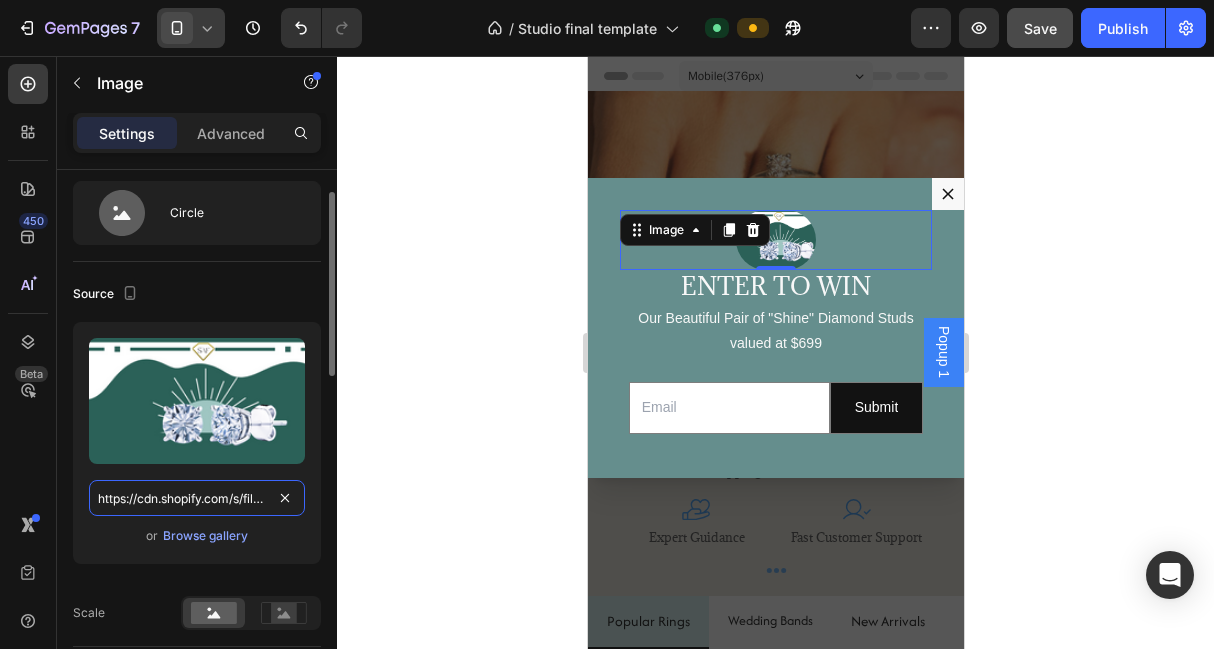 scroll, scrollTop: 54, scrollLeft: 0, axis: vertical 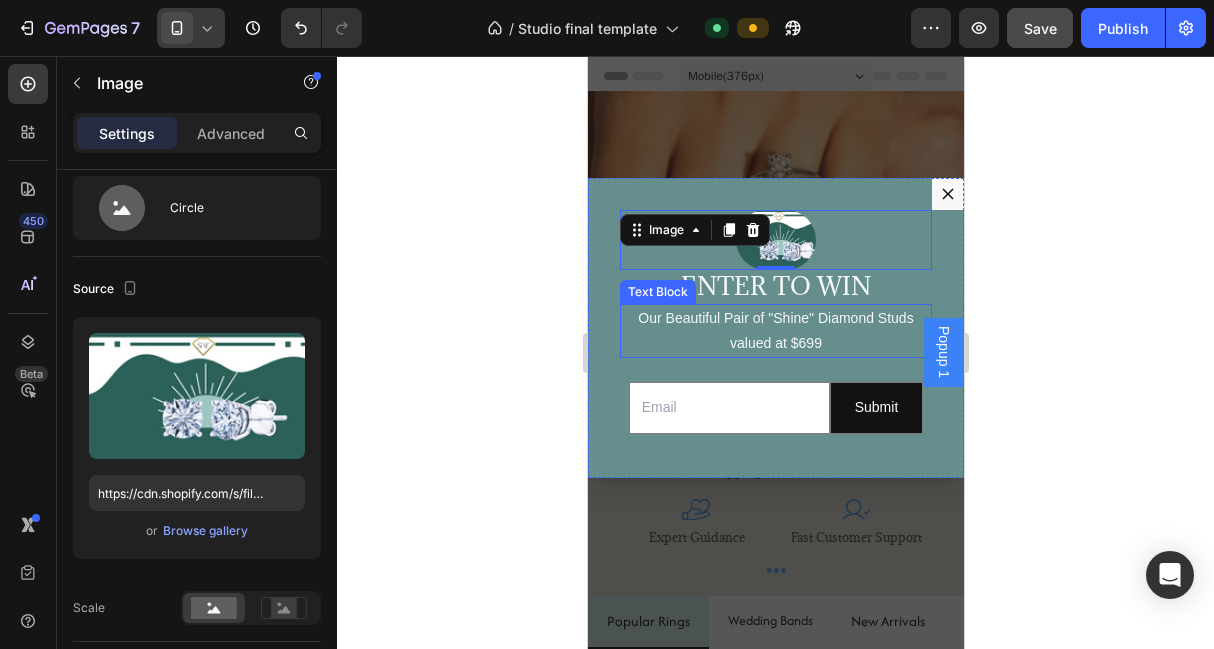 click on "Our Beautiful Pair of "Shine" Diamond Studs valued at $699" at bounding box center [775, 331] 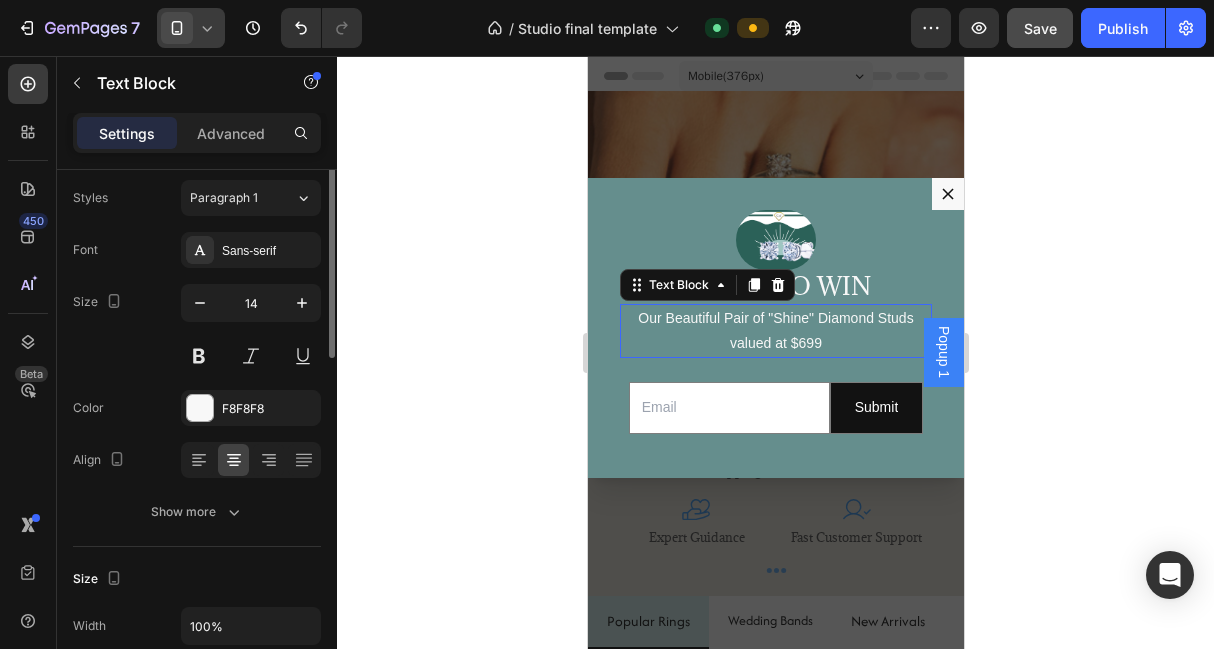scroll, scrollTop: 0, scrollLeft: 0, axis: both 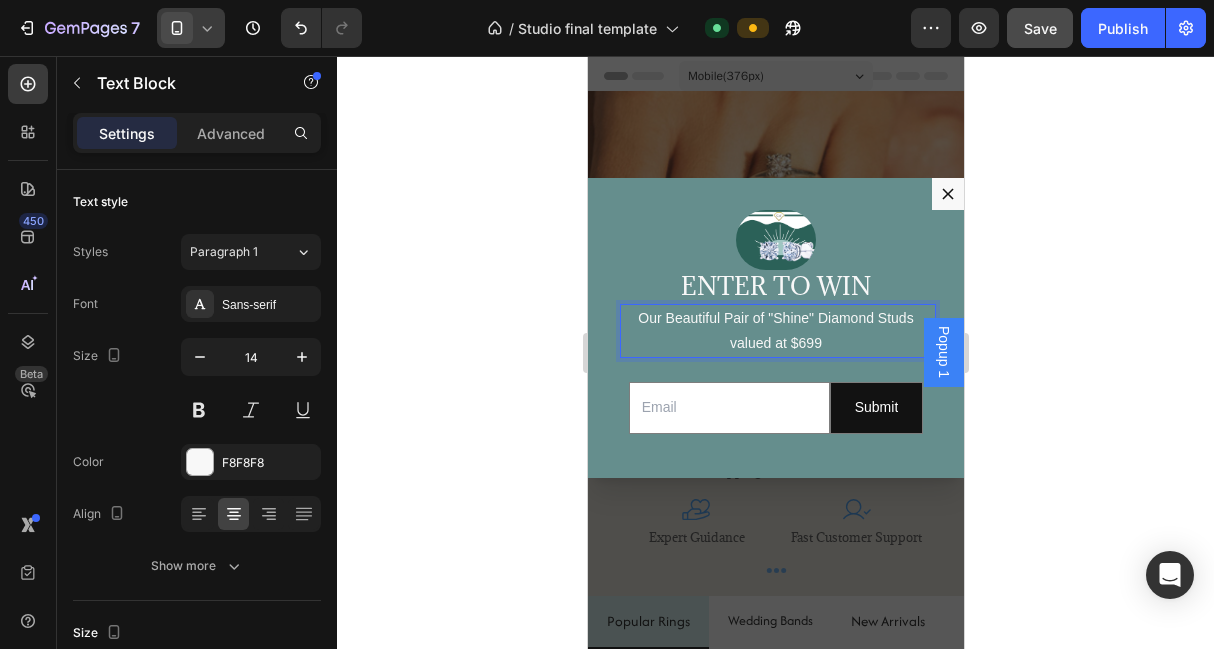 click on "Our Beautiful Pair of "Shine" Diamond Studs valued at $699" at bounding box center [775, 331] 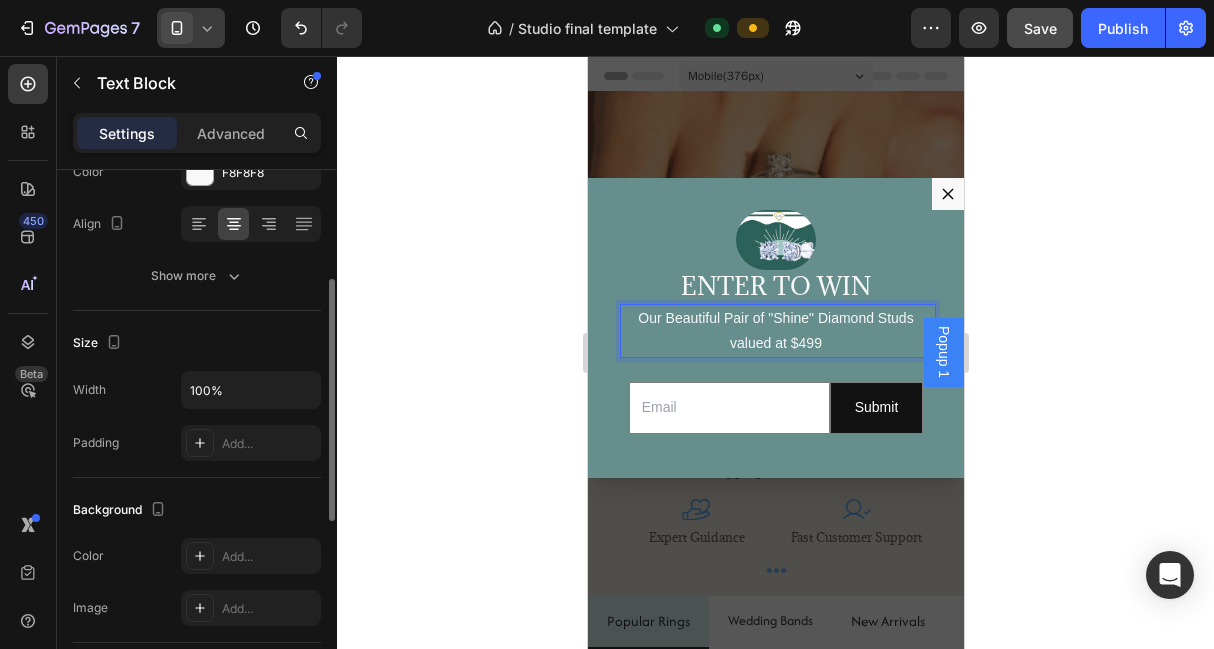 scroll, scrollTop: 0, scrollLeft: 0, axis: both 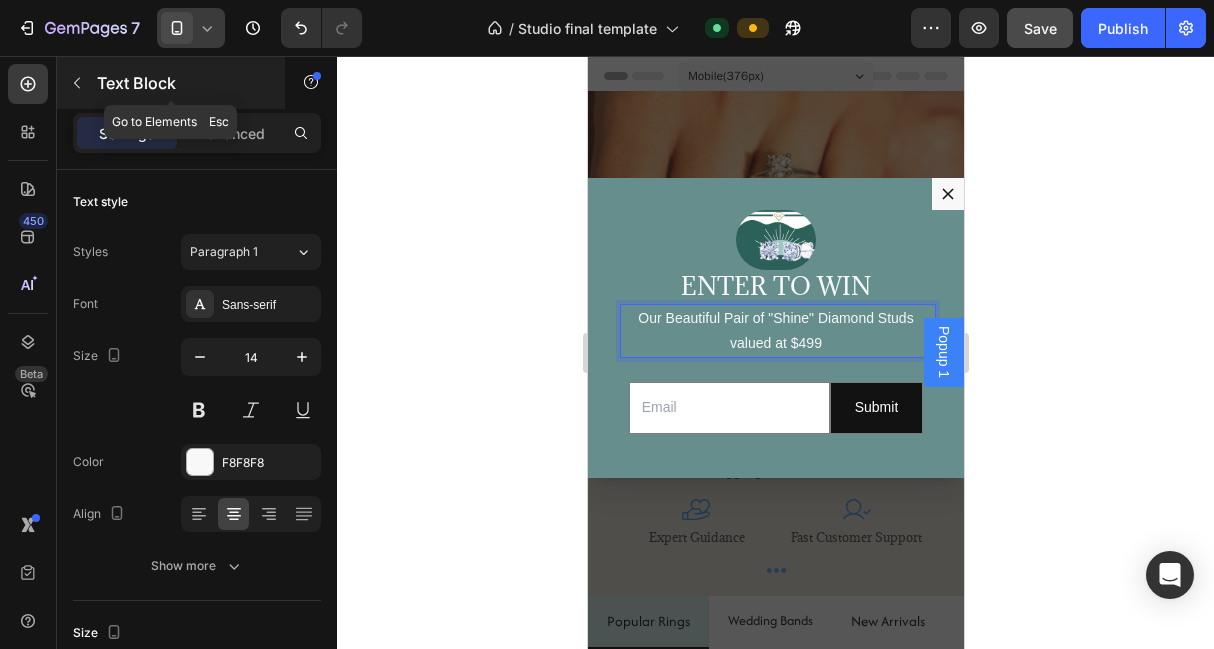 click at bounding box center (77, 83) 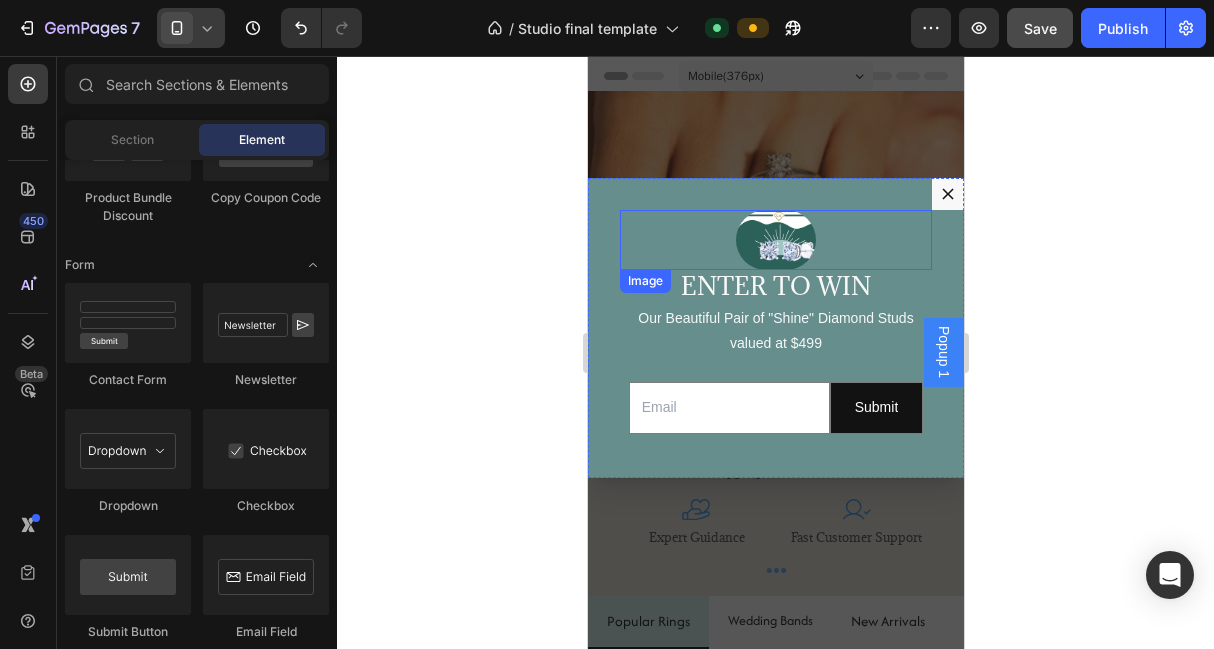 click at bounding box center [775, 240] 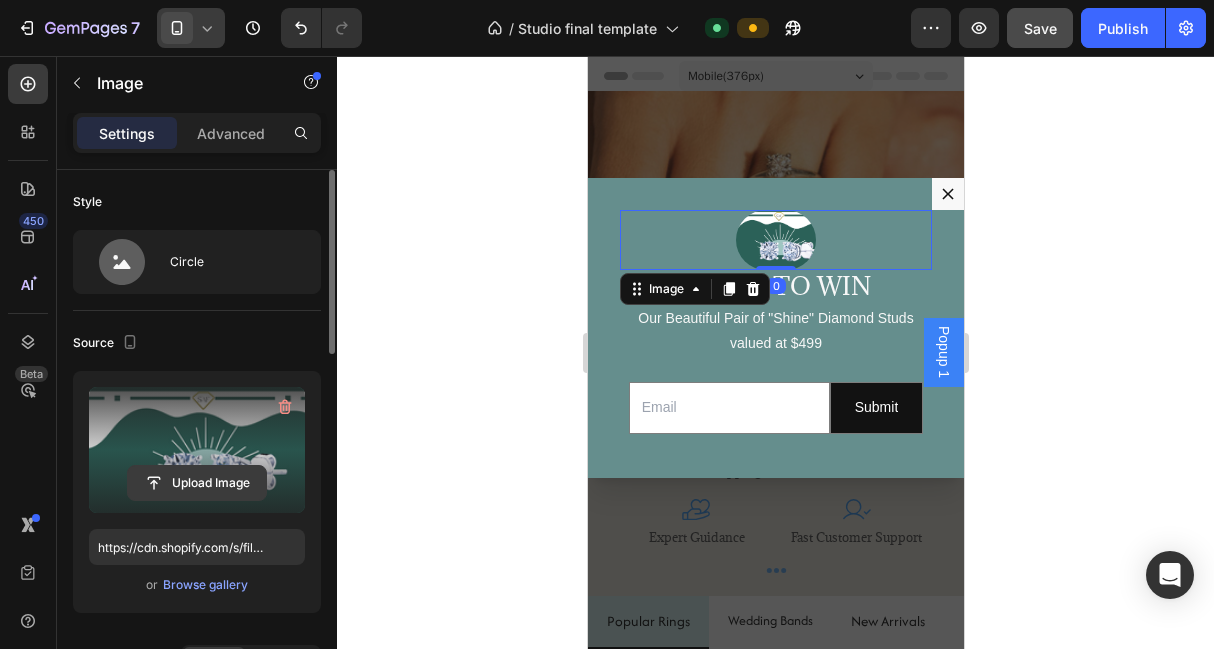 click 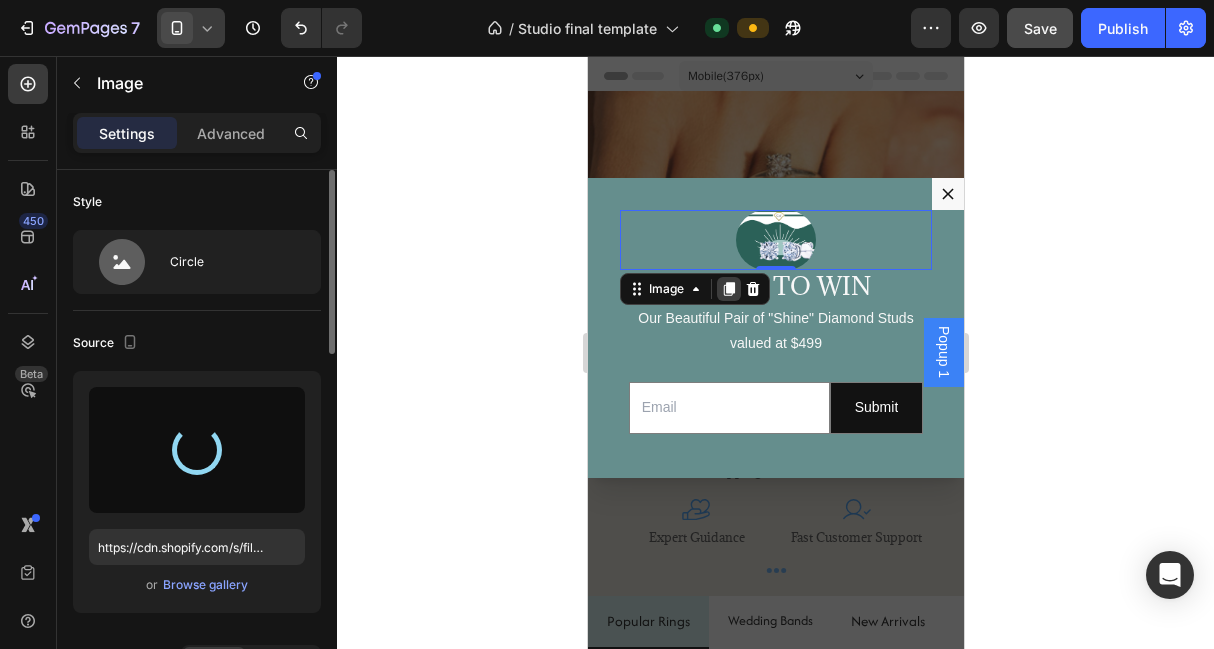 type on "https://cdn.shopify.com/s/files/1/0598/5933/7293/files/gempages_572180722903680224-c640c457-fa19-49a6-9563-162464a0620d.png" 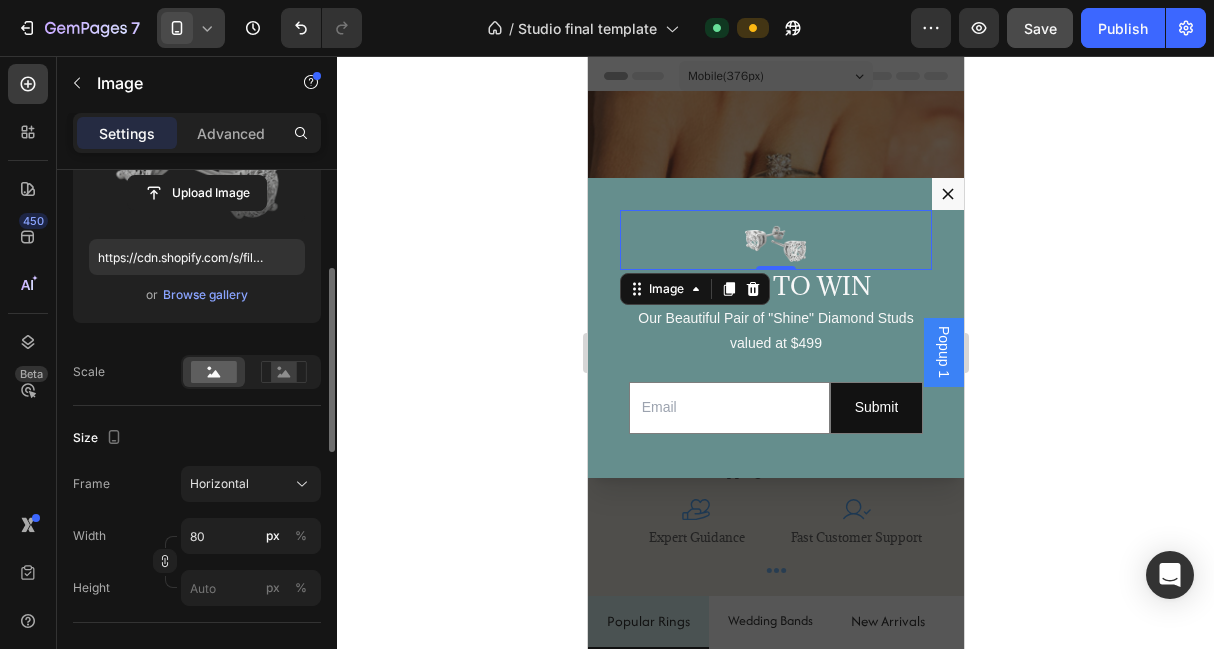 scroll, scrollTop: 293, scrollLeft: 0, axis: vertical 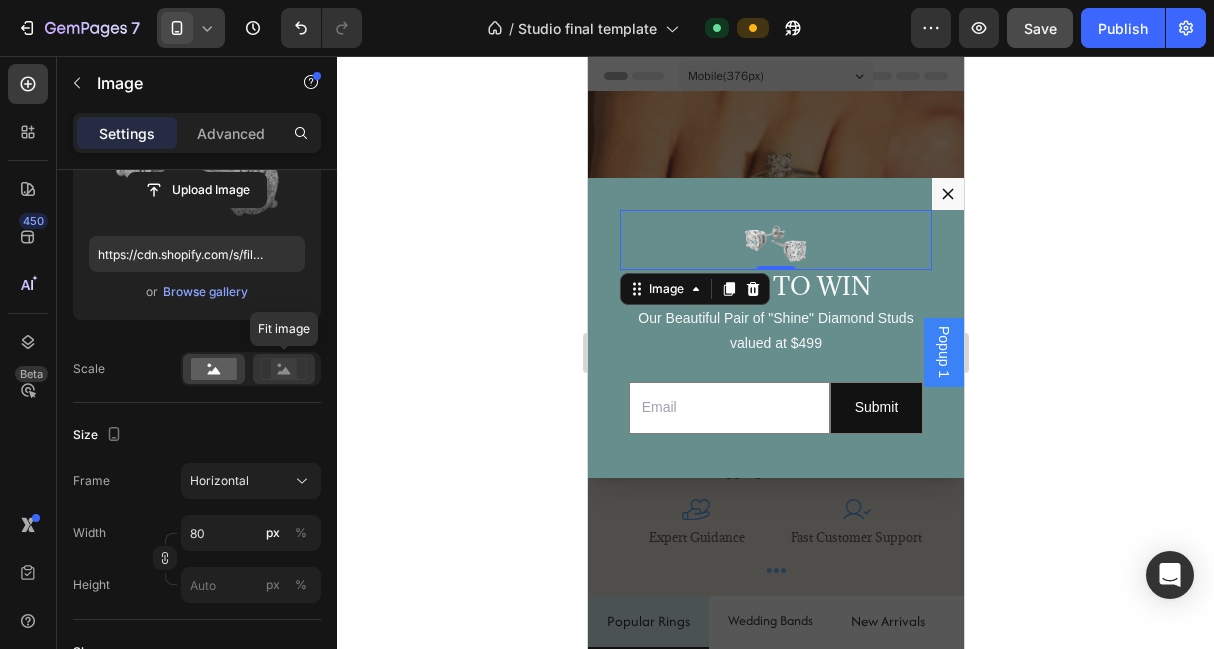 click 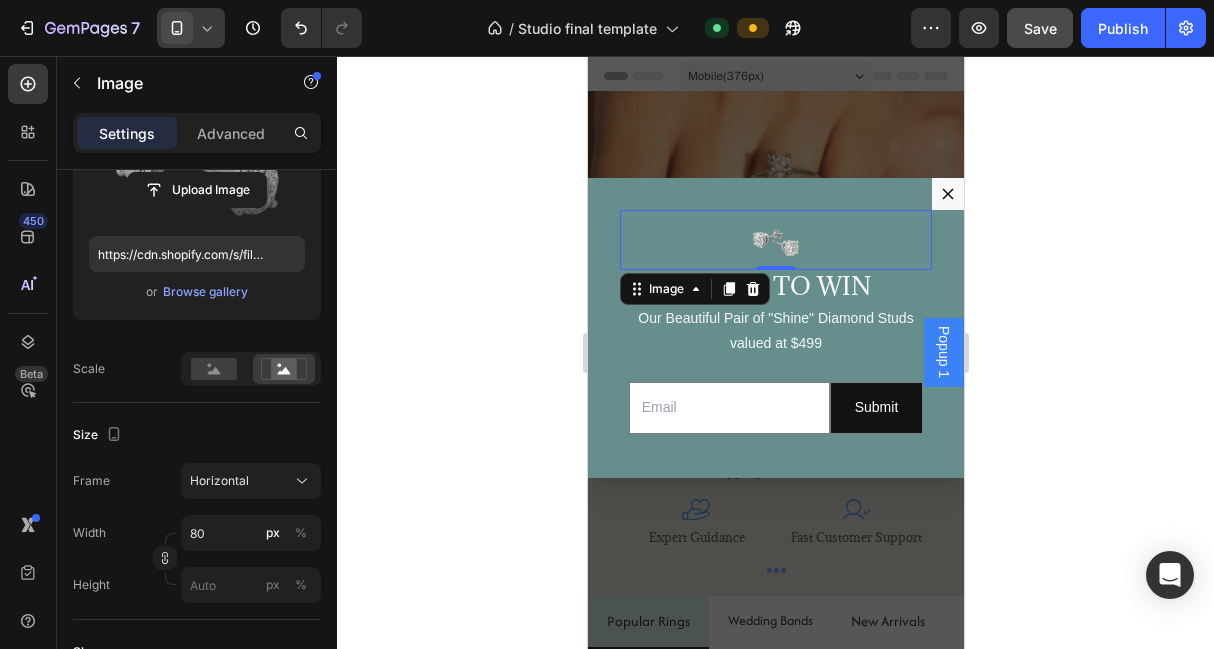 click on "Upload Image https://cdn.shopify.com/s/files/1/0598/5933/7293/files/gempages_572180722903680224-c640c457-fa19-49a6-9563-162464a0620d.png or  Browse gallery  Scale" at bounding box center (197, 232) 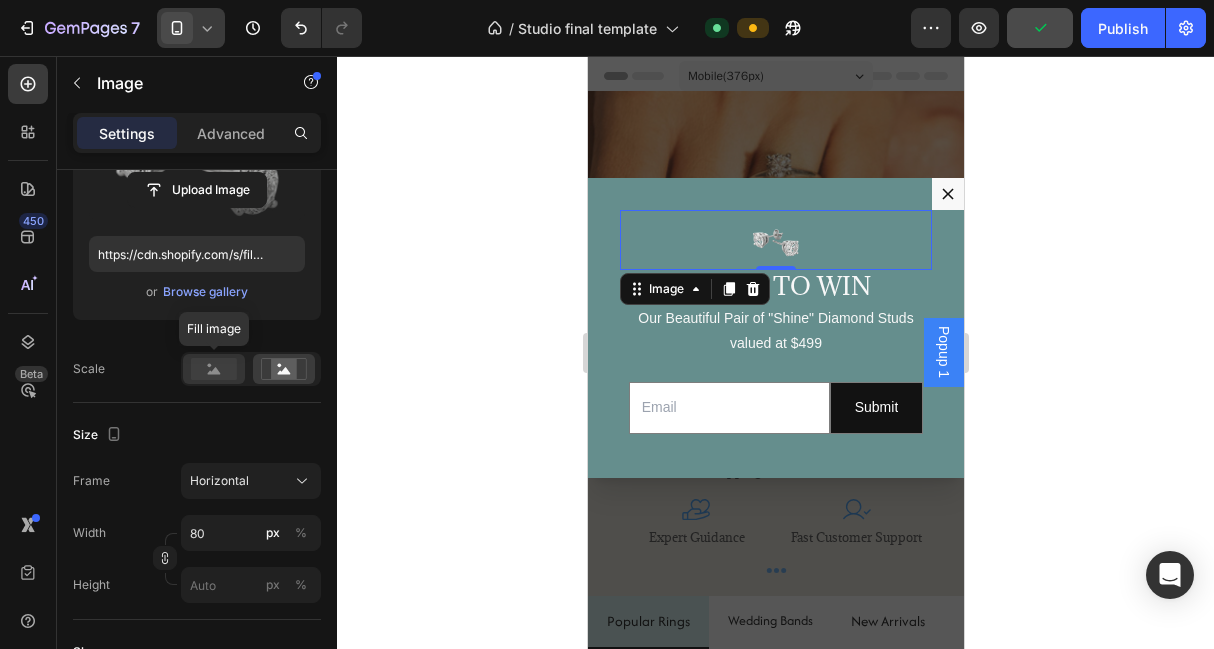 click 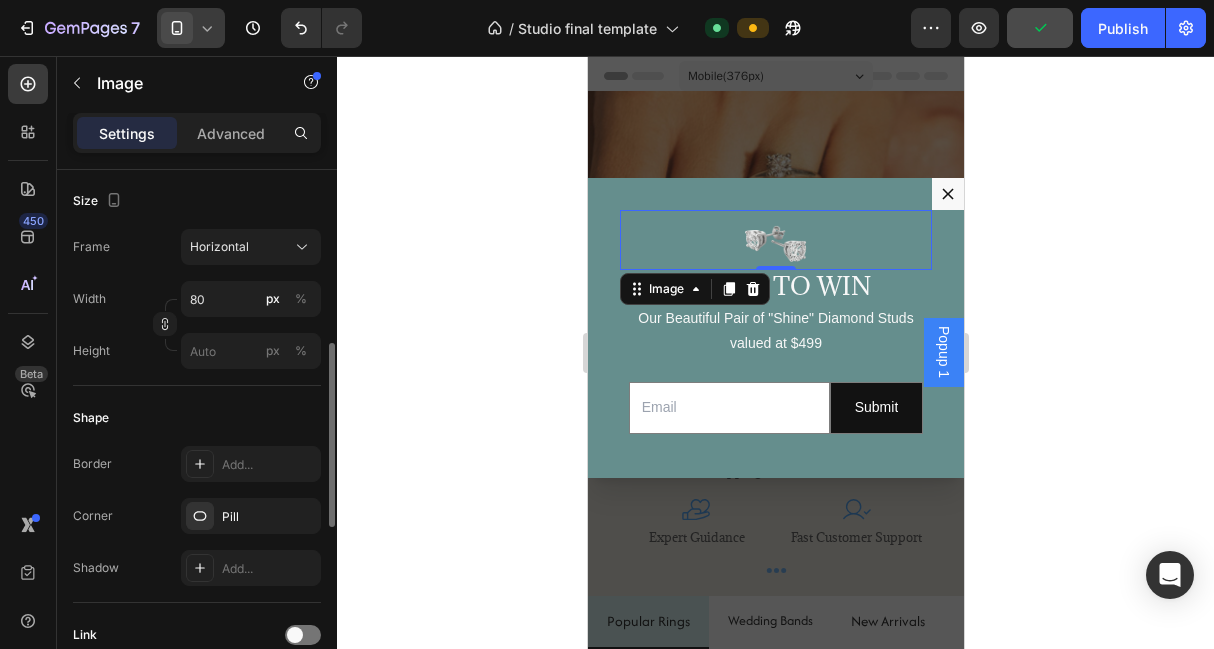 scroll, scrollTop: 528, scrollLeft: 0, axis: vertical 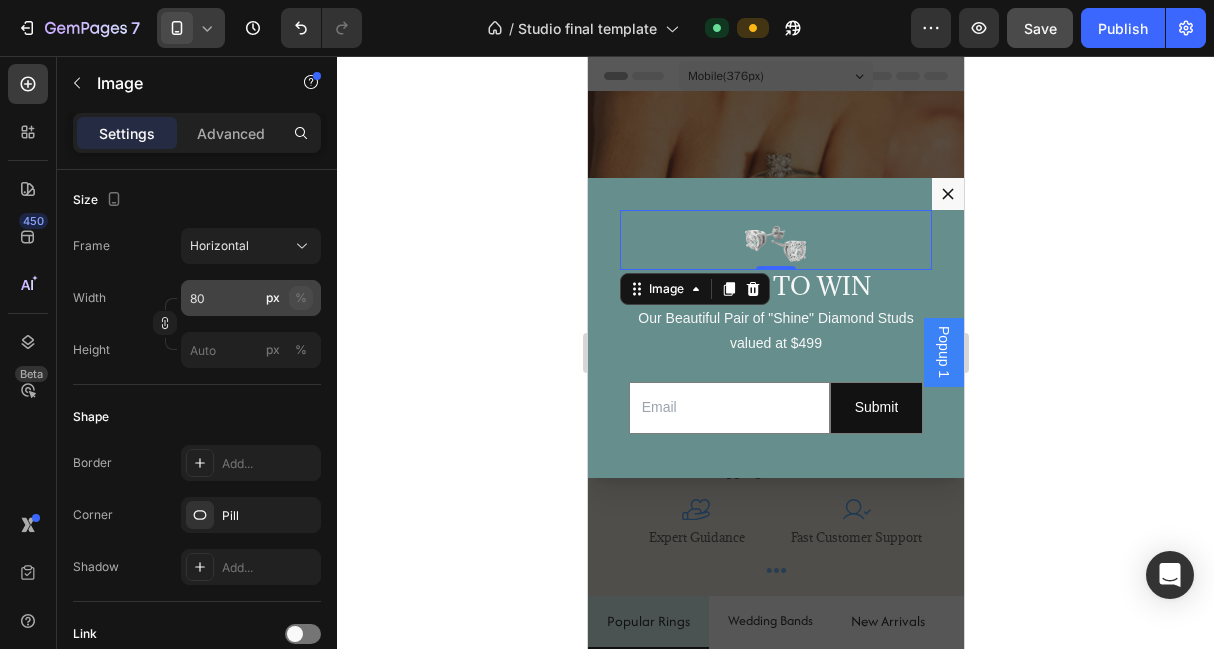 drag, startPoint x: 275, startPoint y: 297, endPoint x: 303, endPoint y: 296, distance: 28.01785 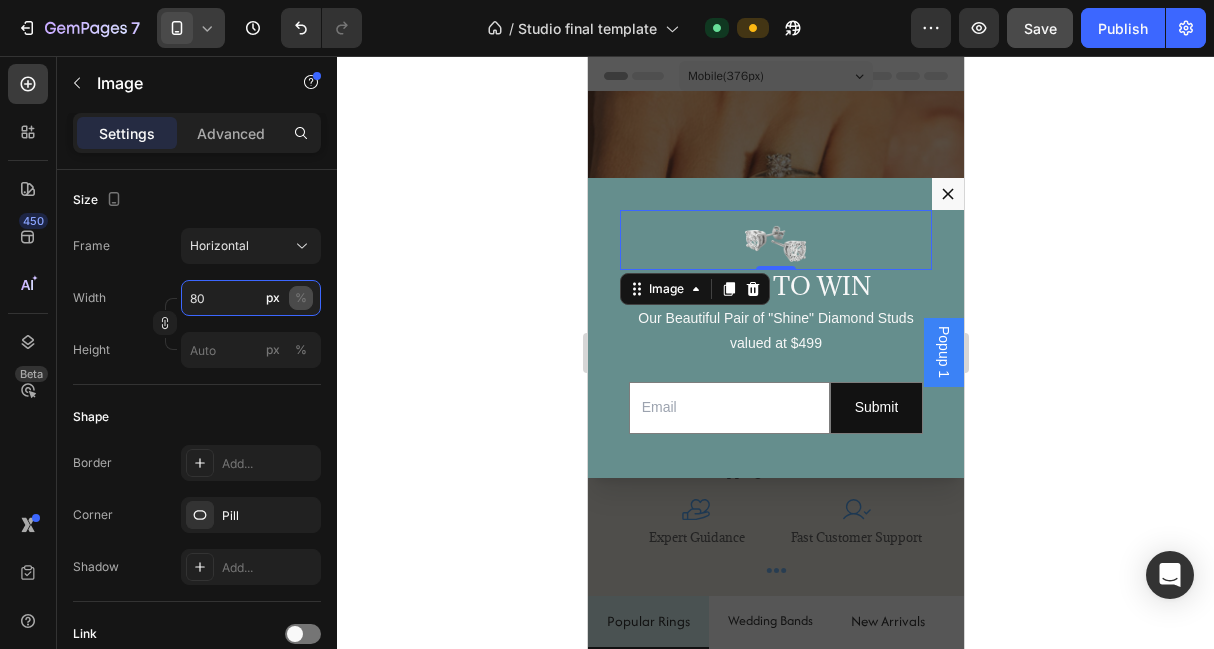 click on "80" at bounding box center (251, 298) 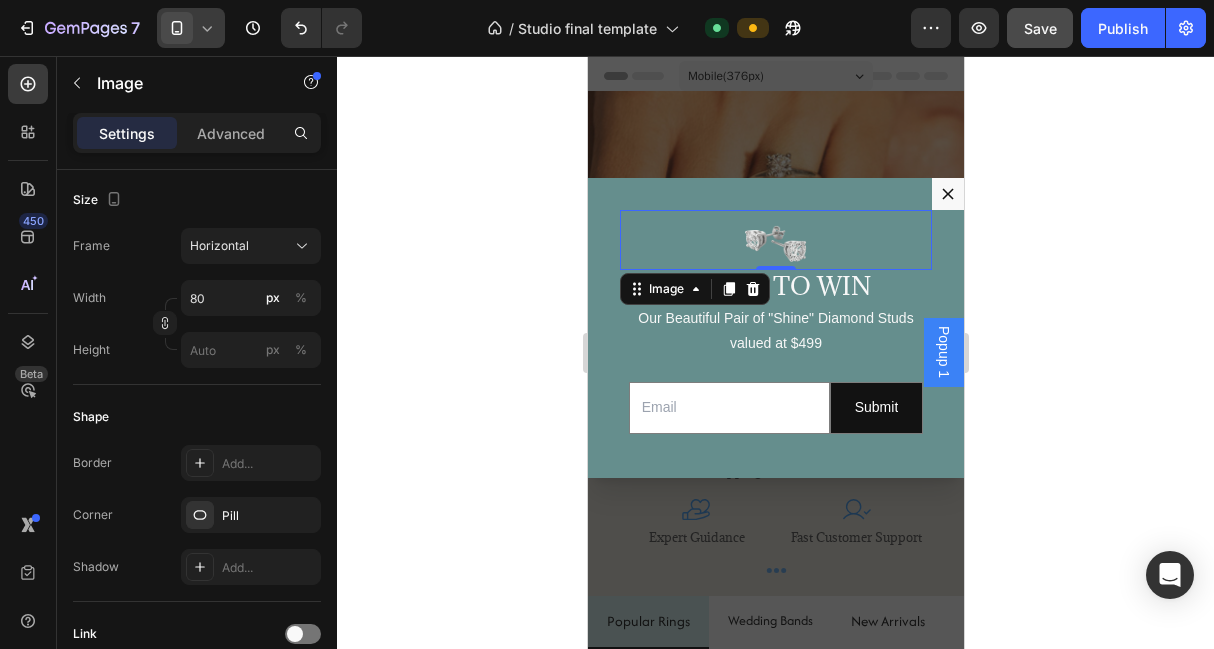 drag, startPoint x: 303, startPoint y: 296, endPoint x: 309, endPoint y: 265, distance: 31.575306 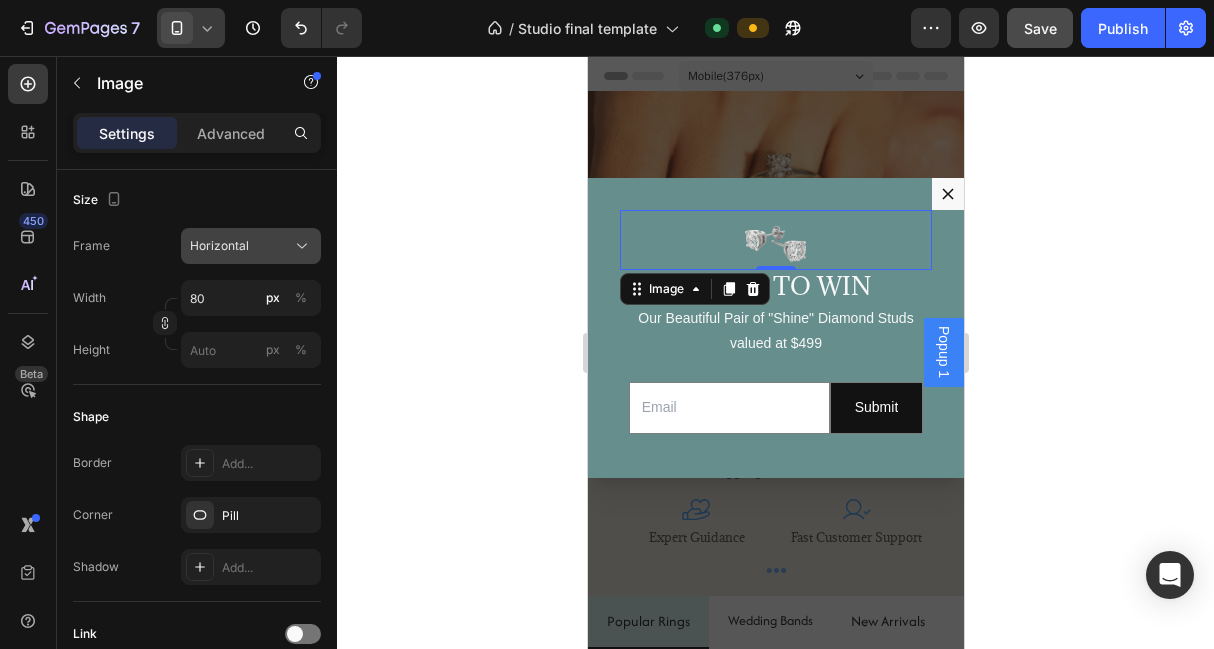 click on "Horizontal" at bounding box center [251, 246] 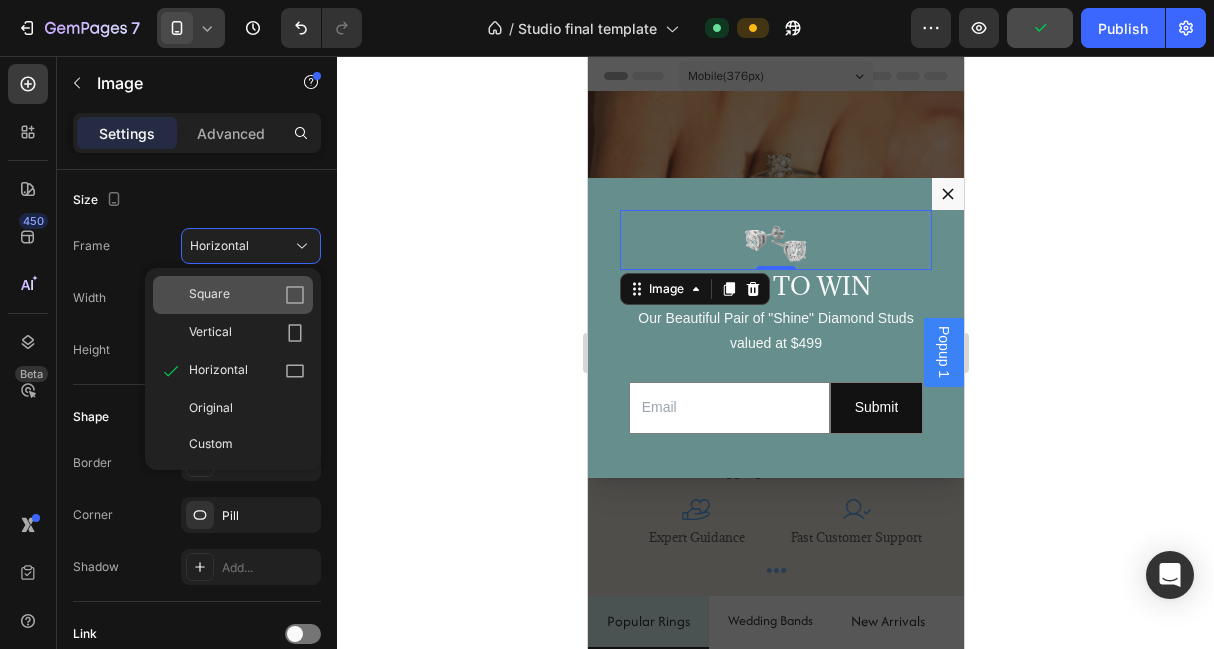 click on "Square" at bounding box center [247, 295] 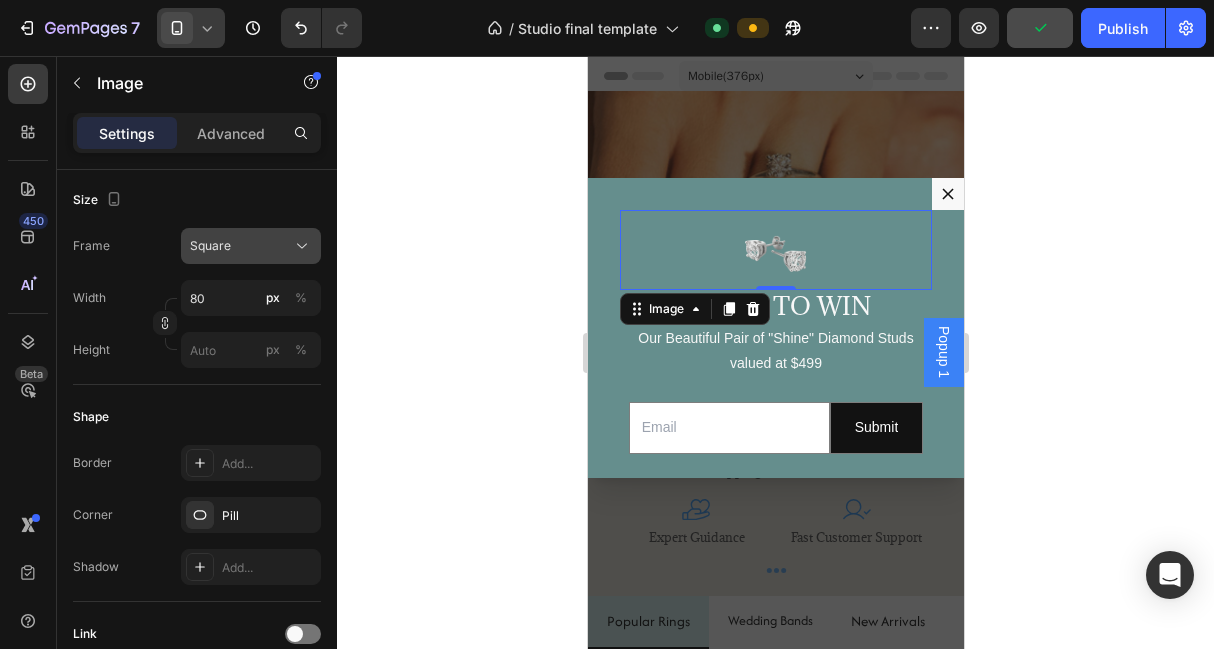 click on "Square" at bounding box center [210, 246] 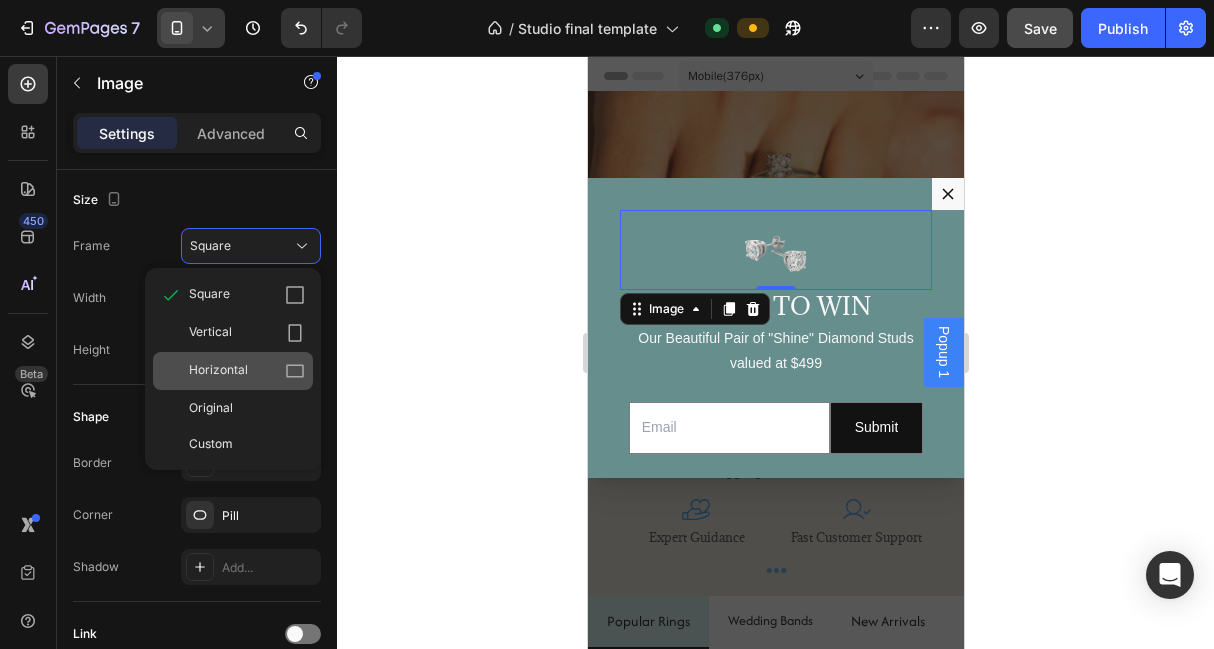 click on "Horizontal" at bounding box center [218, 371] 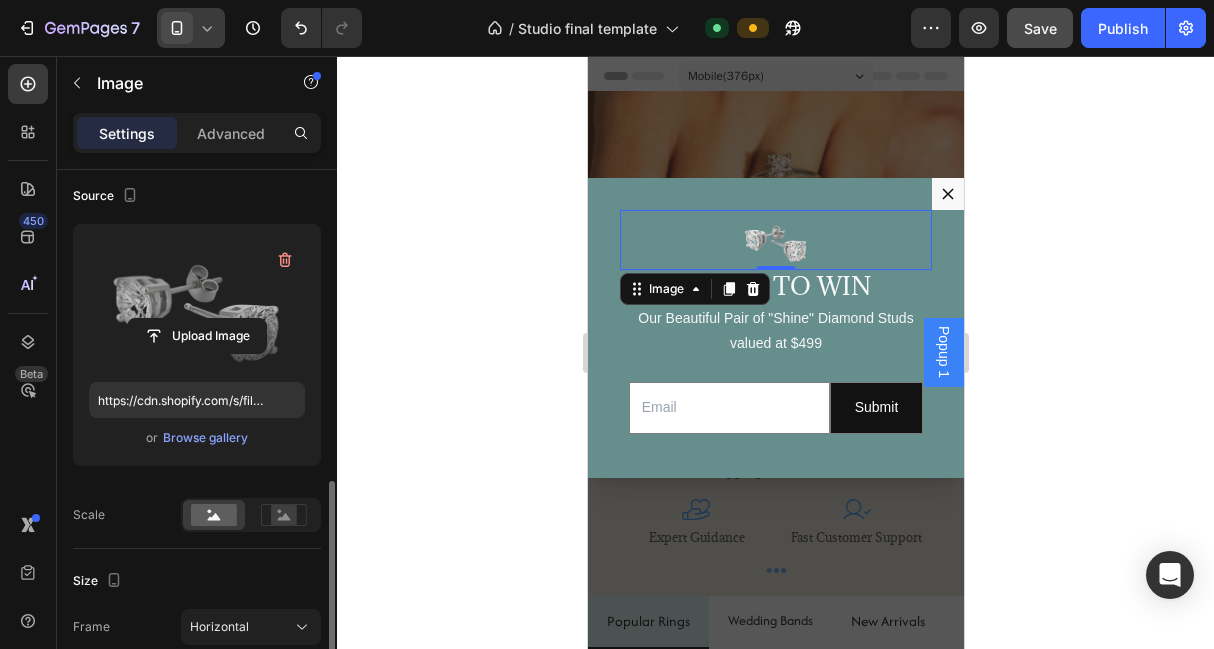 scroll, scrollTop: 0, scrollLeft: 0, axis: both 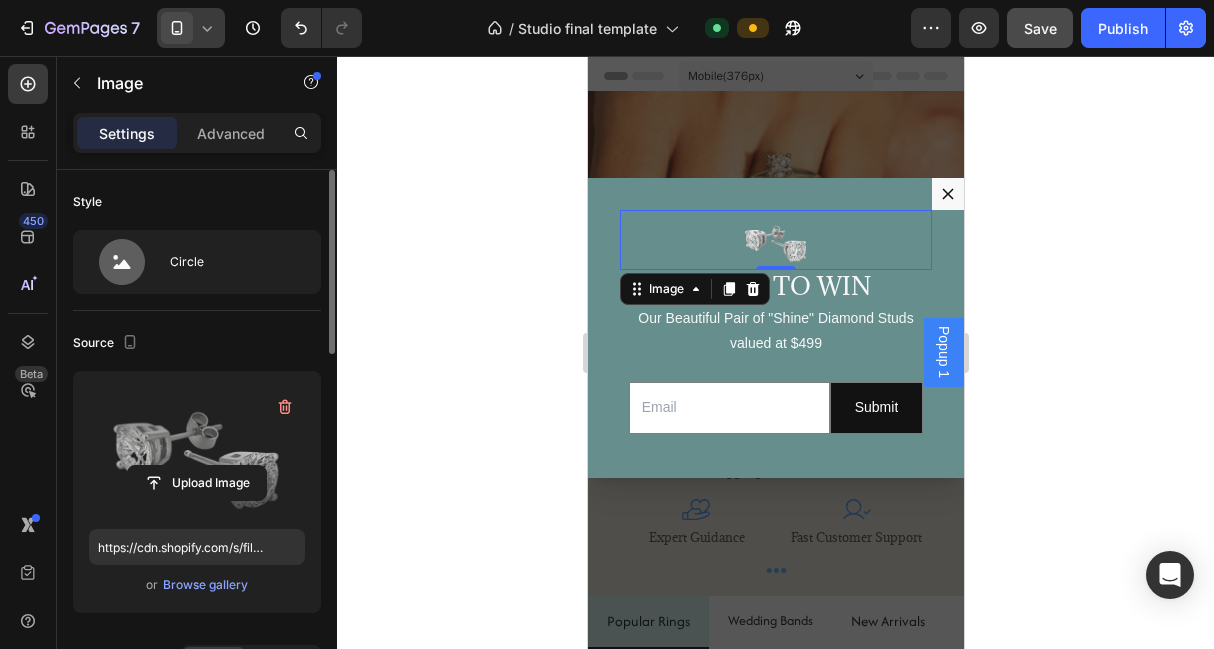 click on "Style Circle" 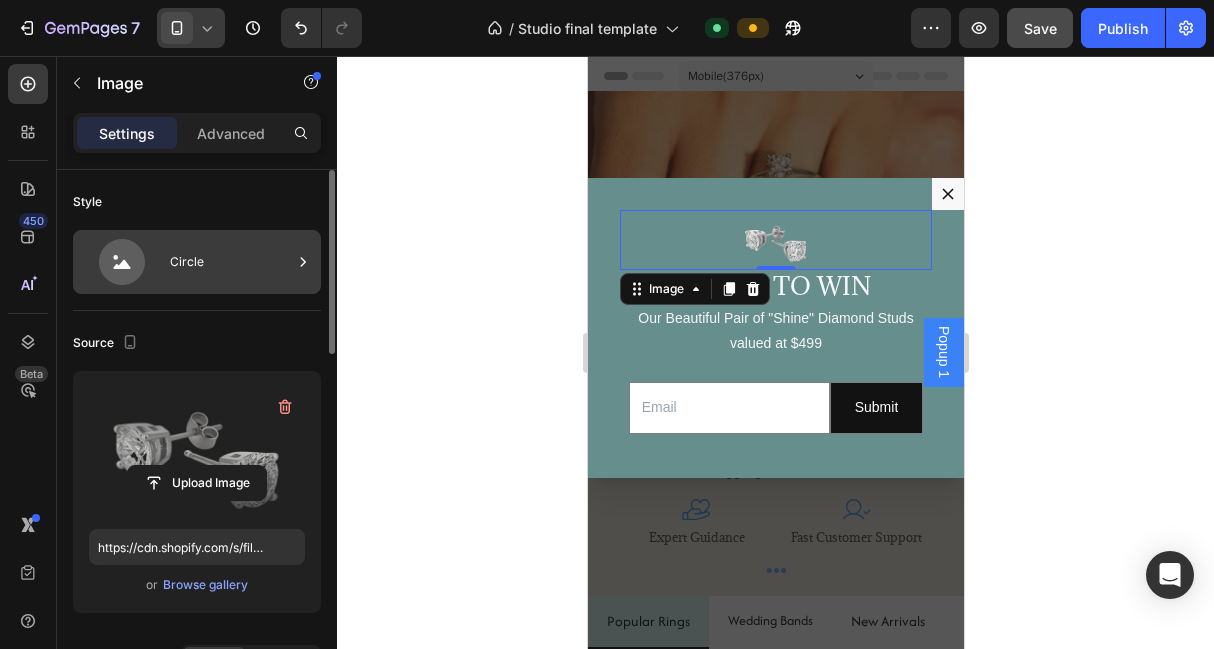 click on "Circle" at bounding box center [231, 262] 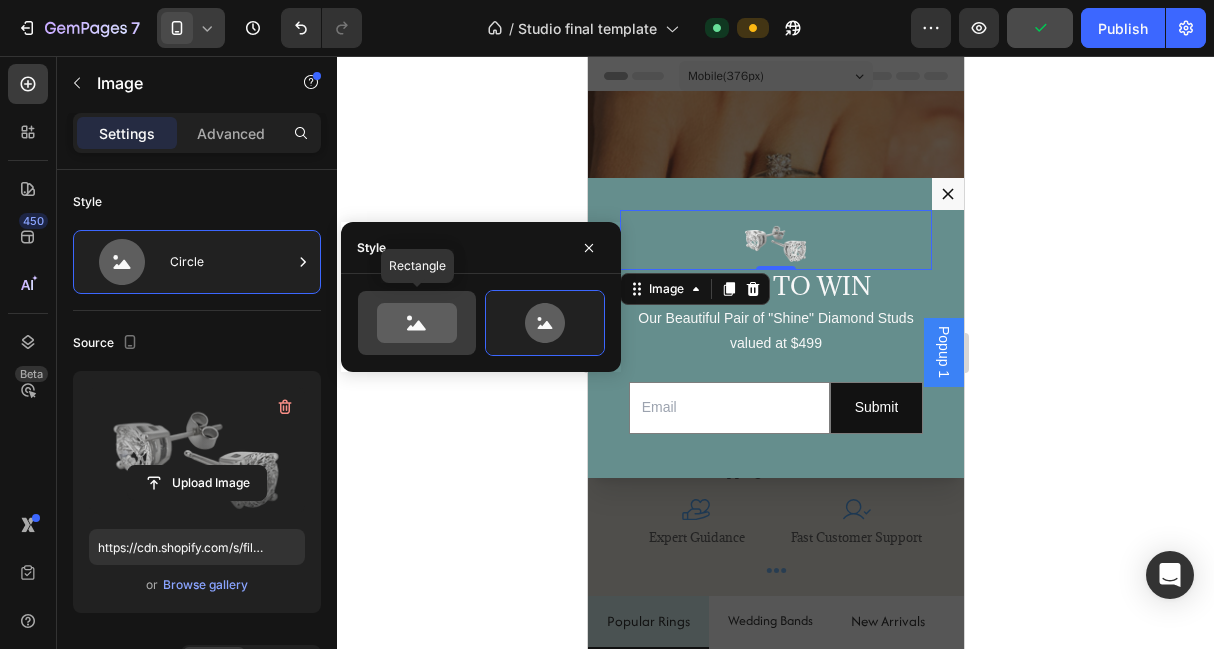 click 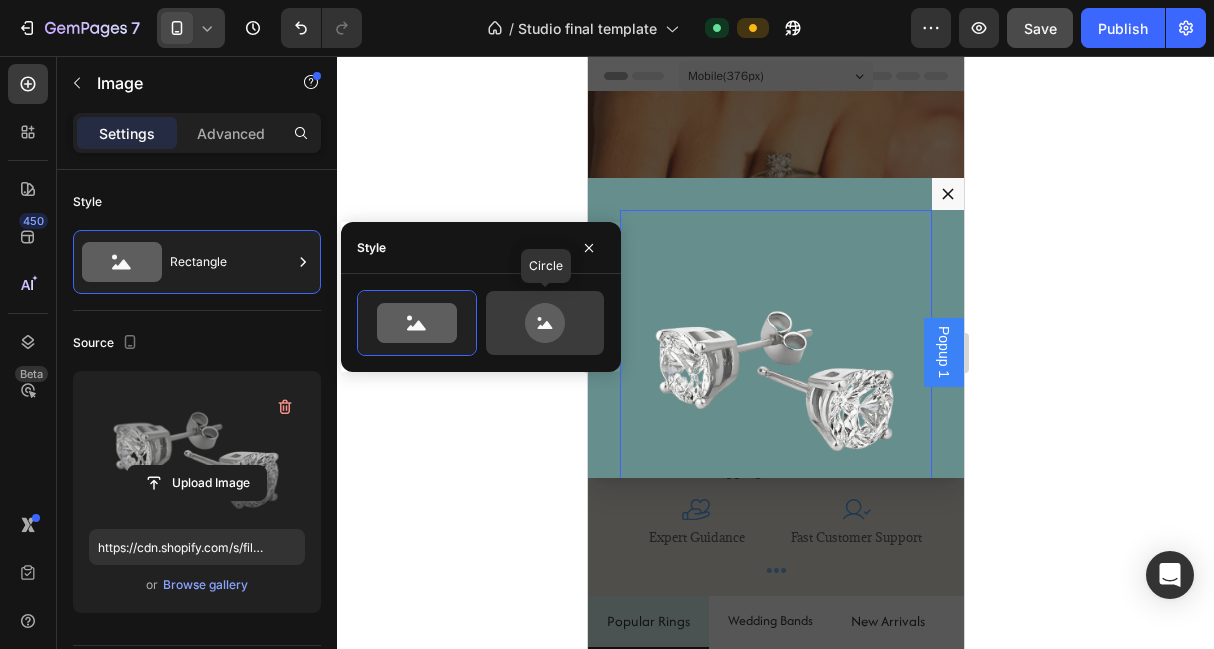 click 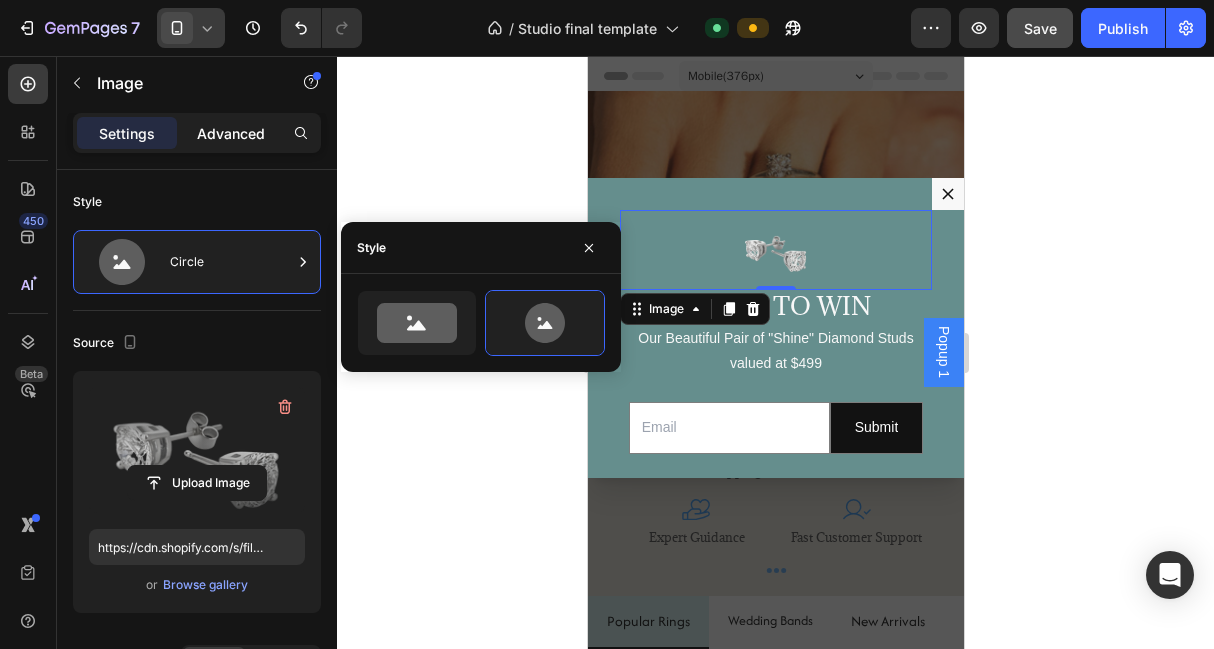 click on "Advanced" at bounding box center (231, 133) 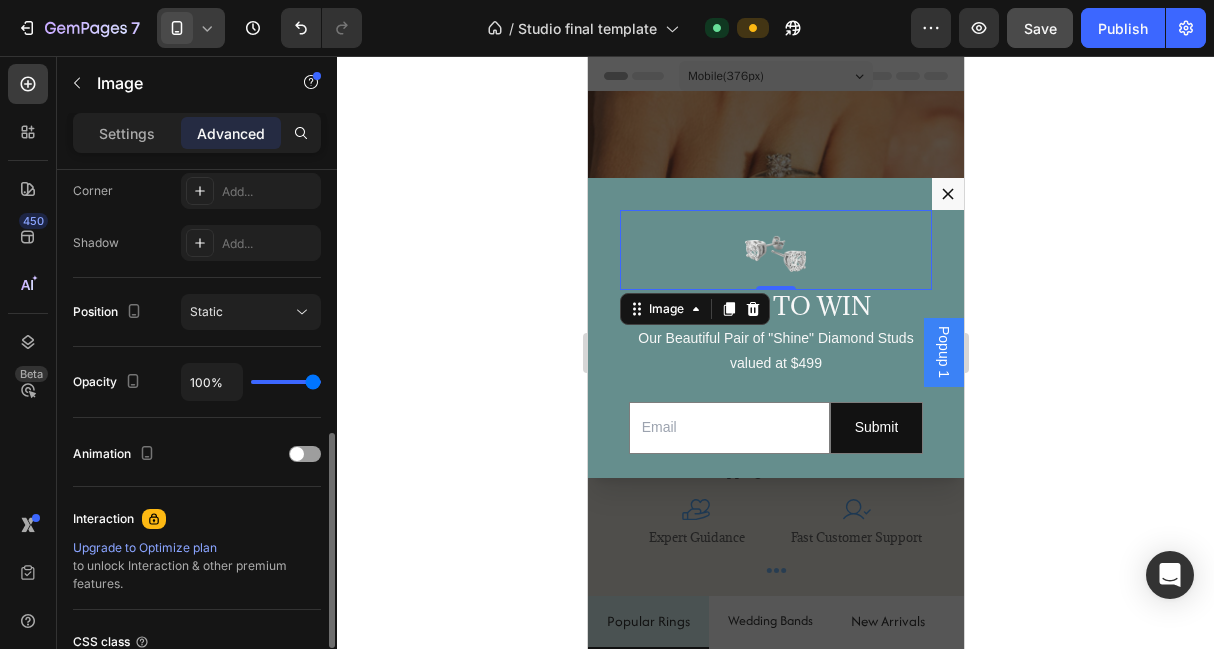 scroll, scrollTop: 639, scrollLeft: 0, axis: vertical 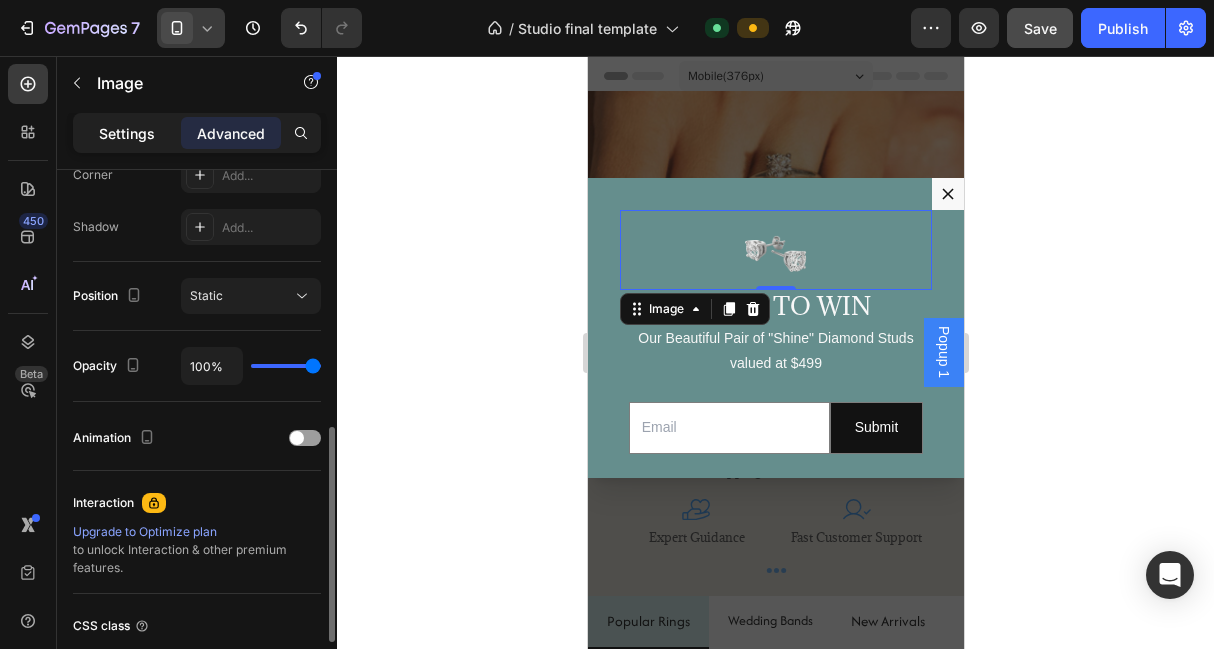 click on "Settings" at bounding box center [127, 133] 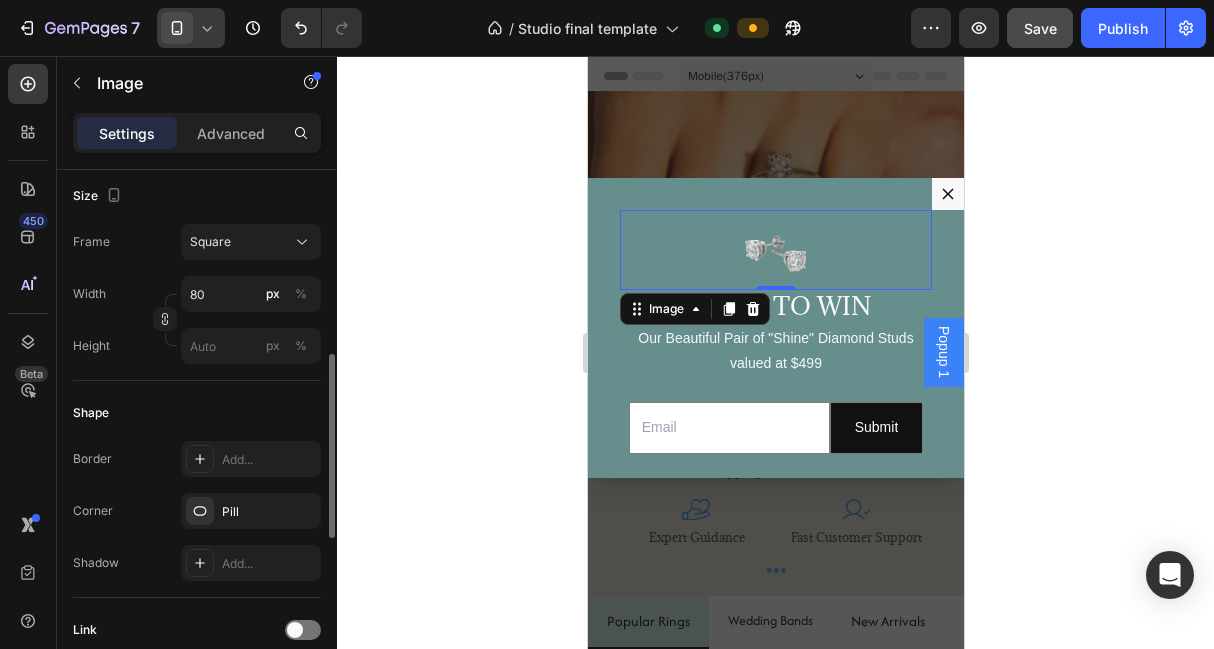 scroll, scrollTop: 533, scrollLeft: 0, axis: vertical 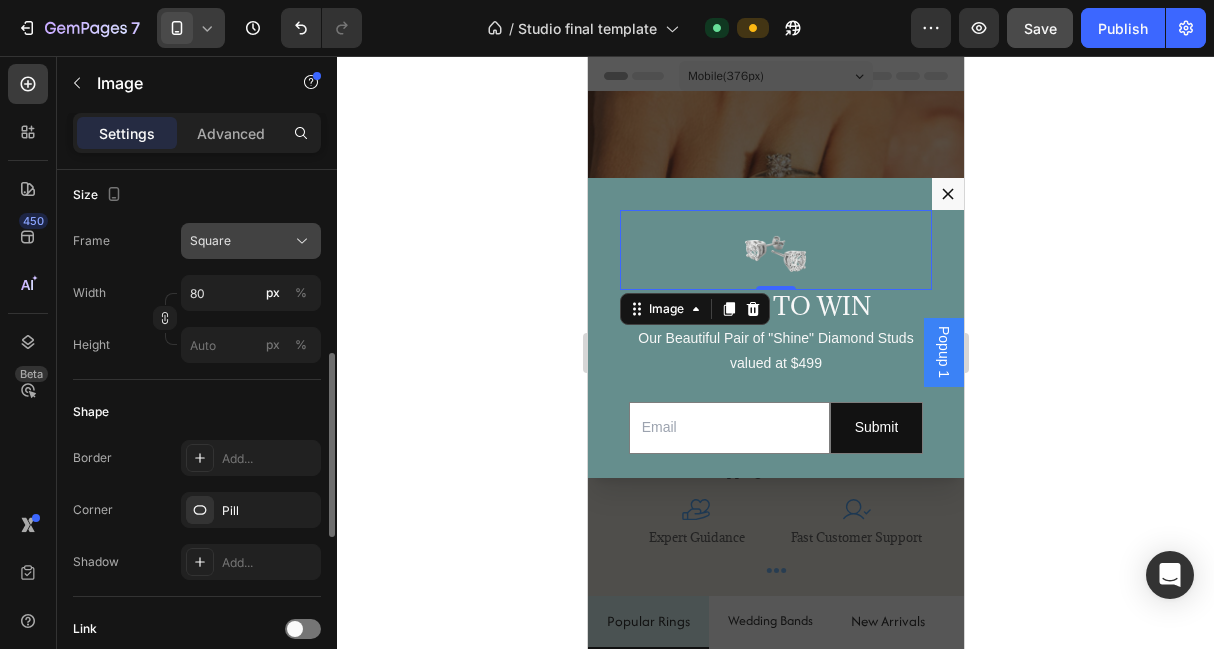 click on "Square" at bounding box center (210, 241) 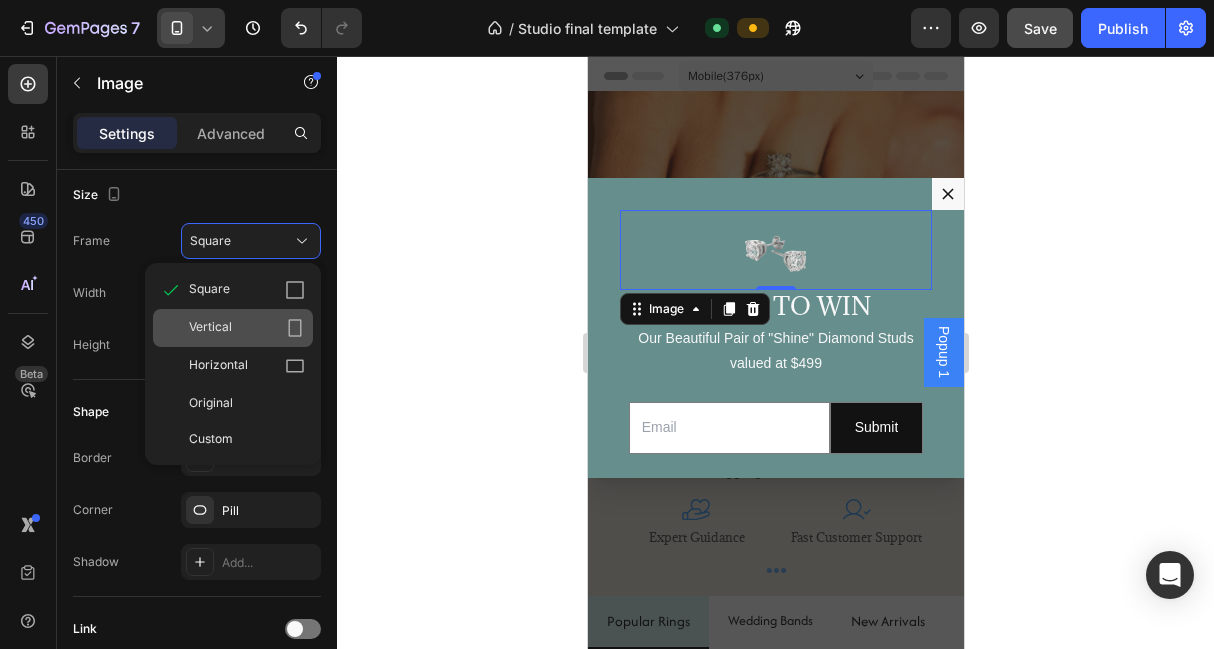 click on "Vertical" at bounding box center [210, 328] 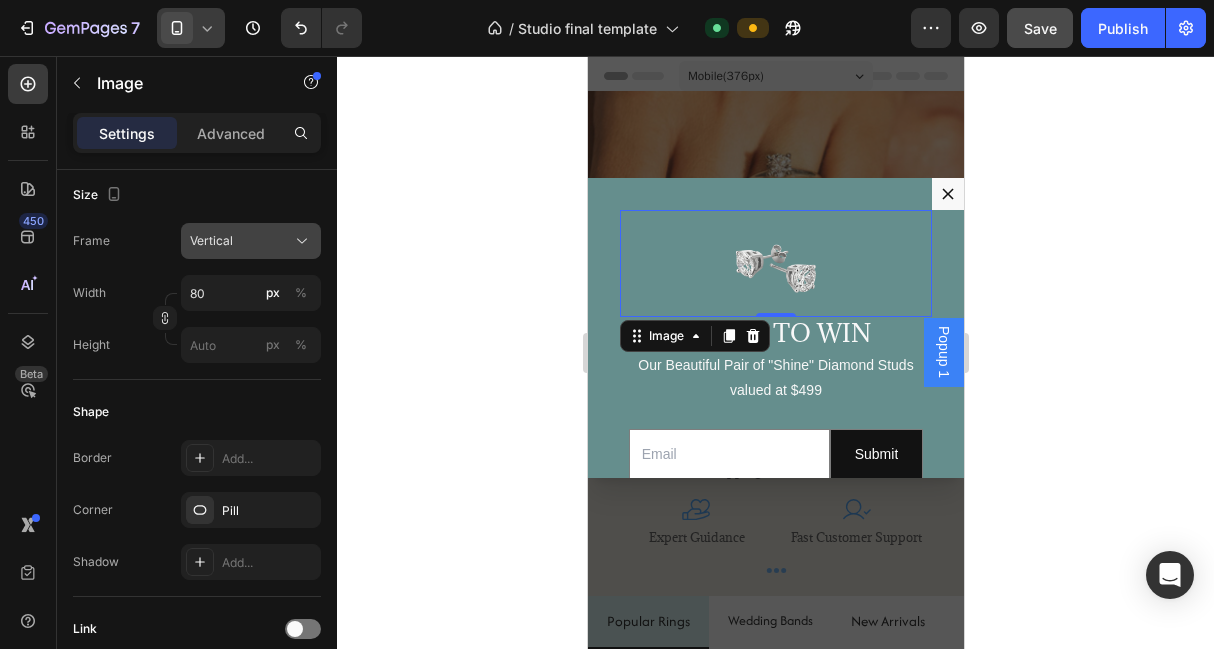 click on "Vertical" at bounding box center (211, 241) 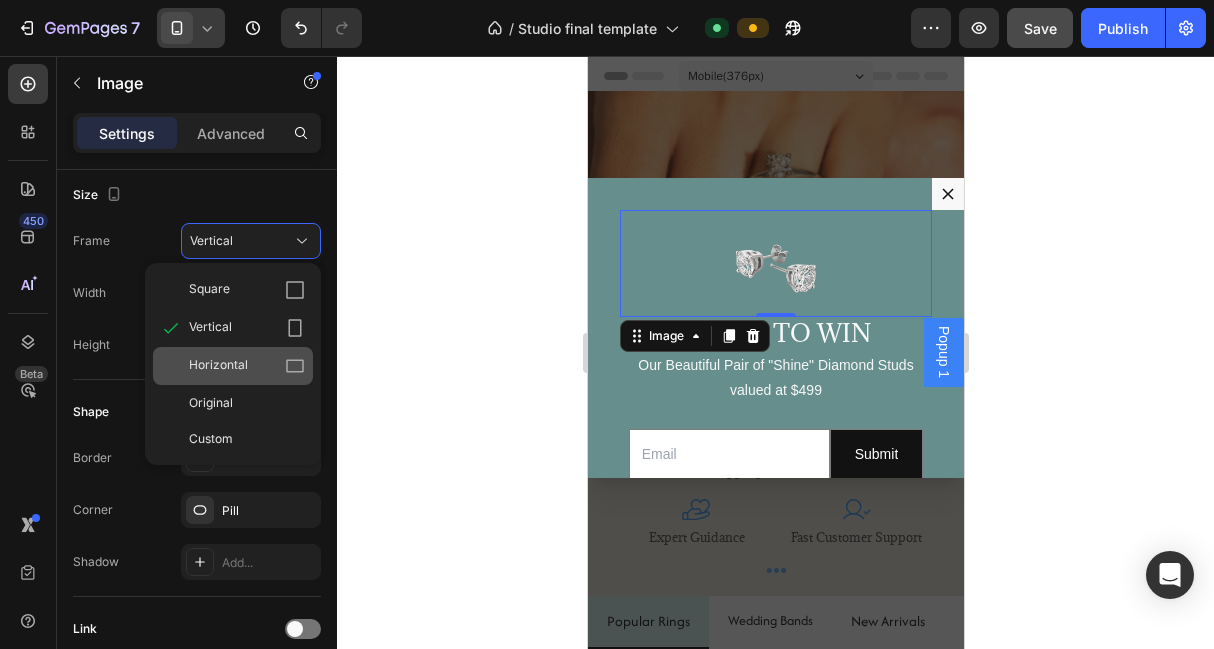 click on "Horizontal" at bounding box center [218, 366] 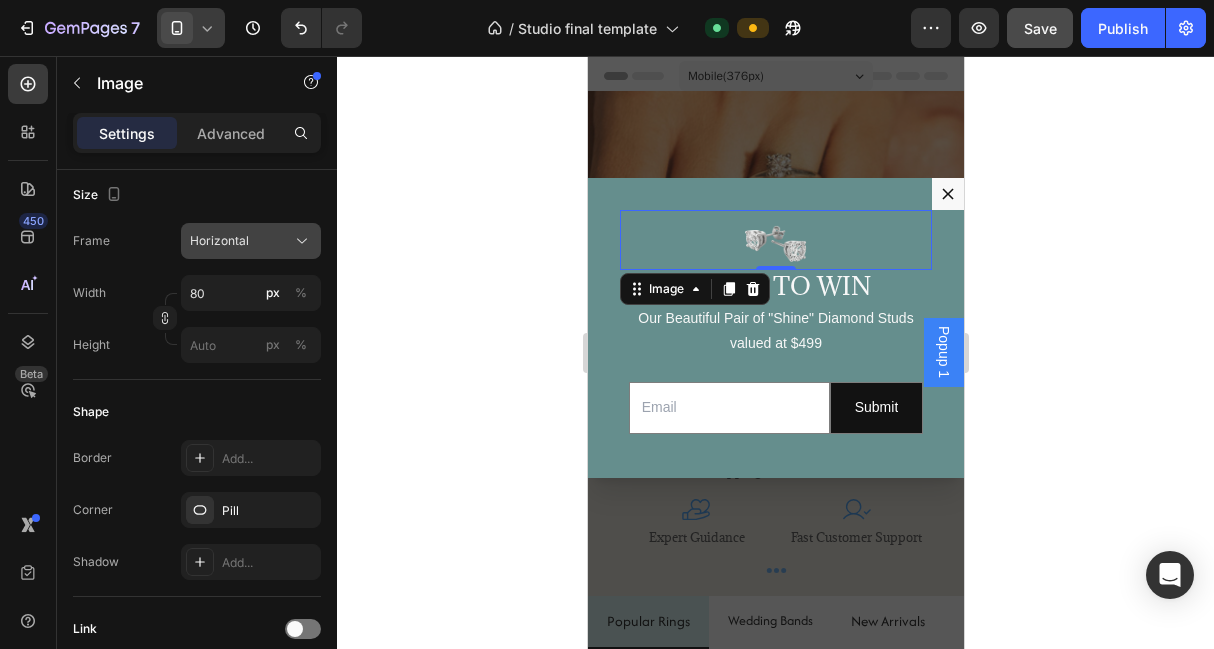 click on "Horizontal" at bounding box center (251, 241) 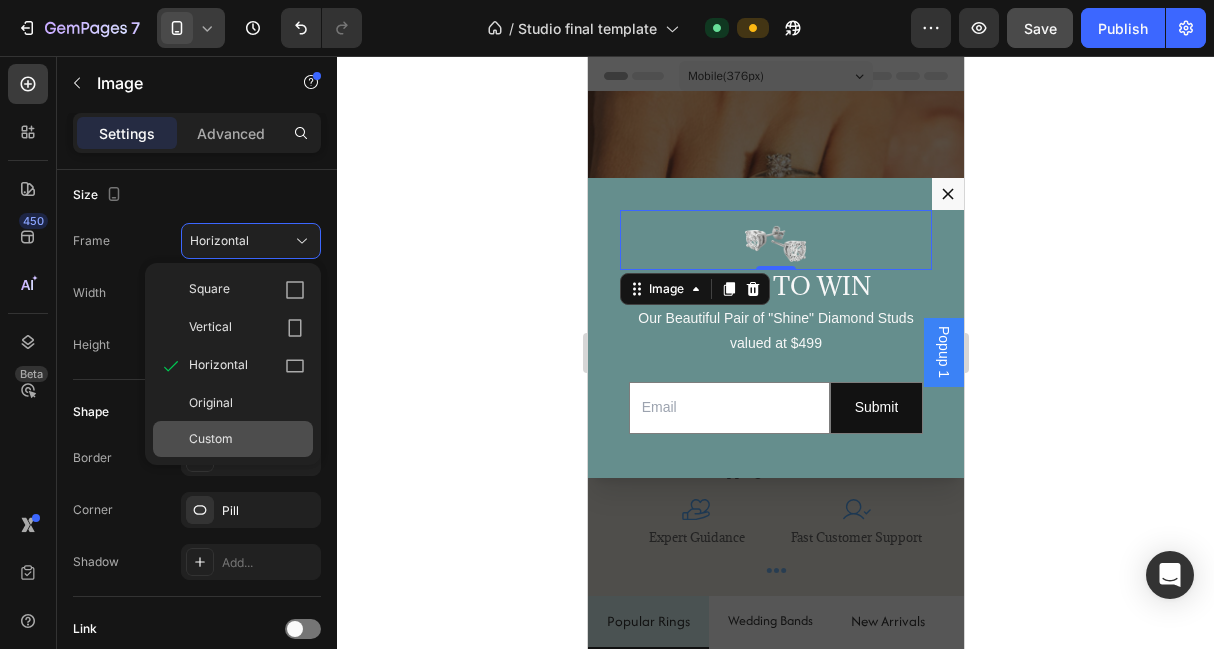 click on "Custom" at bounding box center (211, 439) 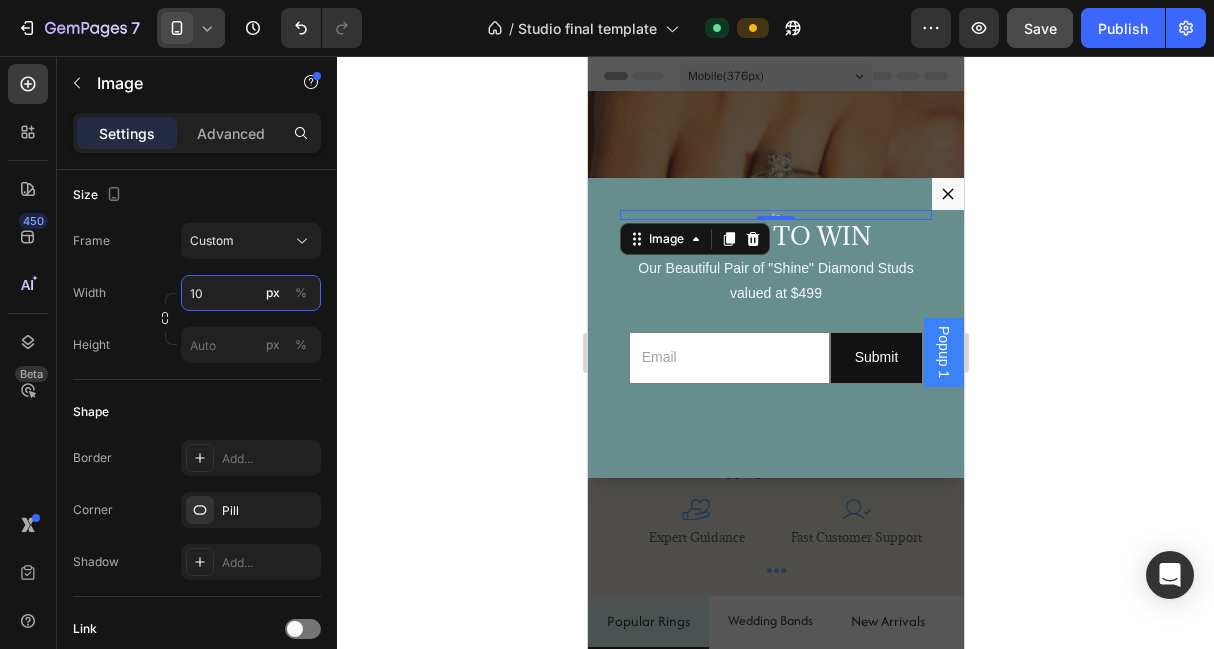 type on "1" 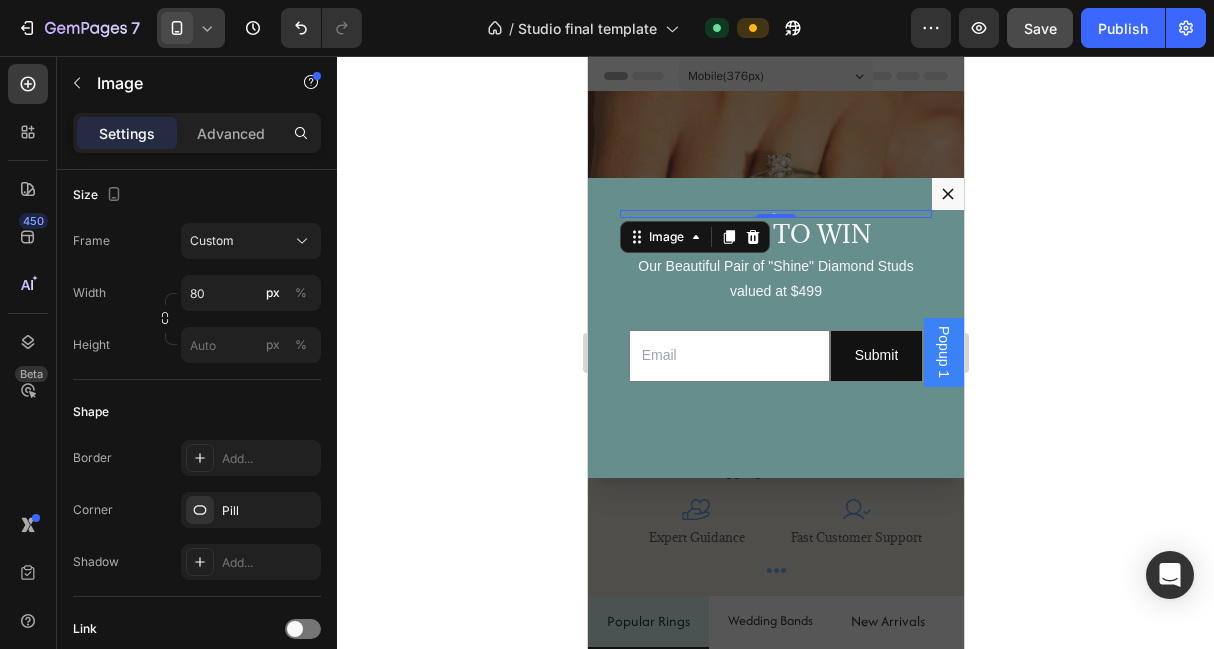 click on "Size Frame Custom Width 80 px % Height px %" 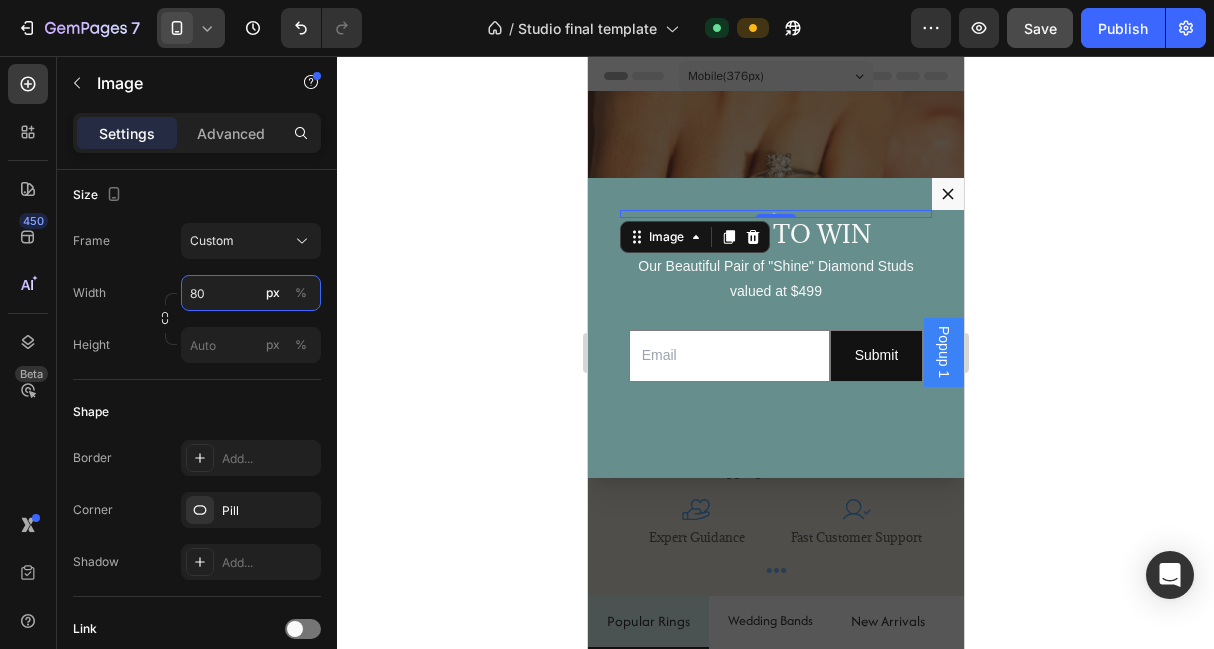 click on "80" at bounding box center [251, 293] 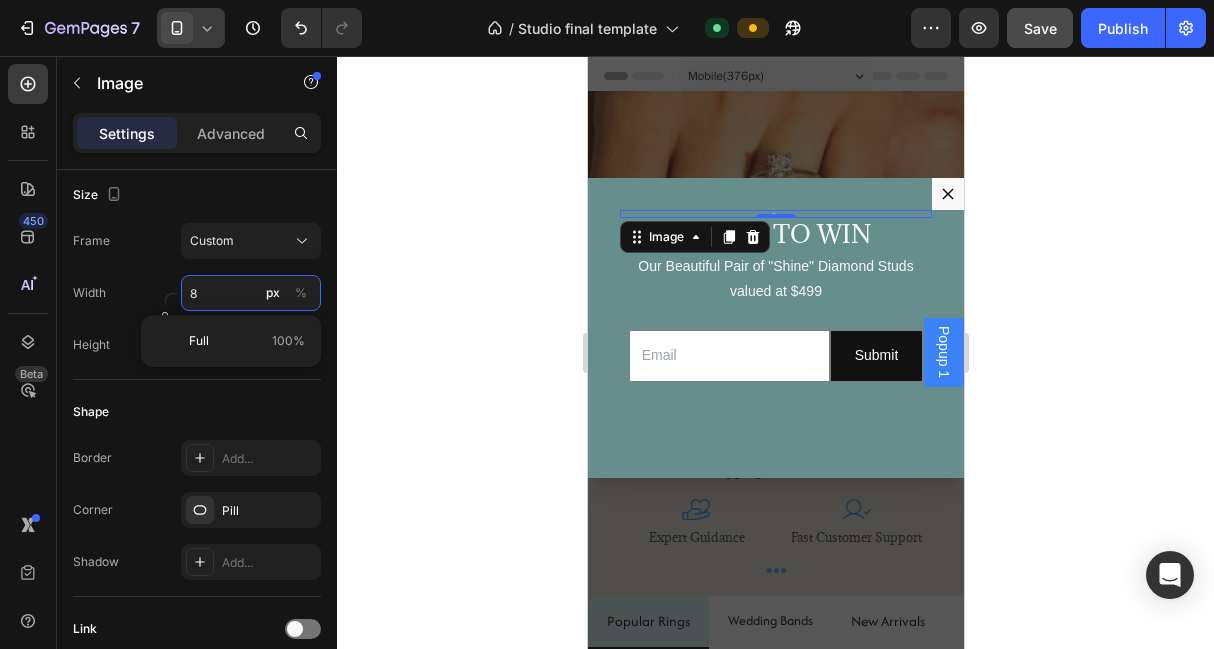 click on "8" at bounding box center (251, 293) 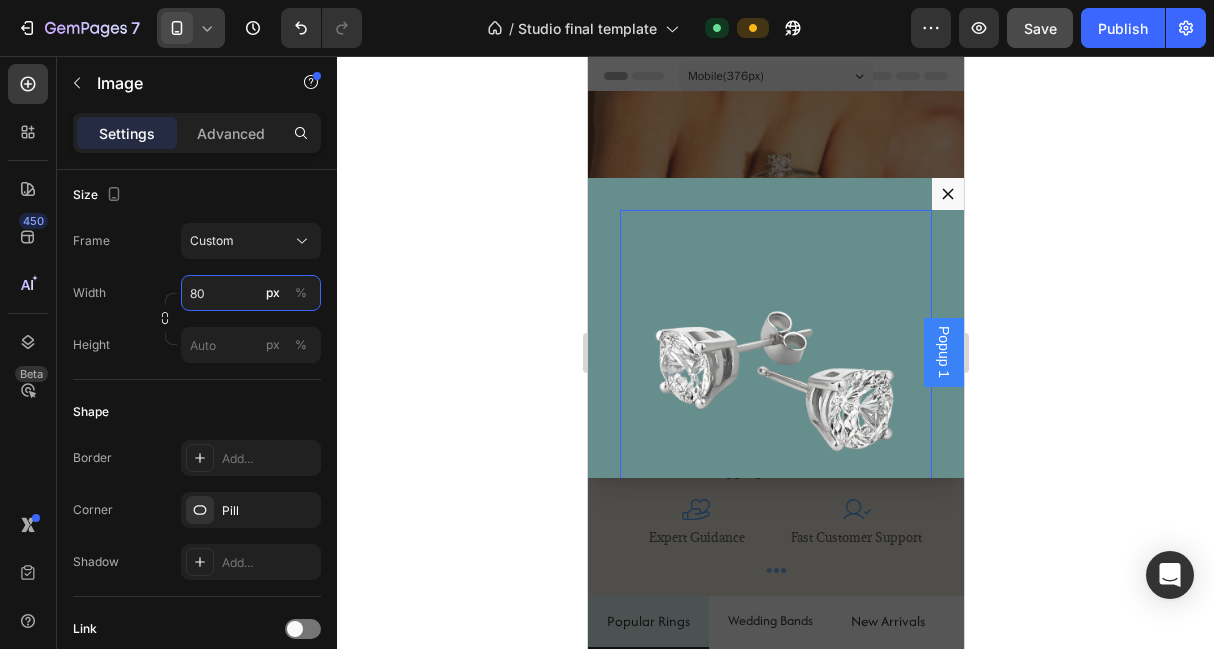 type on "8" 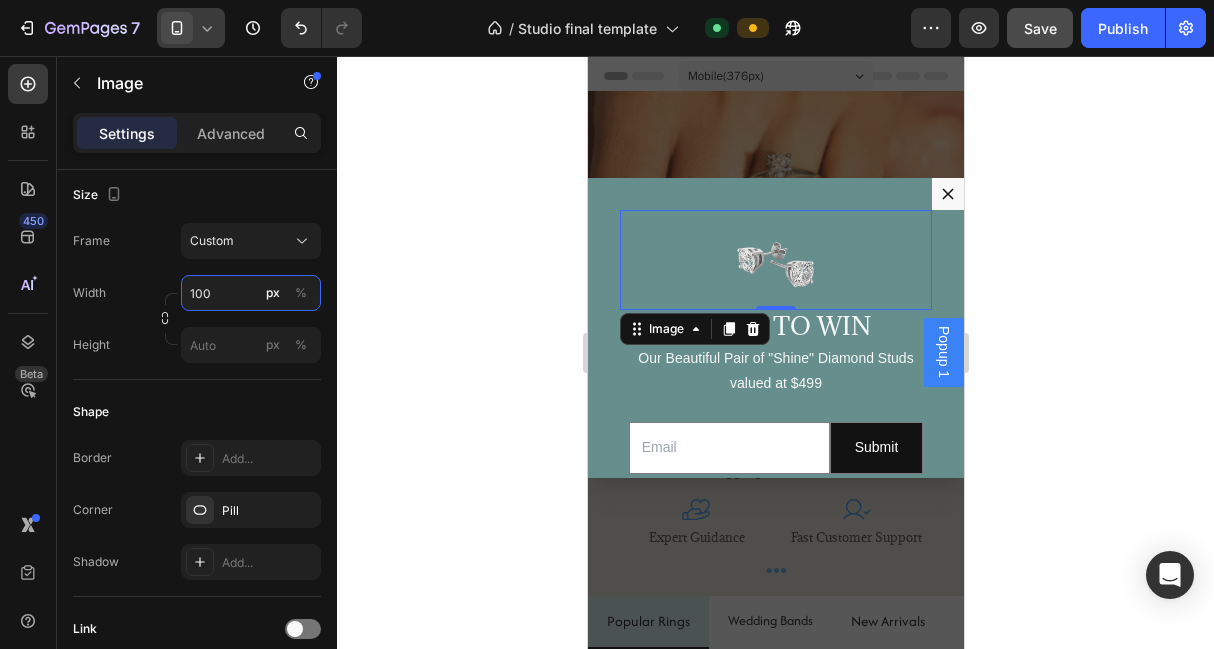 type on "100" 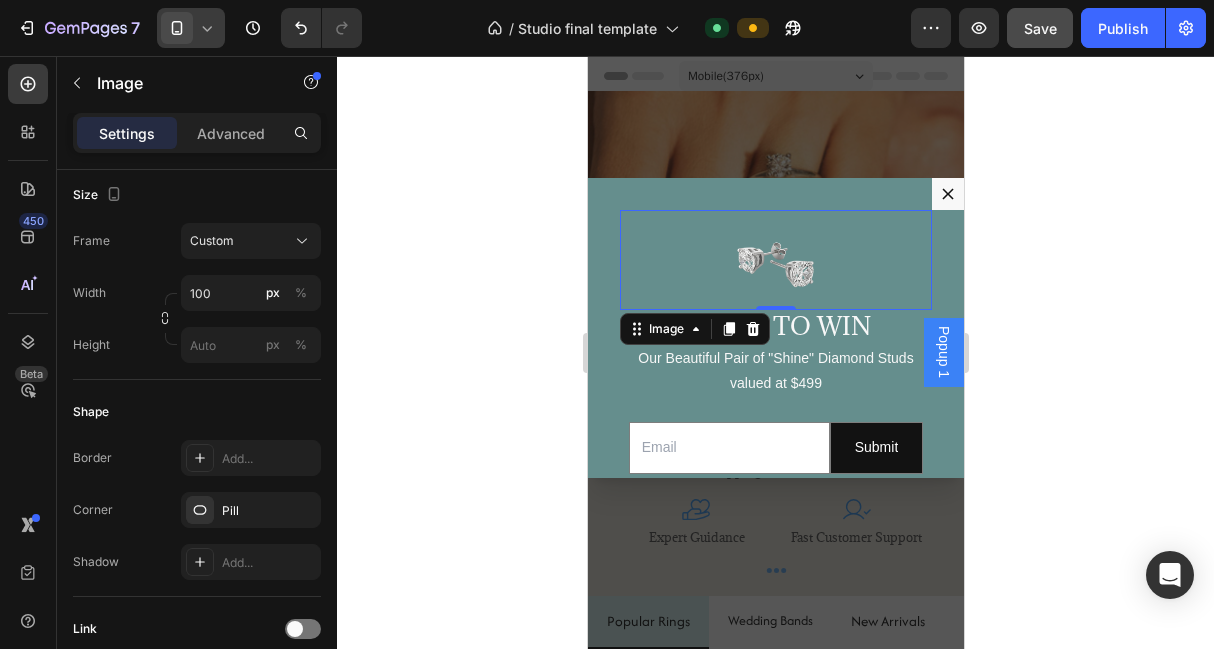 click on "Shape Border Add... Corner Pill Shadow Add..." 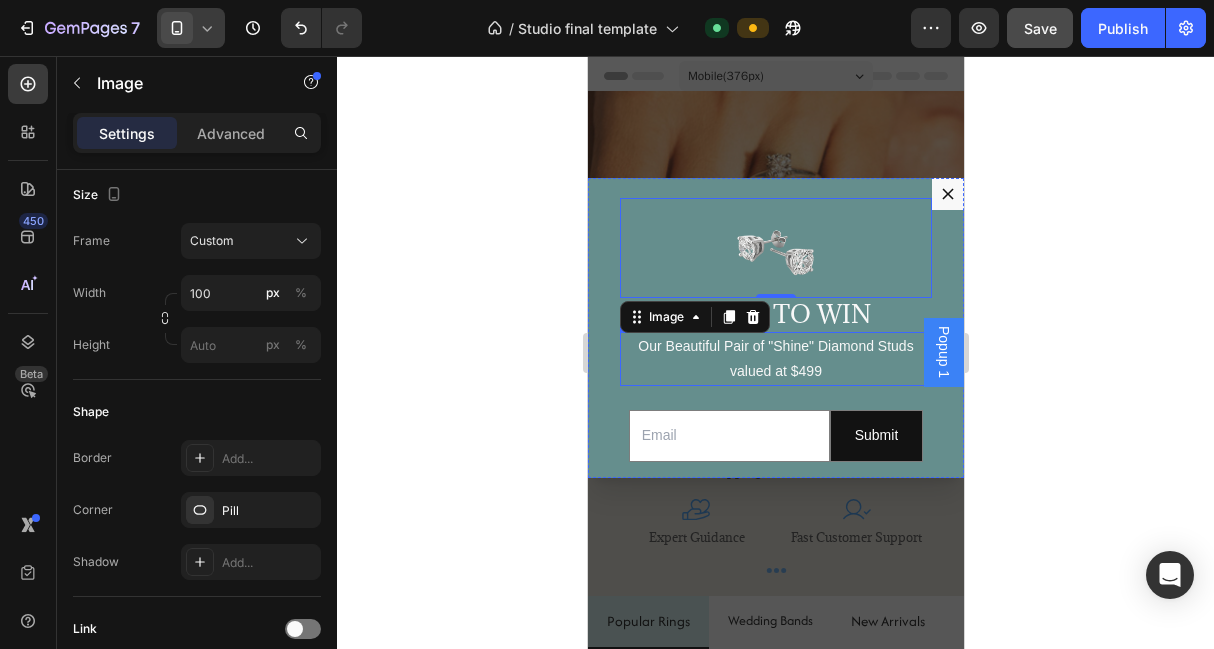 scroll, scrollTop: 0, scrollLeft: 0, axis: both 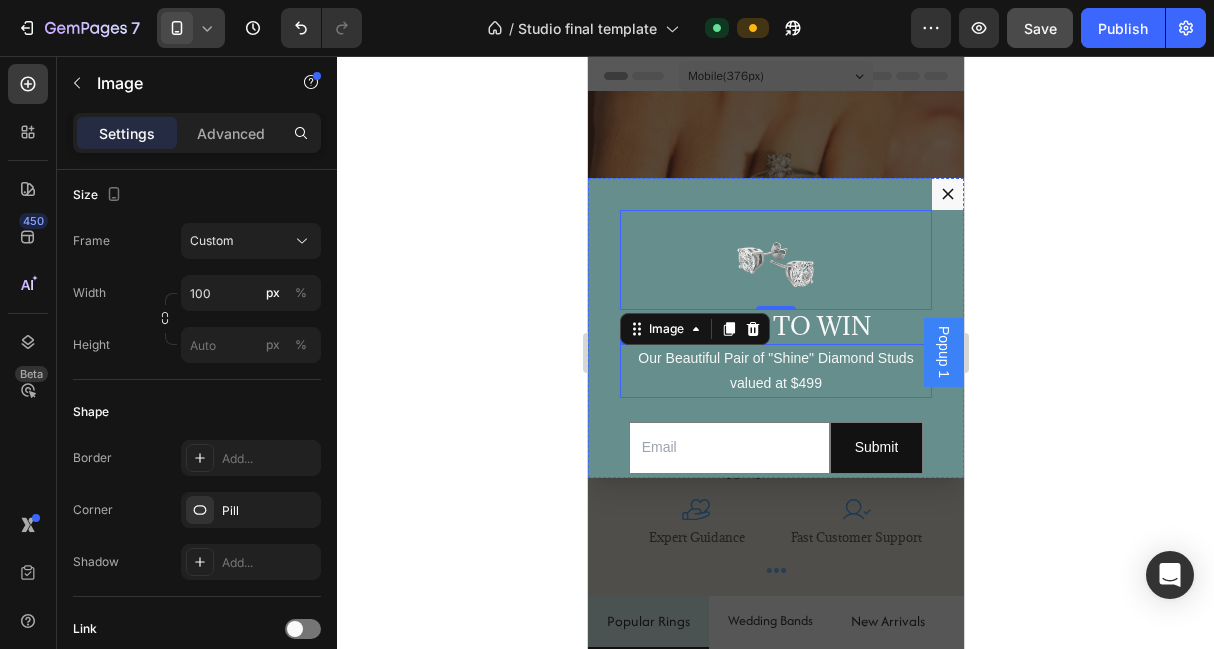 click on "Our Beautiful Pair of "Shine" Diamond Studs valued at $499" at bounding box center [775, 371] 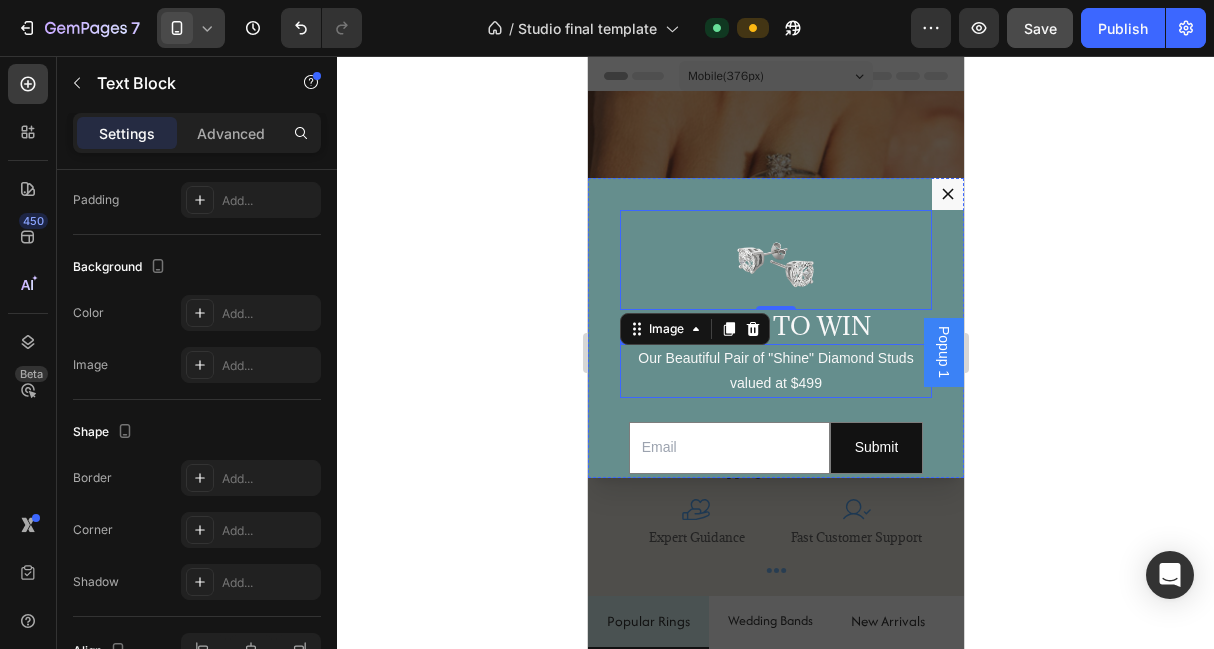 scroll, scrollTop: 0, scrollLeft: 0, axis: both 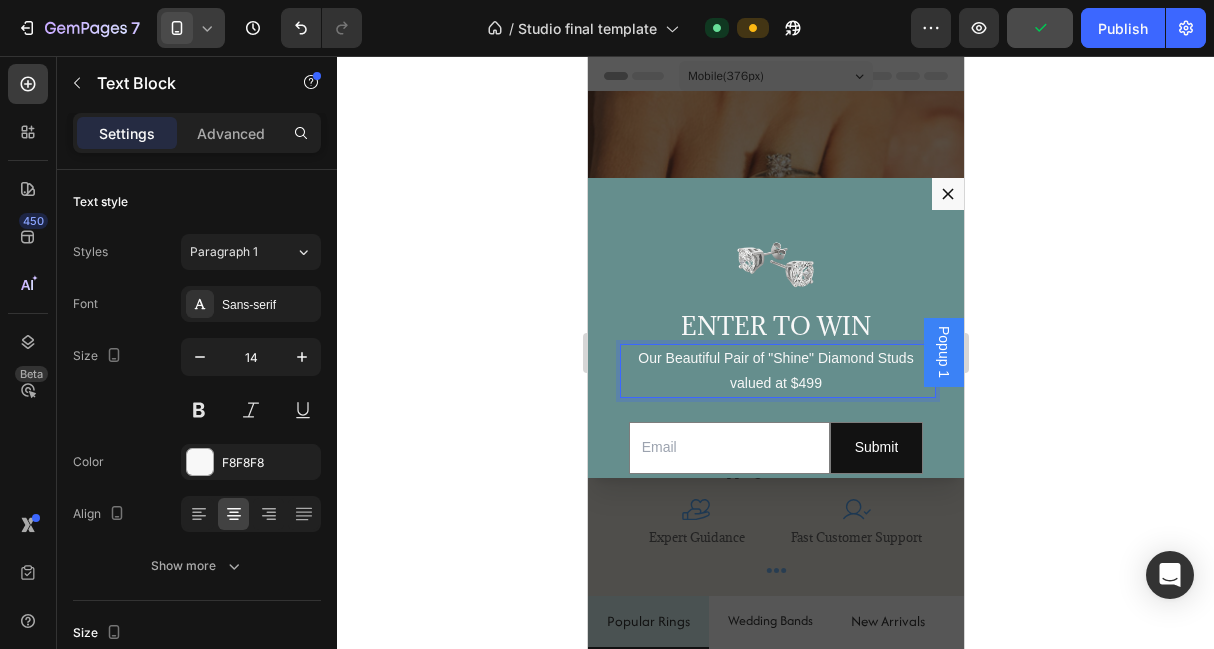 click on "Our Beautiful Pair of "Shine" Diamond Studs valued at $499" at bounding box center [775, 371] 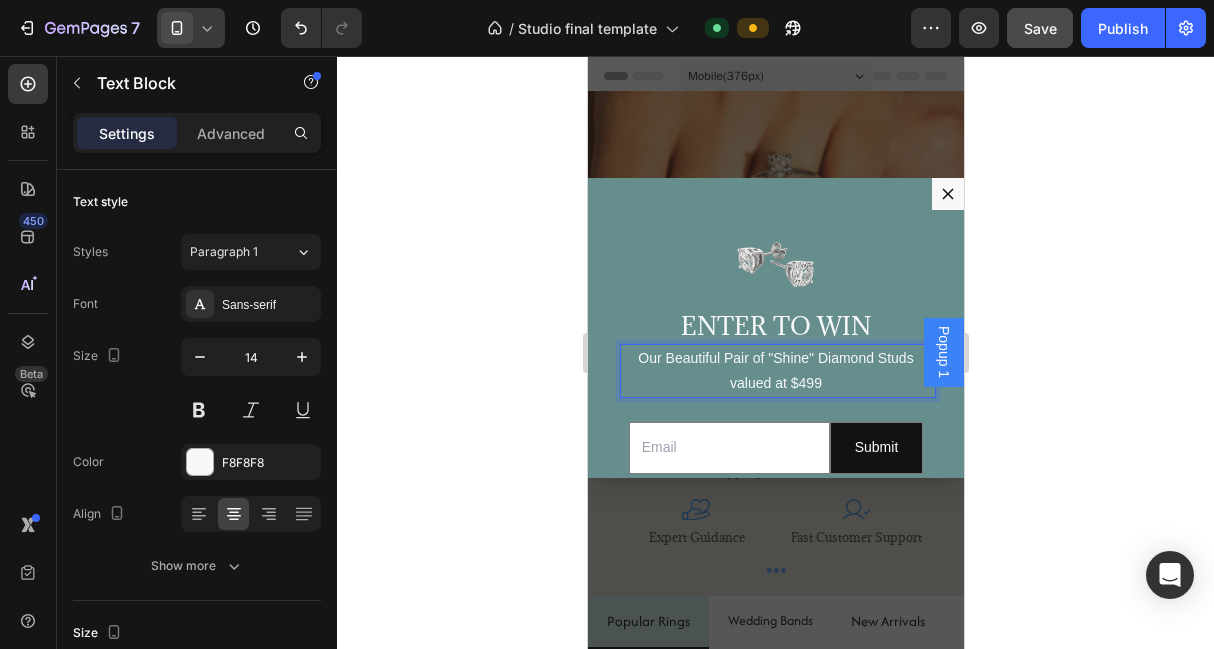 click on "Our Beautiful Pair of "Shine" Diamond Studs valued at $499" at bounding box center [775, 371] 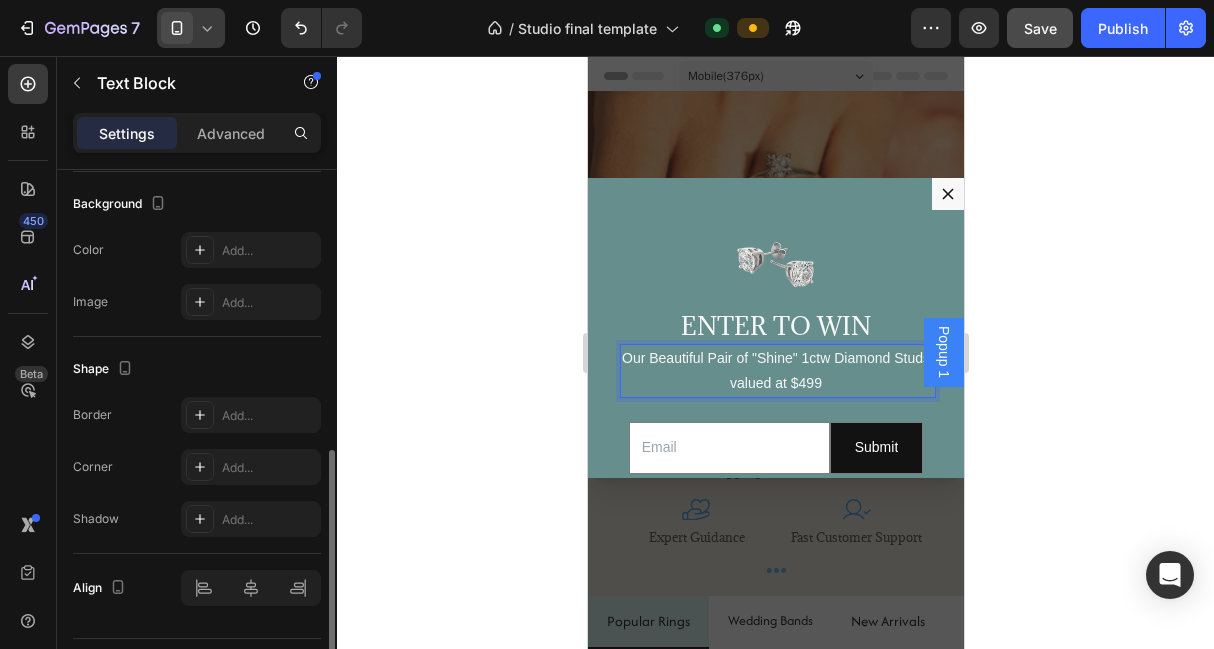 scroll, scrollTop: 649, scrollLeft: 0, axis: vertical 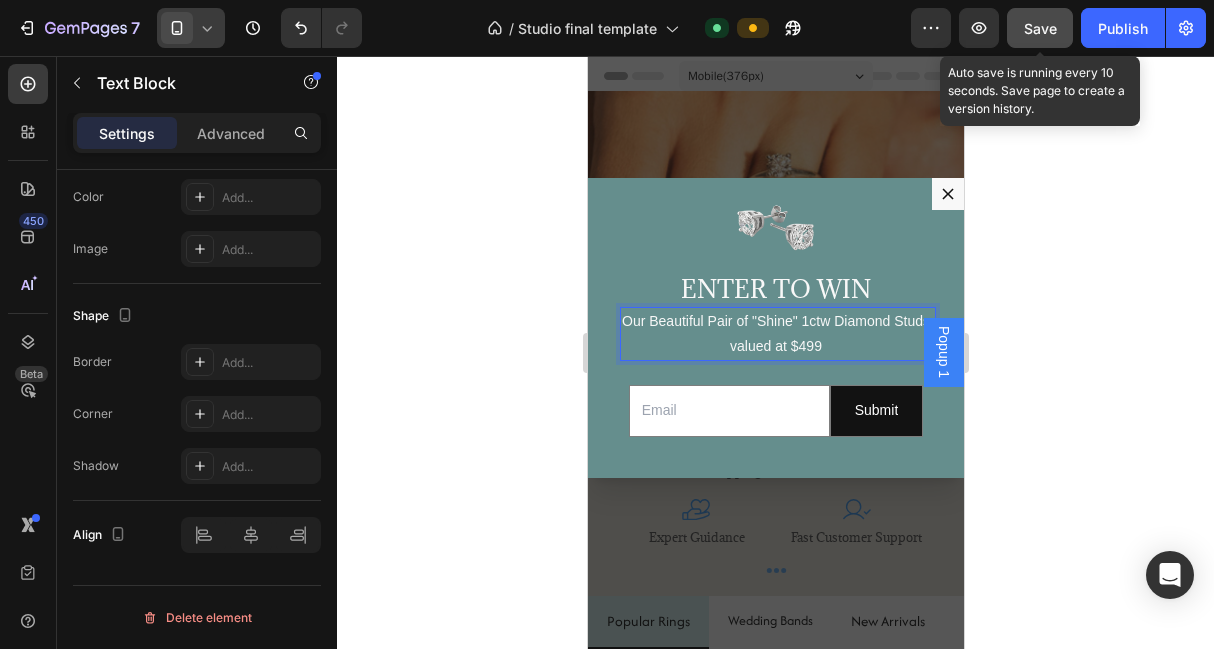 click on "Save" at bounding box center [1040, 28] 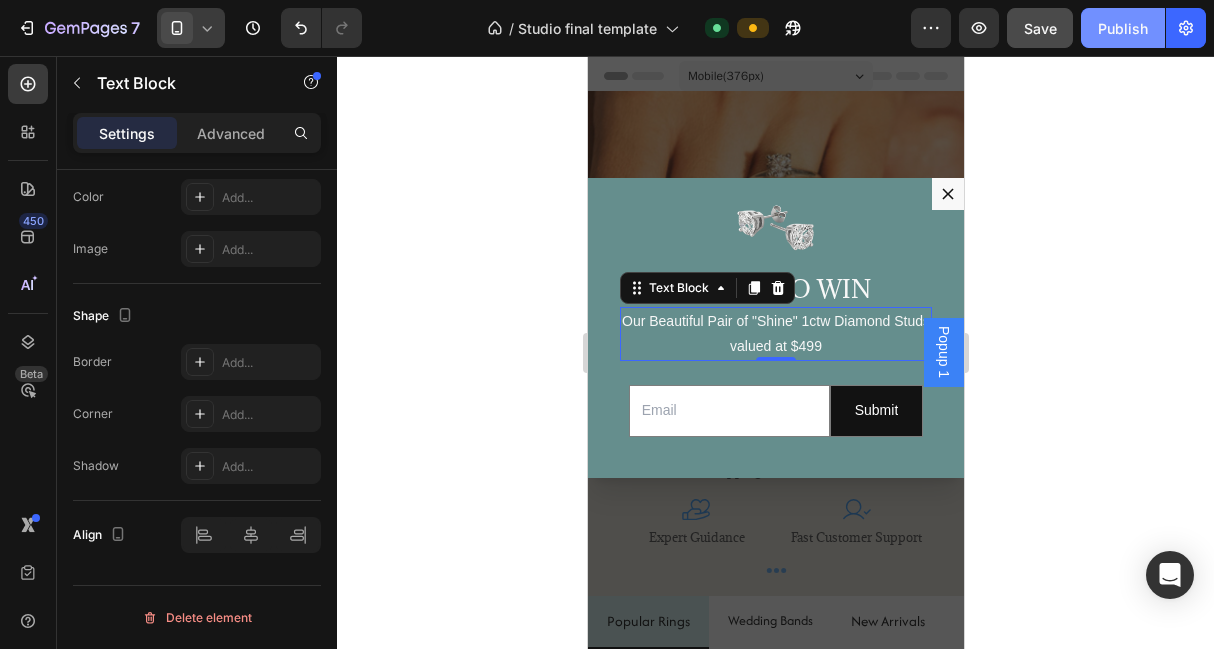 click on "Publish" at bounding box center (1123, 28) 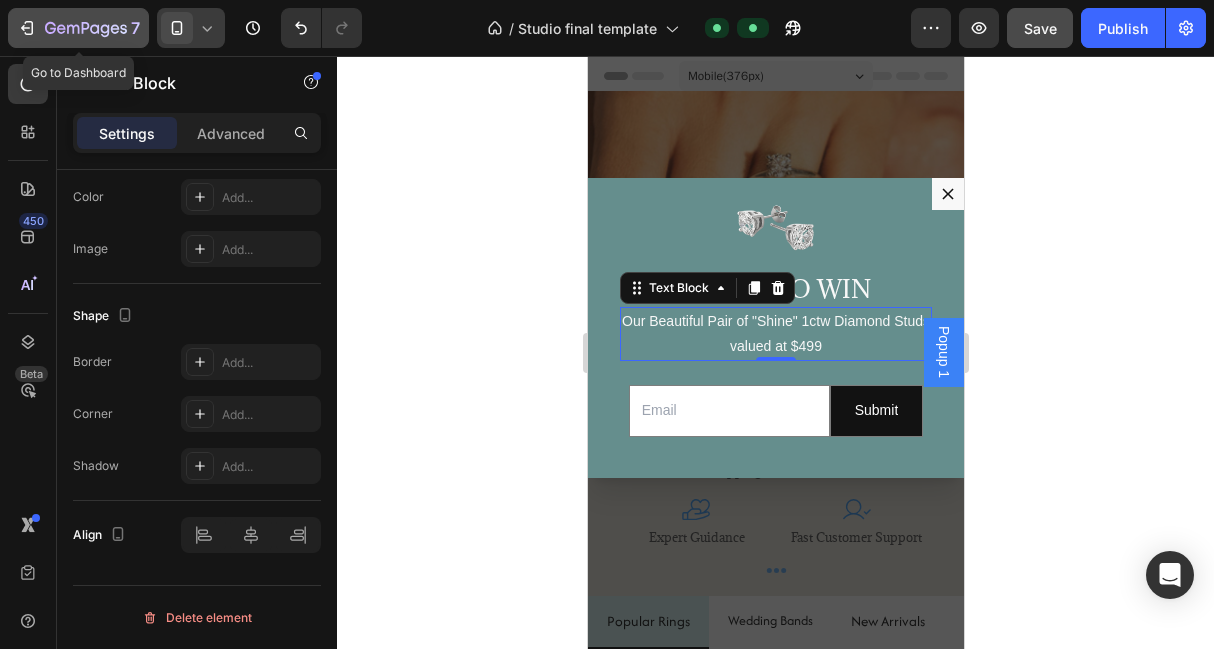 click 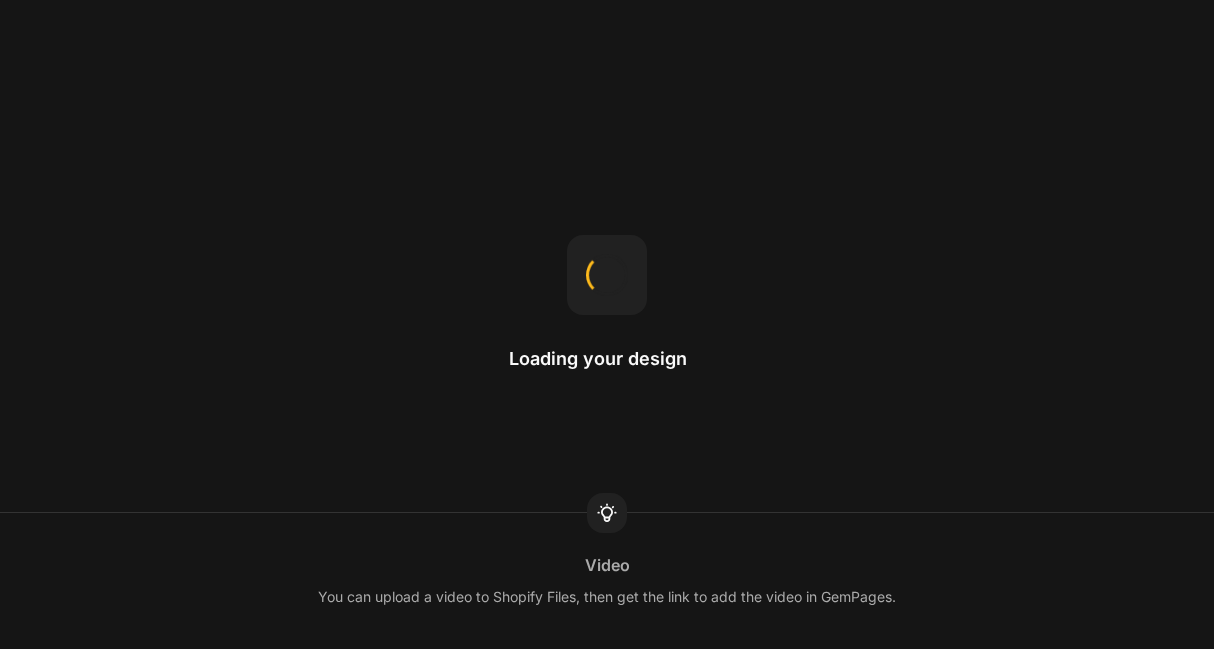 scroll, scrollTop: 0, scrollLeft: 0, axis: both 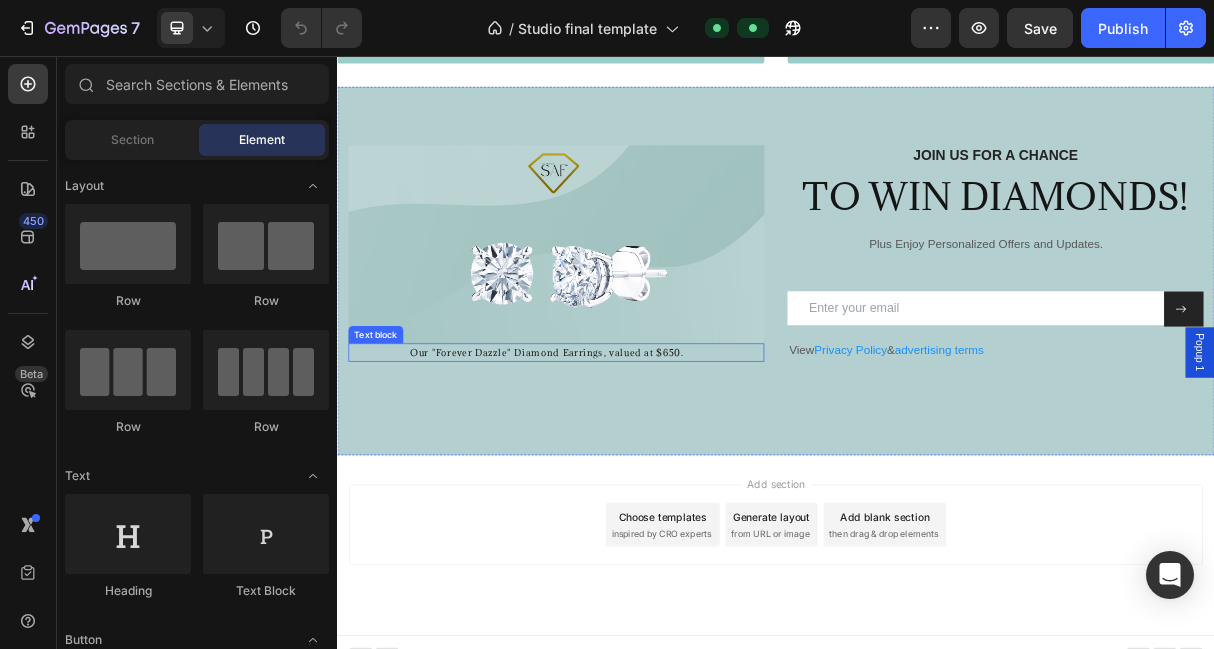 click on "Our "Forever Dazzle" Diamond Earrings, valued at $650." at bounding box center [623, 462] 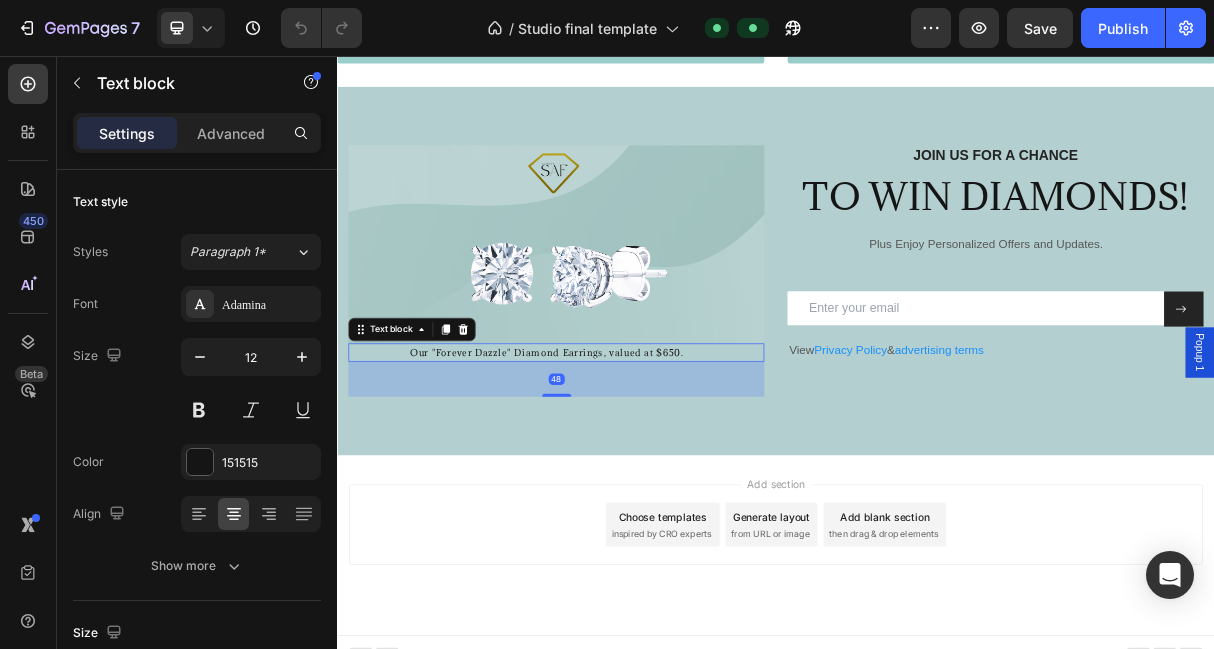 click on "Our "Forever Dazzle" Diamond Earrings, valued at $650." at bounding box center [623, 462] 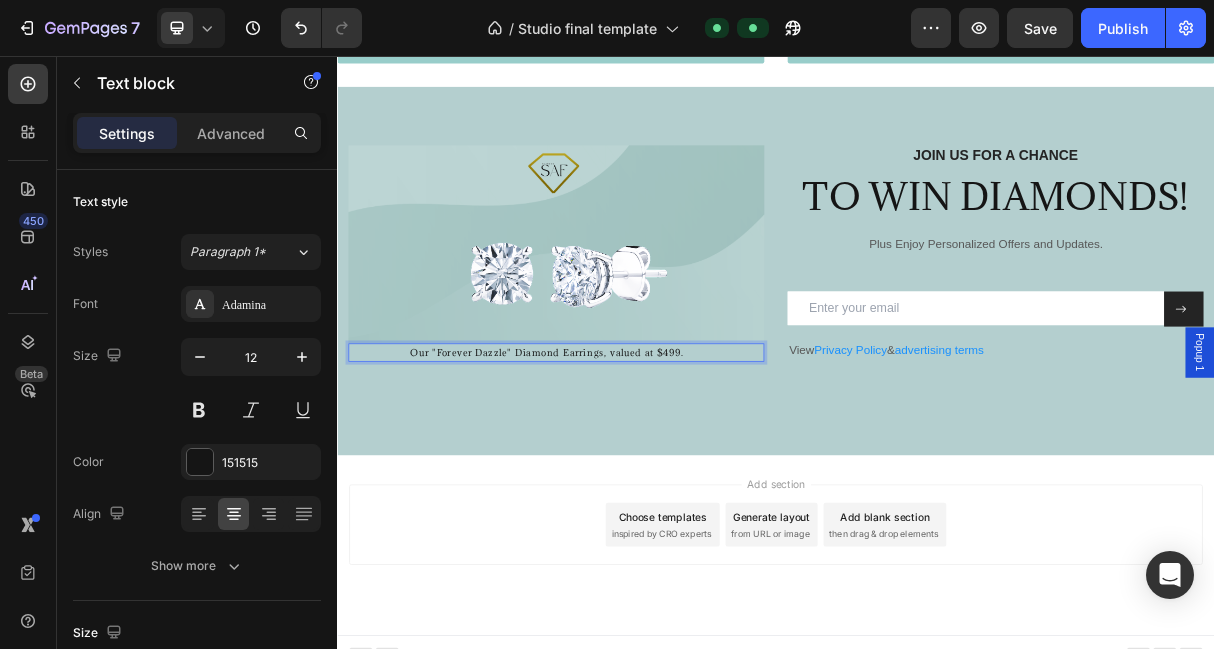 click on "Our "Forever Dazzle" Diamond Earrings, valued at $499." at bounding box center (623, 462) 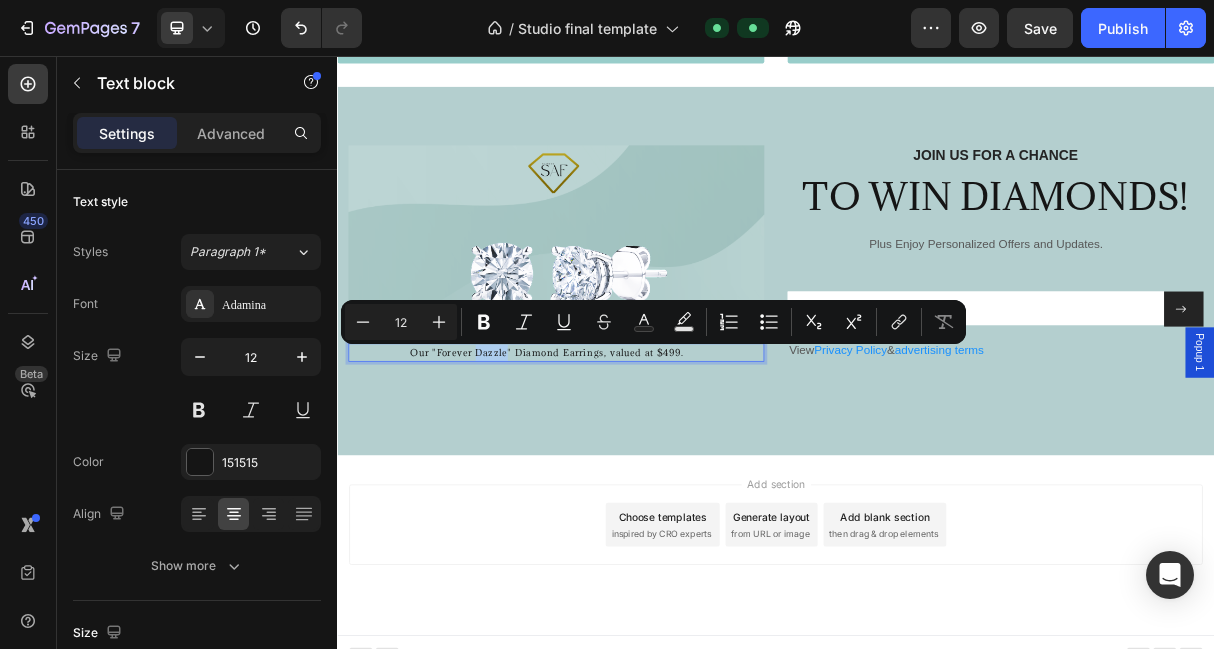 click on "Our "Forever Dazzle" Diamond Earrings, valued at $499." at bounding box center (623, 462) 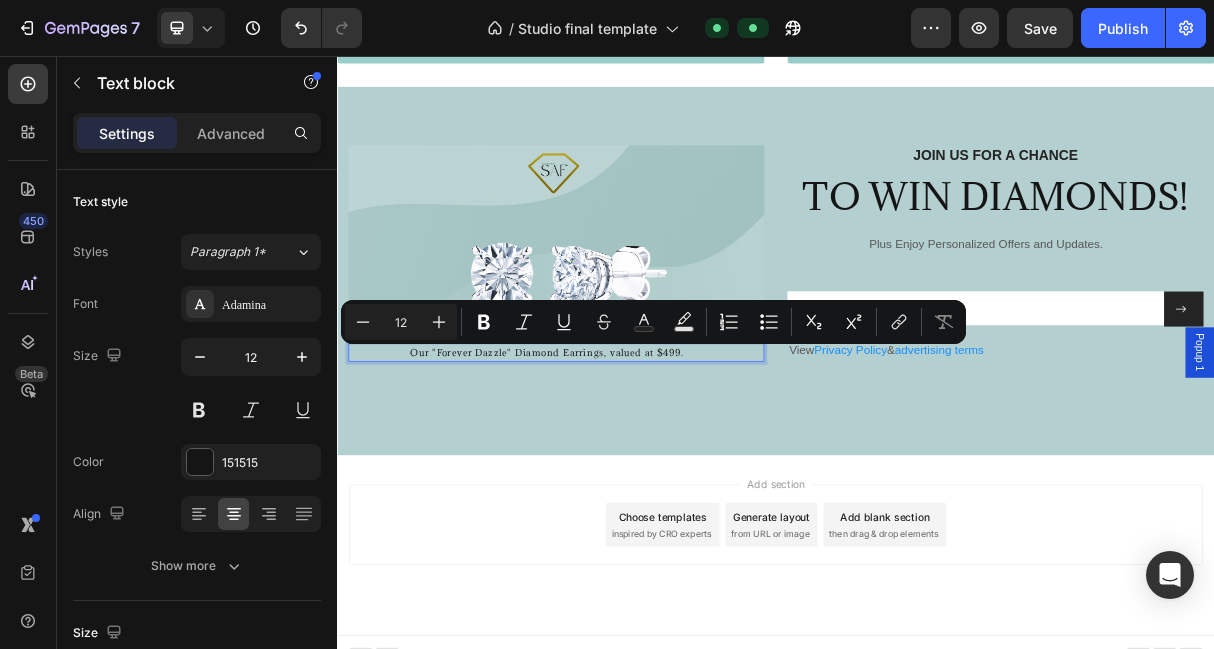 click on "Our "Forever Dazzle" Diamond Earrings, valued at $499." at bounding box center (623, 462) 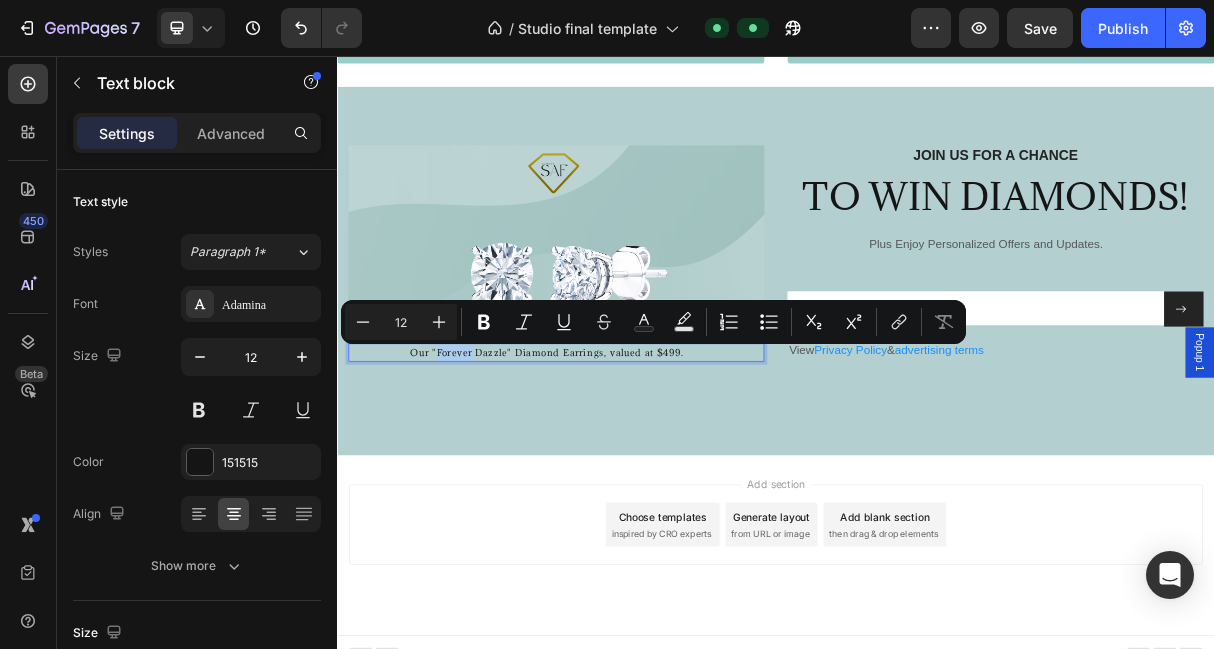 click on "Our "Forever Dazzle" Diamond Earrings, valued at $499." at bounding box center (623, 462) 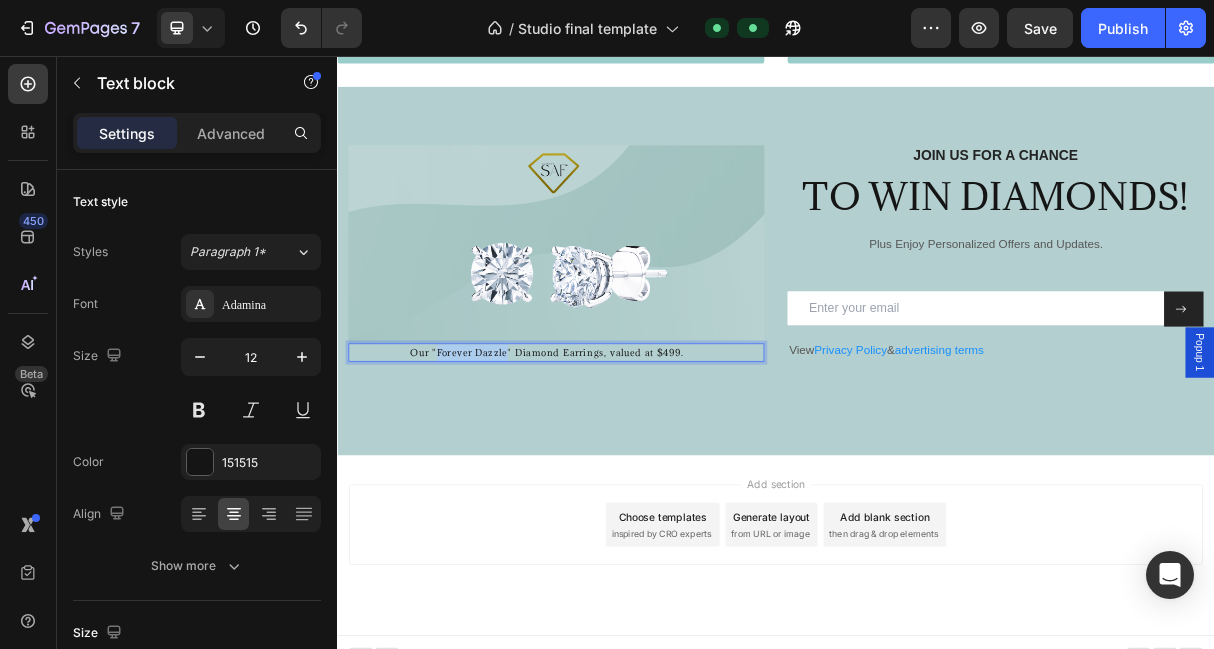 drag, startPoint x: 570, startPoint y: 466, endPoint x: 476, endPoint y: 461, distance: 94.13288 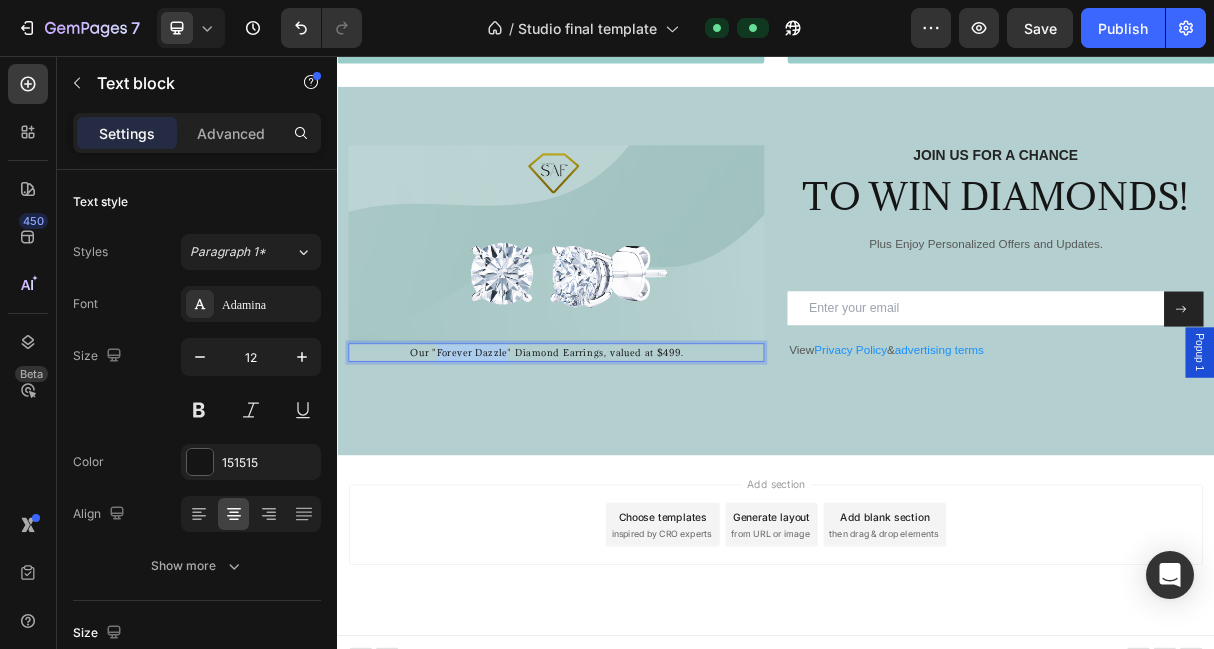 click on "Our "Forever Dazzle" Diamond Earrings, valued at $499." at bounding box center (623, 462) 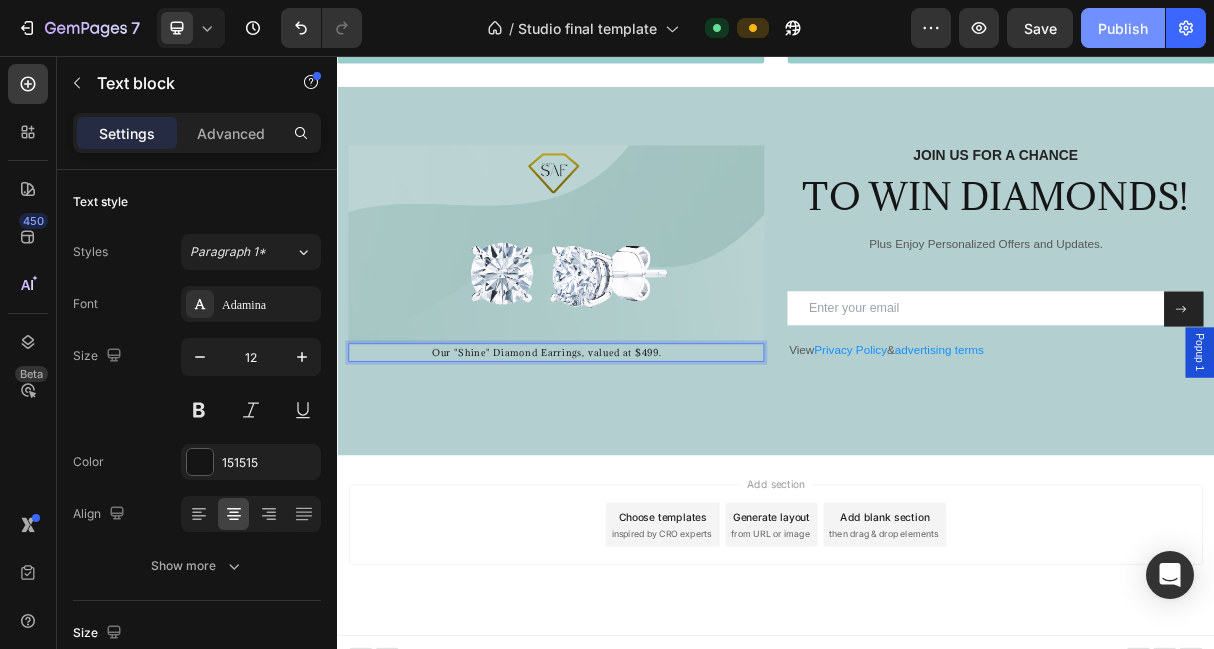 click on "Publish" 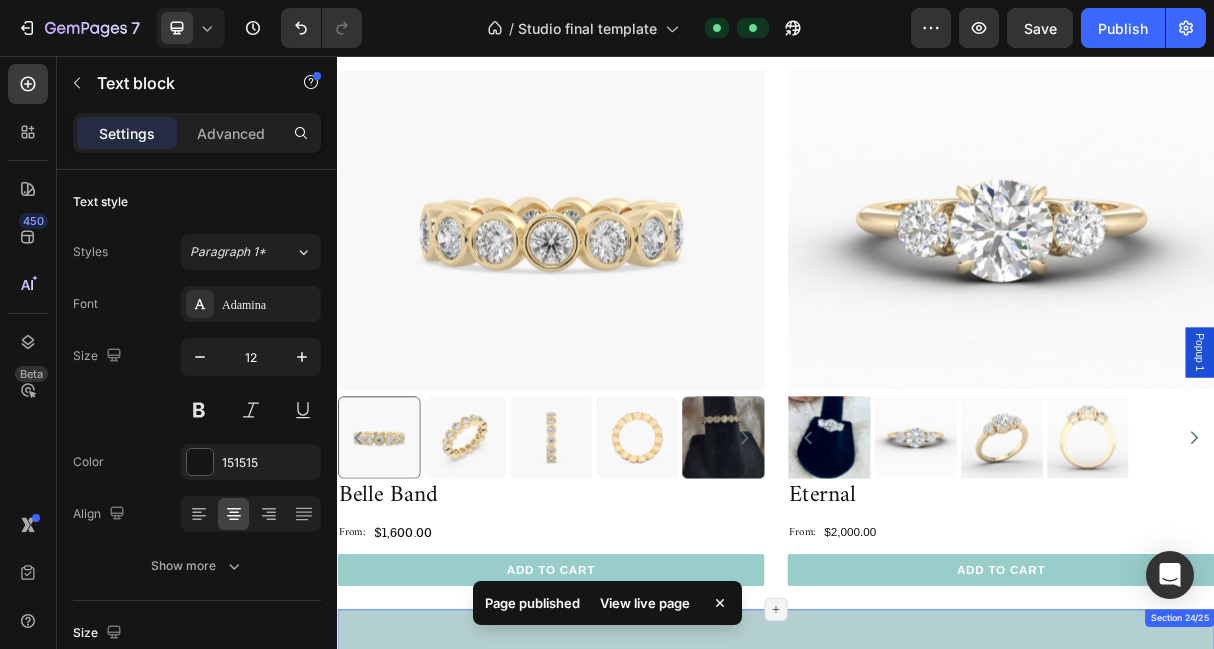 scroll, scrollTop: 3486, scrollLeft: 0, axis: vertical 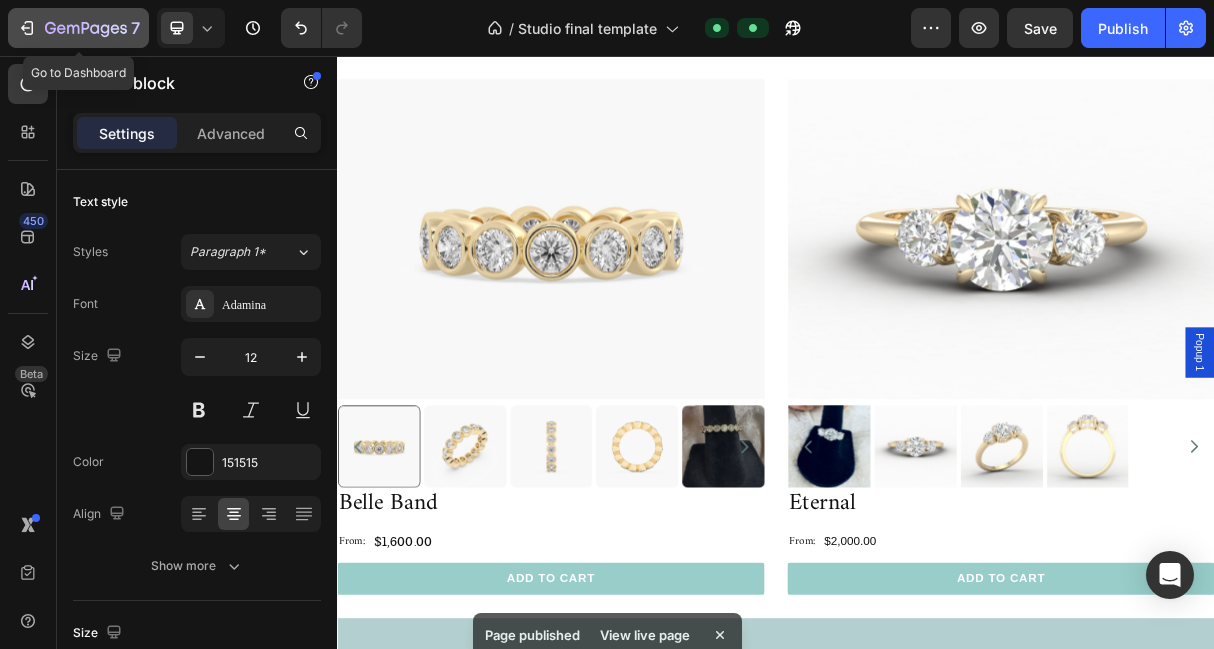 click 